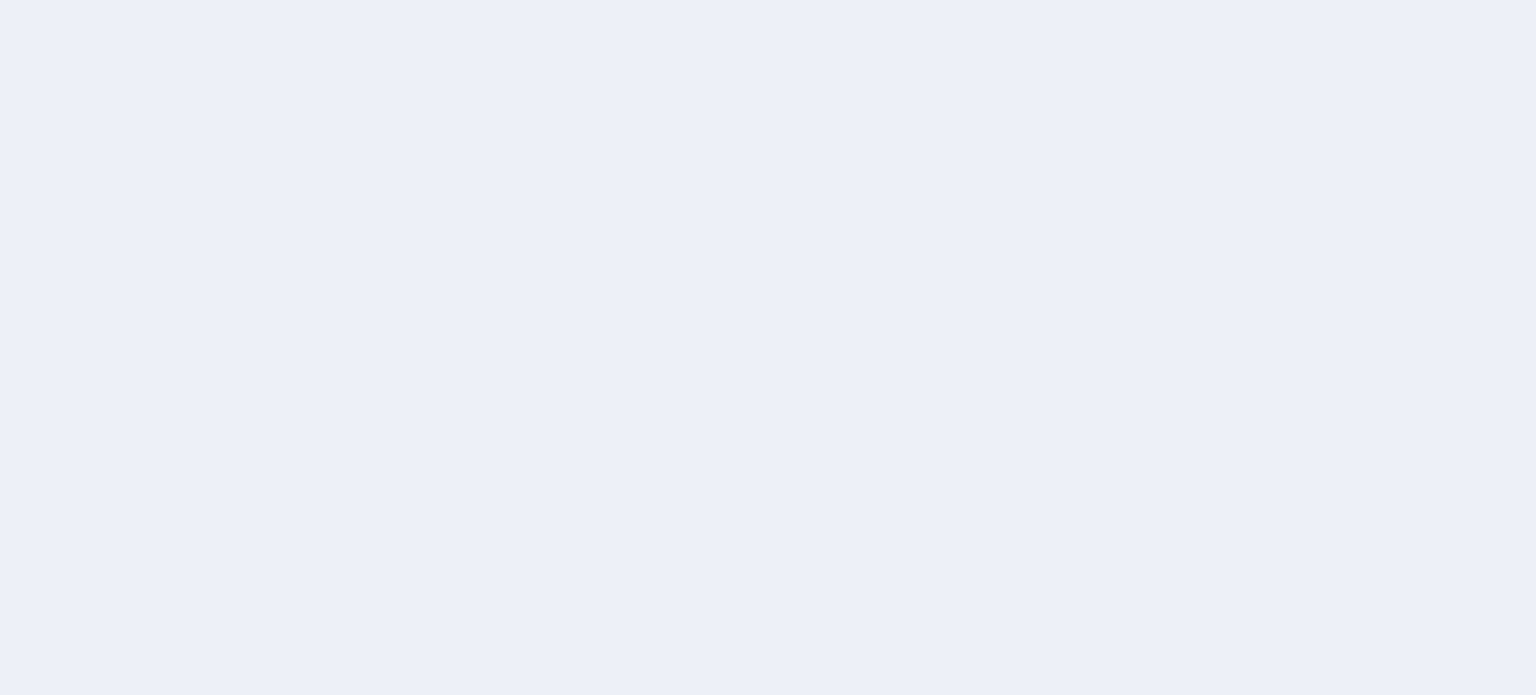 scroll, scrollTop: 0, scrollLeft: 0, axis: both 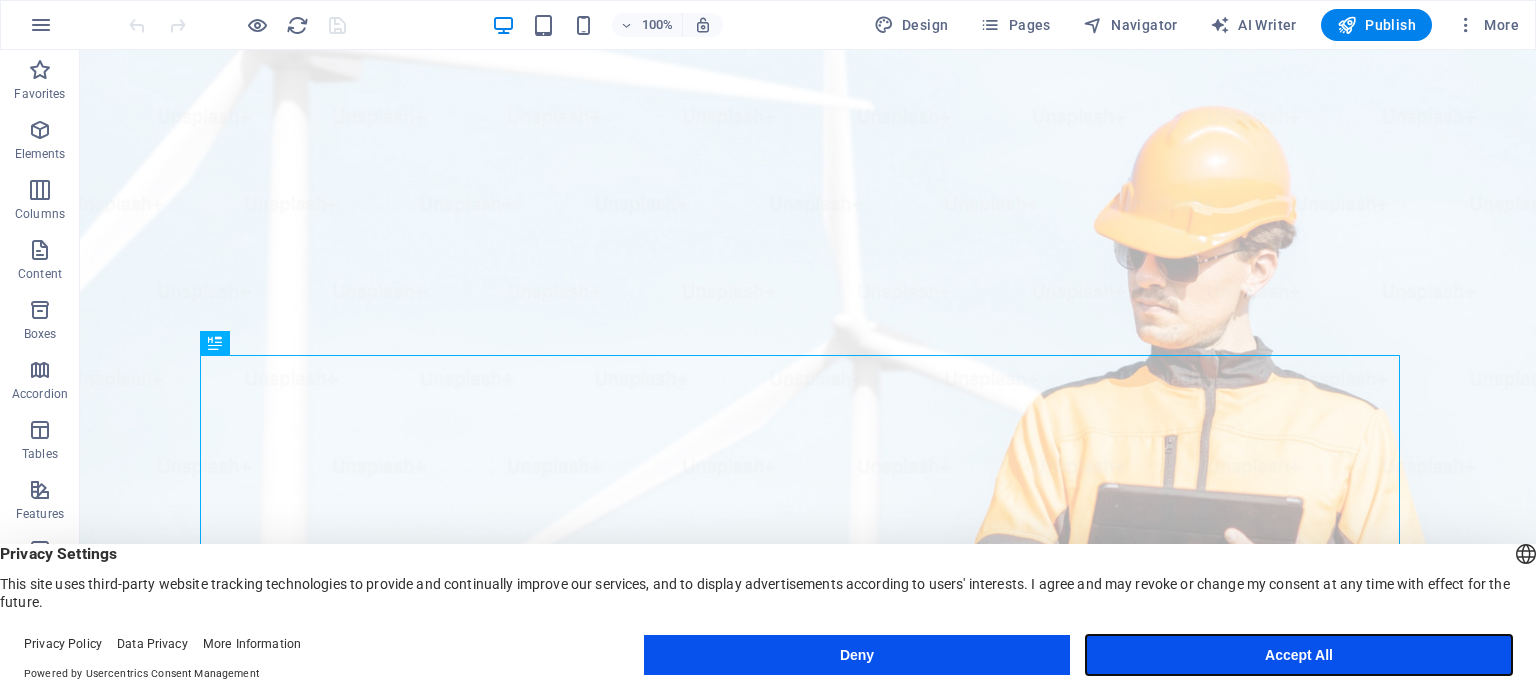click on "Accept All" at bounding box center (1299, 655) 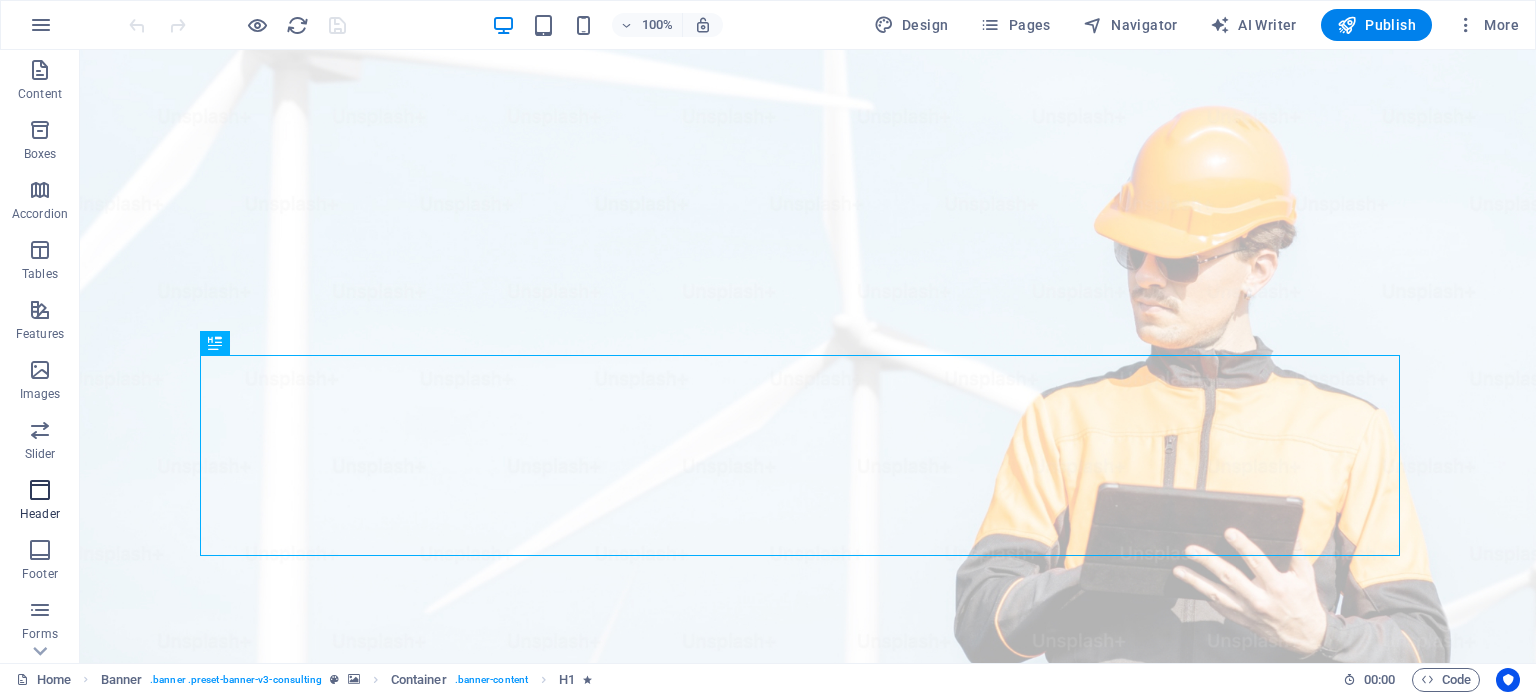 scroll, scrollTop: 286, scrollLeft: 0, axis: vertical 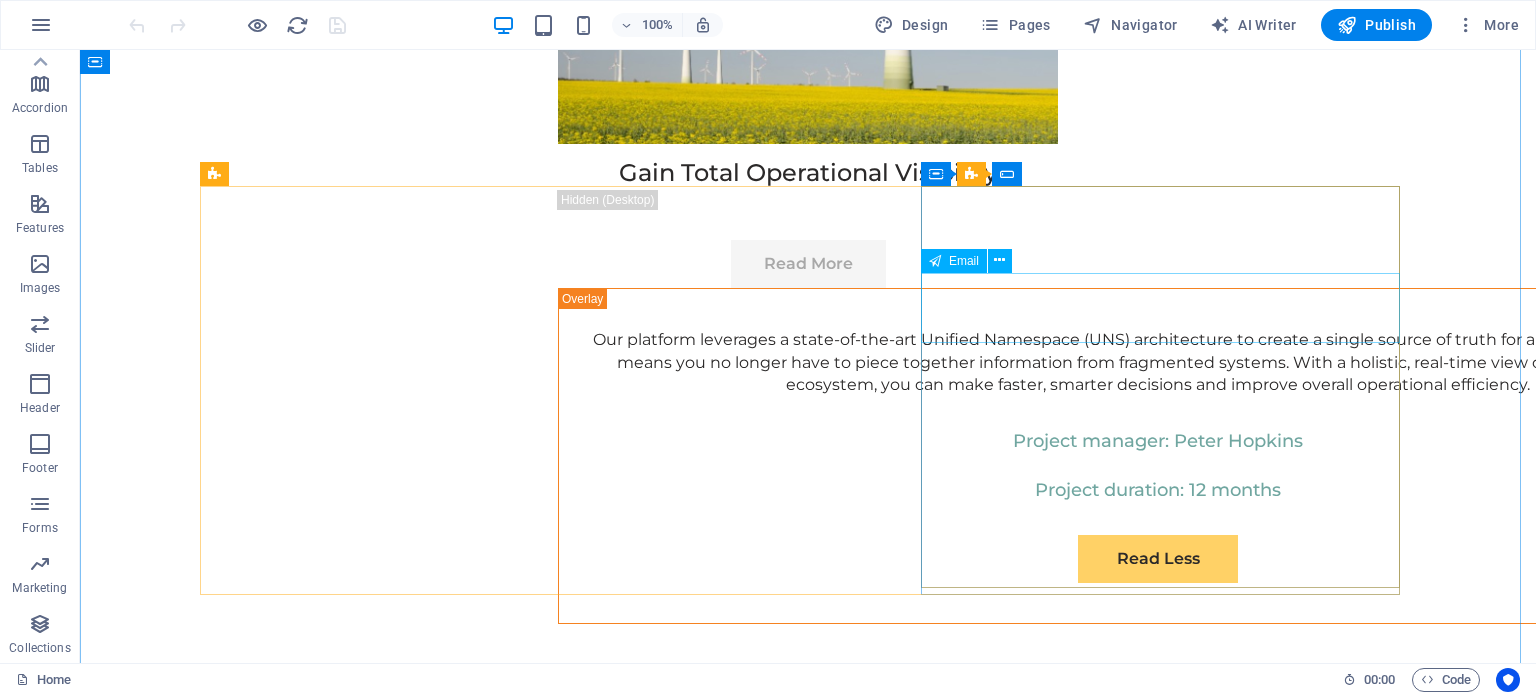 click on "Email" at bounding box center (964, 261) 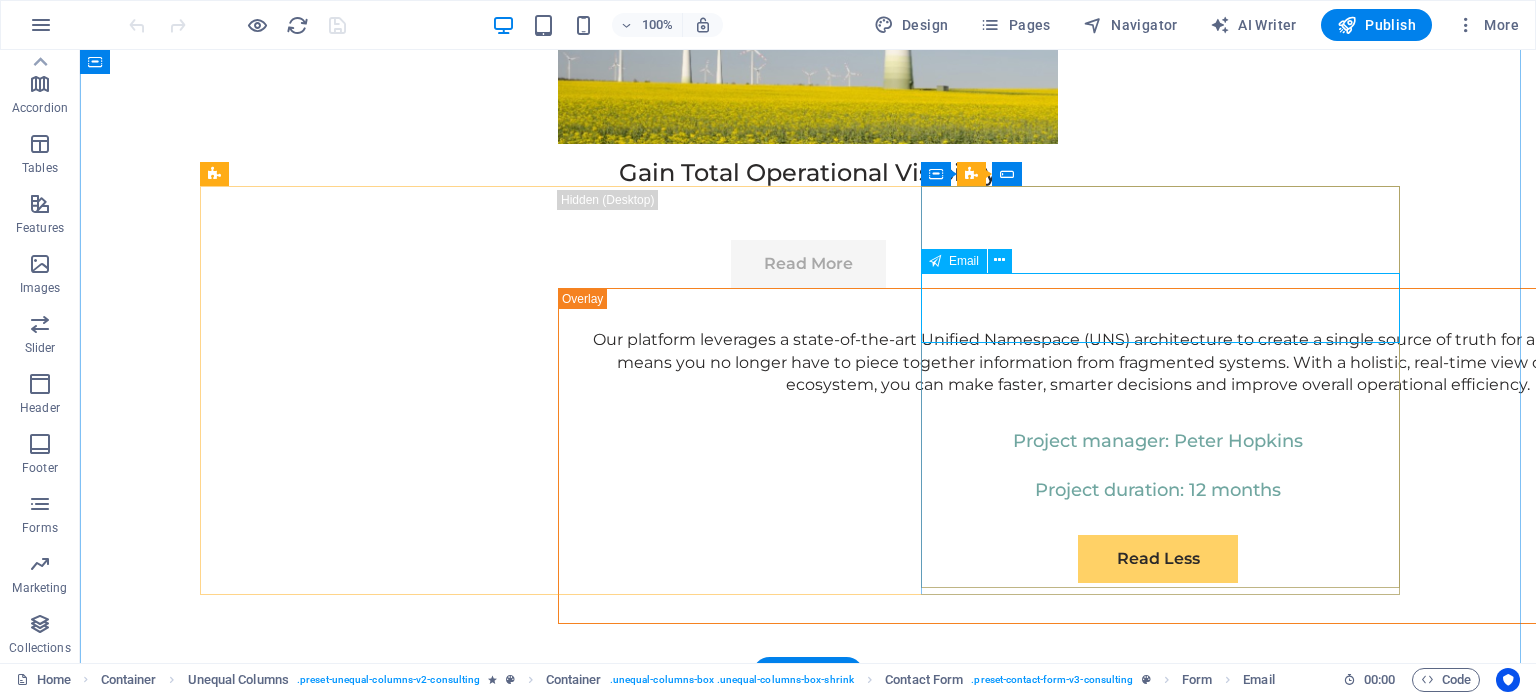 click on "E-mail" at bounding box center (808, 7717) 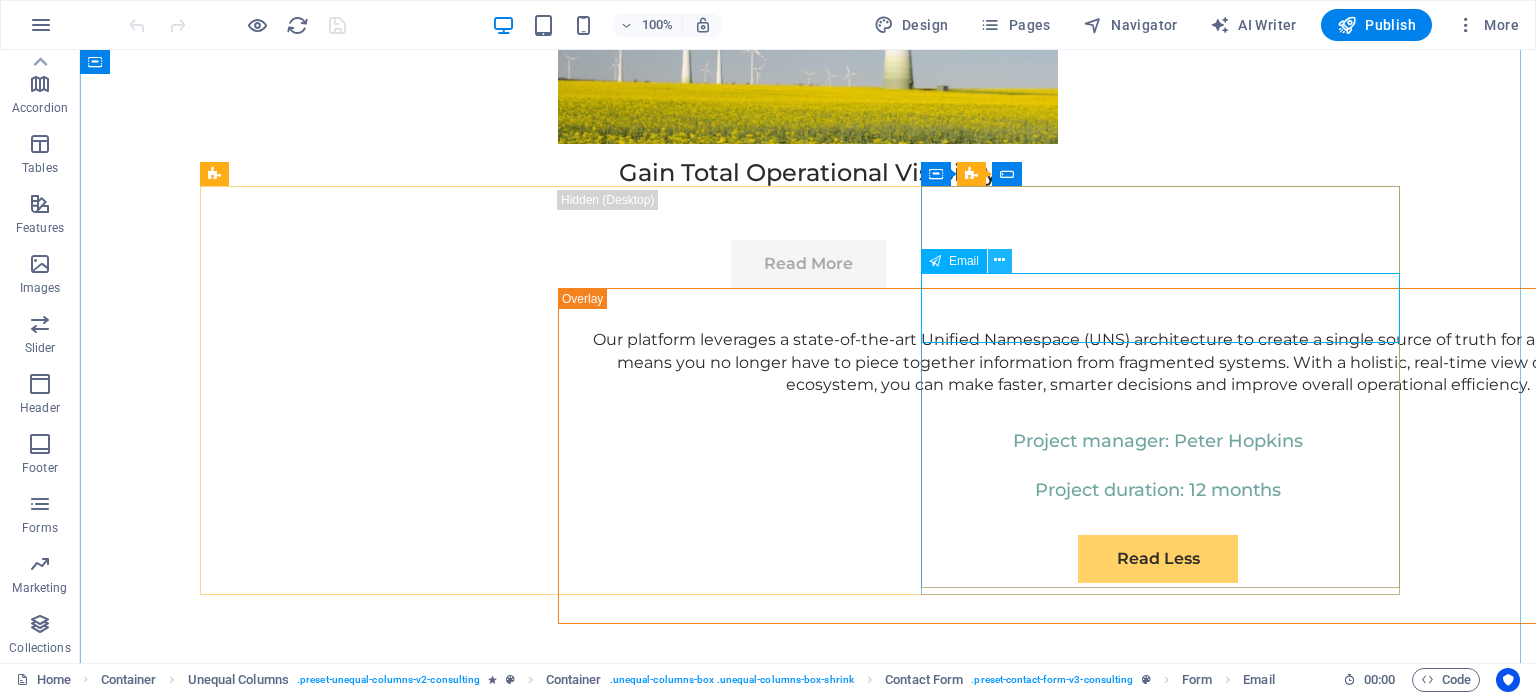 click at bounding box center [999, 260] 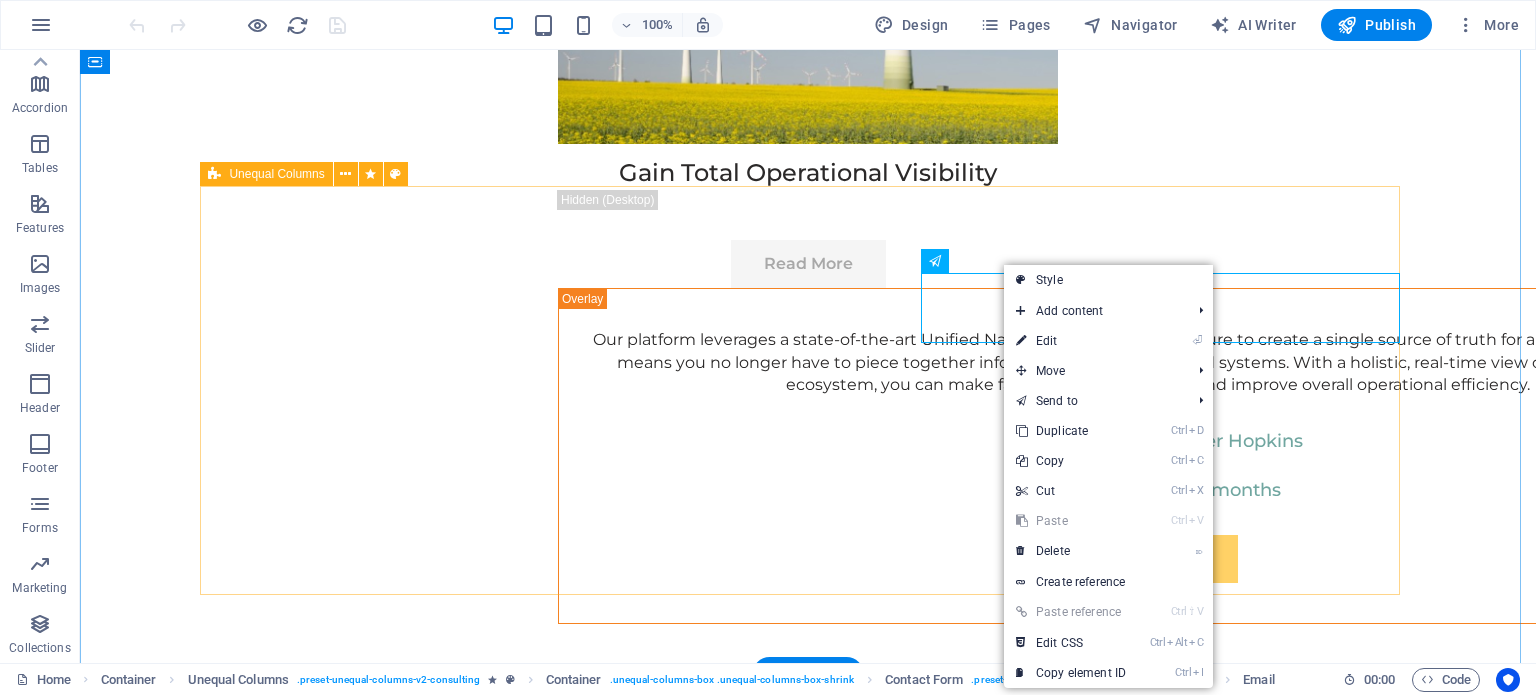 click on "Full Name E-mail Message   I have read and understand the privacy policy. Unreadable? Load new Submit" at bounding box center [808, 7376] 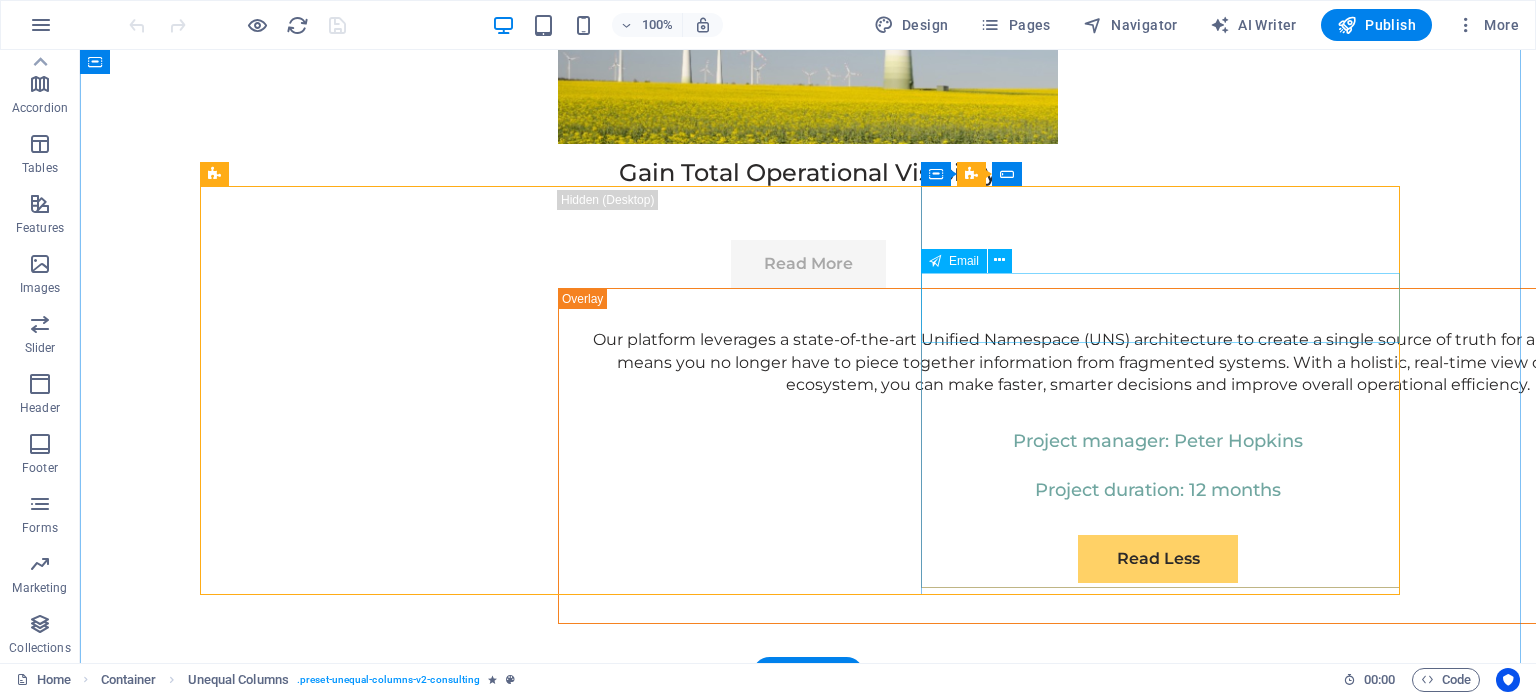 click on "E-mail" at bounding box center [808, 7717] 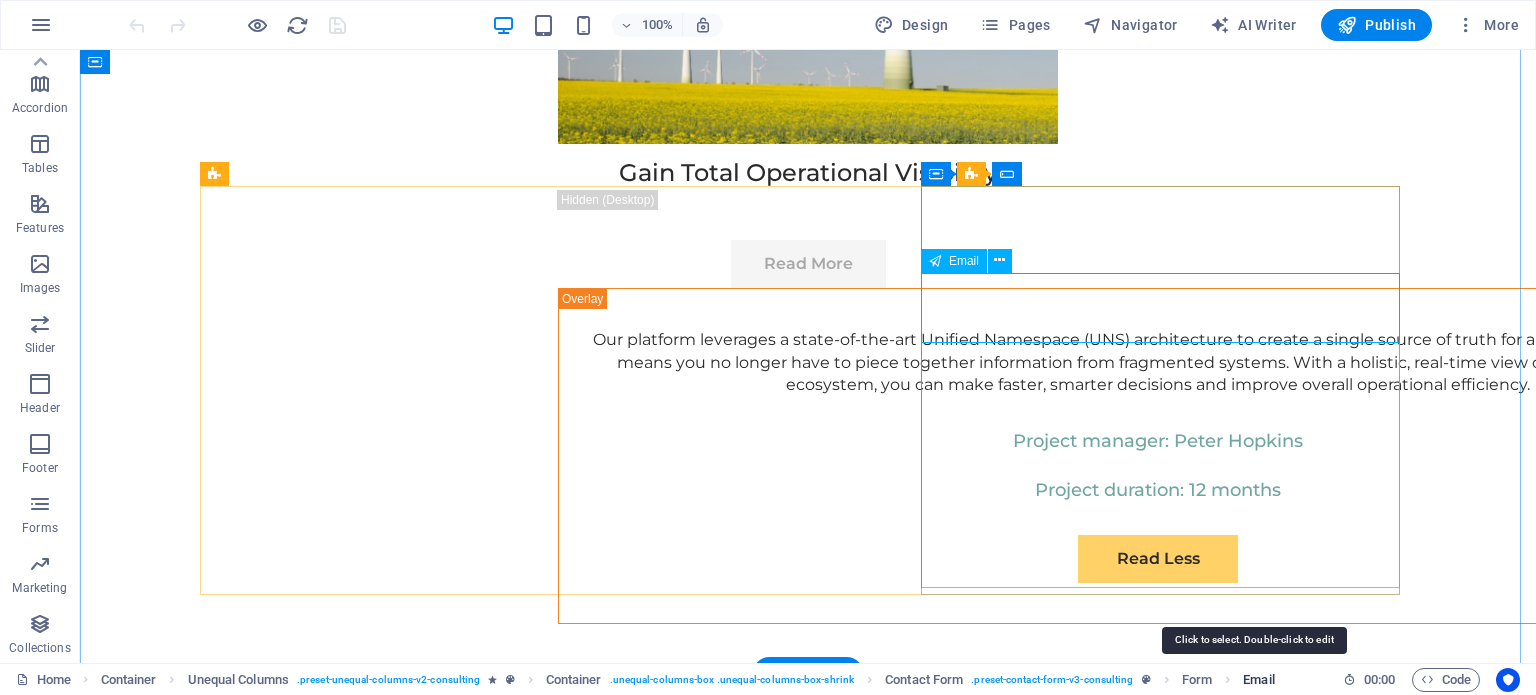 click on "Email" at bounding box center [1258, 680] 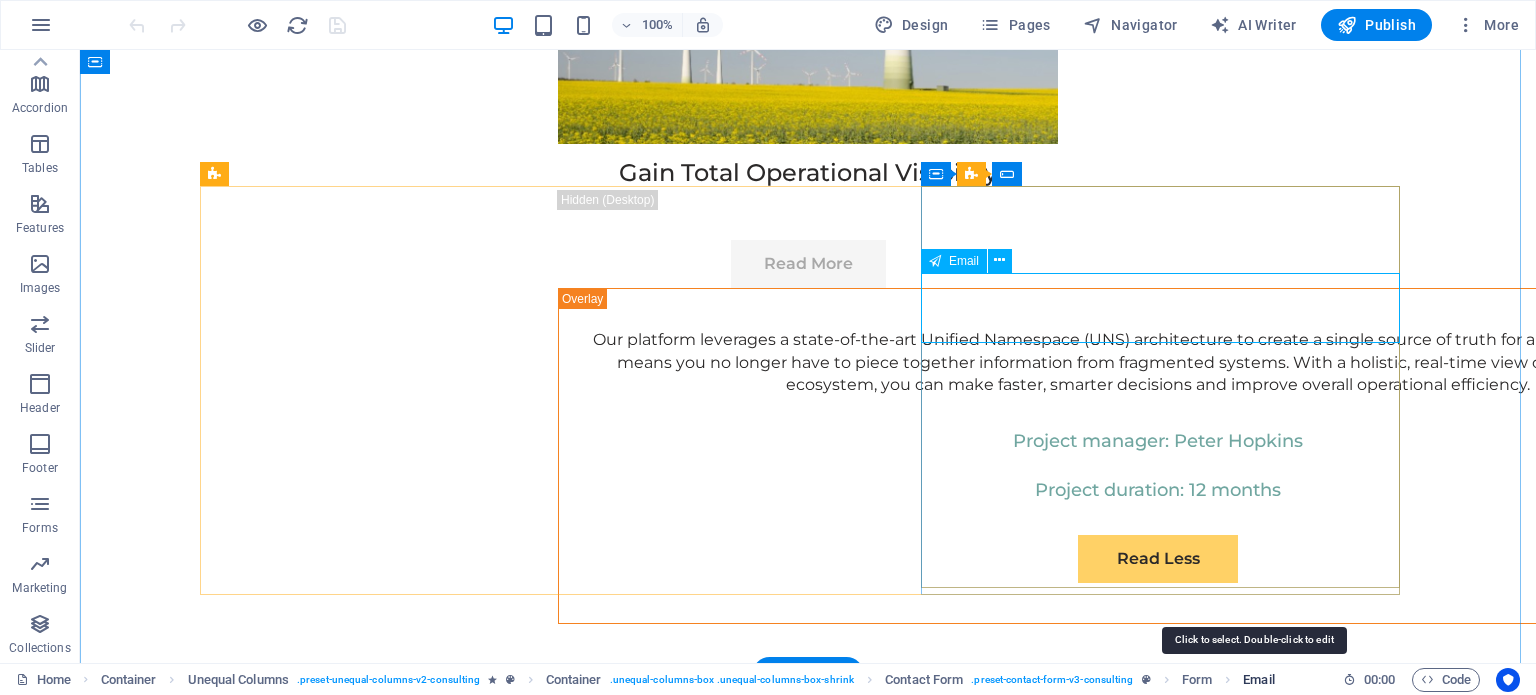 click on "Email" at bounding box center [1258, 680] 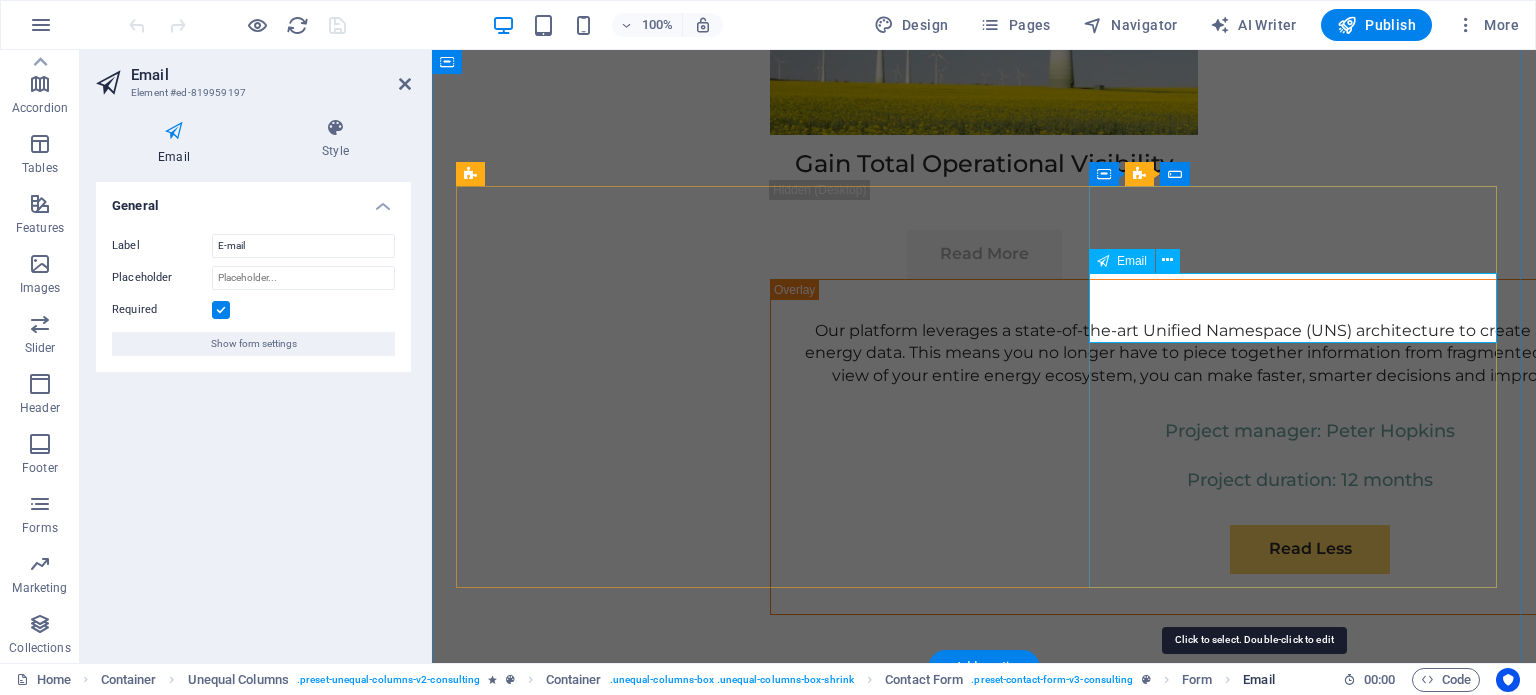 scroll, scrollTop: 11953, scrollLeft: 0, axis: vertical 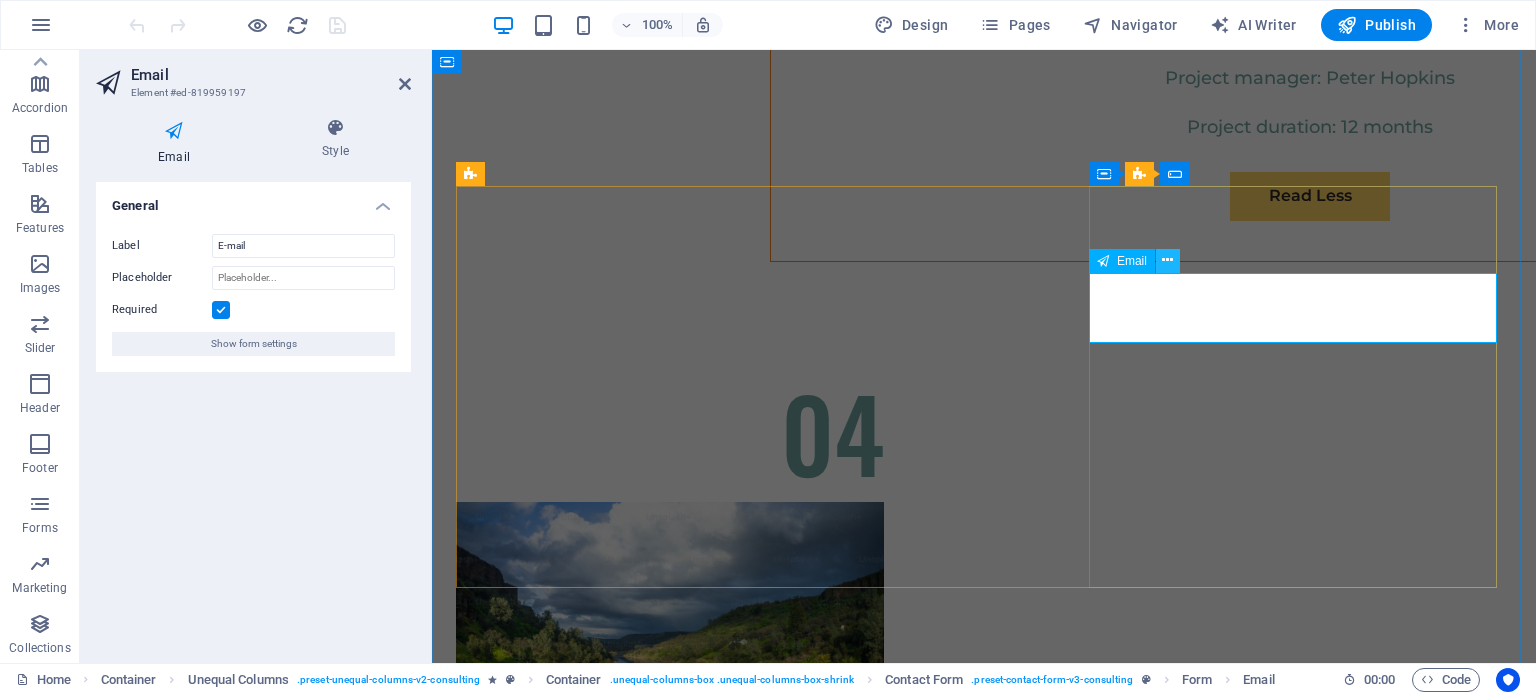 click at bounding box center (1167, 260) 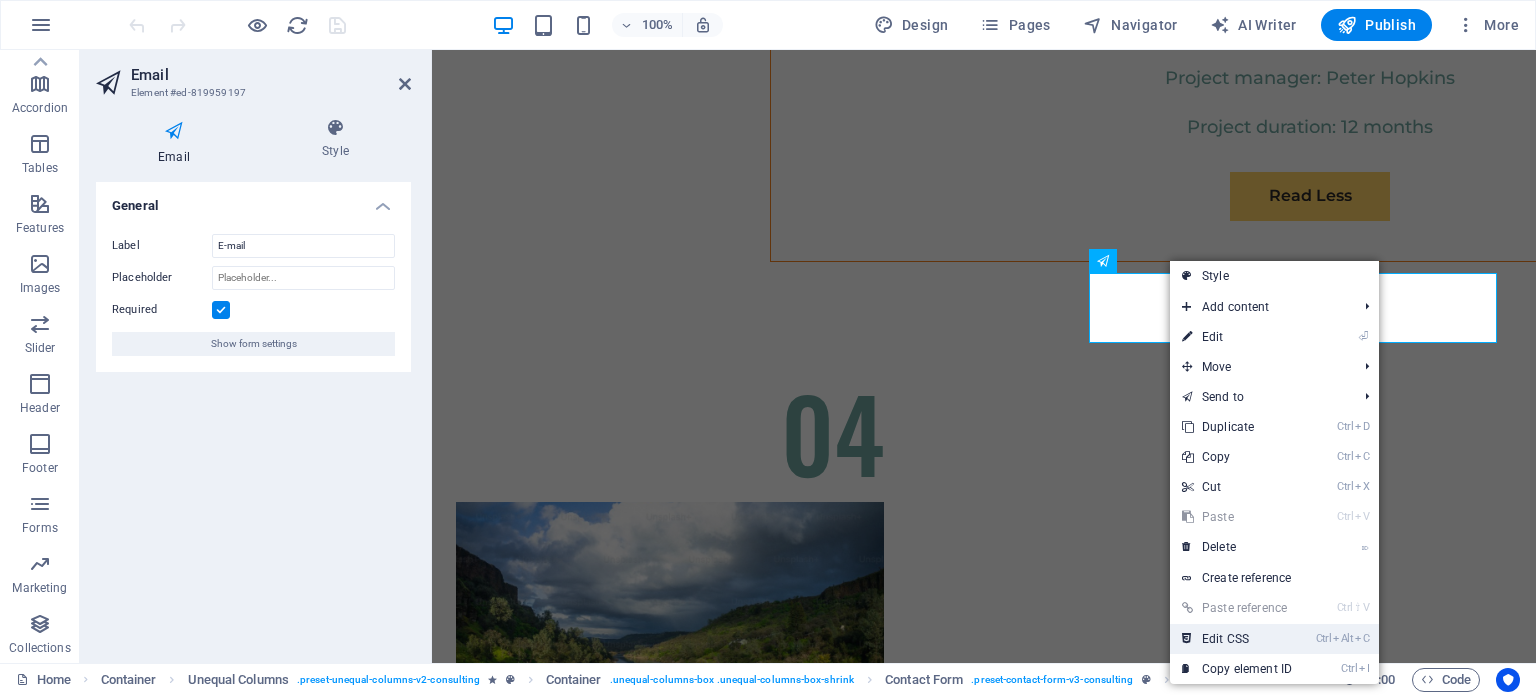 click on "Ctrl Alt C  Edit CSS" at bounding box center [1237, 639] 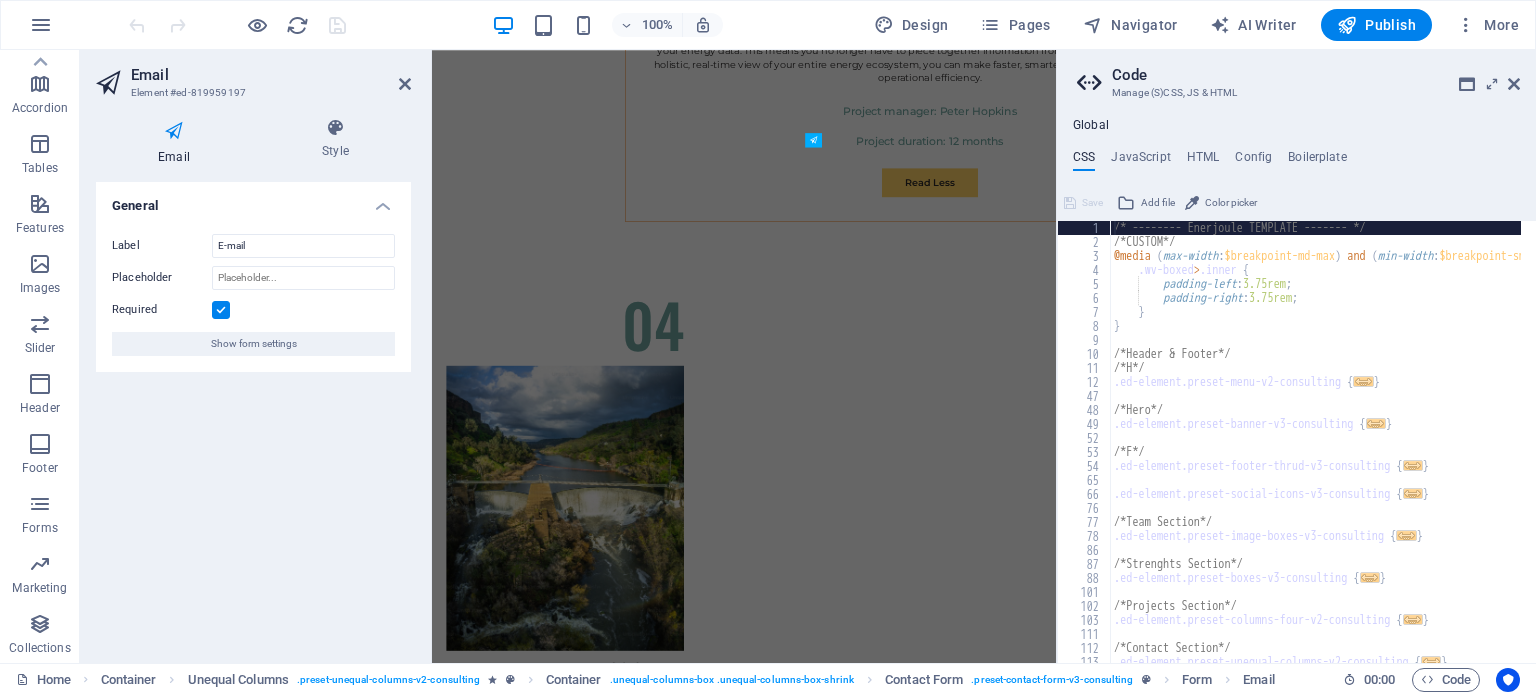 scroll, scrollTop: 12252, scrollLeft: 0, axis: vertical 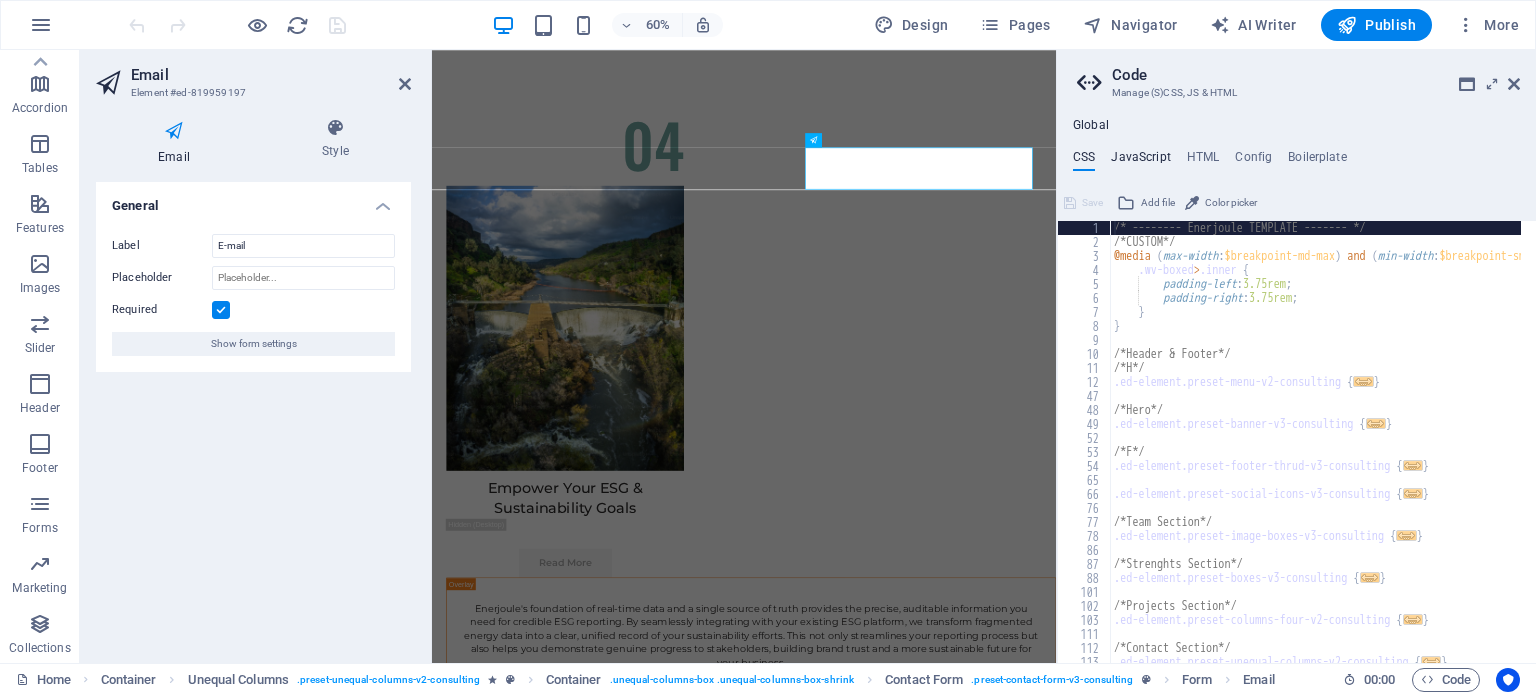 click on "JavaScript" at bounding box center (1140, 161) 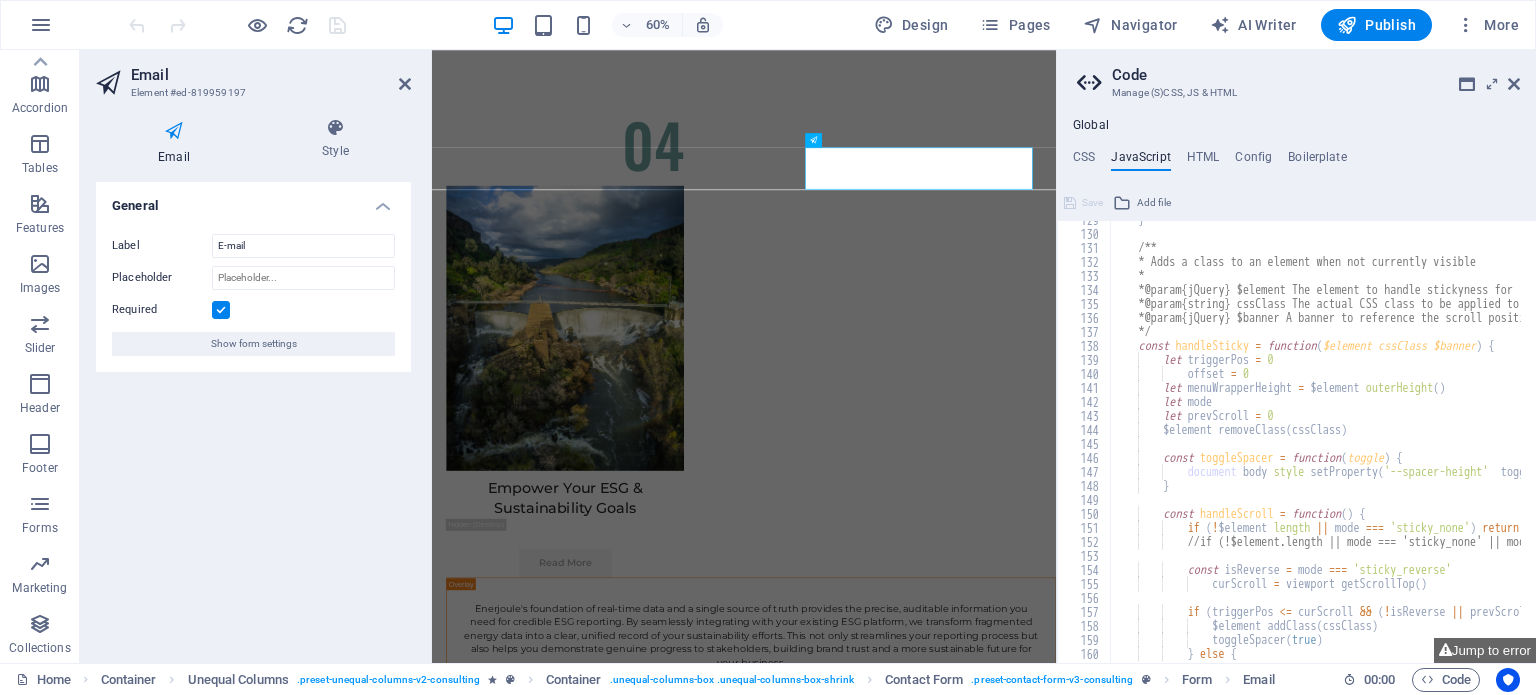 scroll, scrollTop: 1920, scrollLeft: 0, axis: vertical 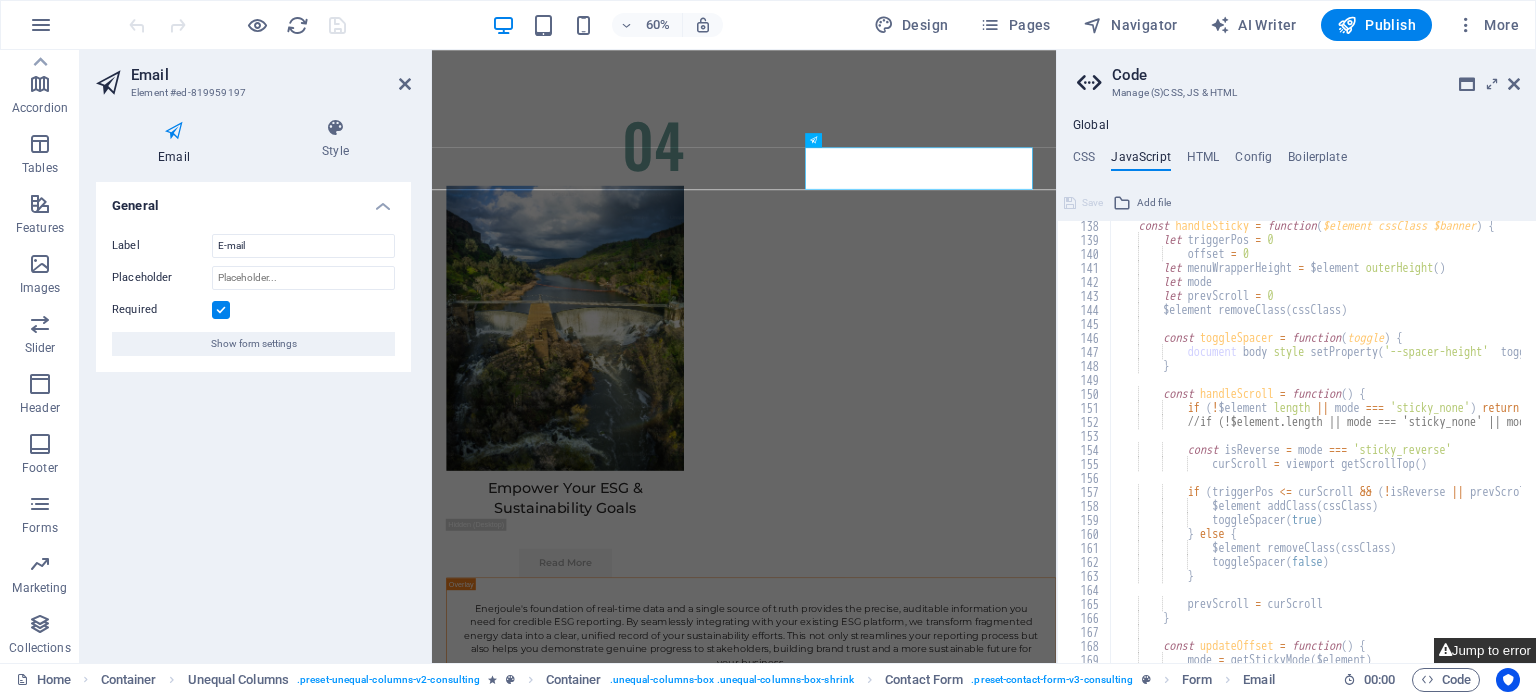 click on "Jump to error" at bounding box center (1485, 650) 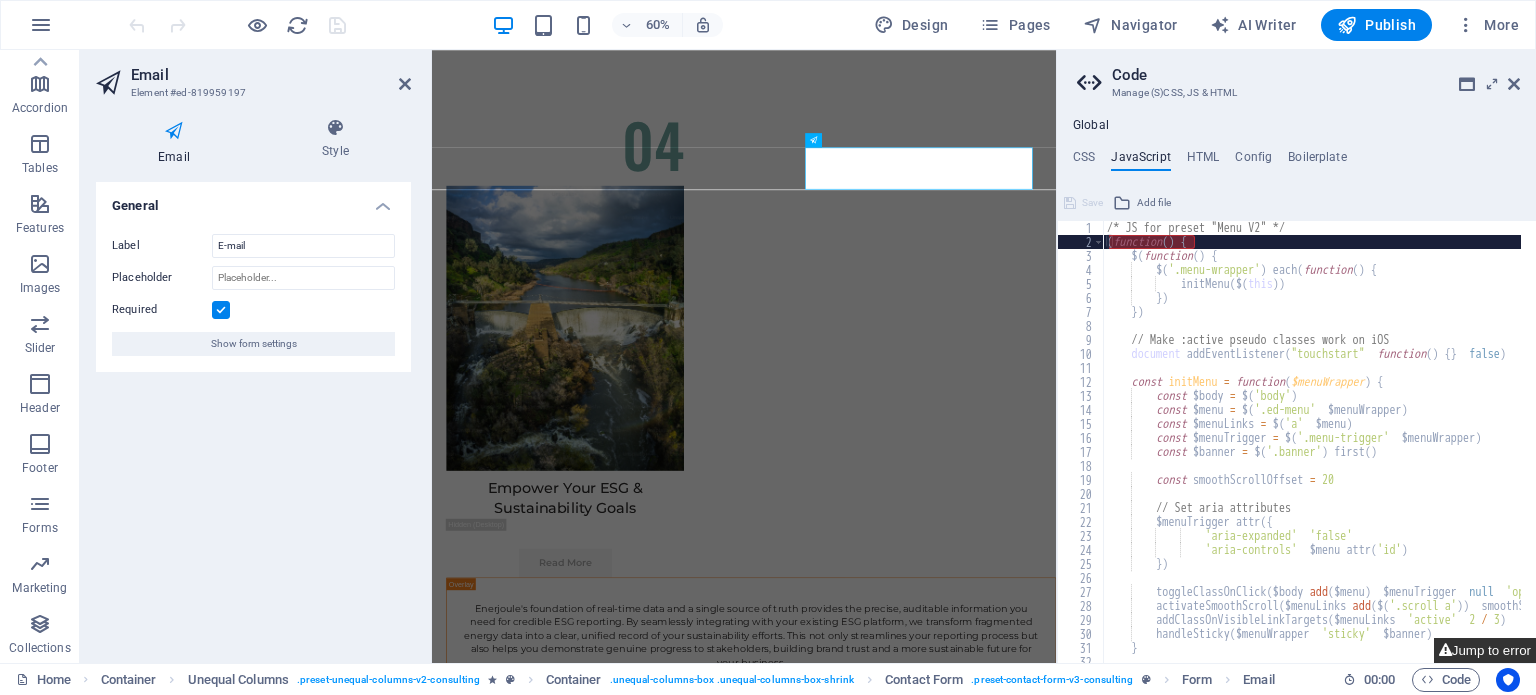 scroll, scrollTop: 0, scrollLeft: 0, axis: both 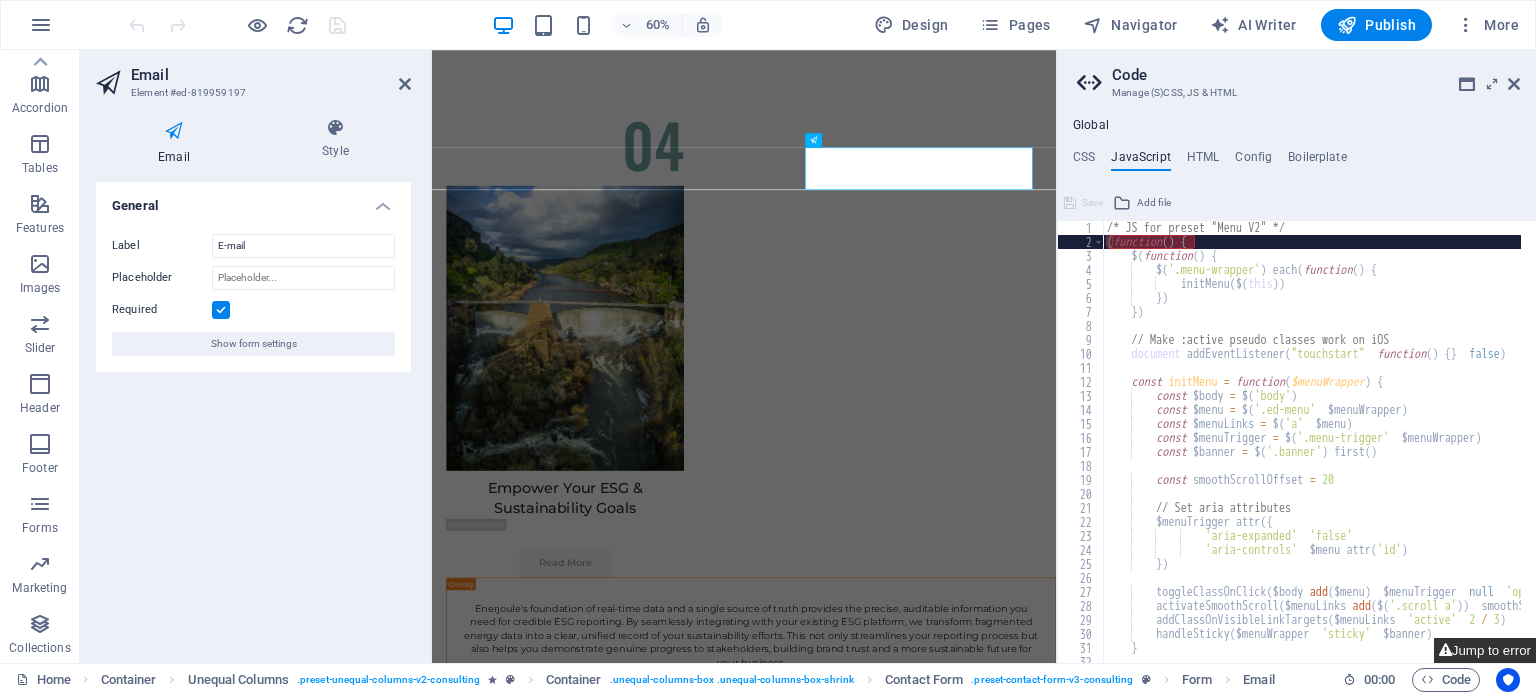 click on "Jump to error" at bounding box center (1485, 650) 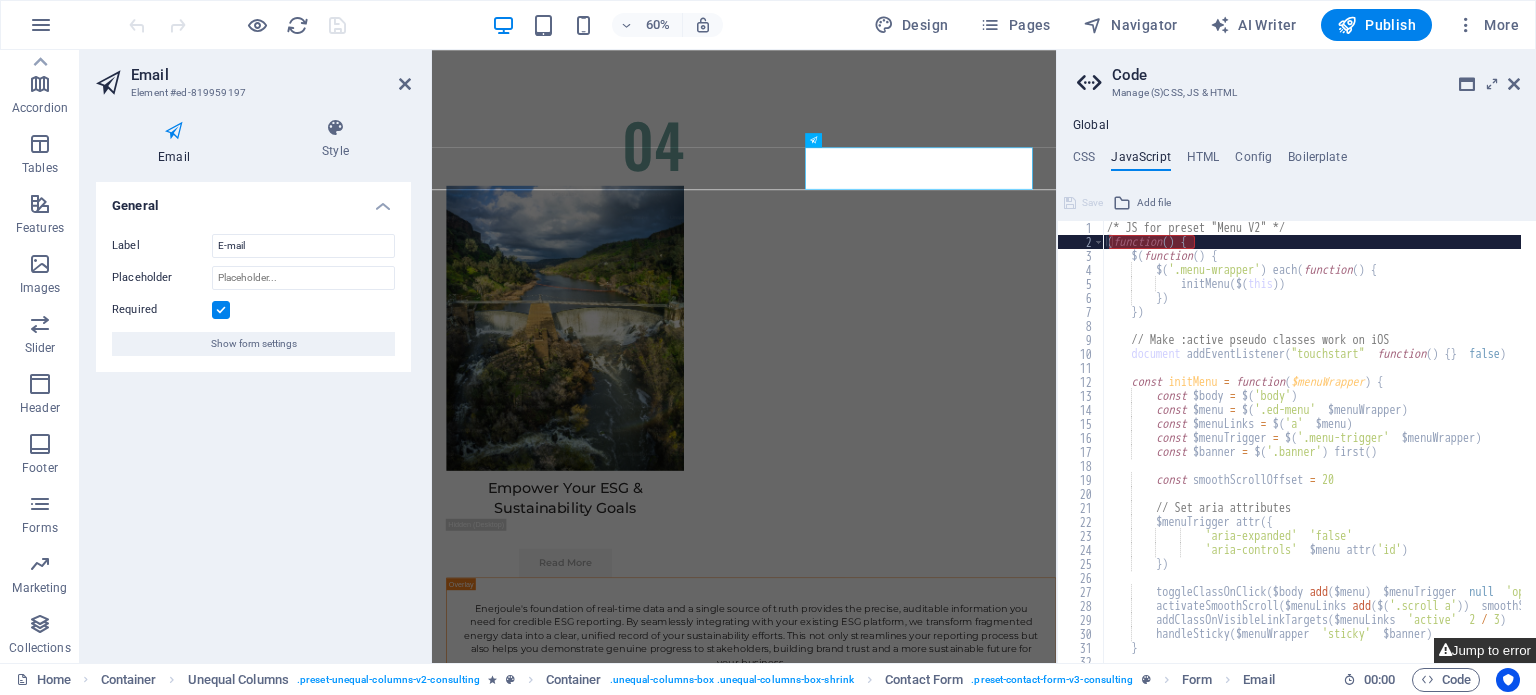 click on "Jump to error" at bounding box center (1485, 650) 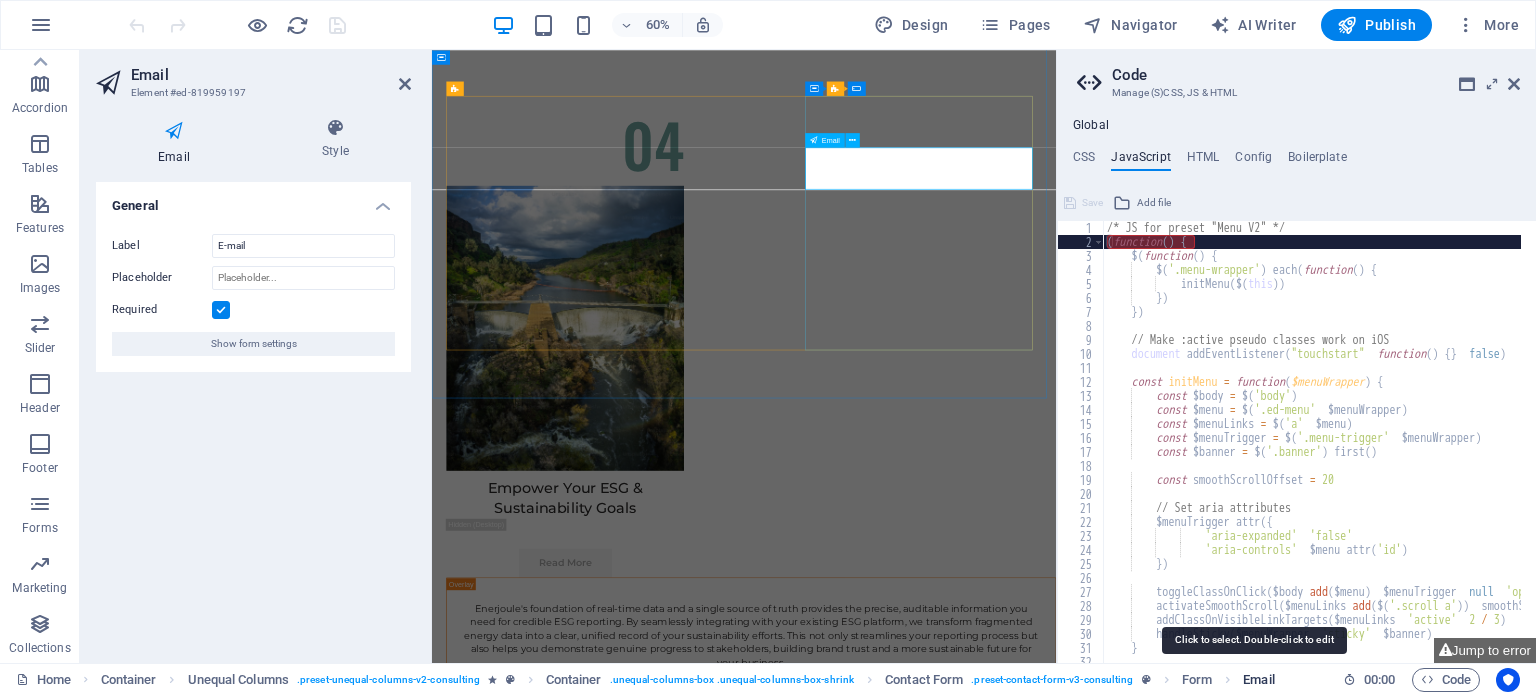 click on "Email" at bounding box center (1258, 680) 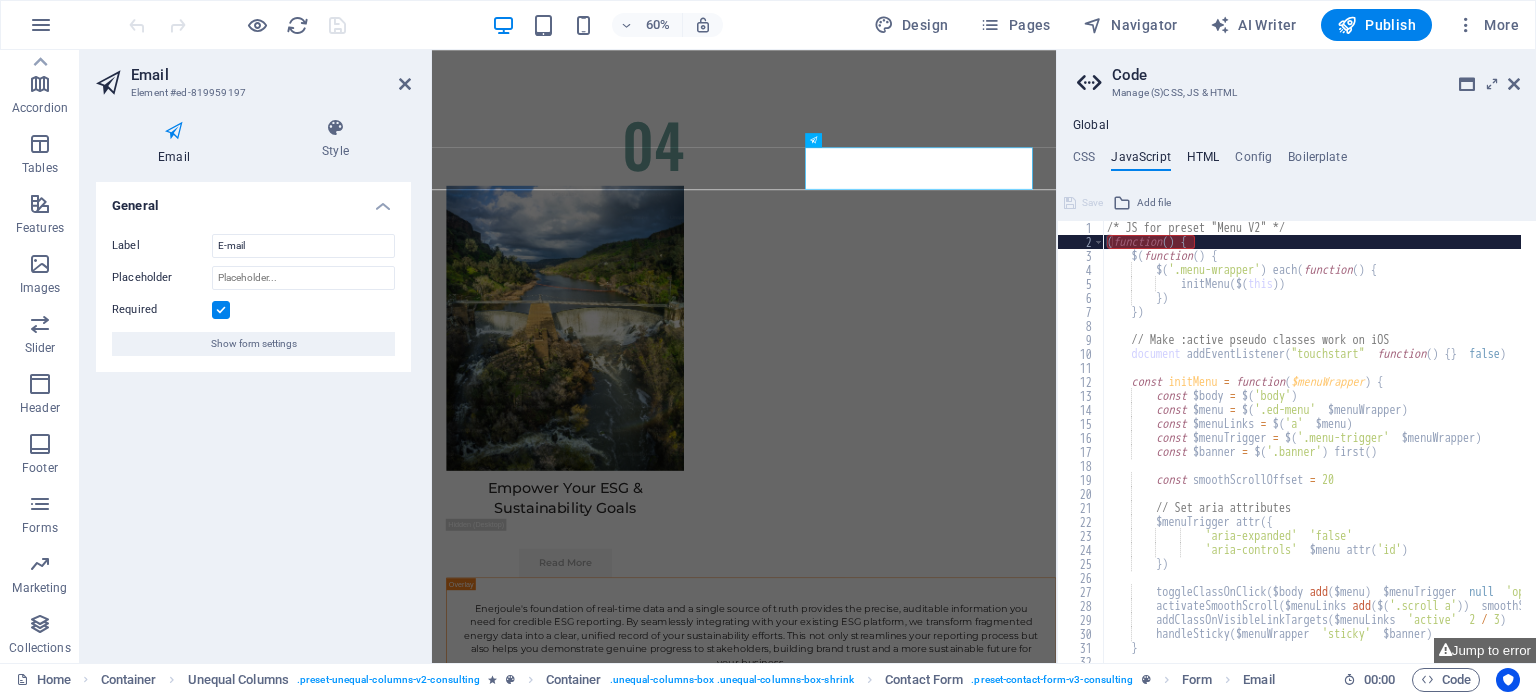 click on "HTML" at bounding box center [1203, 161] 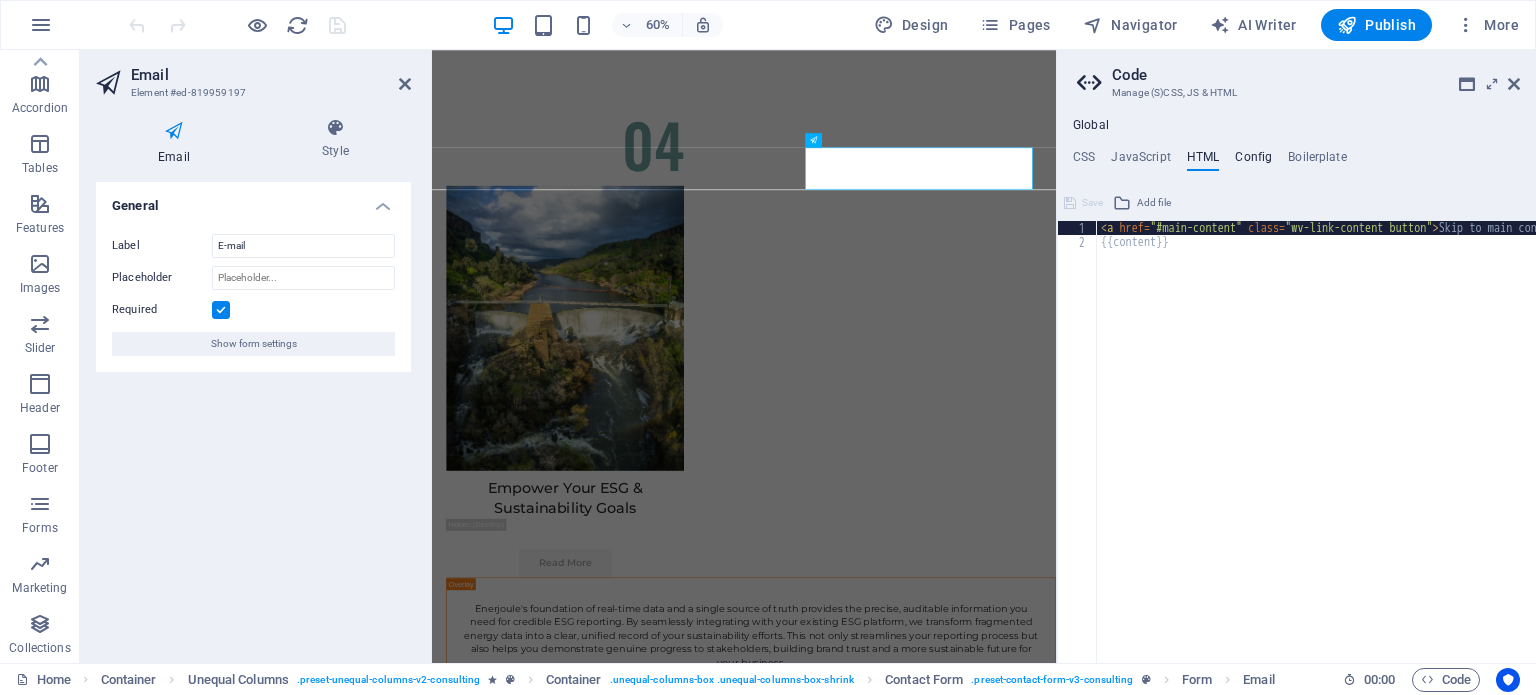 click on "Config" at bounding box center (1253, 161) 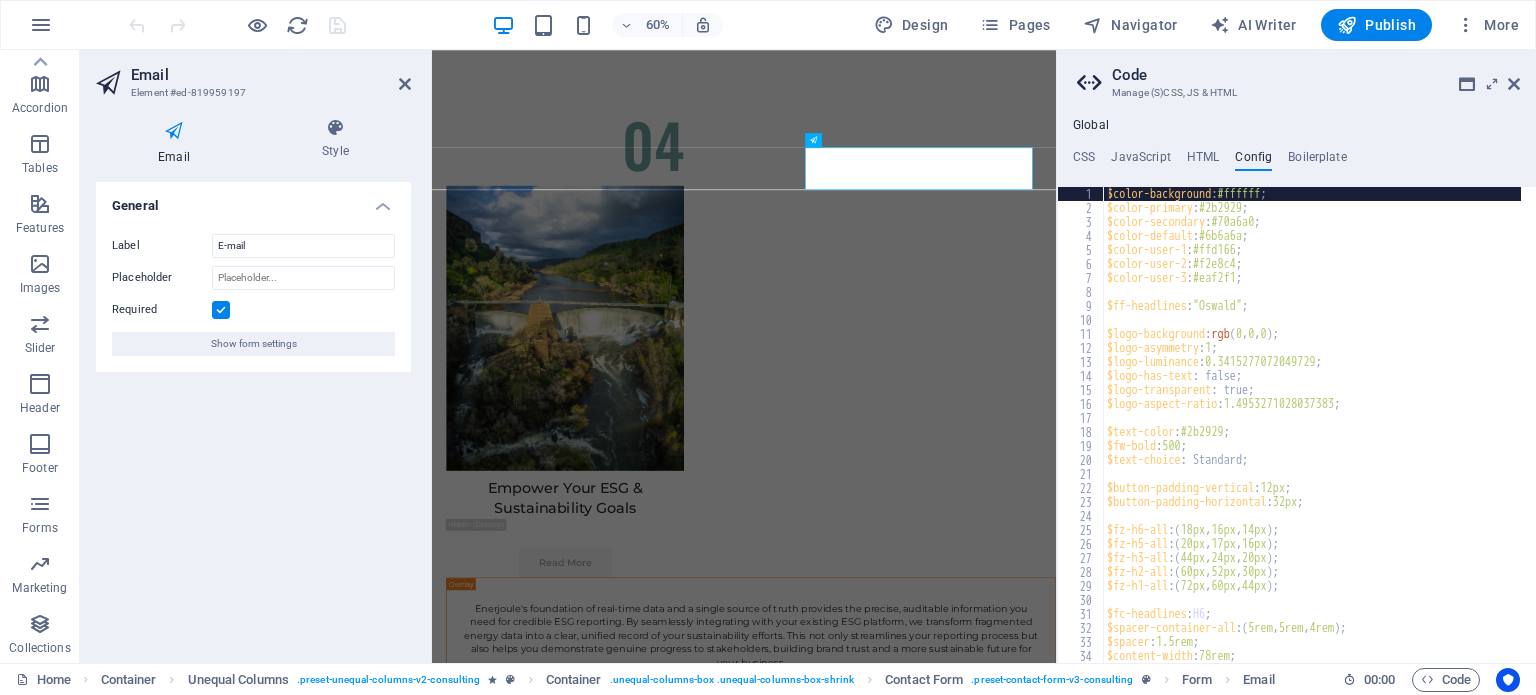 scroll, scrollTop: 120, scrollLeft: 0, axis: vertical 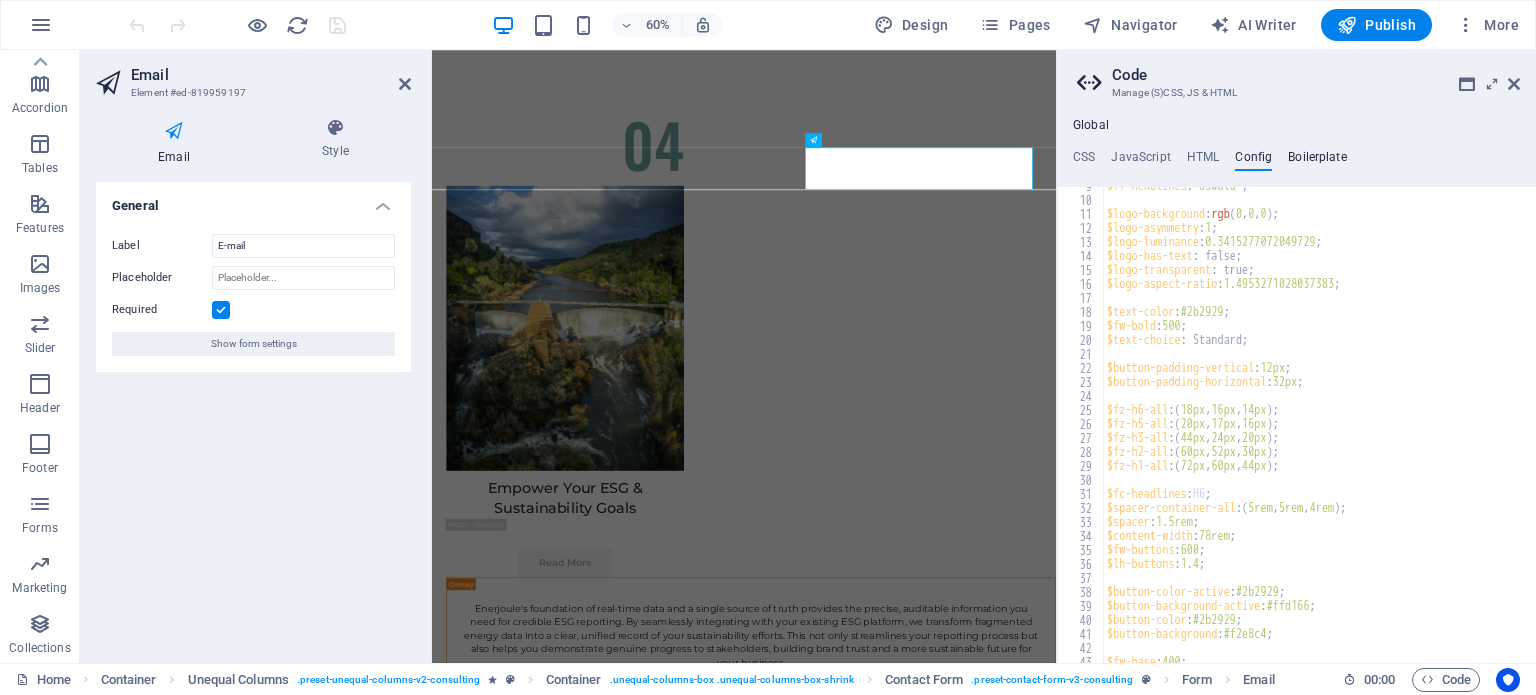 click on "Boilerplate" at bounding box center (1317, 161) 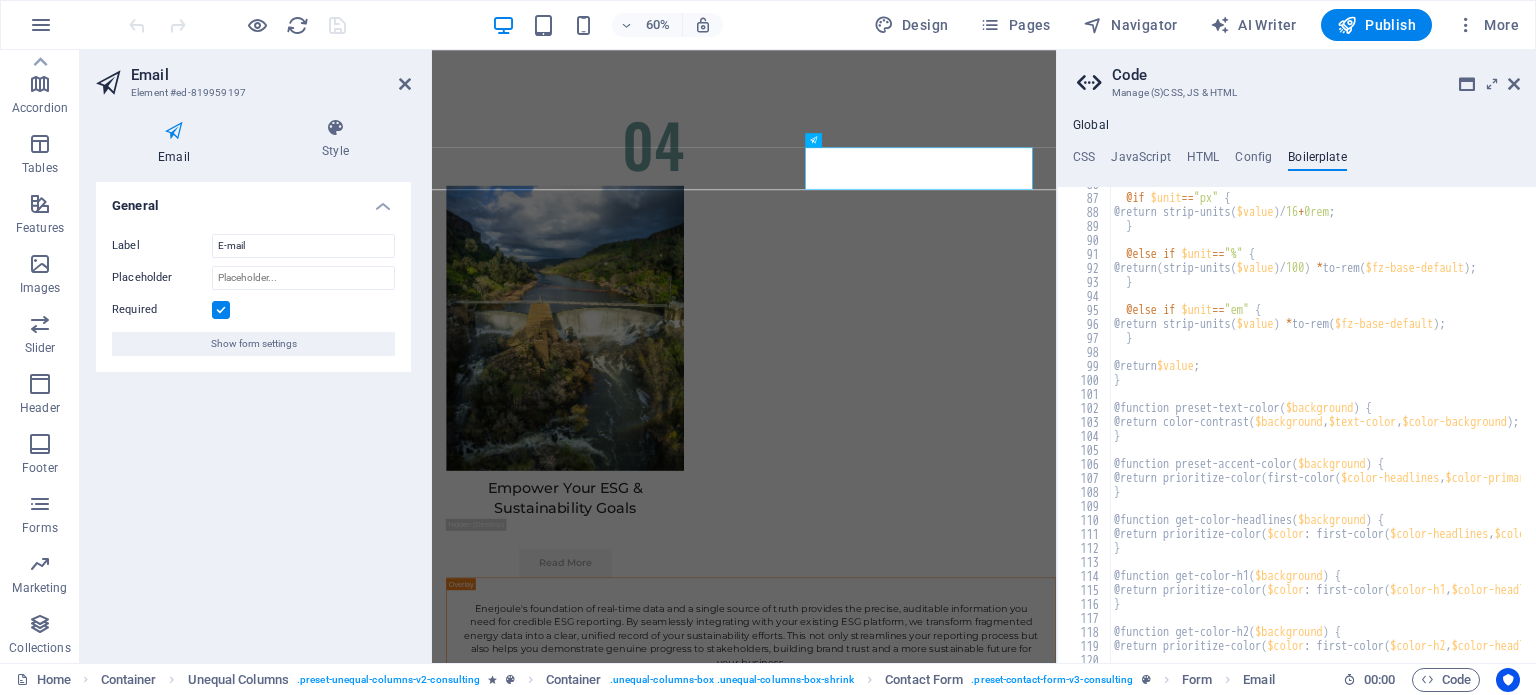 scroll, scrollTop: 783, scrollLeft: 0, axis: vertical 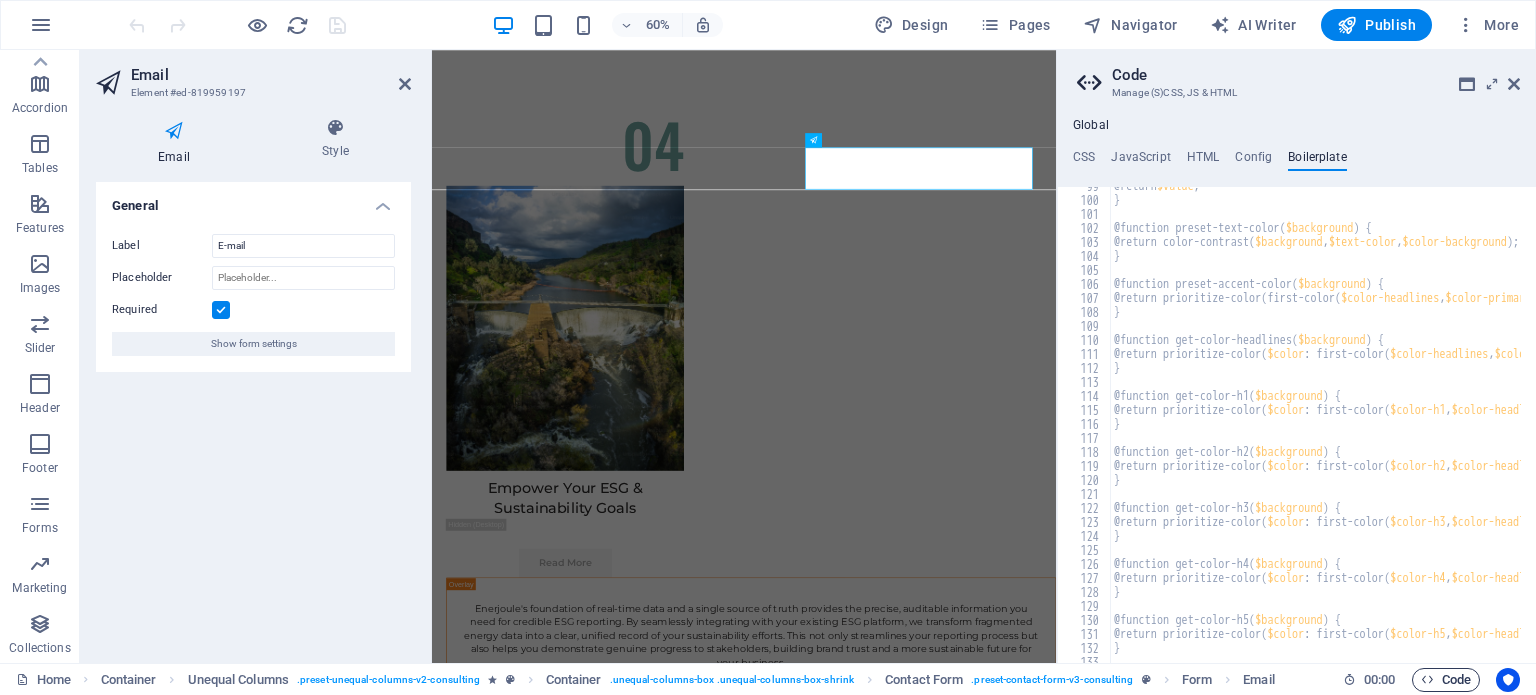 click on "Code" at bounding box center [1446, 680] 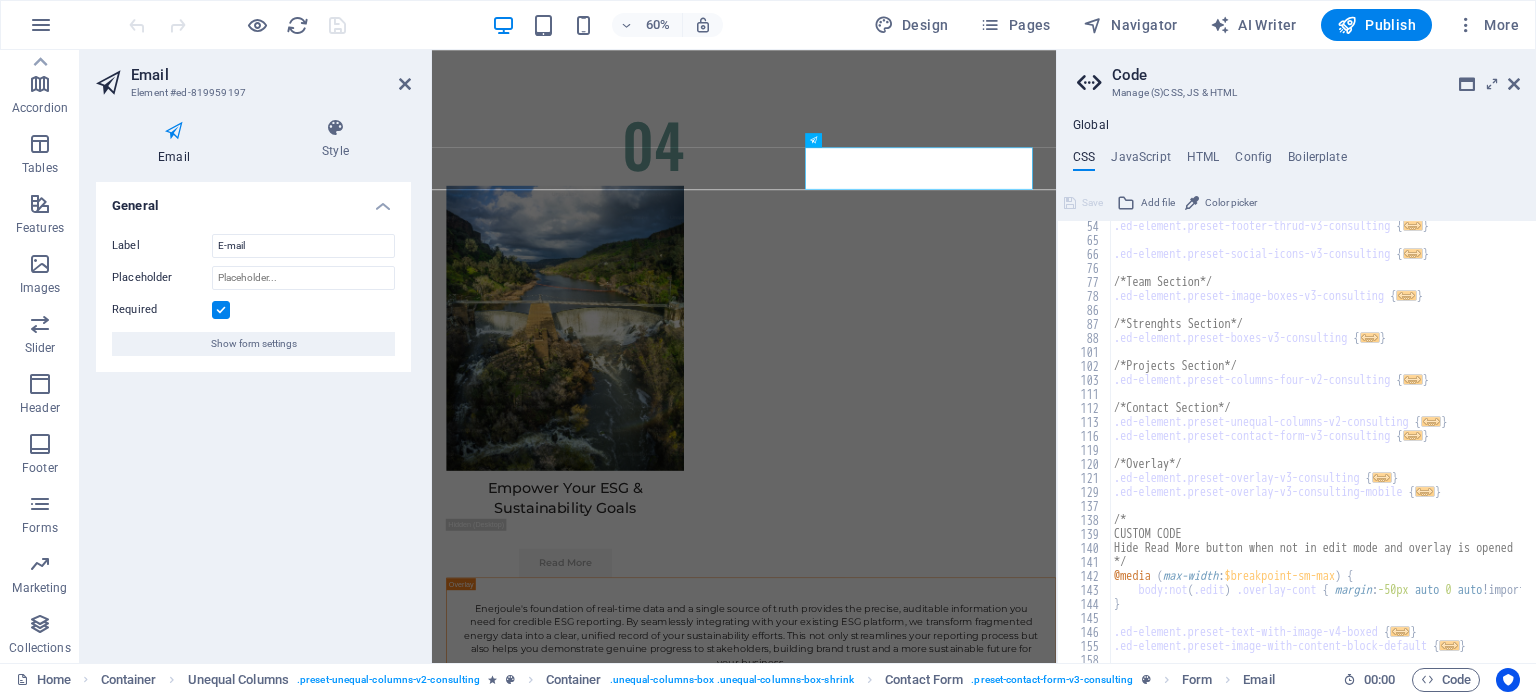 scroll, scrollTop: 272, scrollLeft: 0, axis: vertical 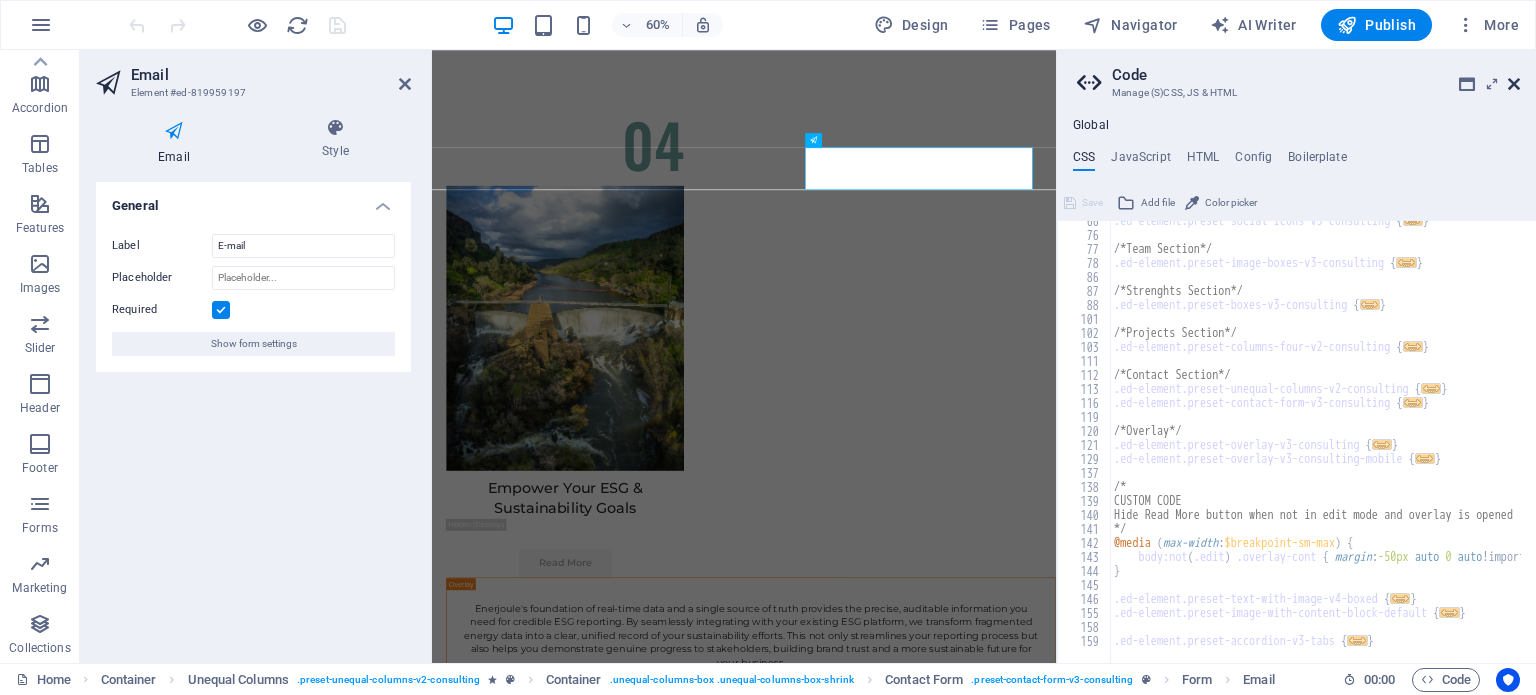click at bounding box center (1514, 84) 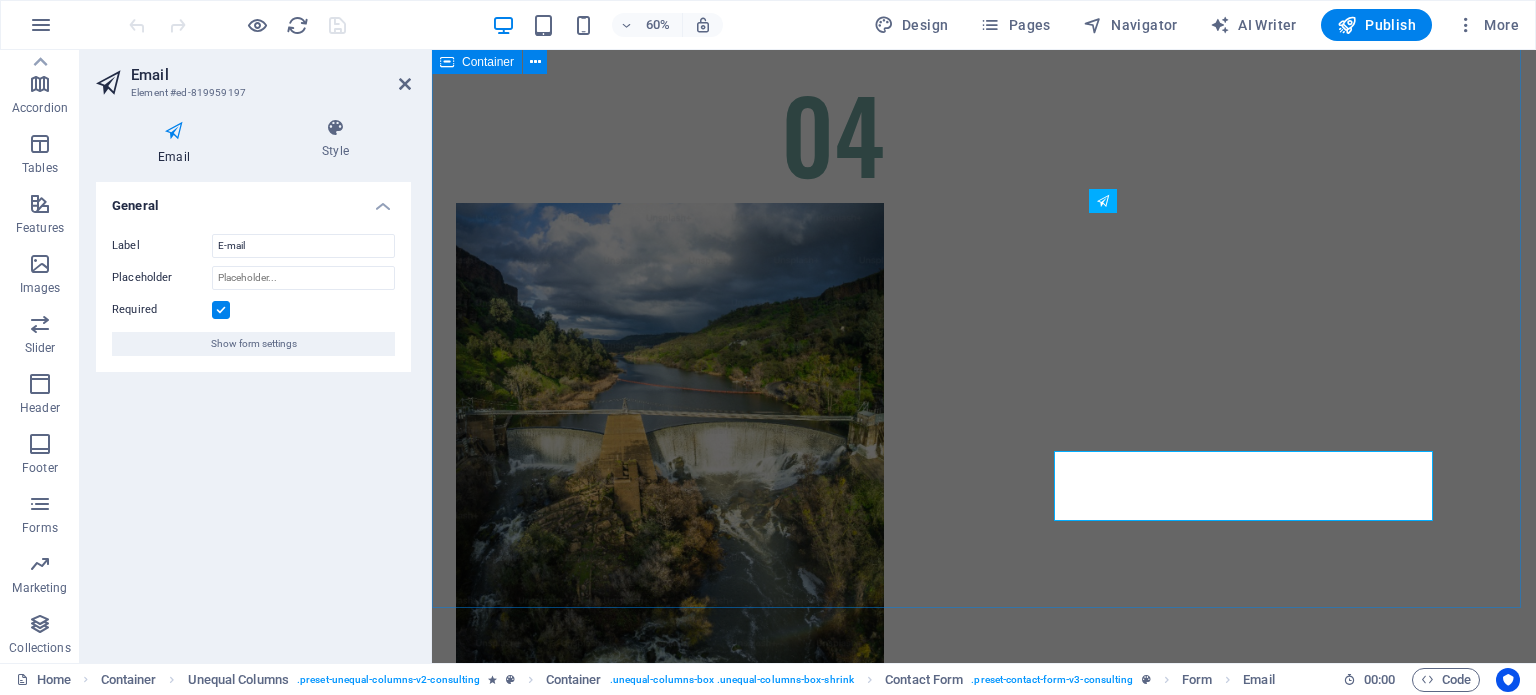 scroll, scrollTop: 12013, scrollLeft: 0, axis: vertical 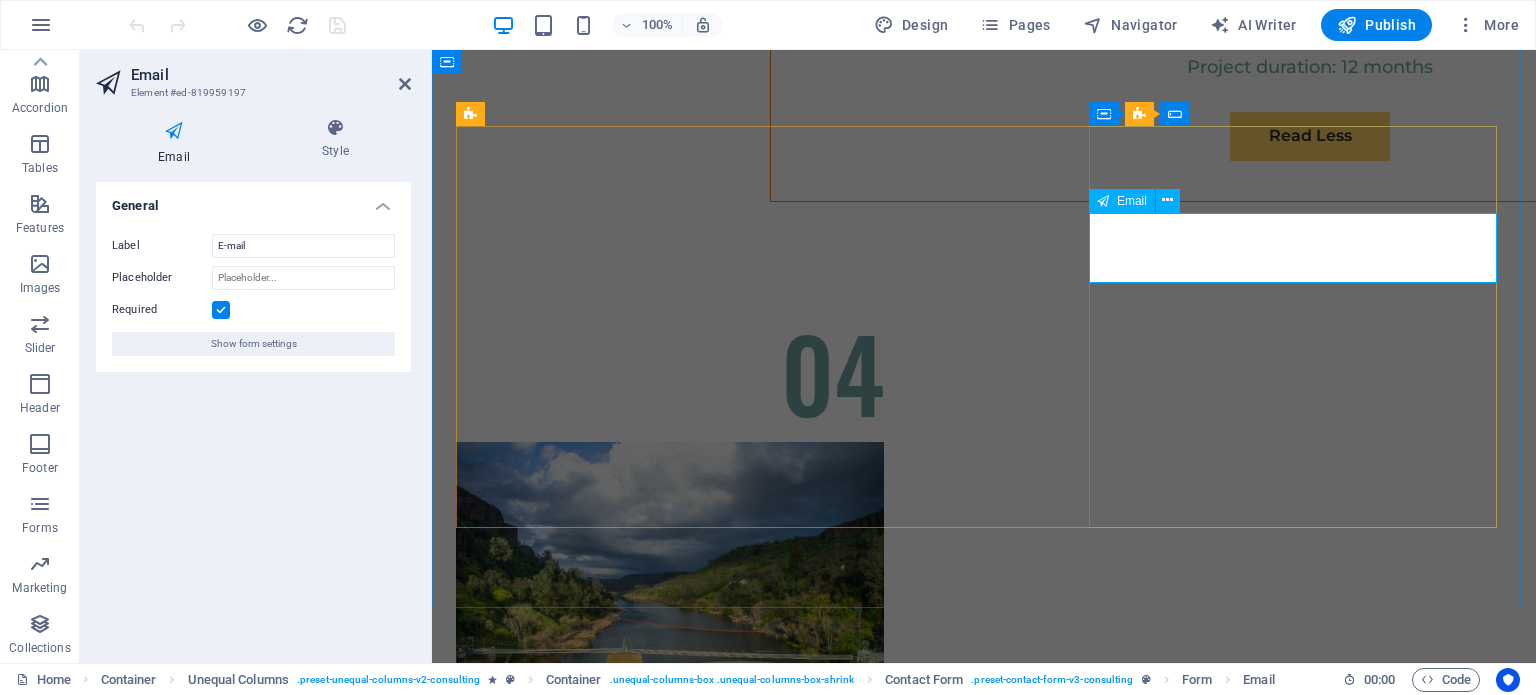 click on "E-mail" at bounding box center [634, 7263] 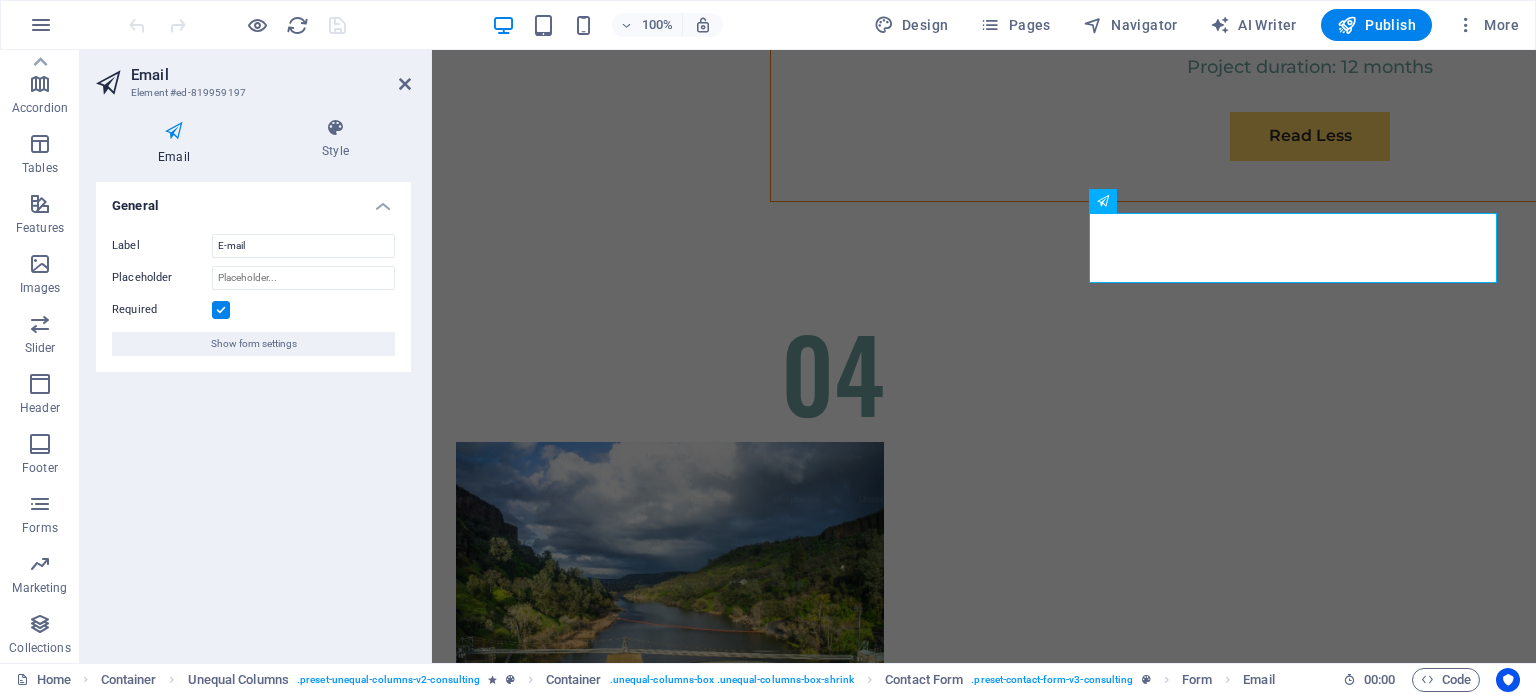 click at bounding box center [174, 131] 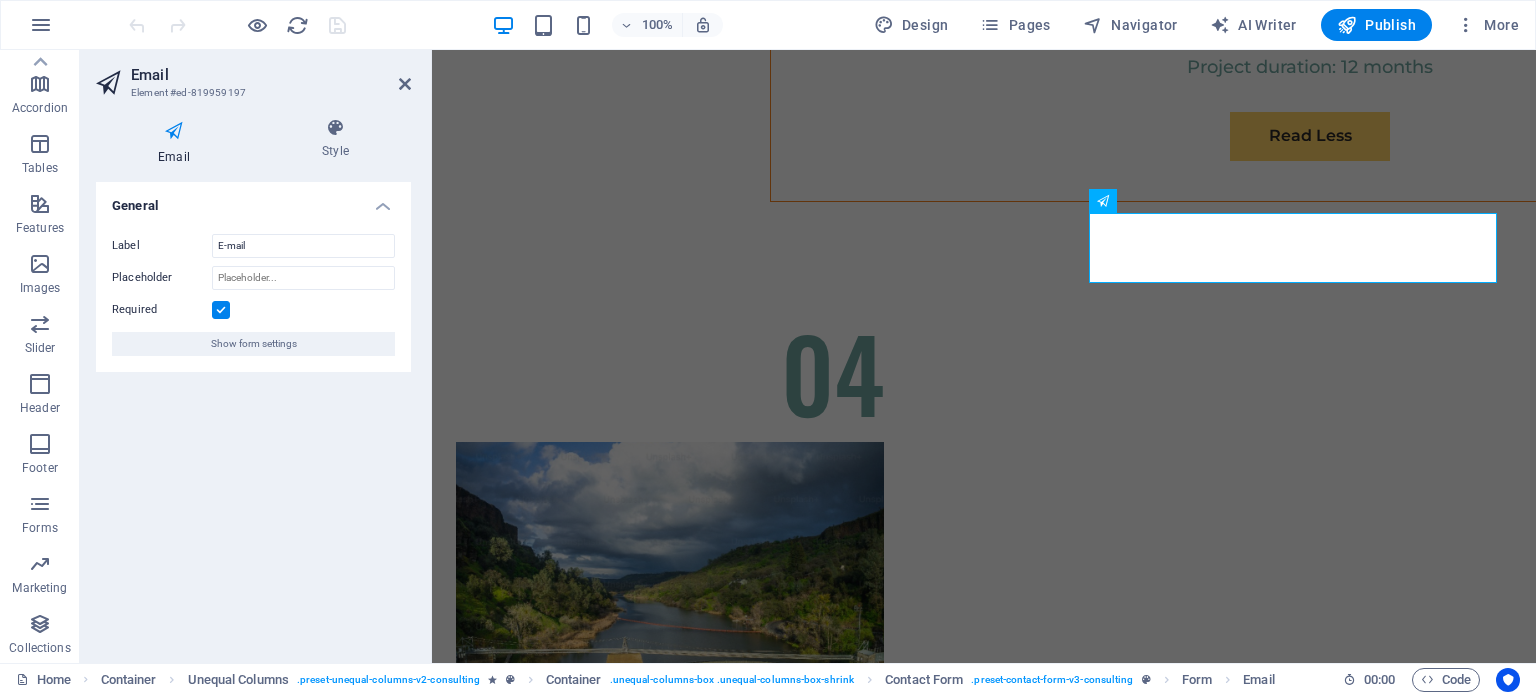 click at bounding box center (174, 131) 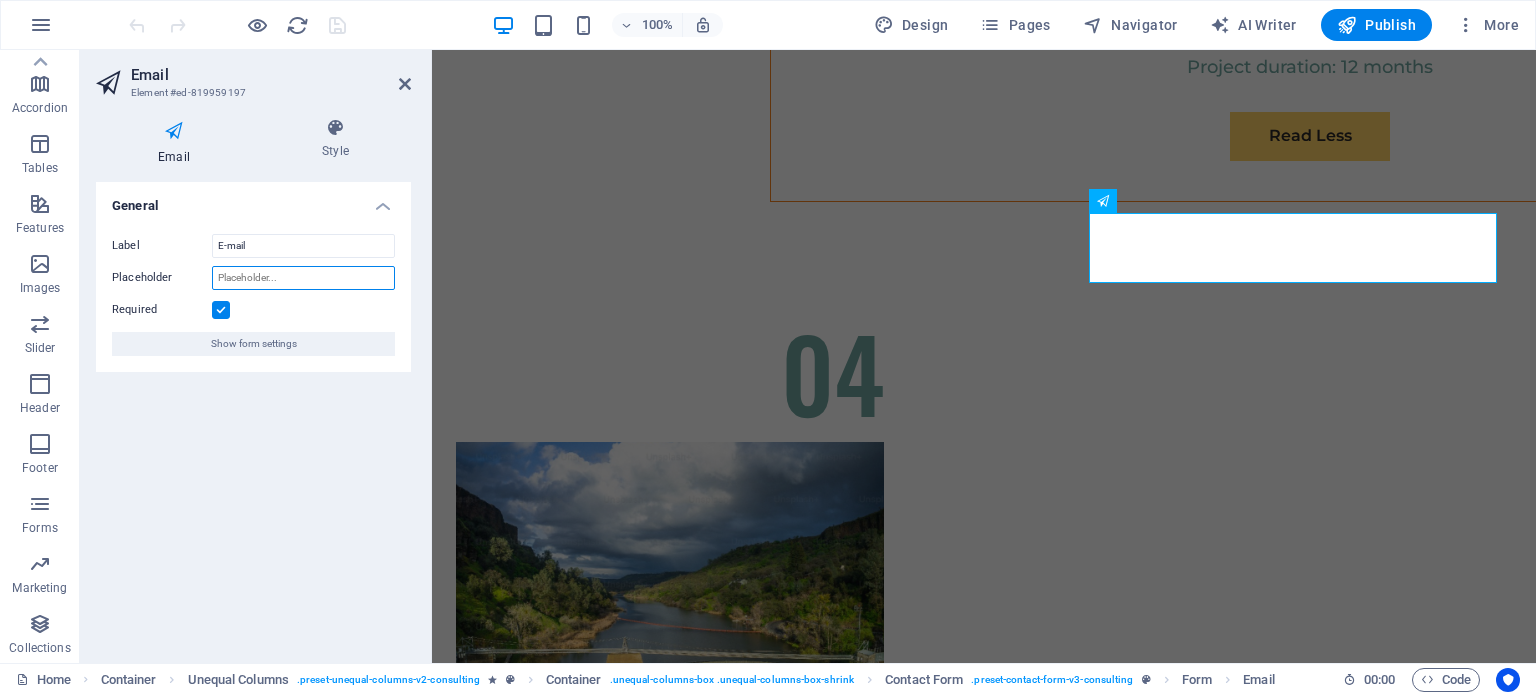 click on "Placeholder" at bounding box center [303, 278] 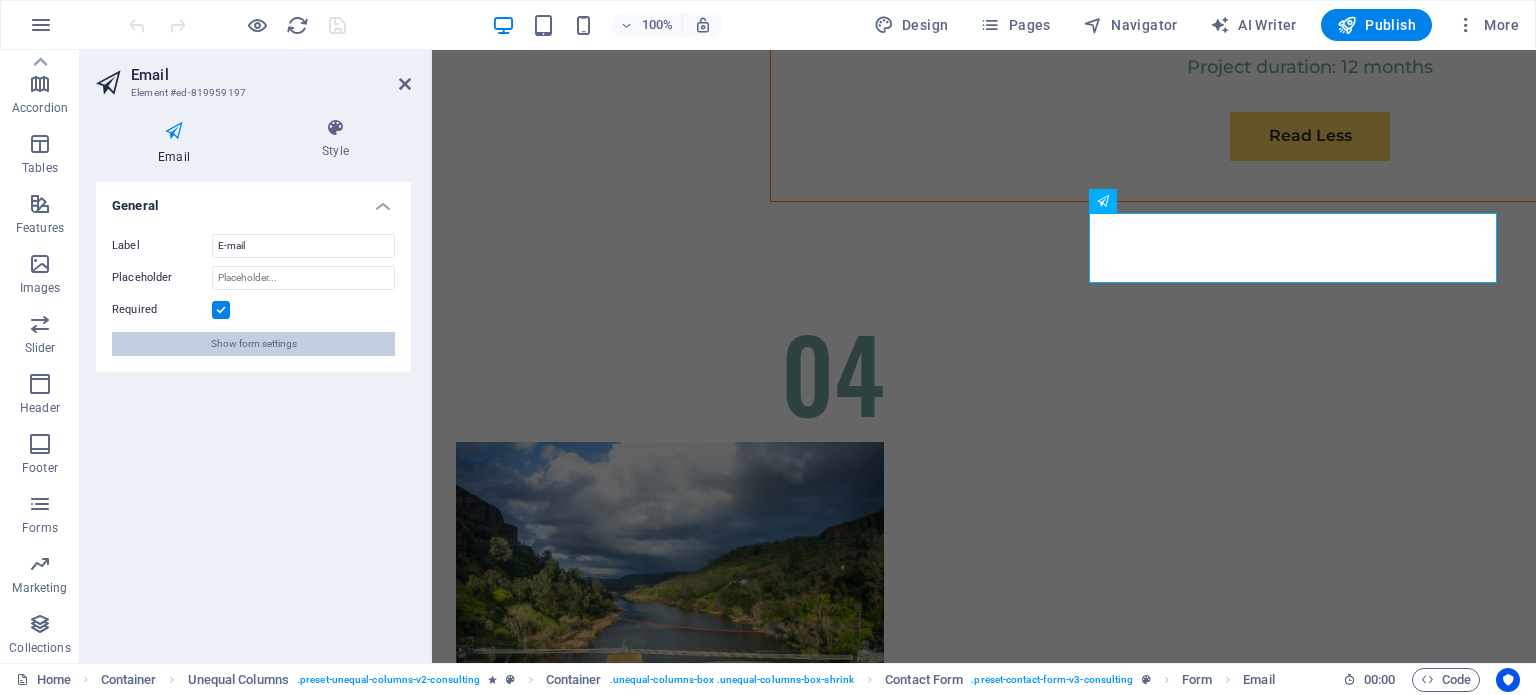 click on "Show form settings" at bounding box center [254, 344] 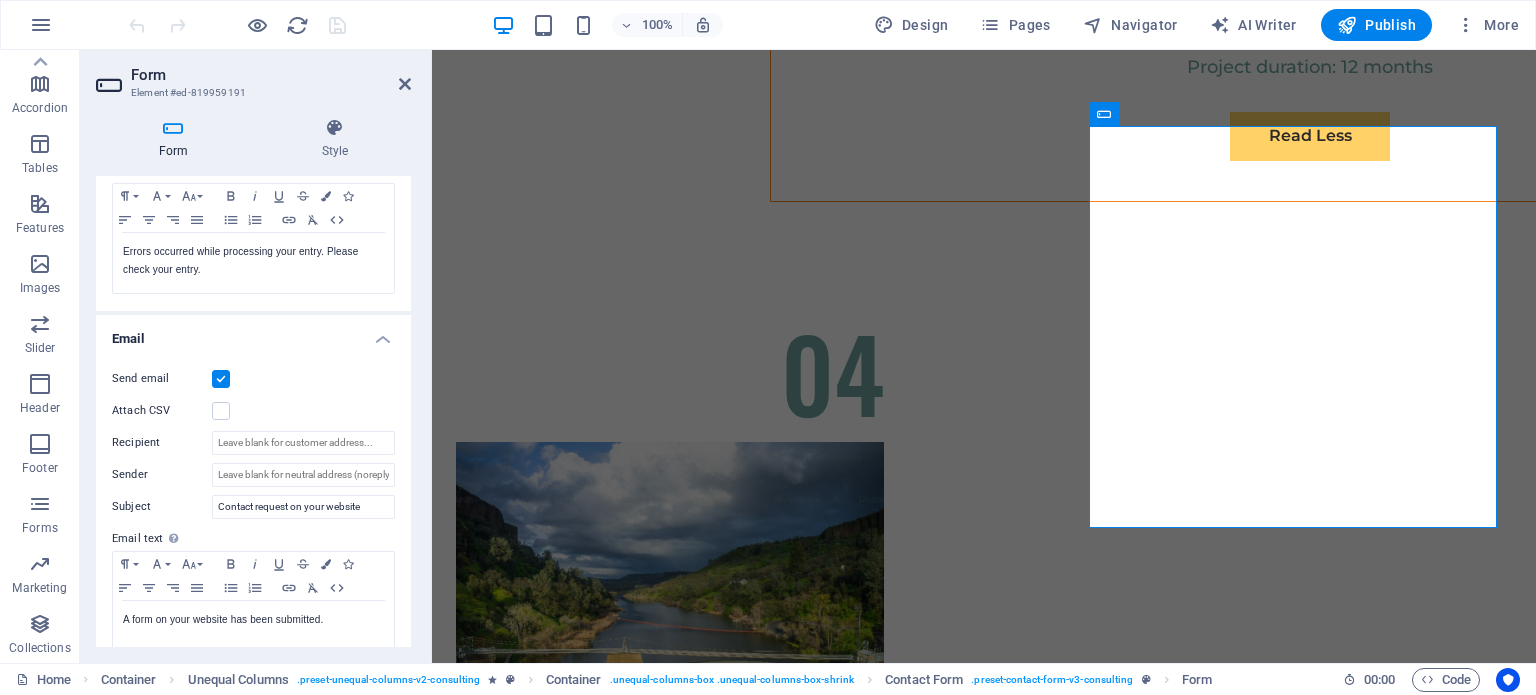 scroll, scrollTop: 400, scrollLeft: 0, axis: vertical 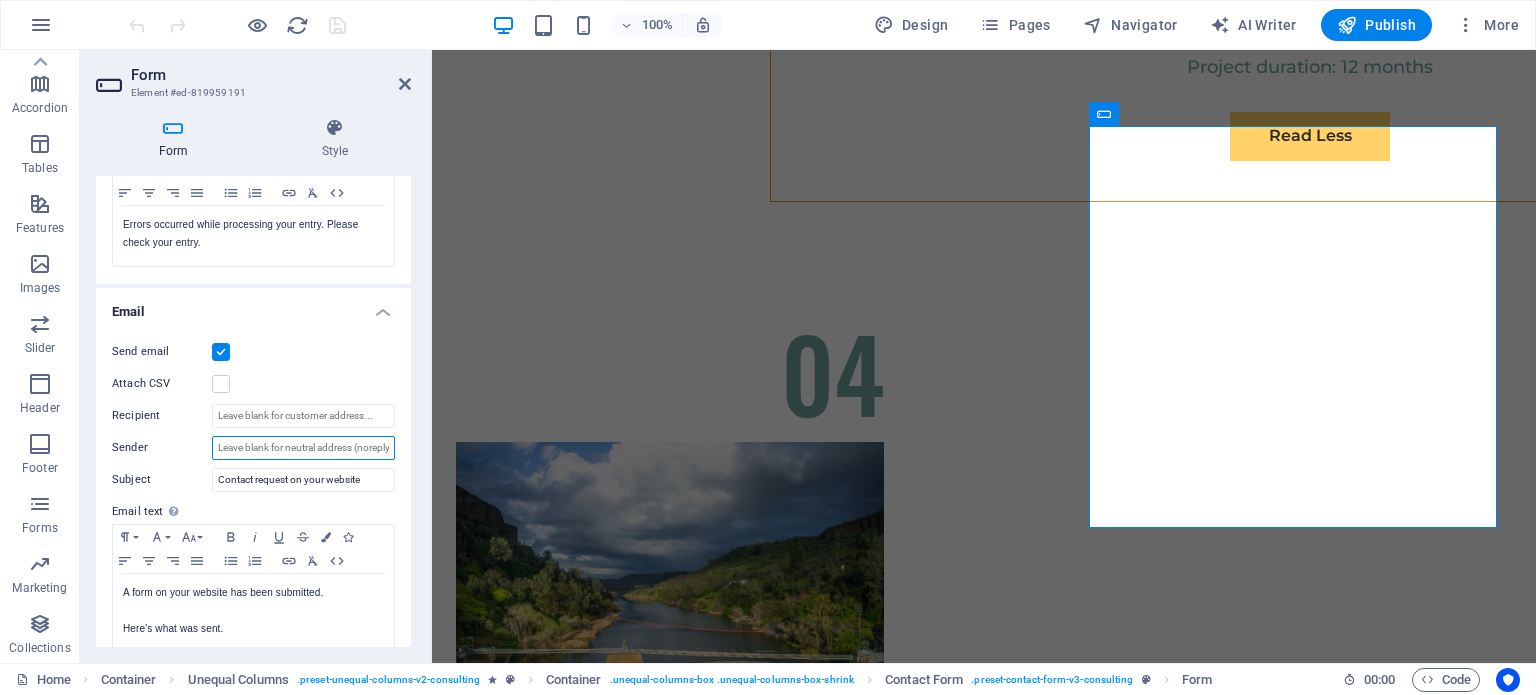 click on "Sender" at bounding box center [303, 448] 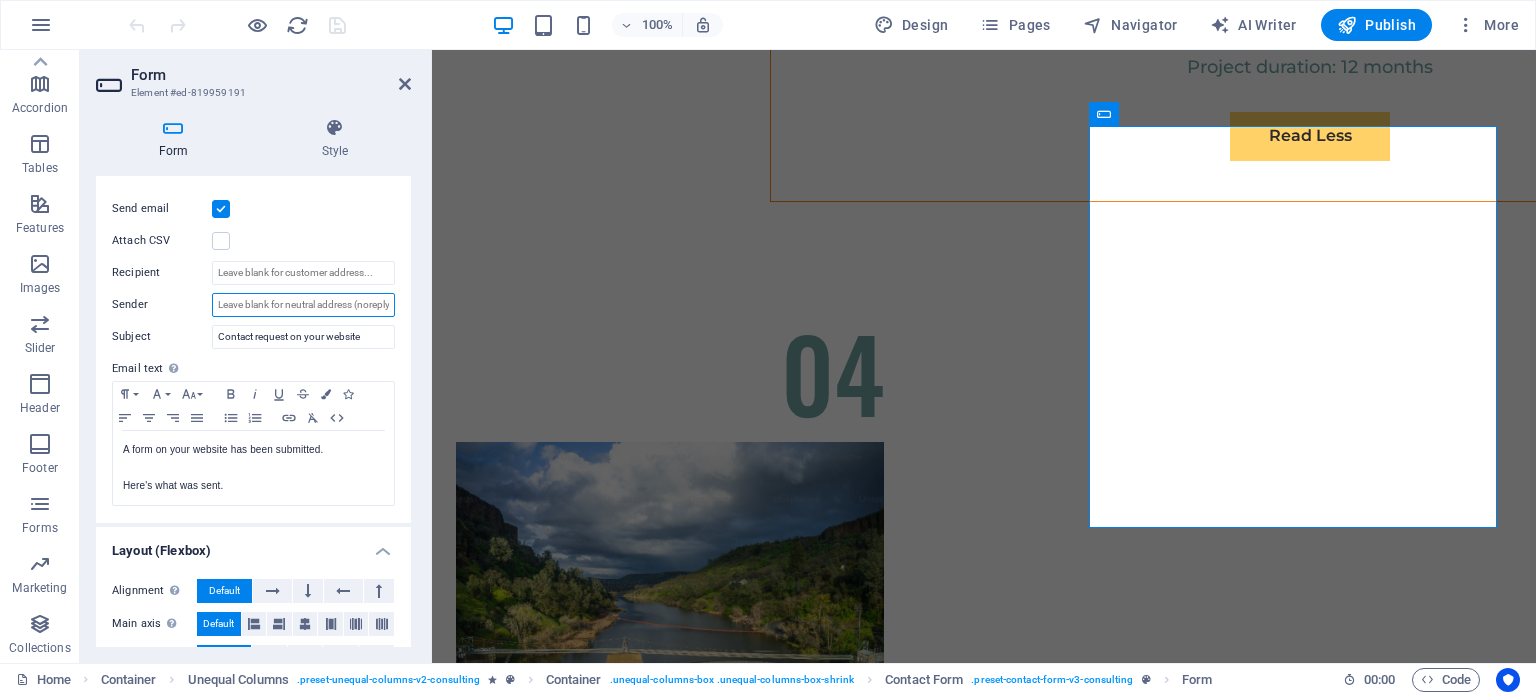 scroll, scrollTop: 600, scrollLeft: 0, axis: vertical 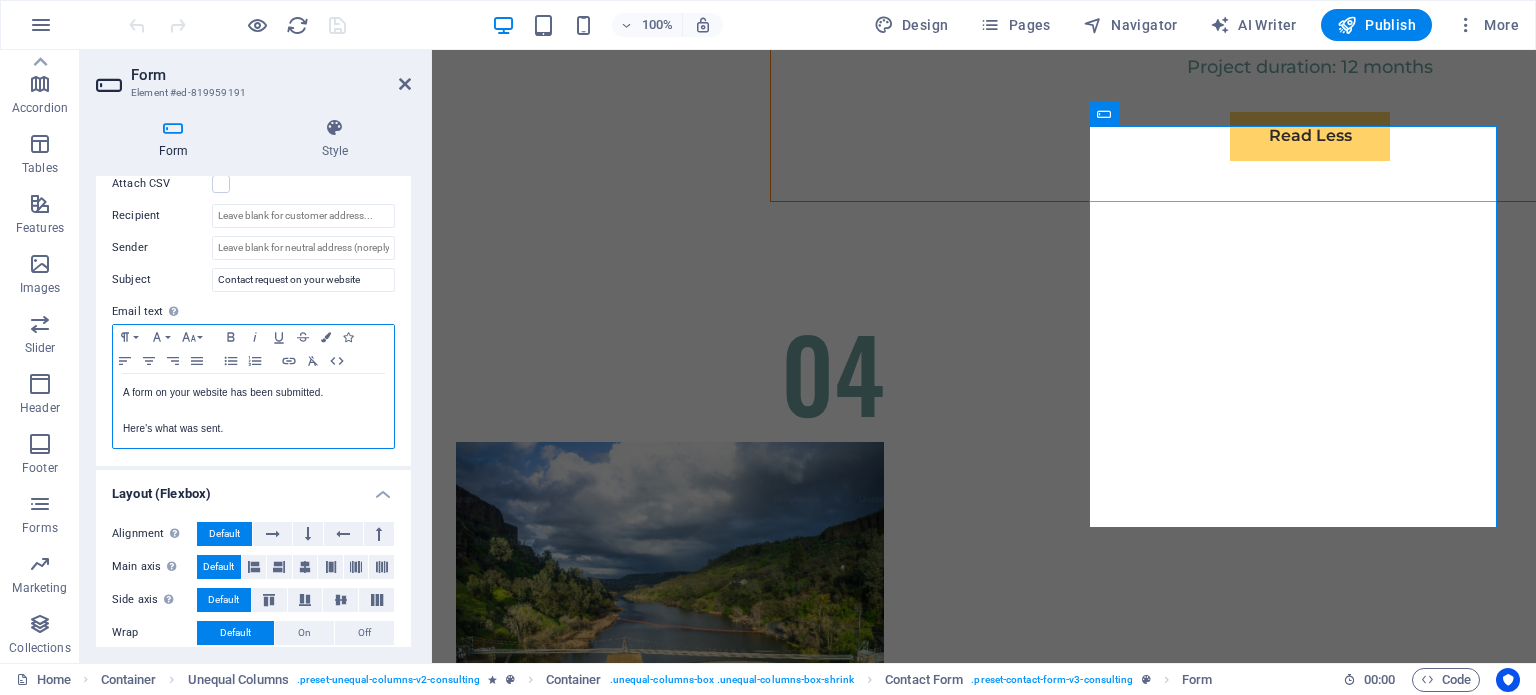click on "Here's what was sent." at bounding box center (253, 429) 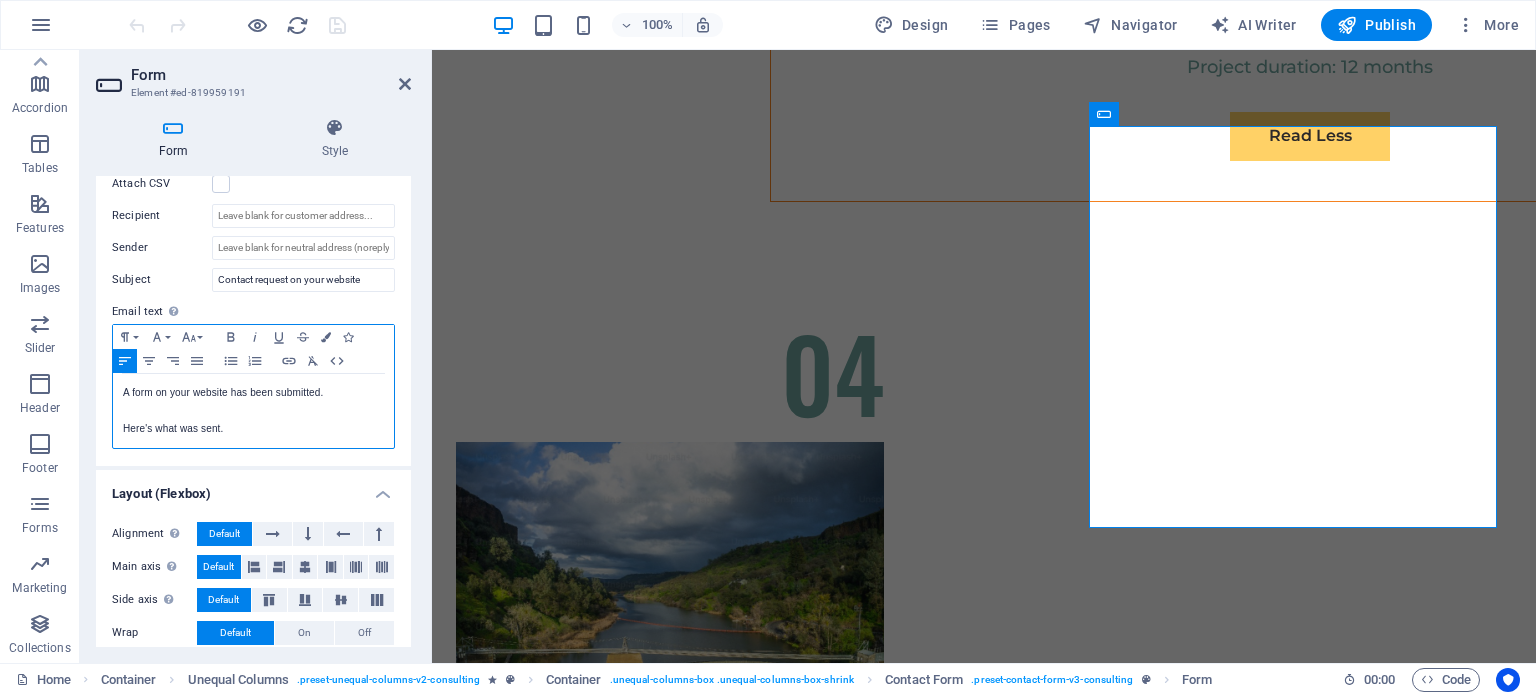 click on "A form on your website has been submitted." at bounding box center [253, 393] 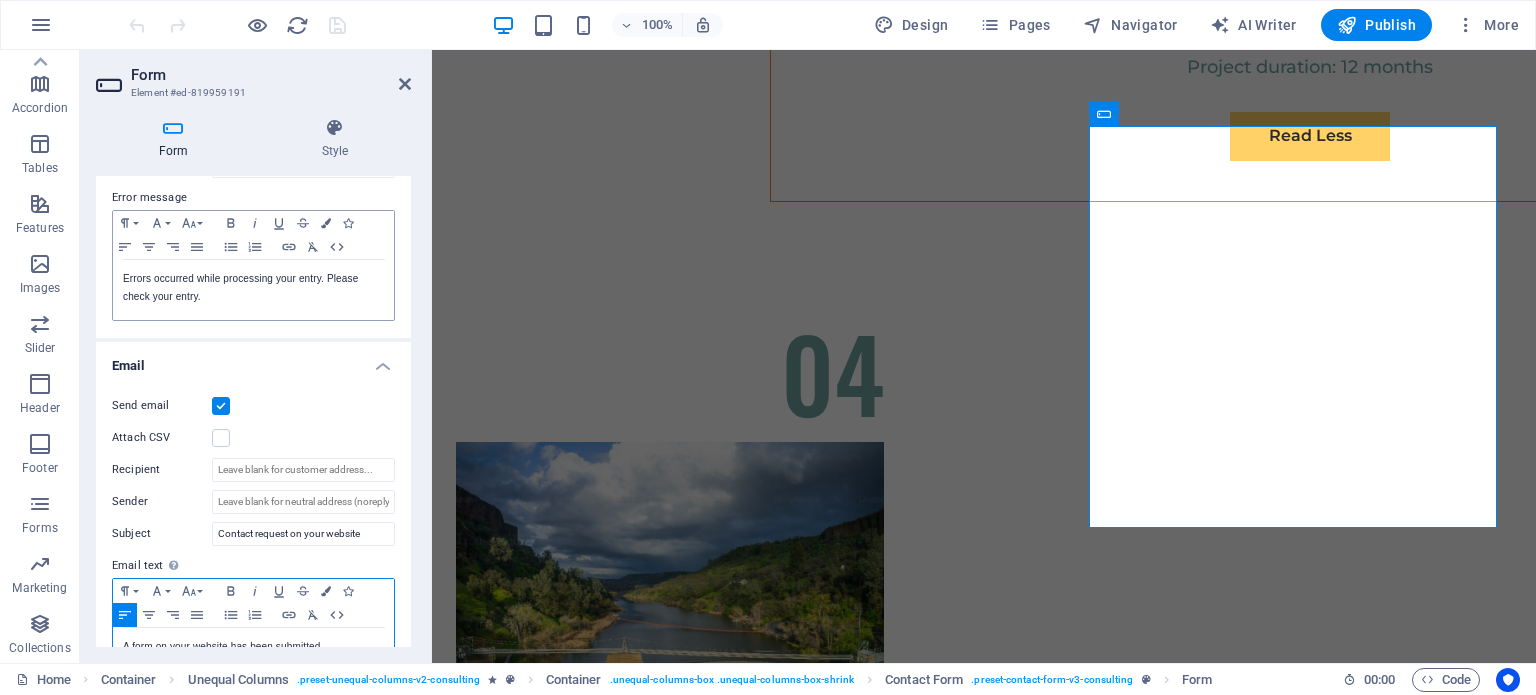 scroll, scrollTop: 246, scrollLeft: 0, axis: vertical 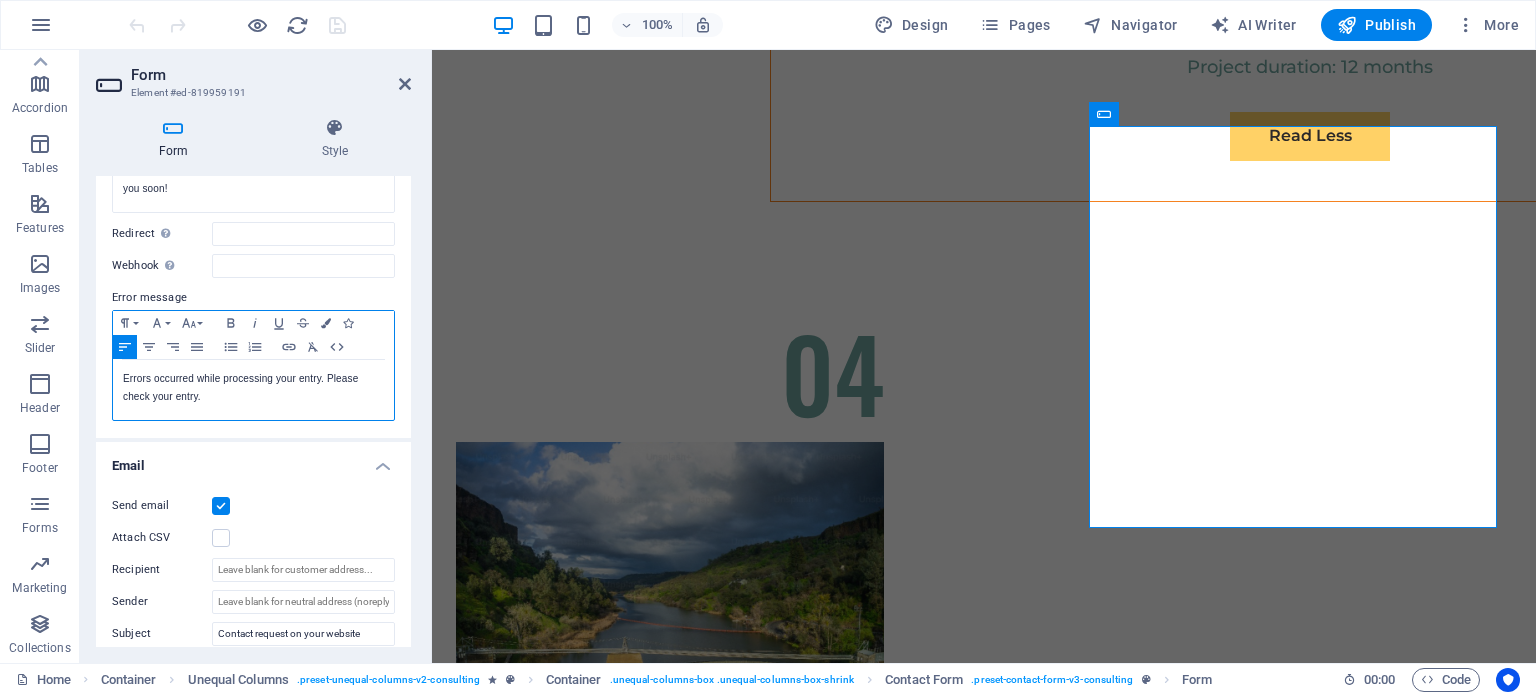 click on "Errors occurred while processing your entry. Please check your entry." at bounding box center (253, 388) 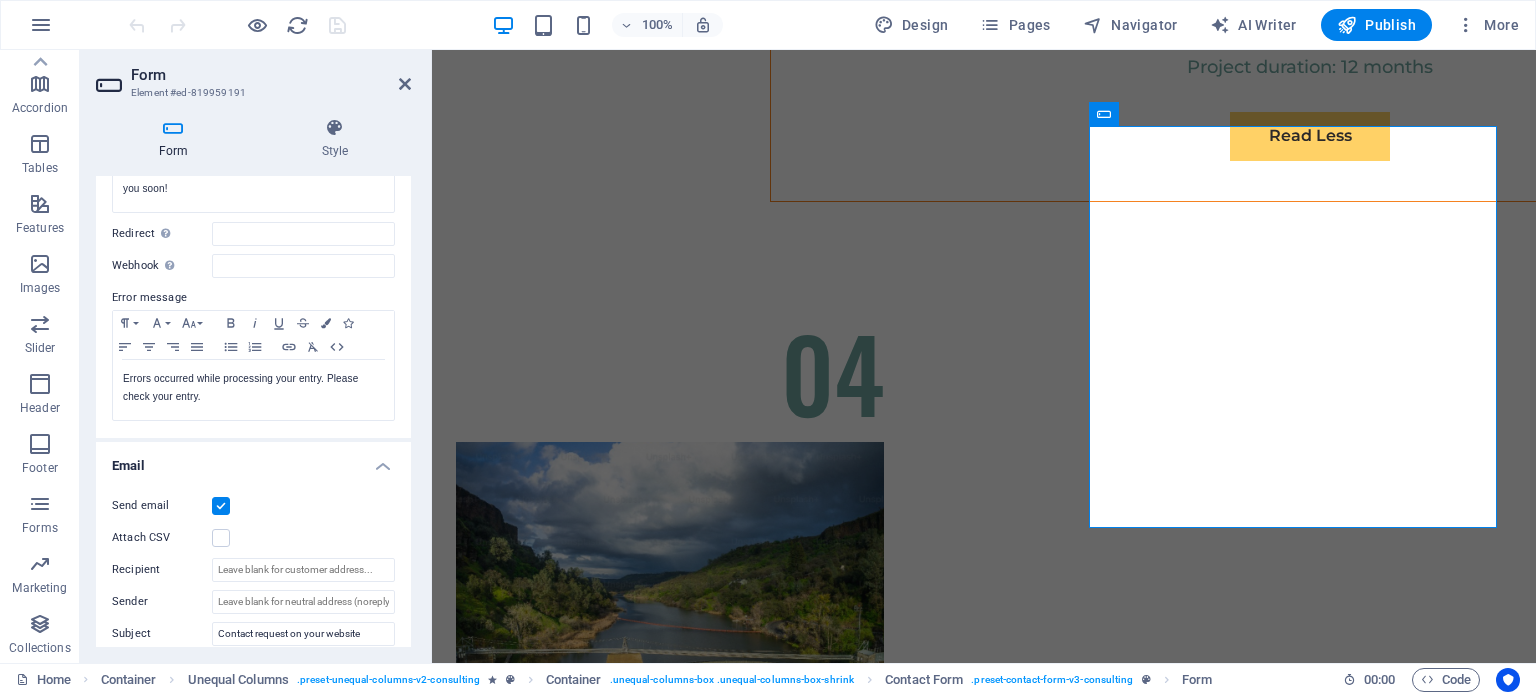 click on "Email" at bounding box center [253, 460] 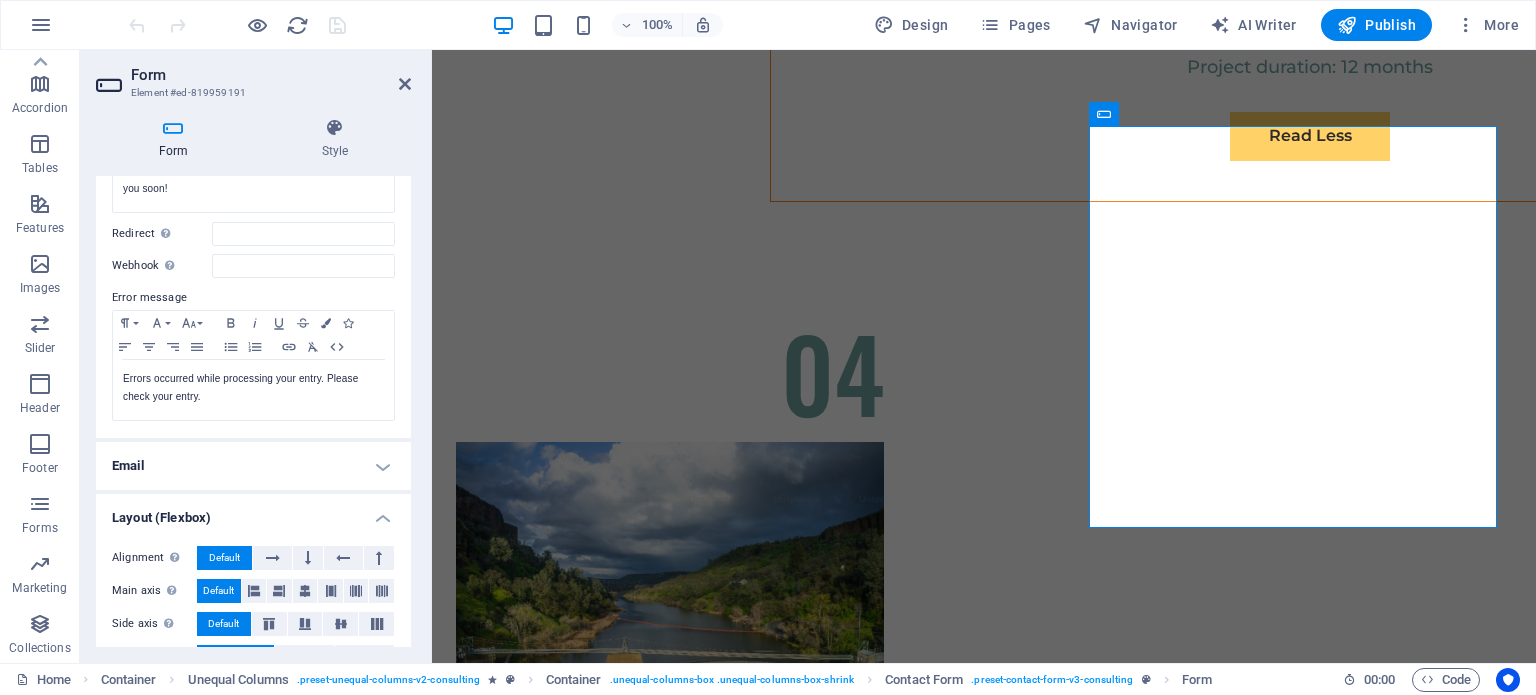 click on "Email" at bounding box center [253, 466] 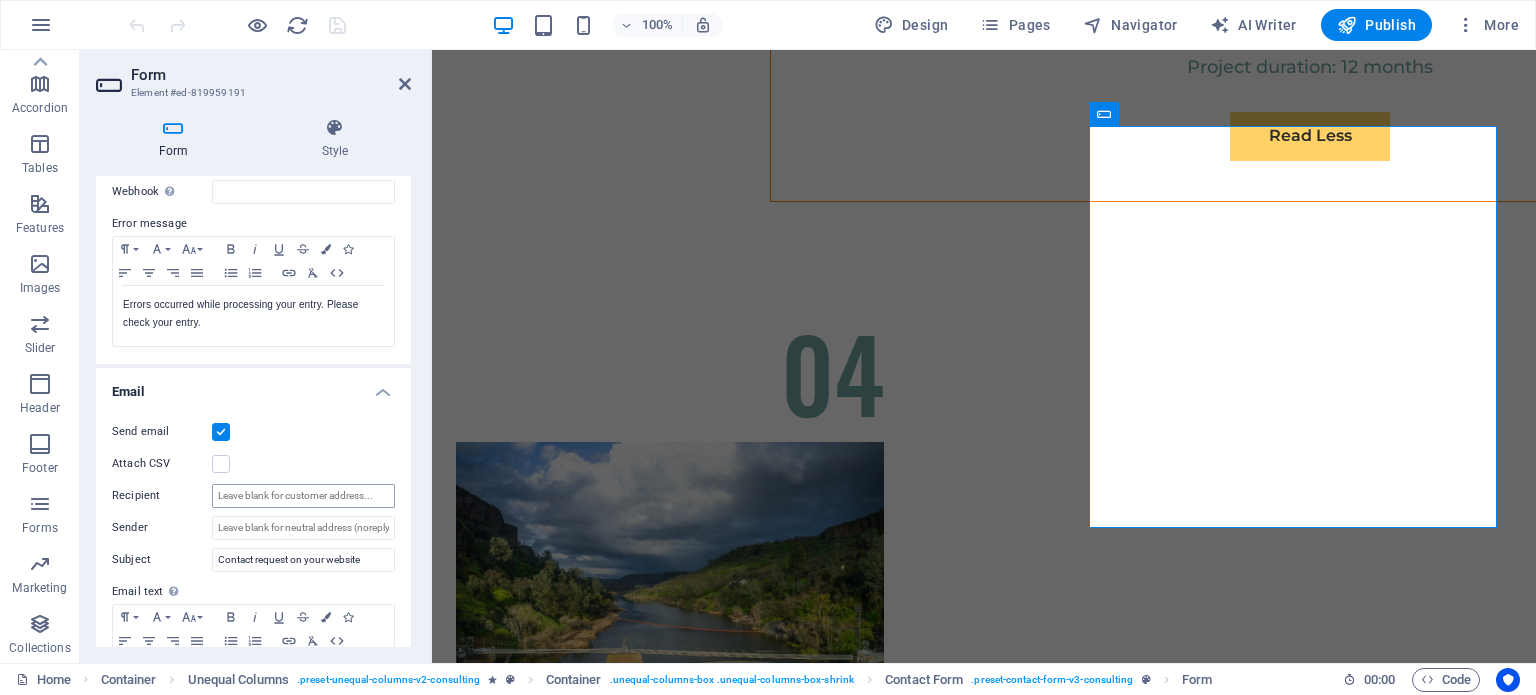 scroll, scrollTop: 346, scrollLeft: 0, axis: vertical 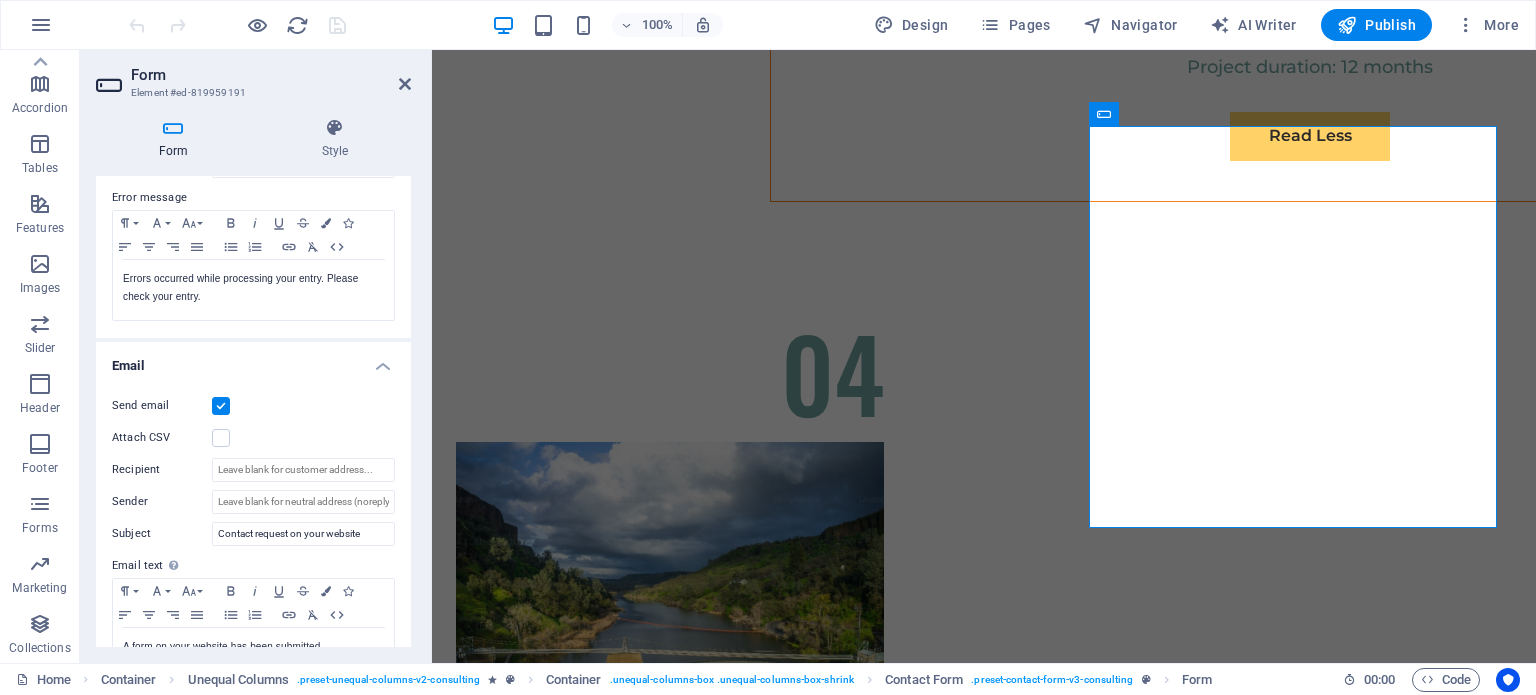 click at bounding box center [221, 406] 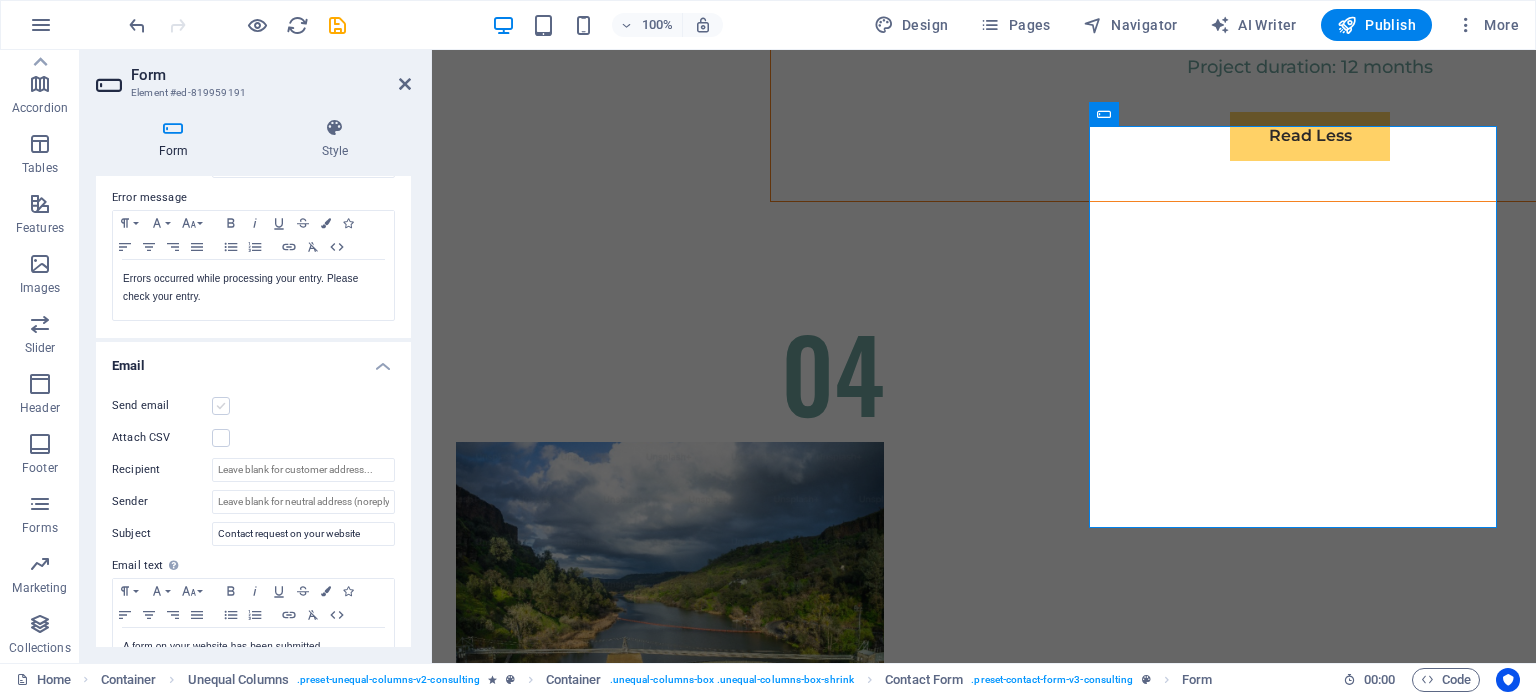 click at bounding box center (221, 406) 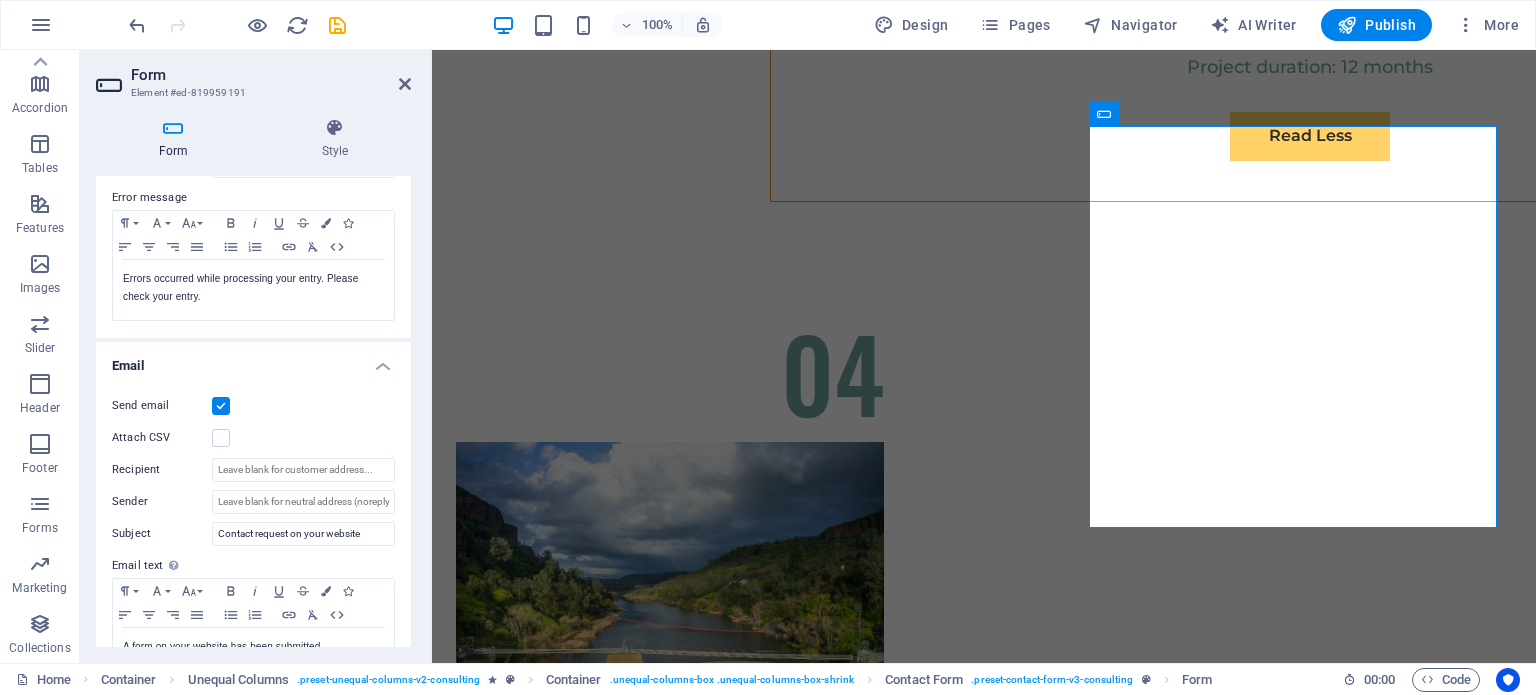 scroll, scrollTop: 446, scrollLeft: 0, axis: vertical 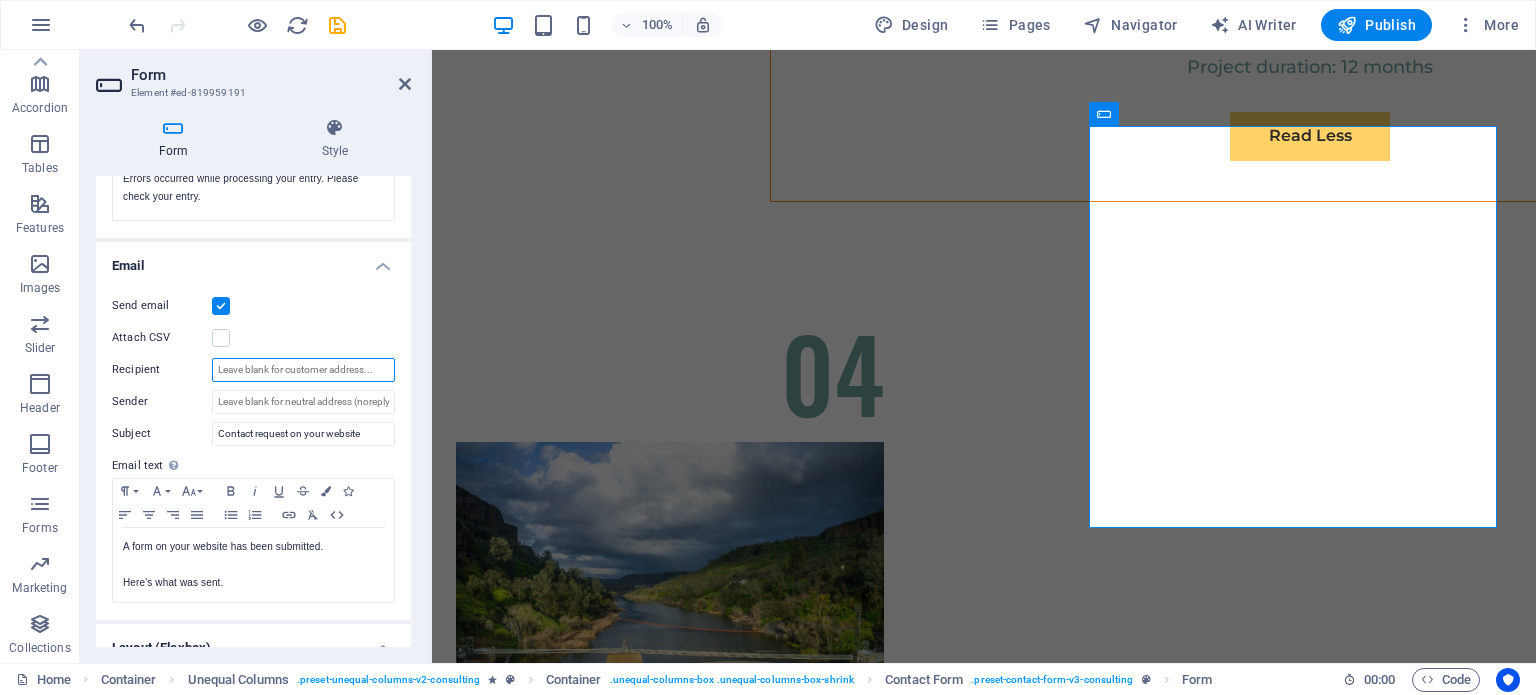 click on "Recipient" at bounding box center (303, 370) 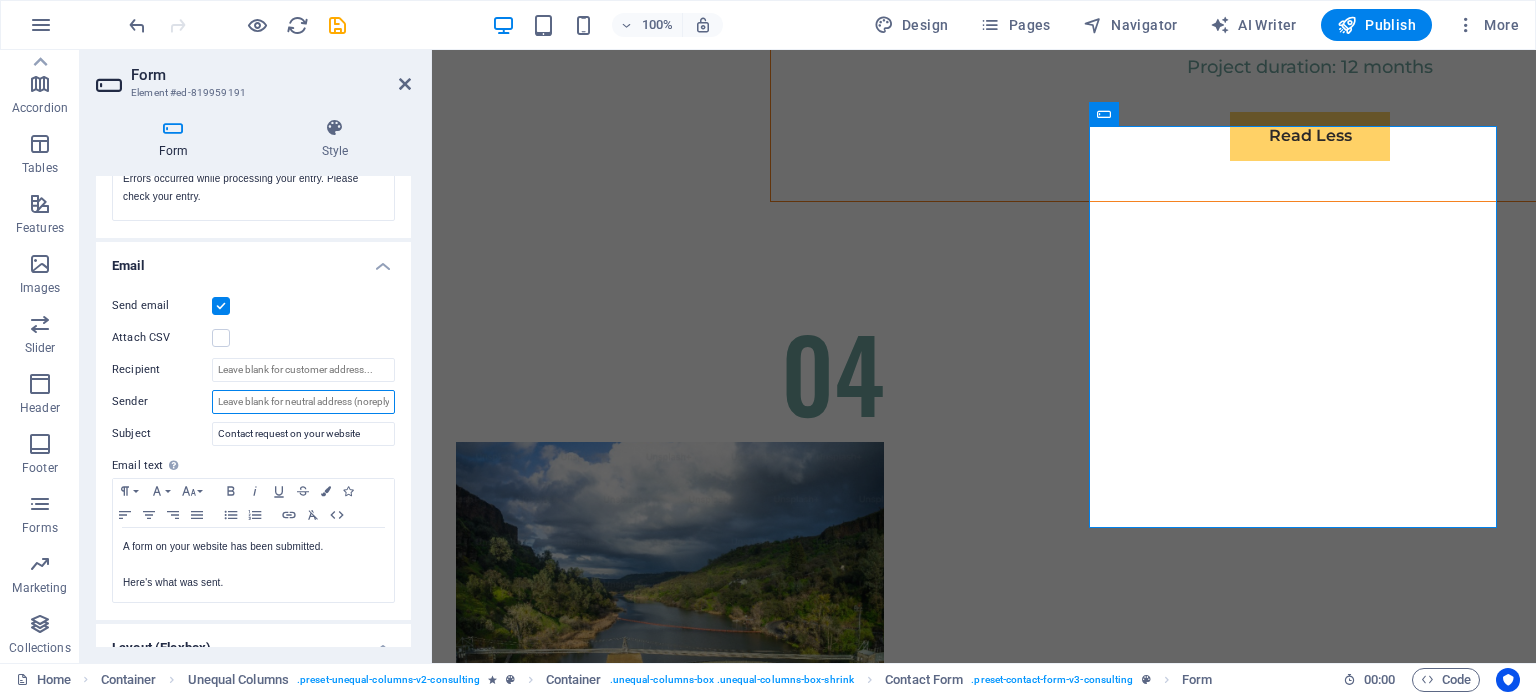 click on "Sender" at bounding box center (303, 402) 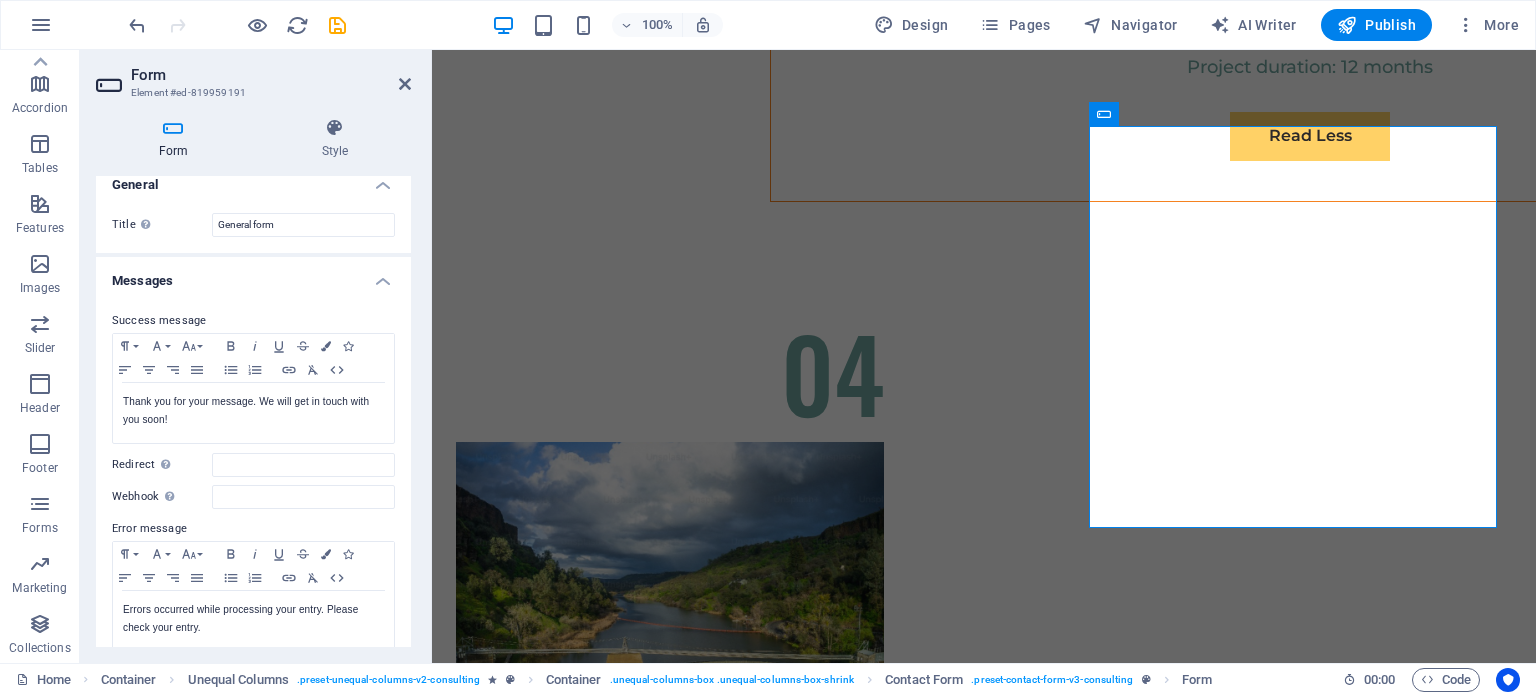 scroll, scrollTop: 0, scrollLeft: 0, axis: both 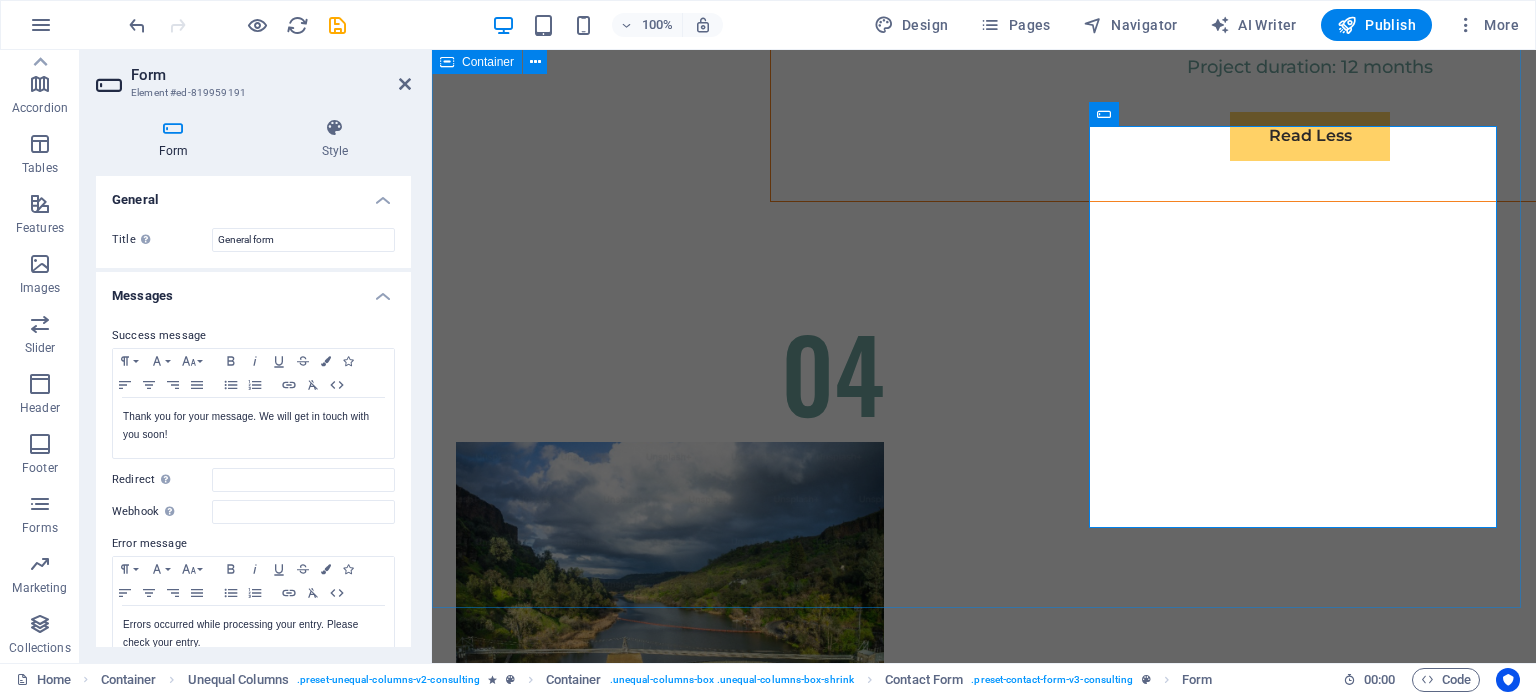 click on "Get In Touch Ready to embark on your journey towards sustainable success? Contact us today to schedule a consultation. Full Name E-mail Message   I have read and understand the privacy policy. Unreadable? Load new Submit" at bounding box center (984, 6875) 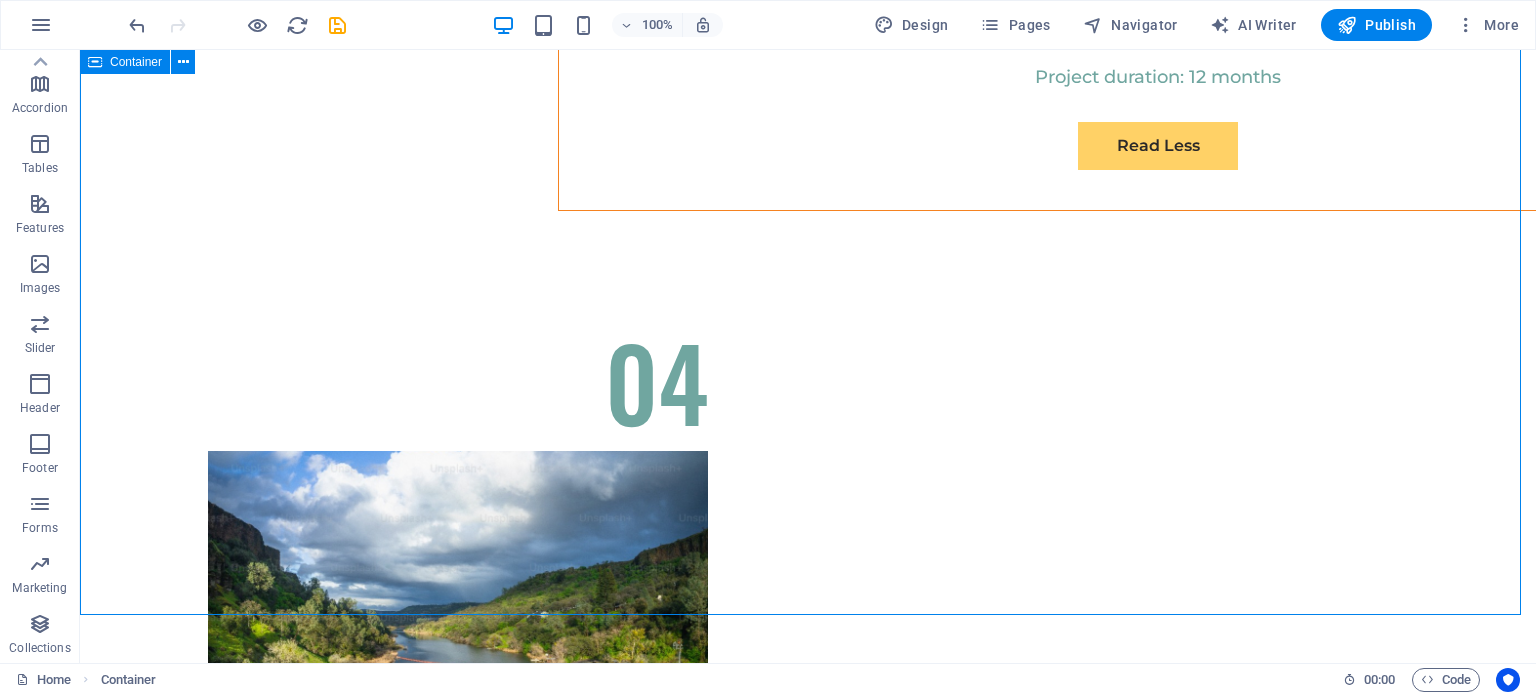 scroll, scrollTop: 11660, scrollLeft: 0, axis: vertical 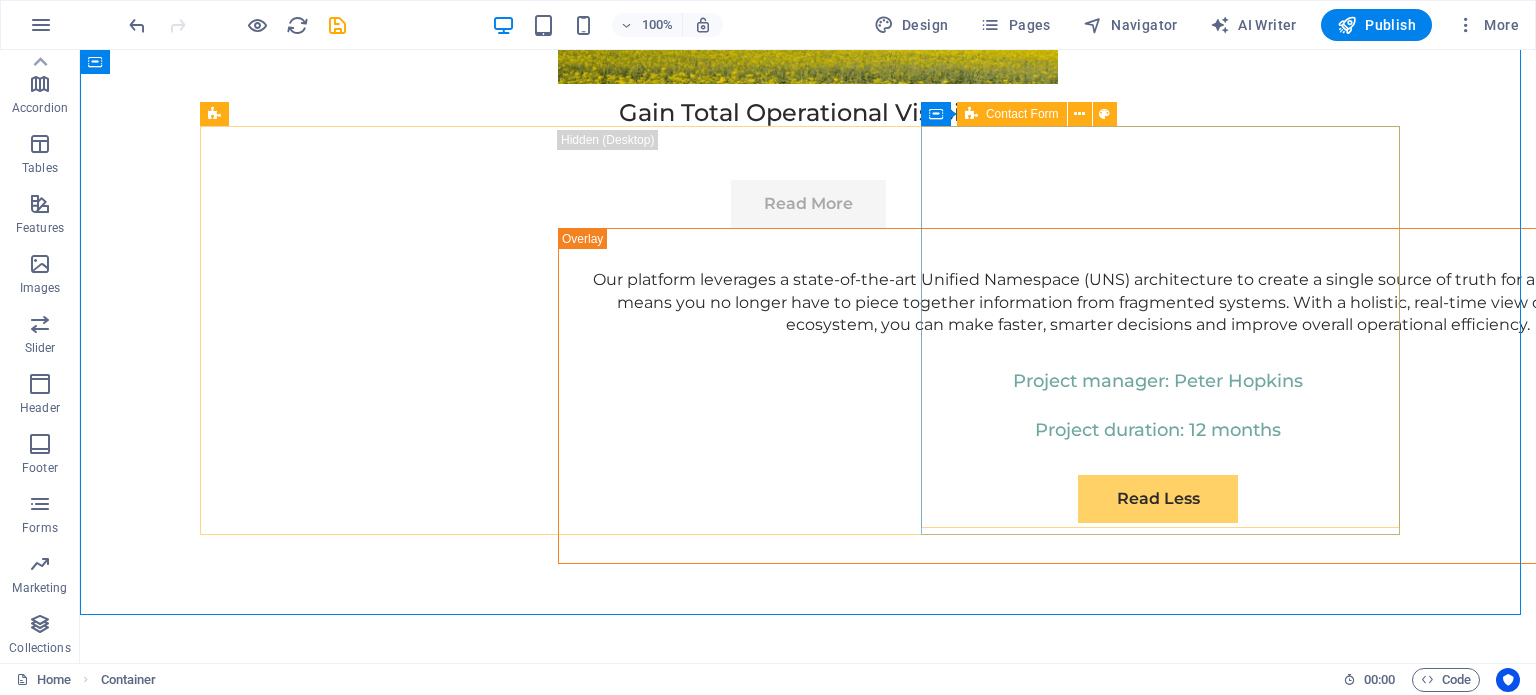 click on "Contact Form" at bounding box center [1022, 114] 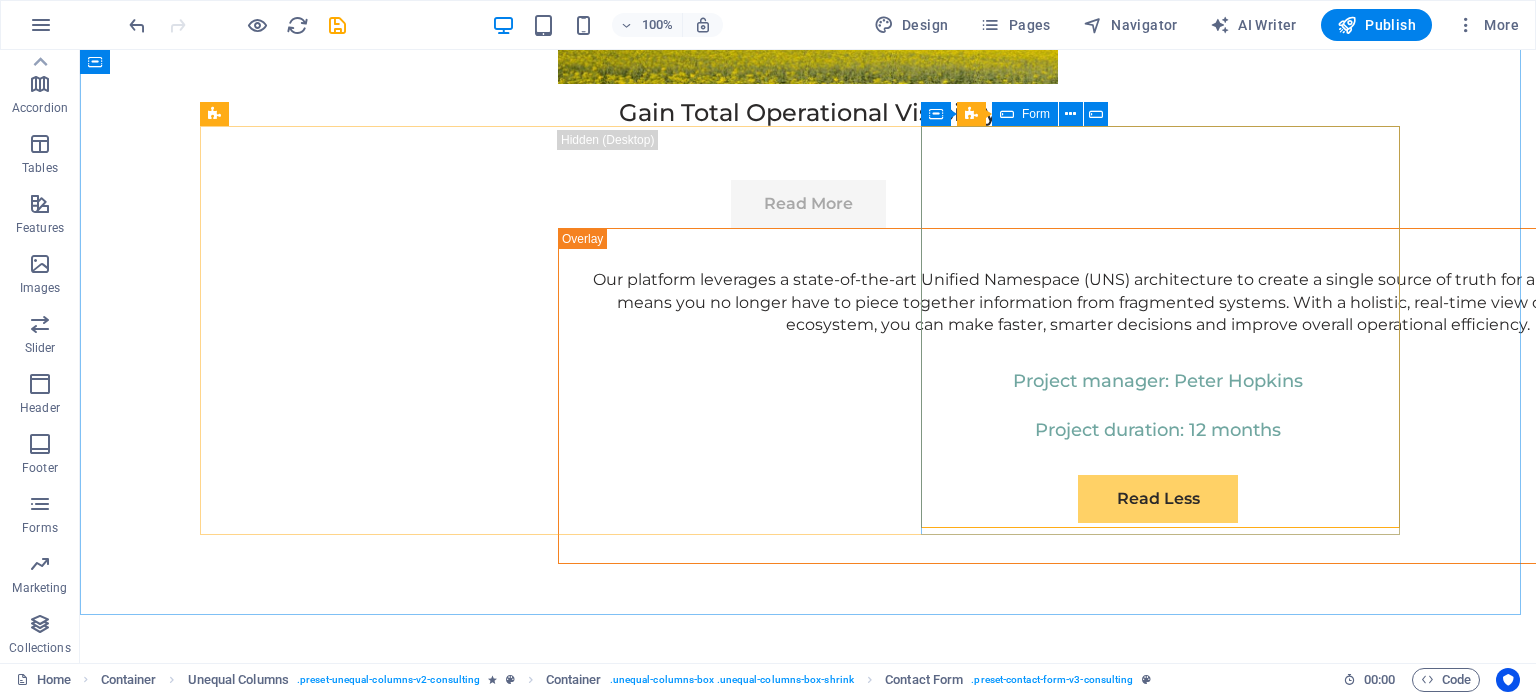 click at bounding box center [1007, 114] 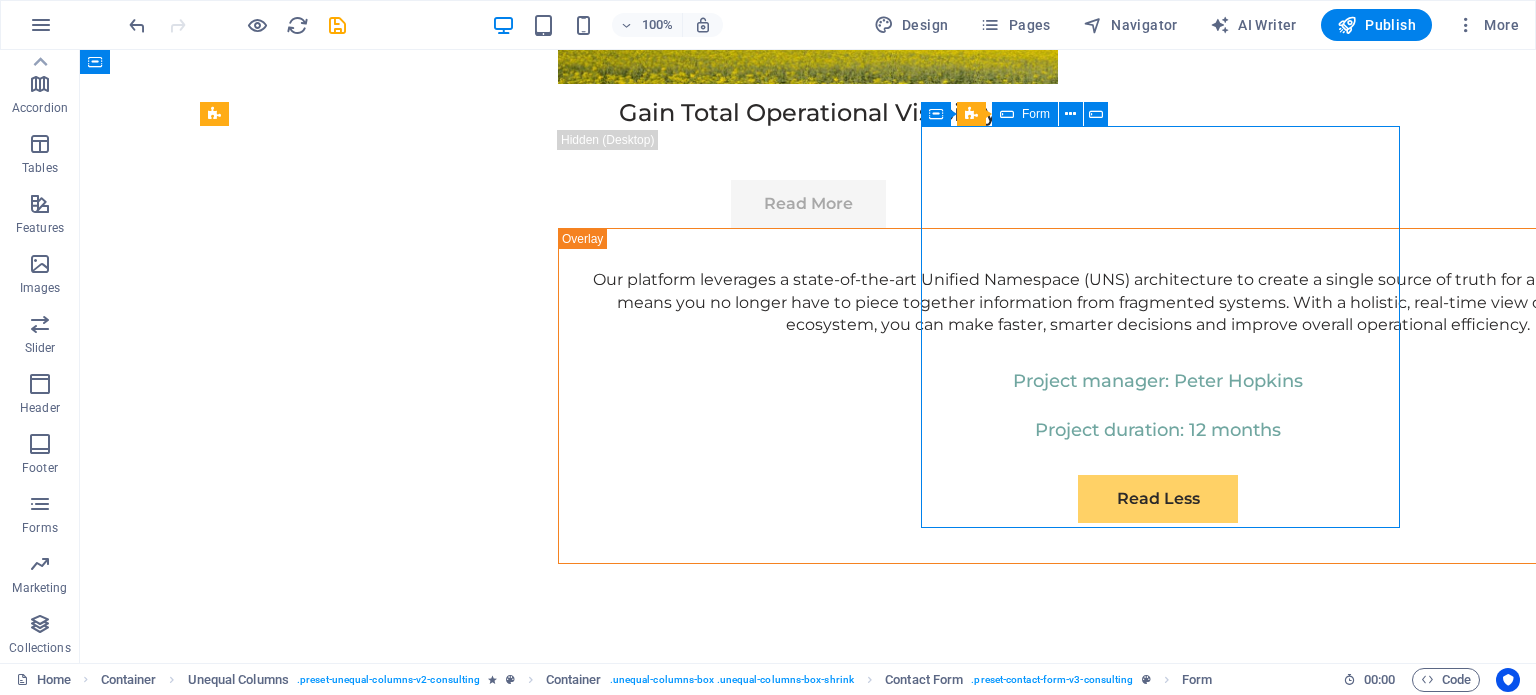 click on "Form" at bounding box center [1036, 114] 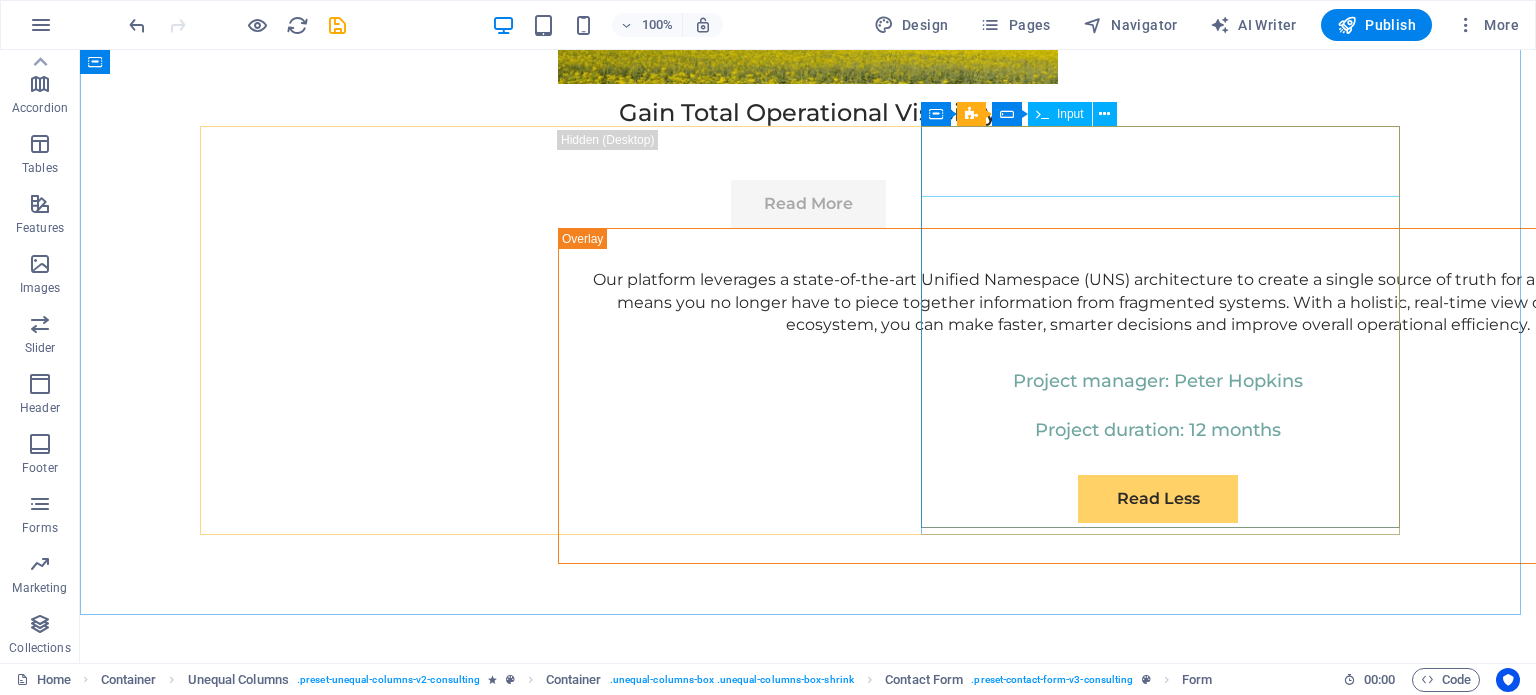 click on "Input" at bounding box center (1070, 114) 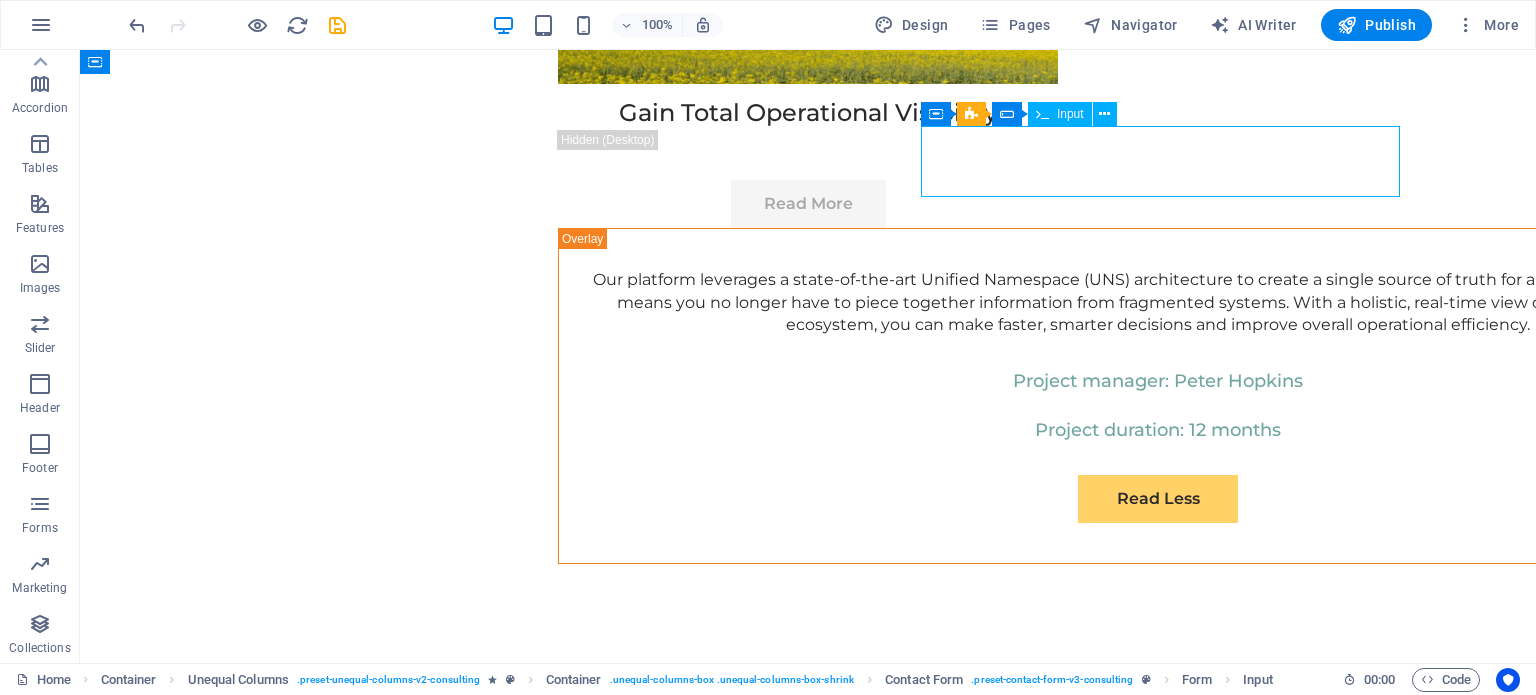 click on "Input" at bounding box center [1070, 114] 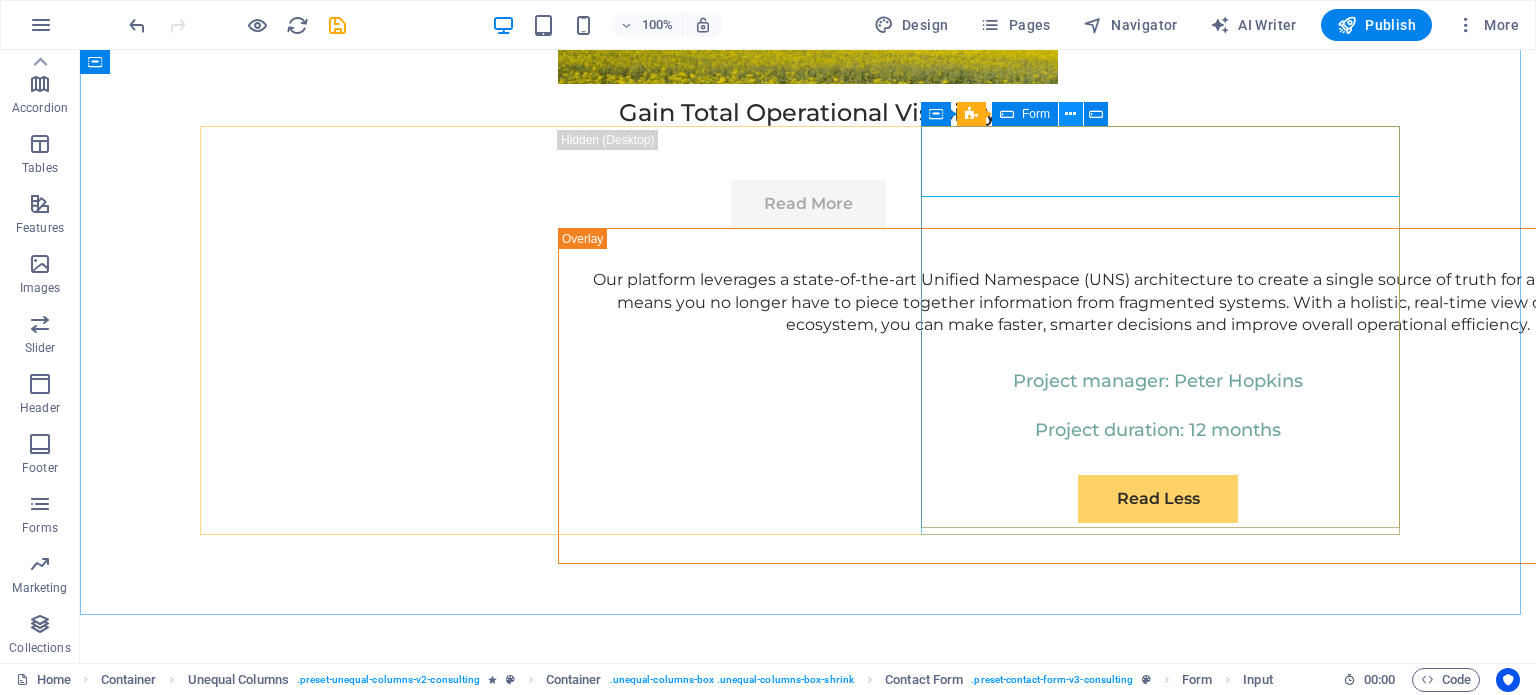 click at bounding box center [1070, 114] 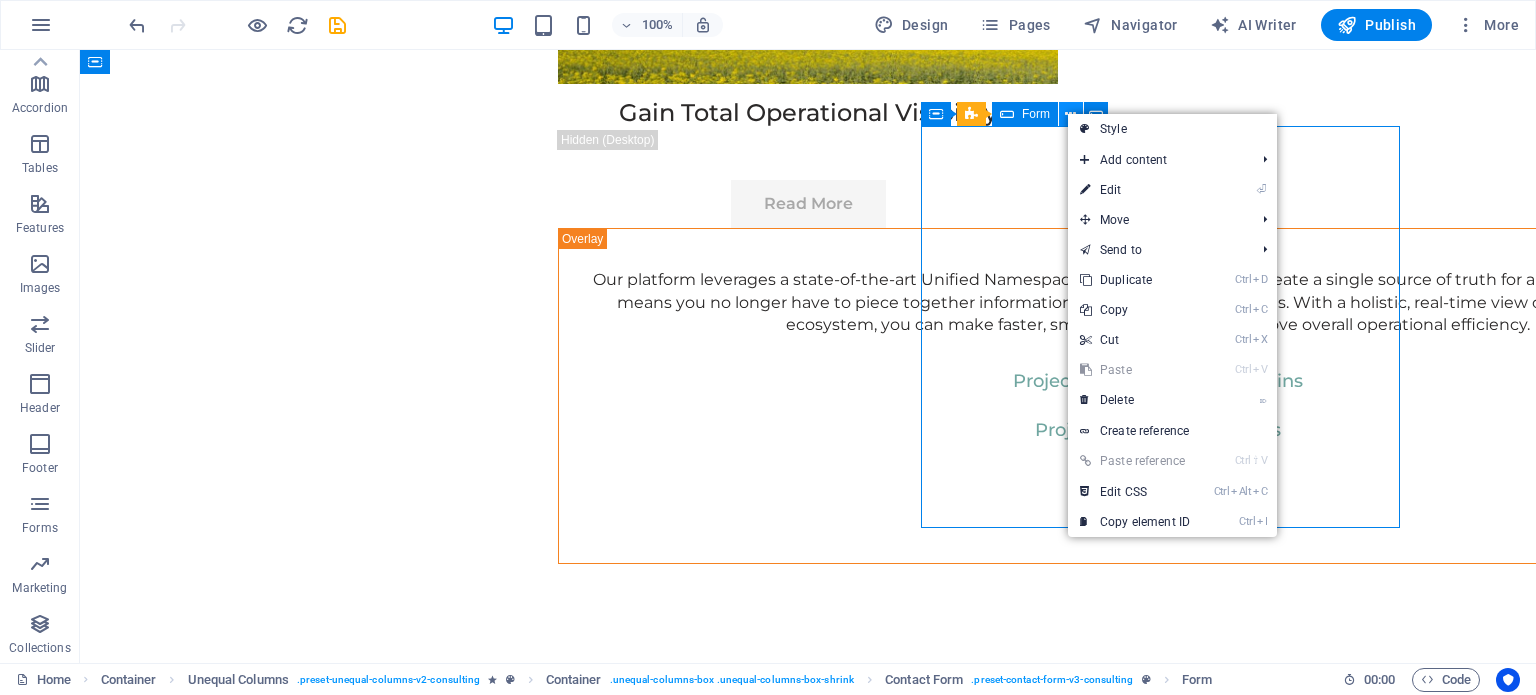 click at bounding box center [1070, 114] 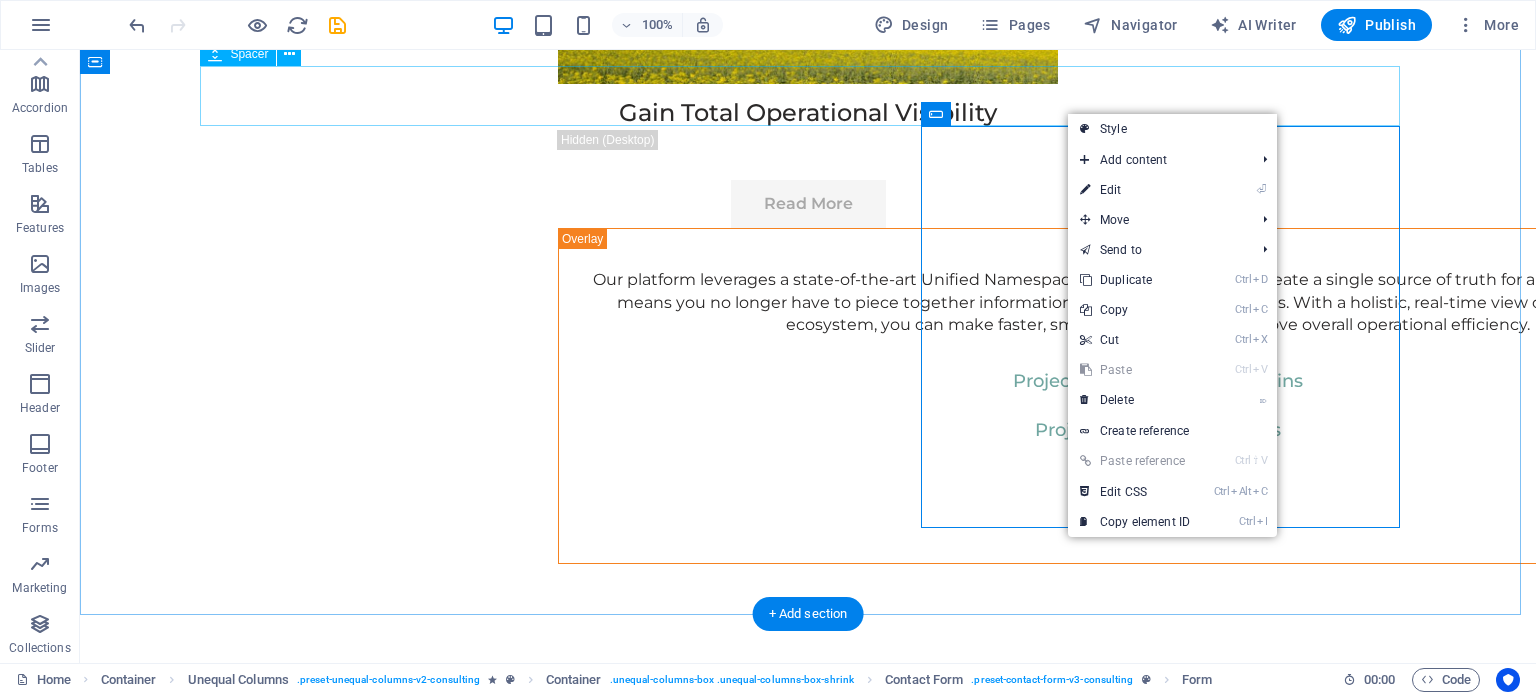 click at bounding box center (808, 6694) 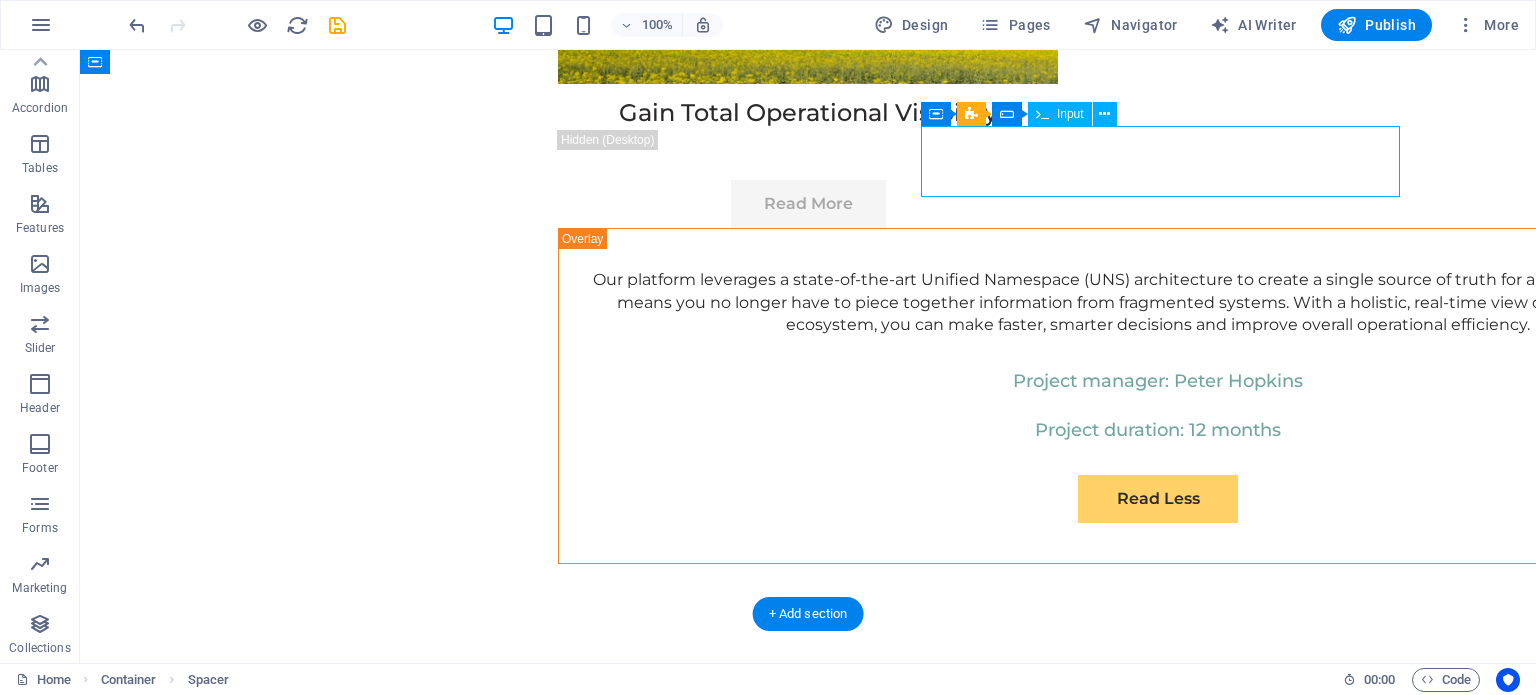 click on "Full Name" at bounding box center [808, 7601] 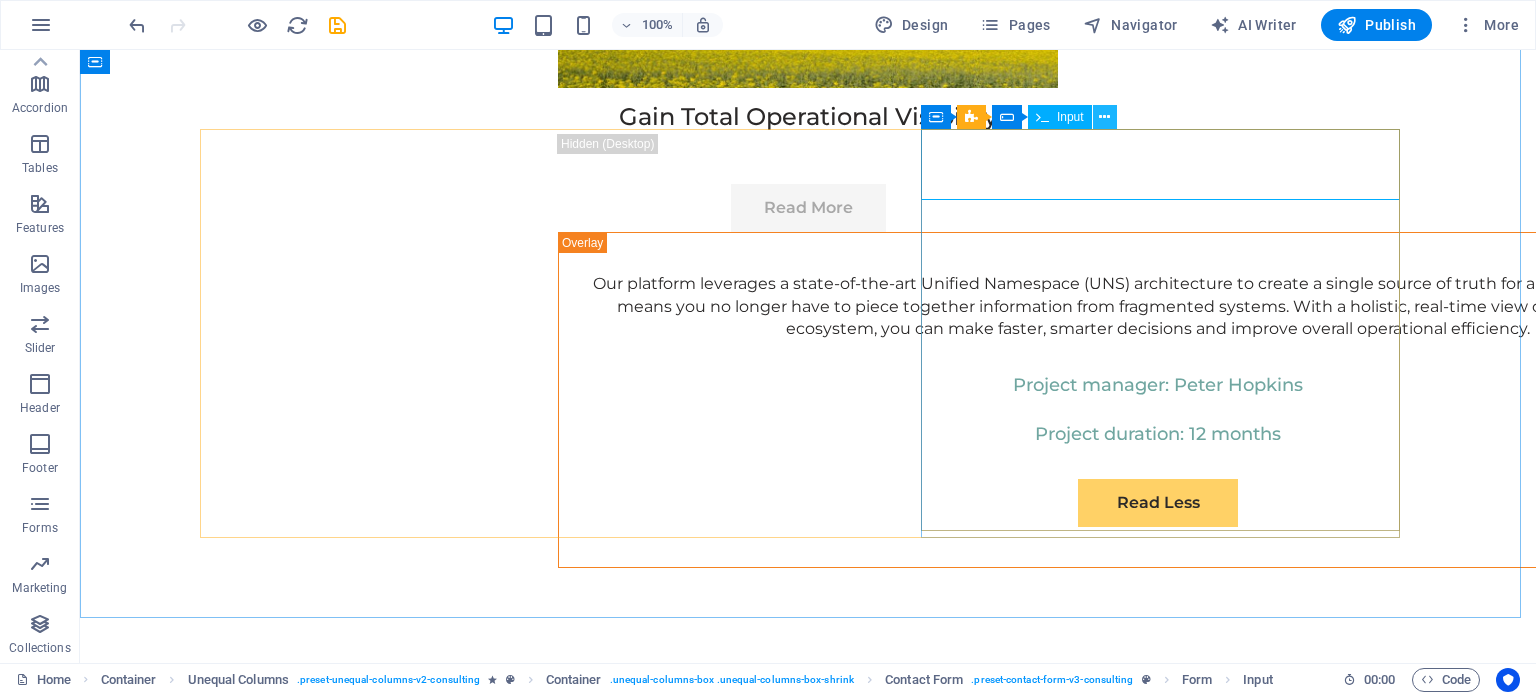 click at bounding box center [1104, 117] 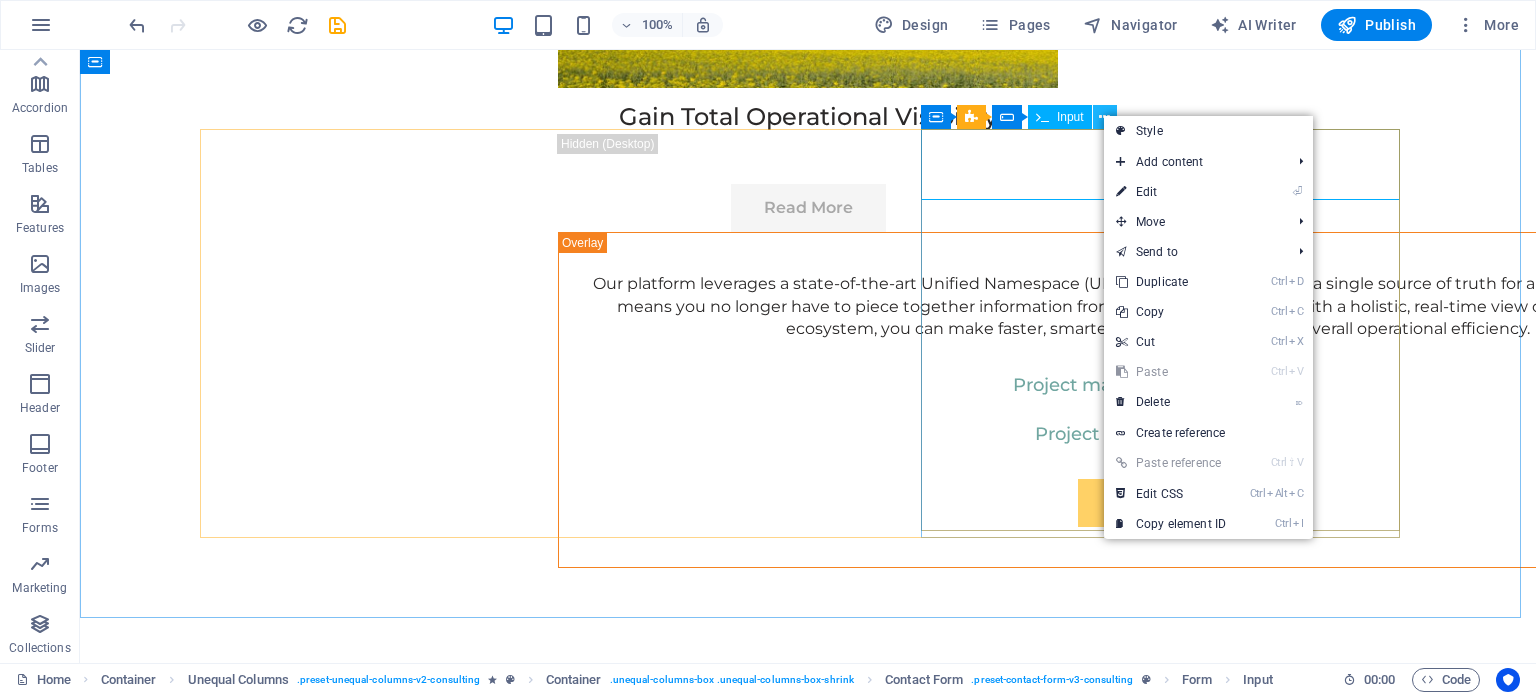 click at bounding box center [1104, 117] 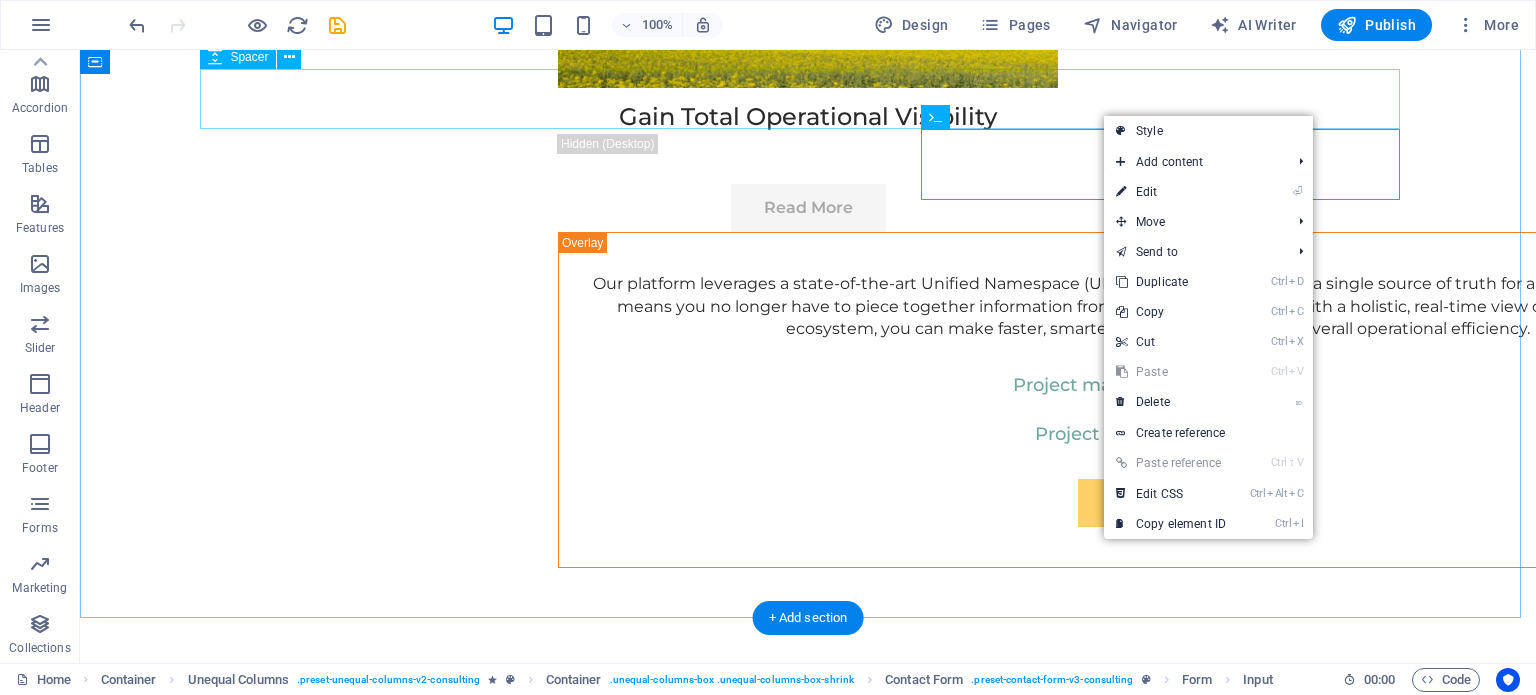click at bounding box center (808, 6698) 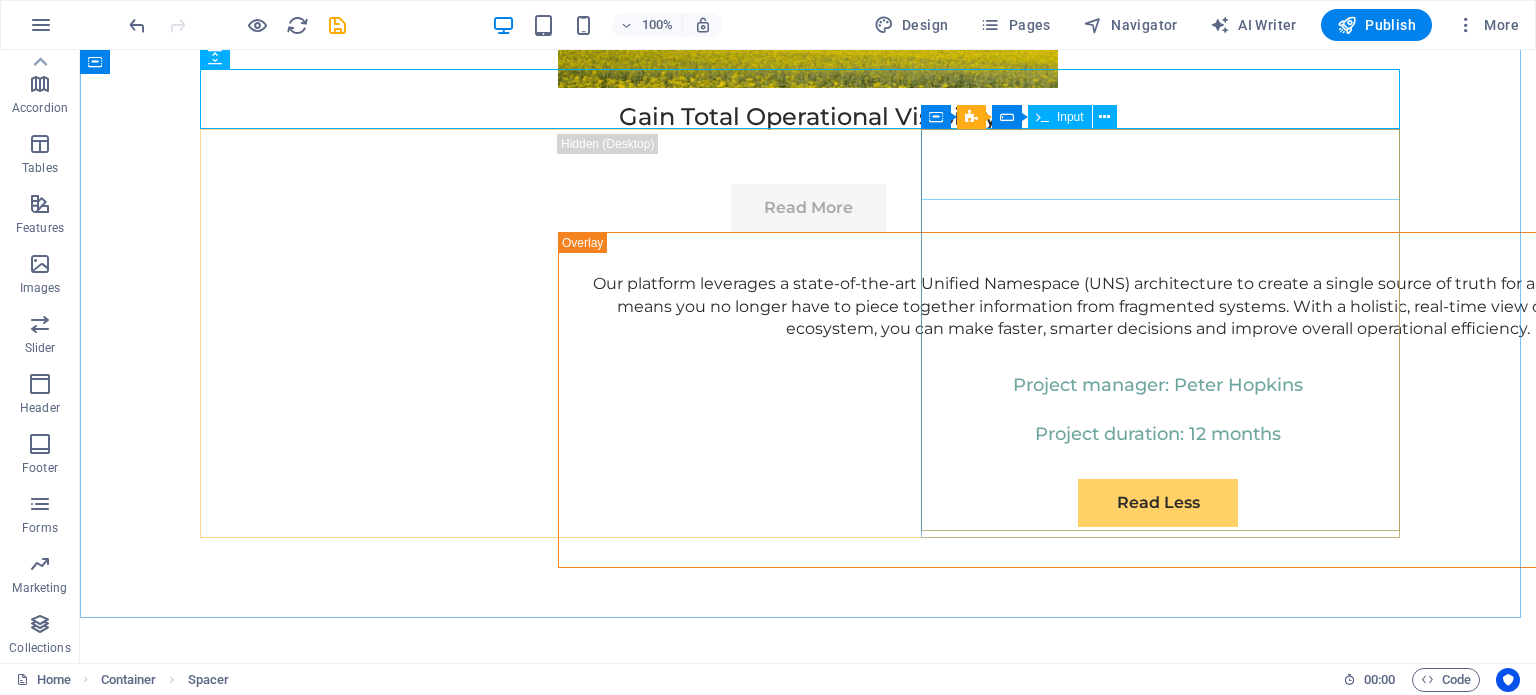 drag, startPoint x: 1066, startPoint y: 118, endPoint x: 1080, endPoint y: 119, distance: 14.035668 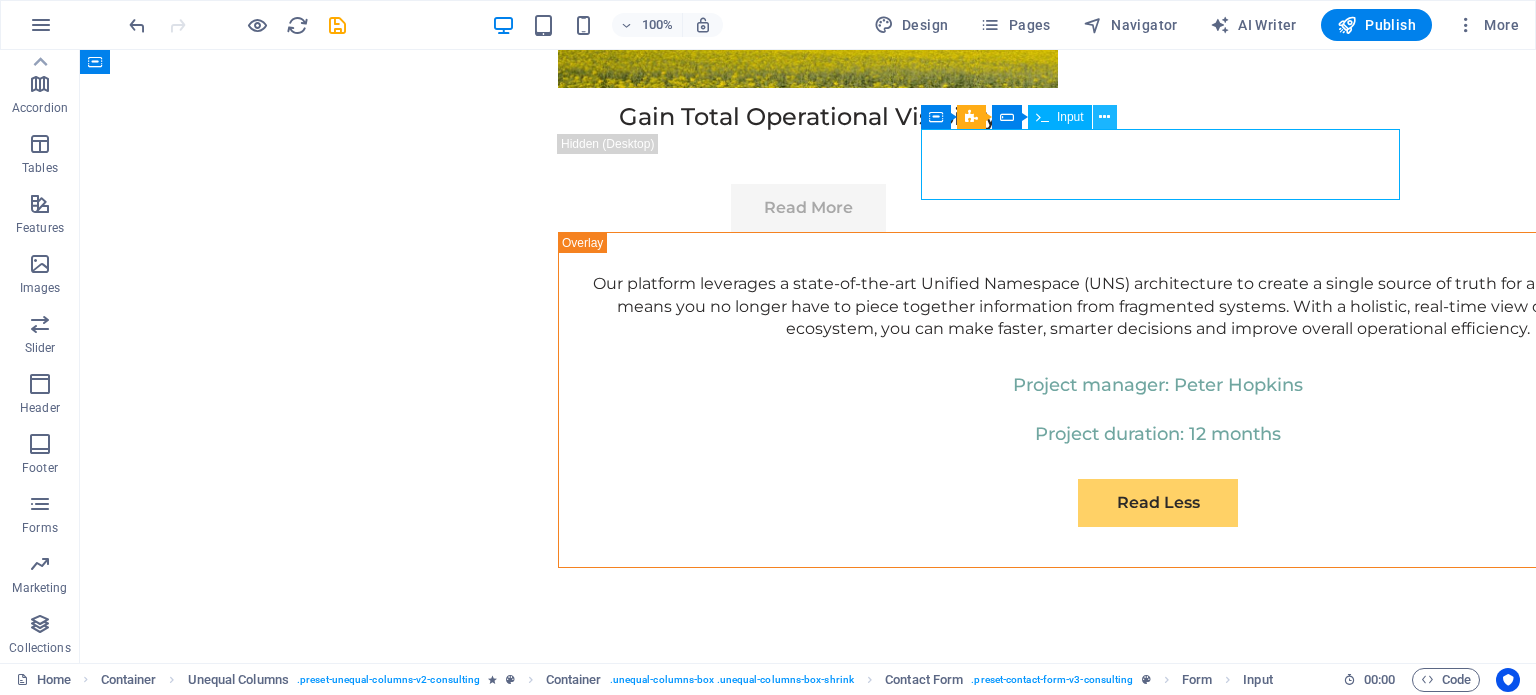 click at bounding box center [1104, 117] 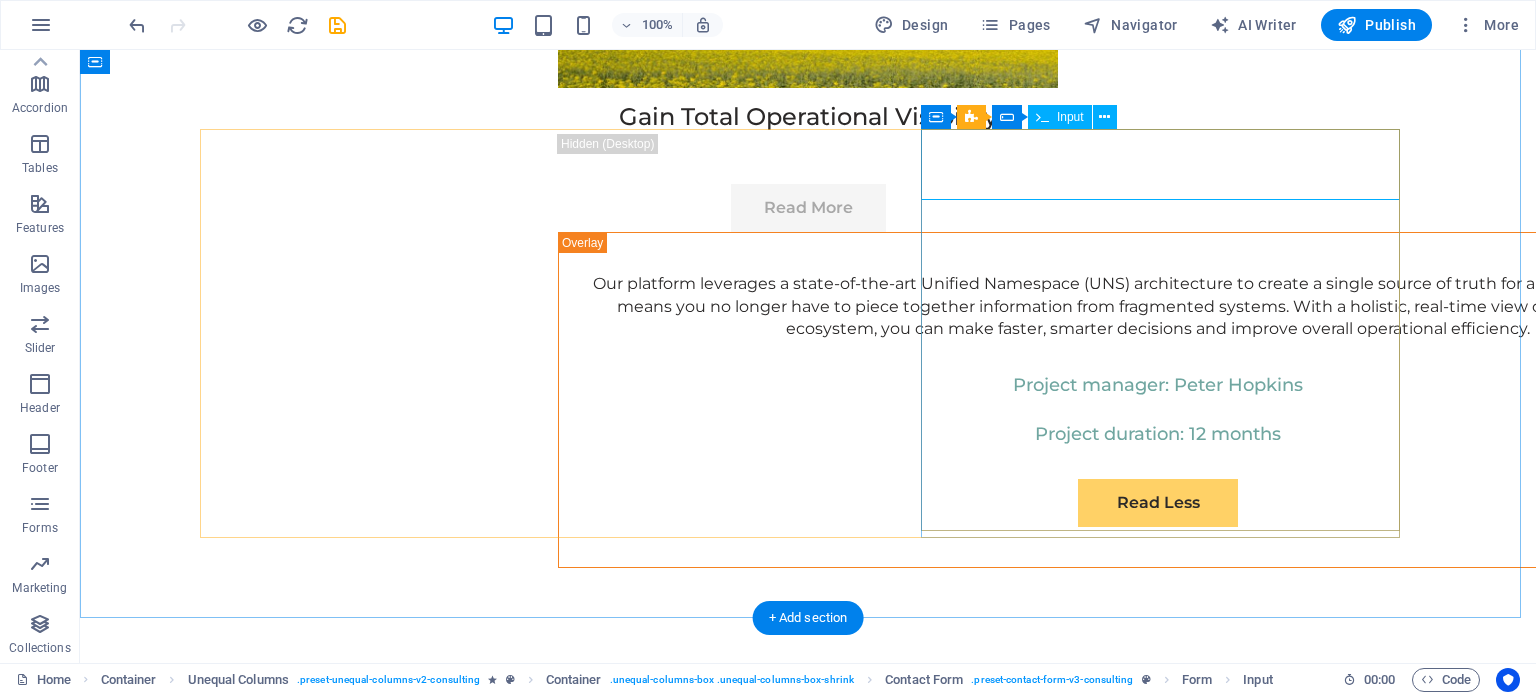 click on "Full Name" at bounding box center (808, 7605) 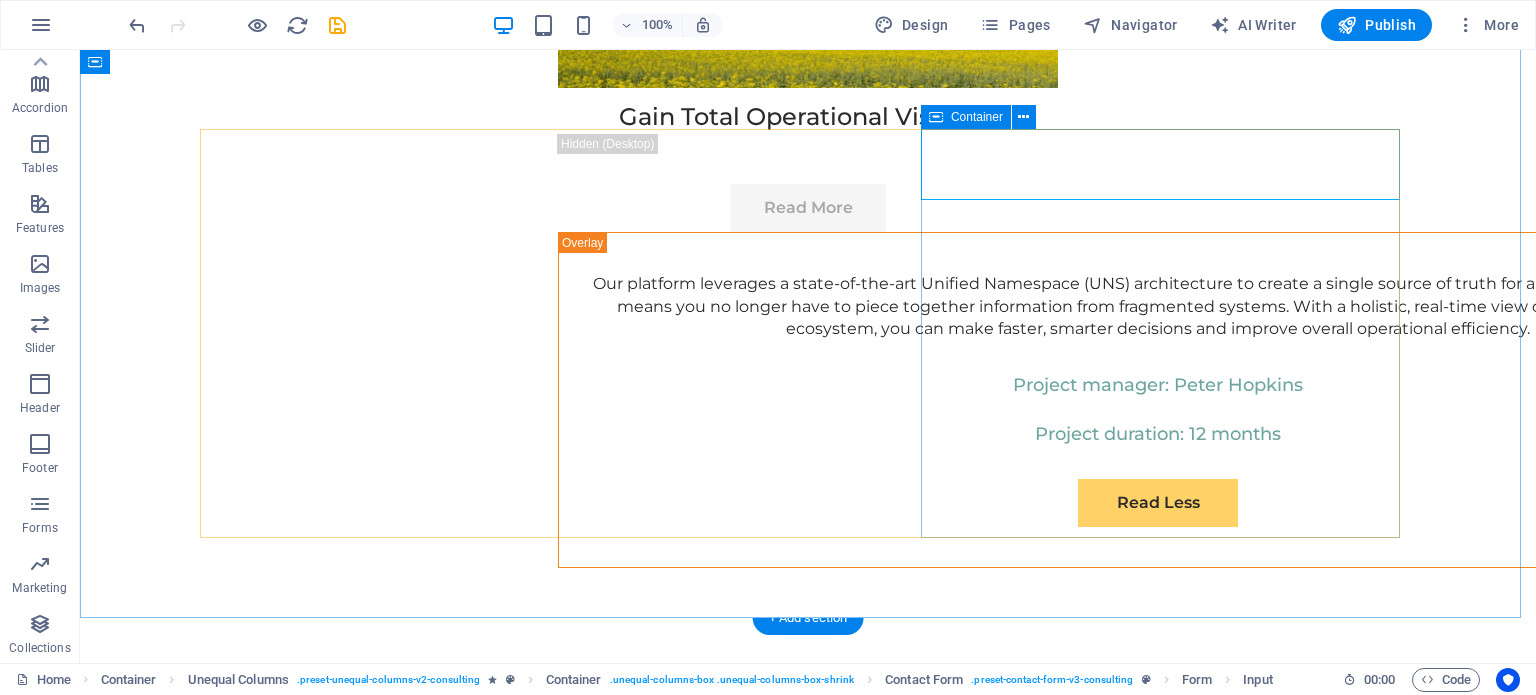 click on "Container" at bounding box center [977, 117] 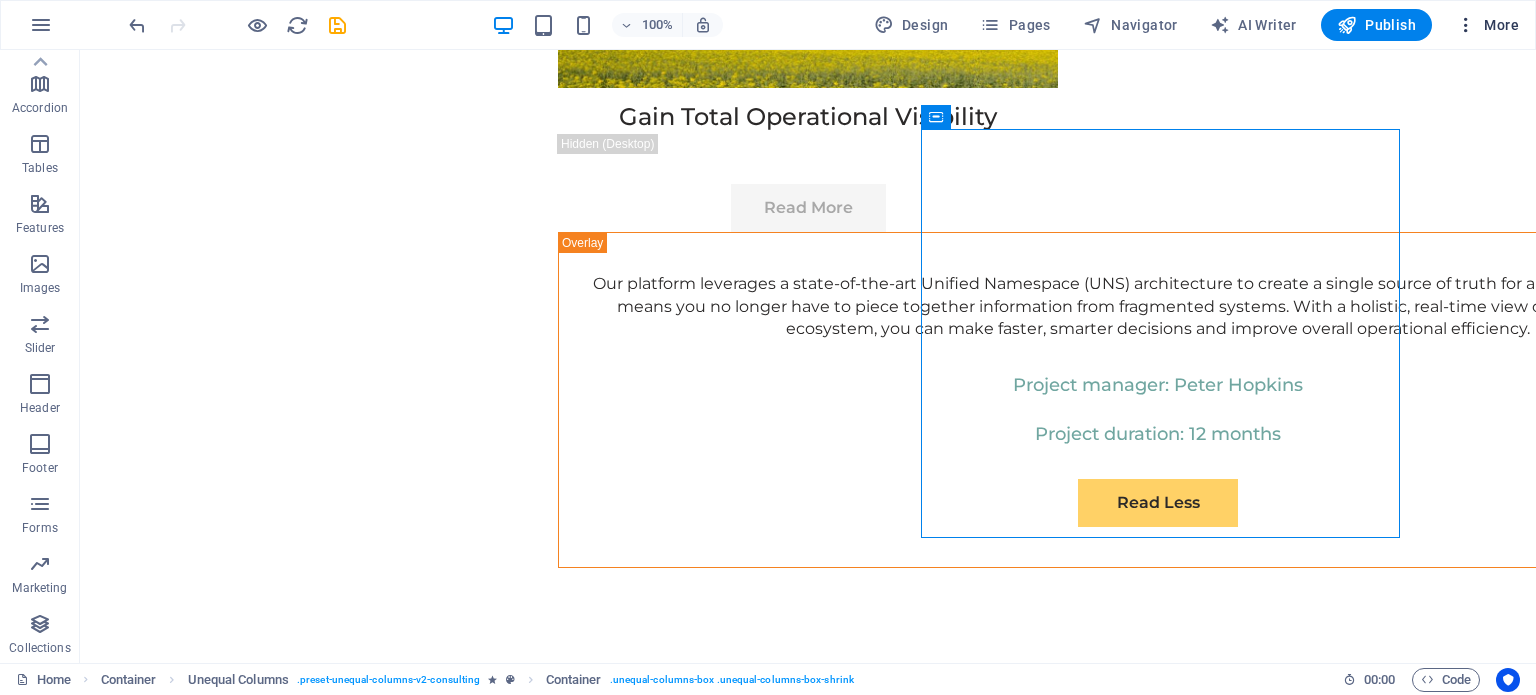click on "More" at bounding box center (1487, 25) 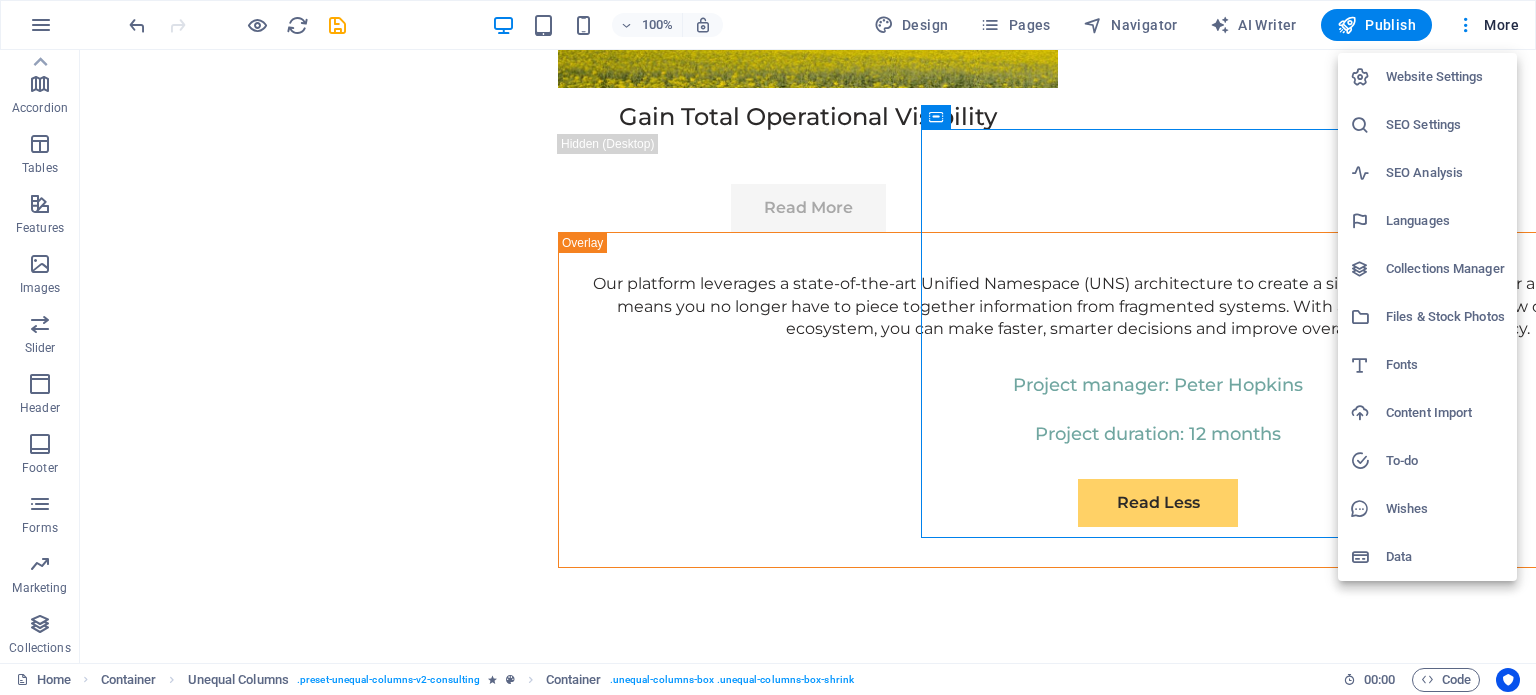 click at bounding box center (768, 347) 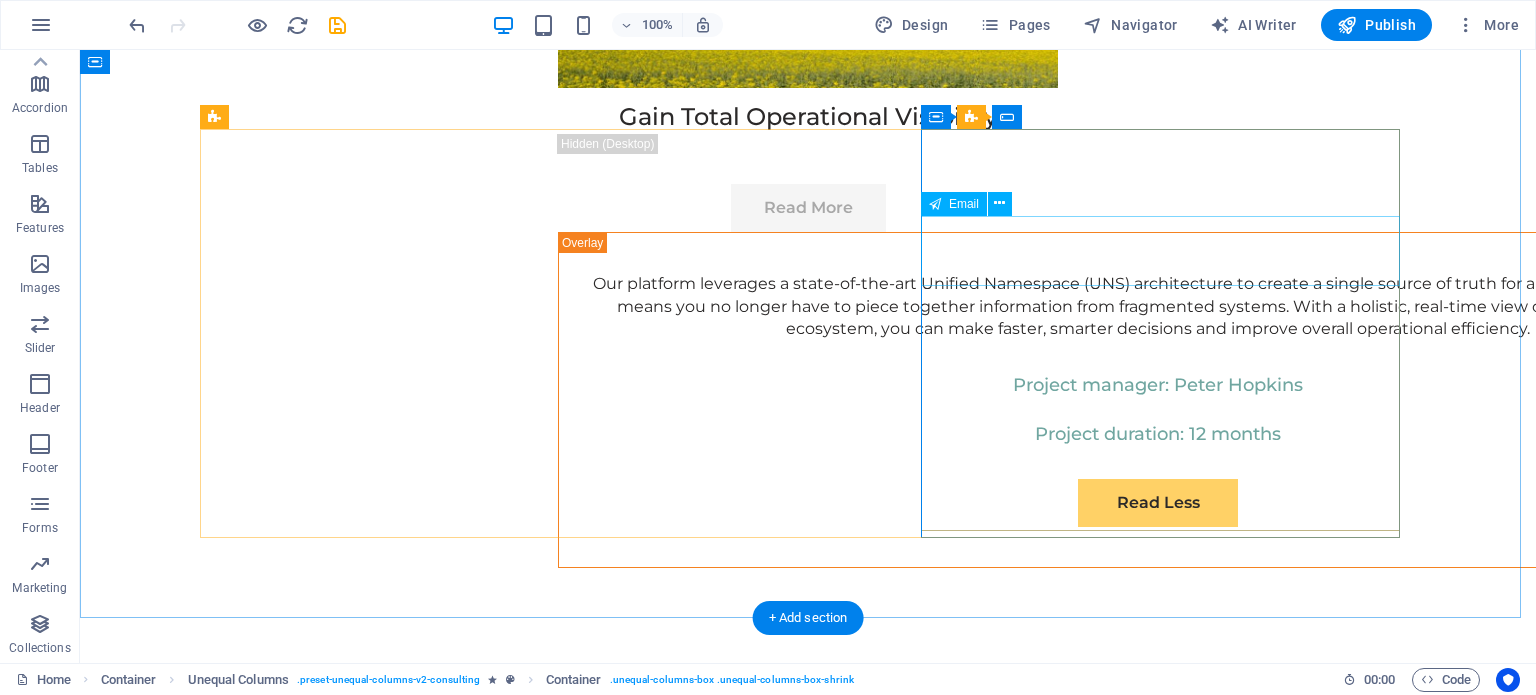click on "E-mail" at bounding box center (808, 7661) 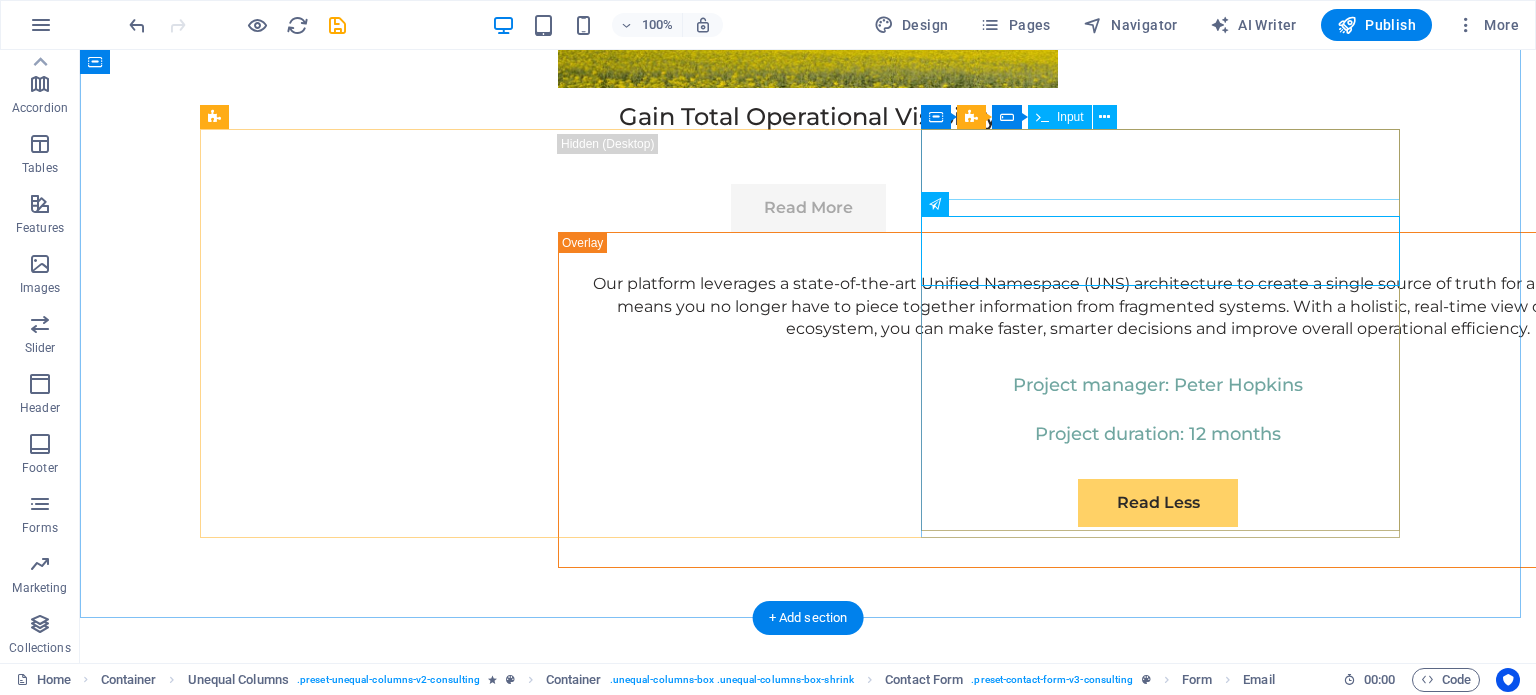 click on "Full Name" at bounding box center (808, 7605) 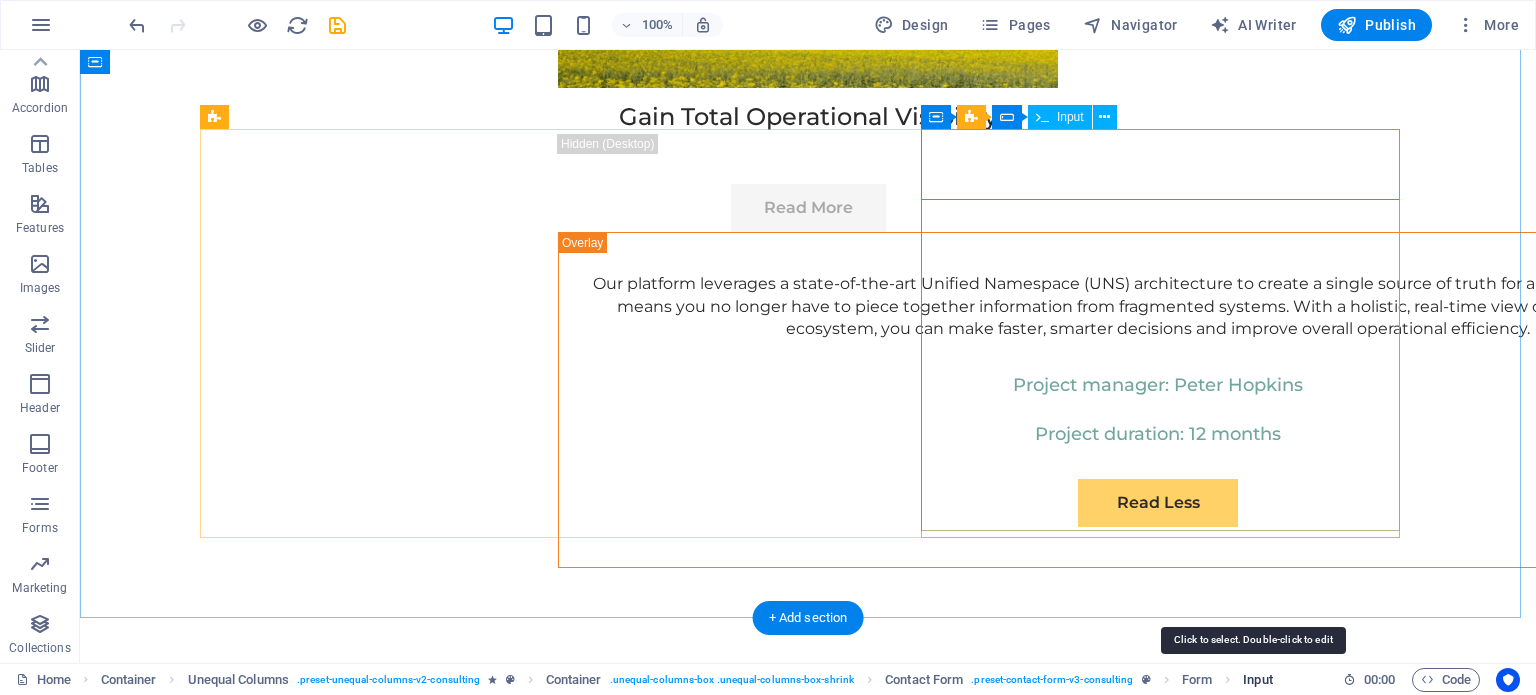 click on "Input" at bounding box center (1257, 680) 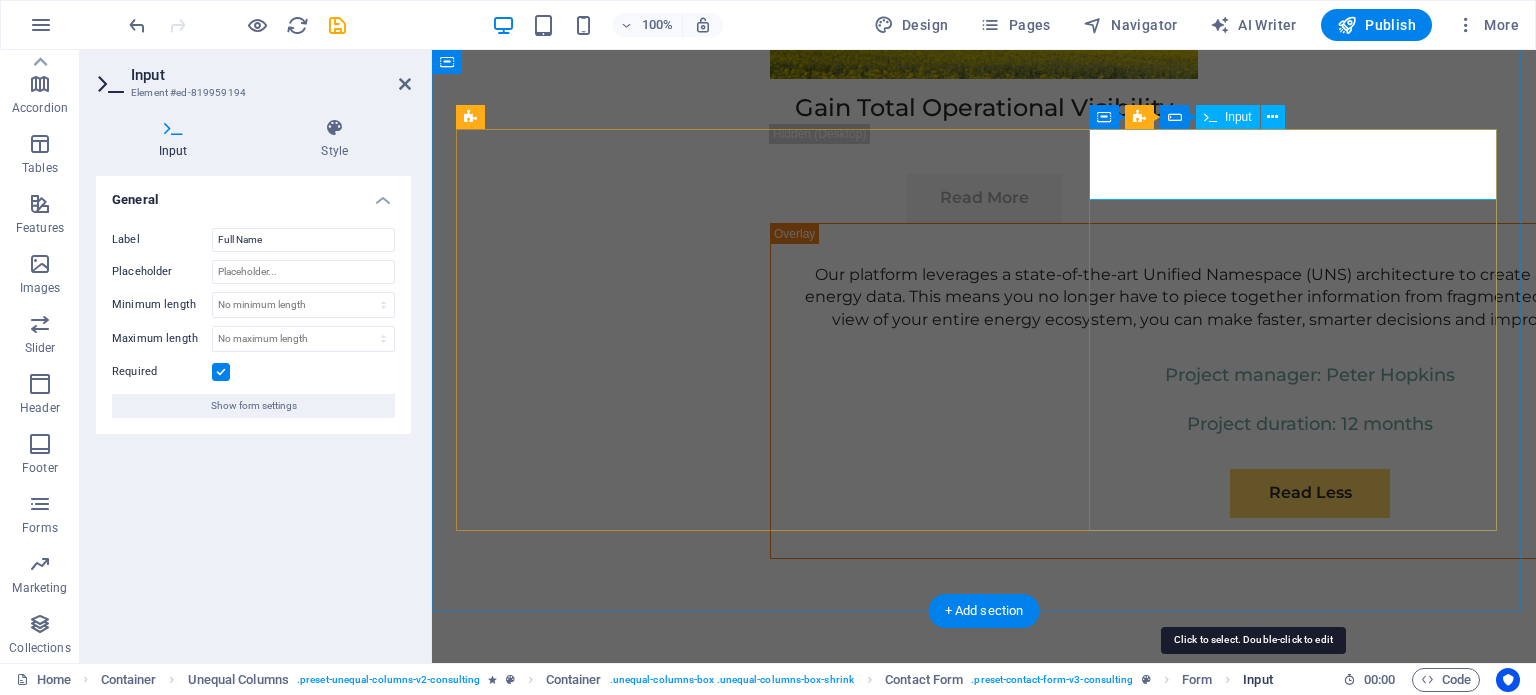 scroll, scrollTop: 12010, scrollLeft: 0, axis: vertical 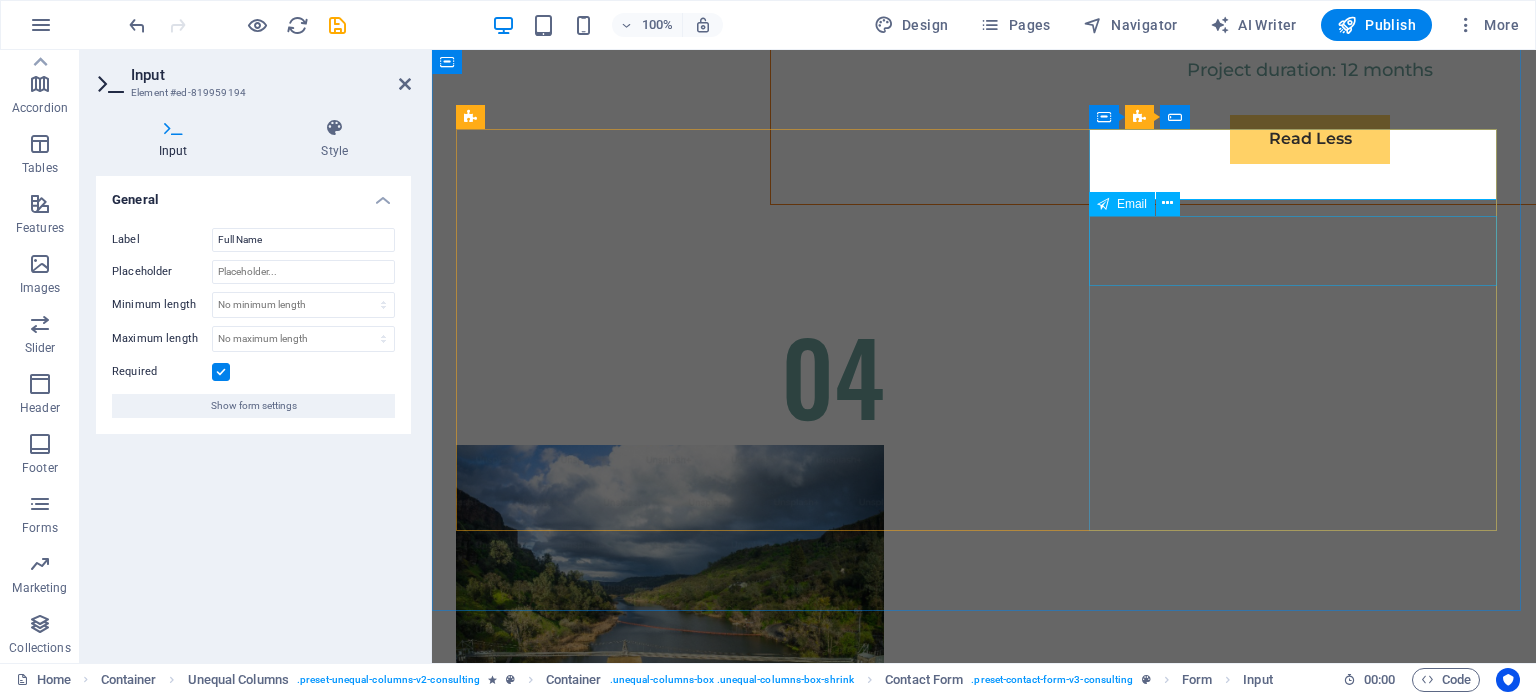 click on "E-mail" at bounding box center (984, 7266) 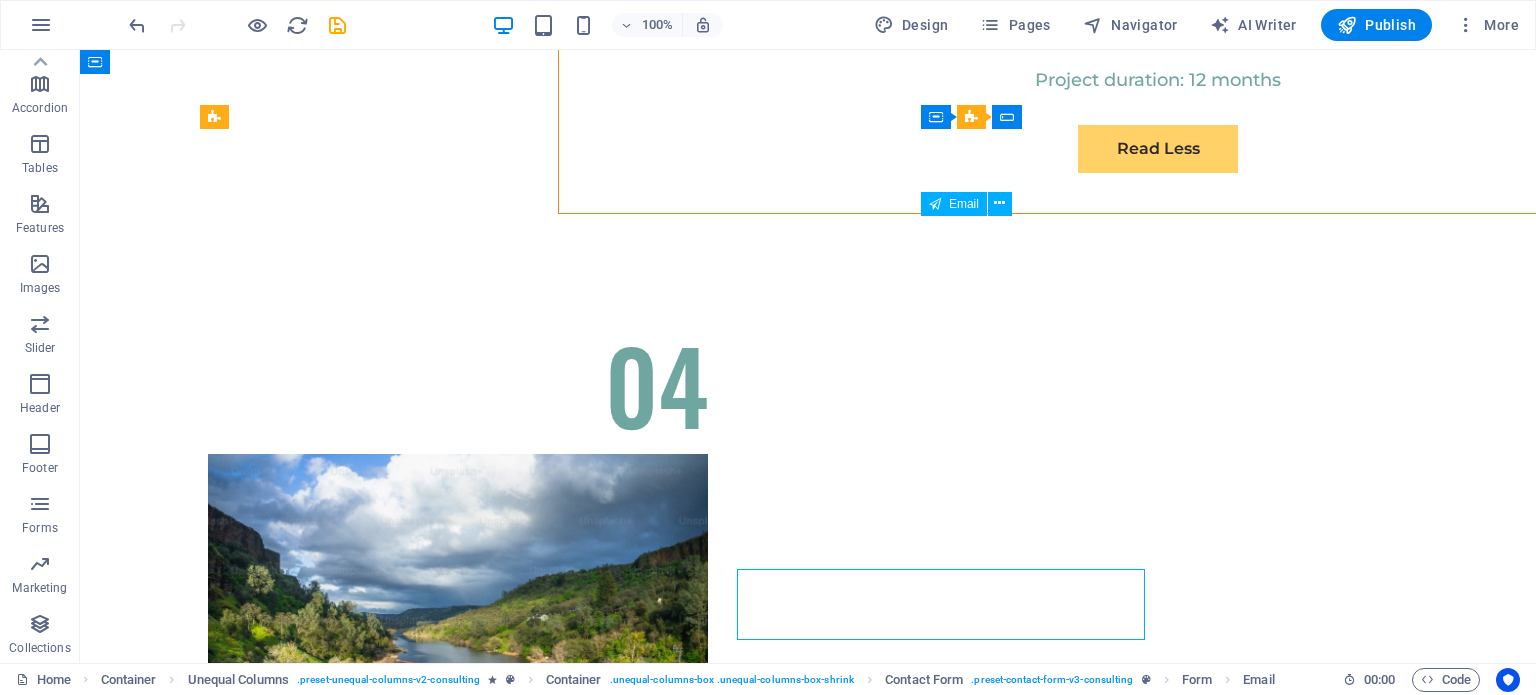 scroll, scrollTop: 11656, scrollLeft: 0, axis: vertical 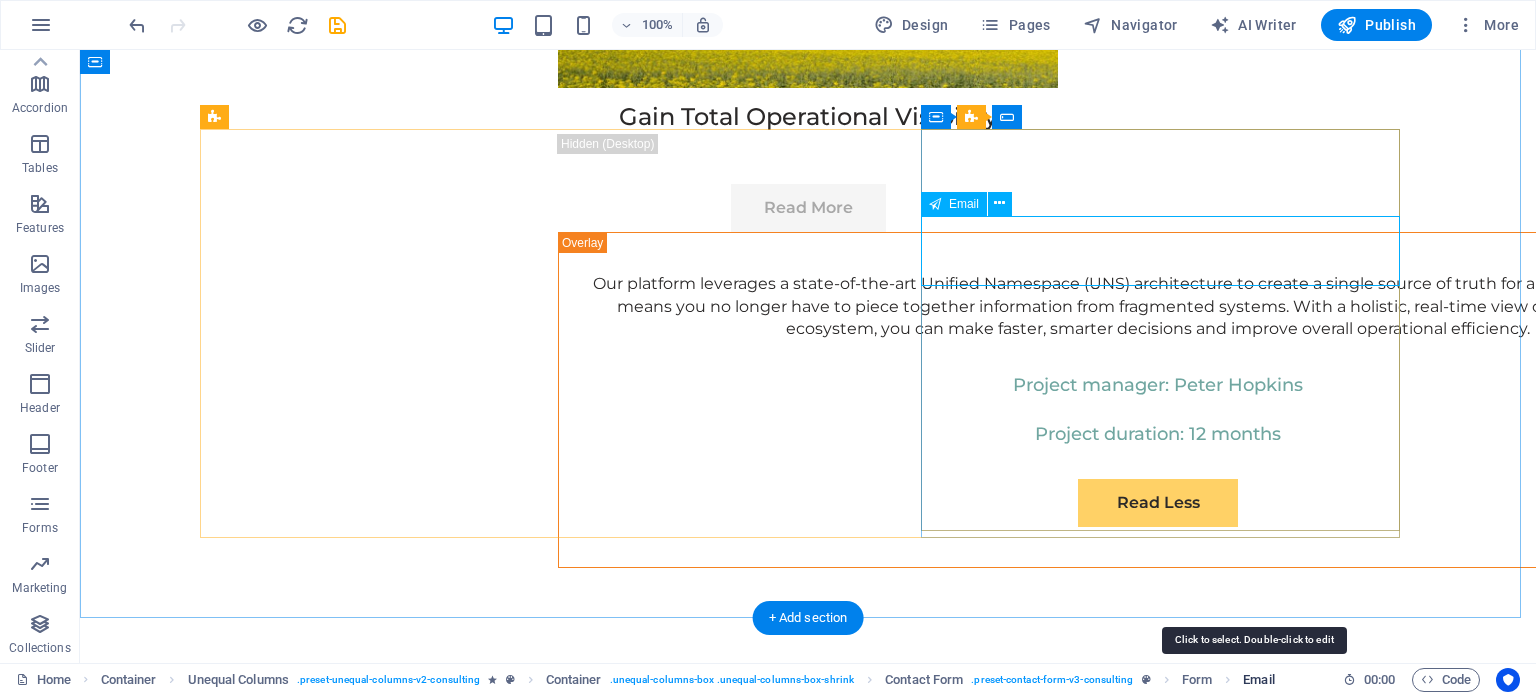 click on "Email" at bounding box center [1258, 680] 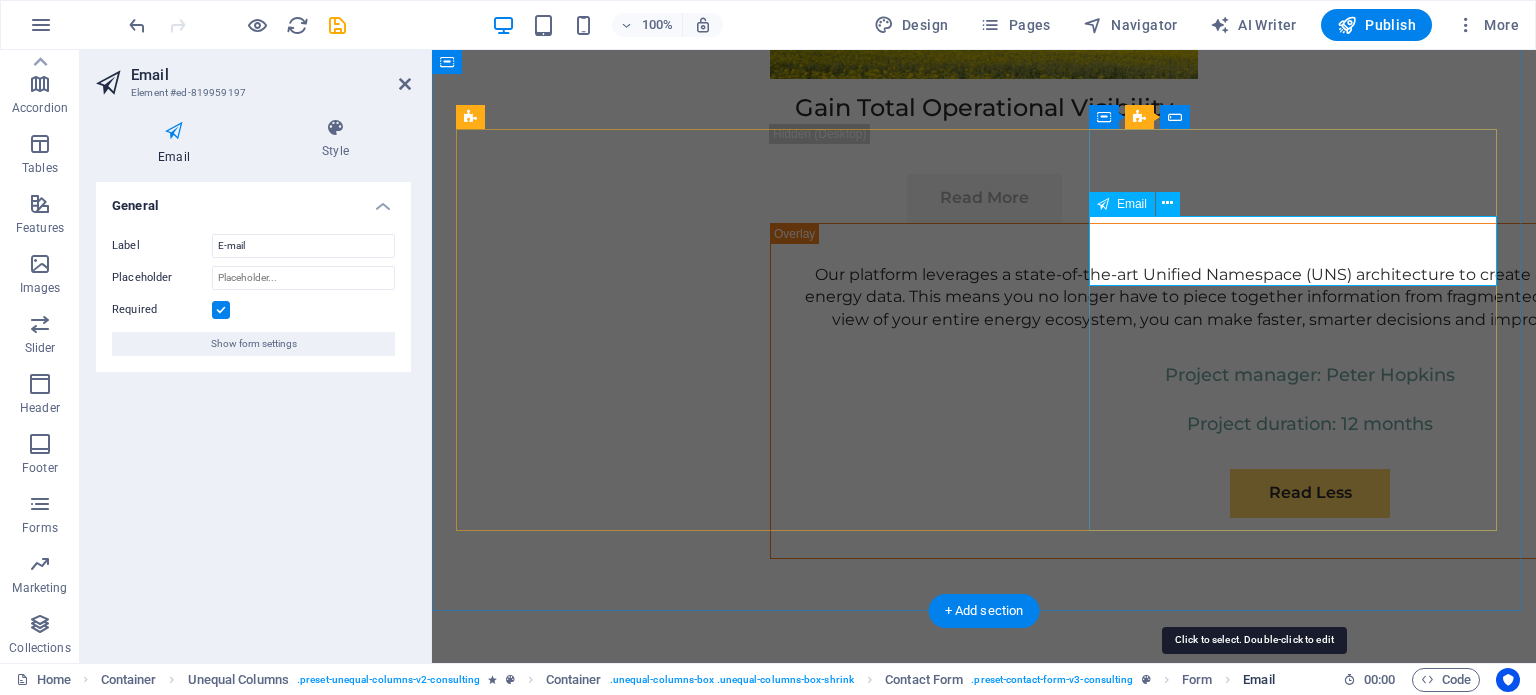 scroll, scrollTop: 12010, scrollLeft: 0, axis: vertical 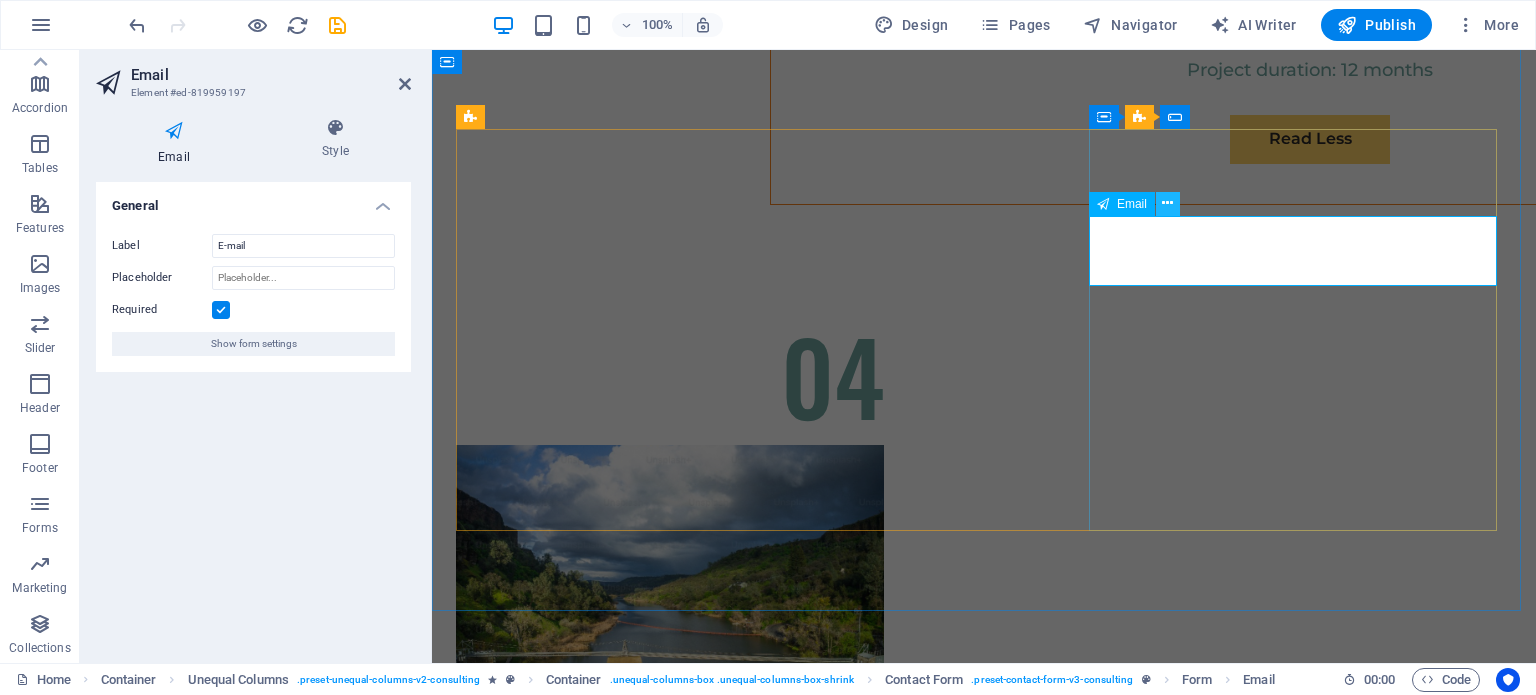 click at bounding box center (1168, 204) 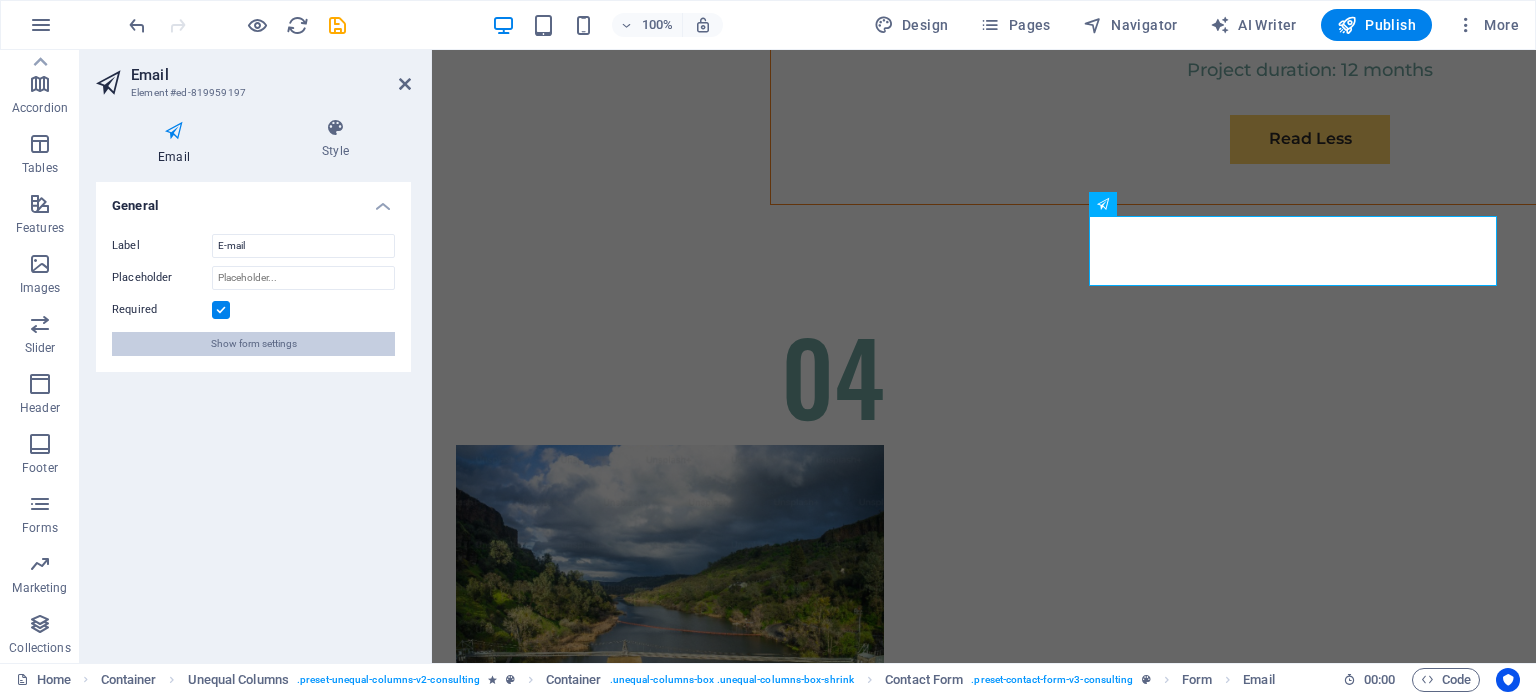 click on "Show form settings" at bounding box center (254, 344) 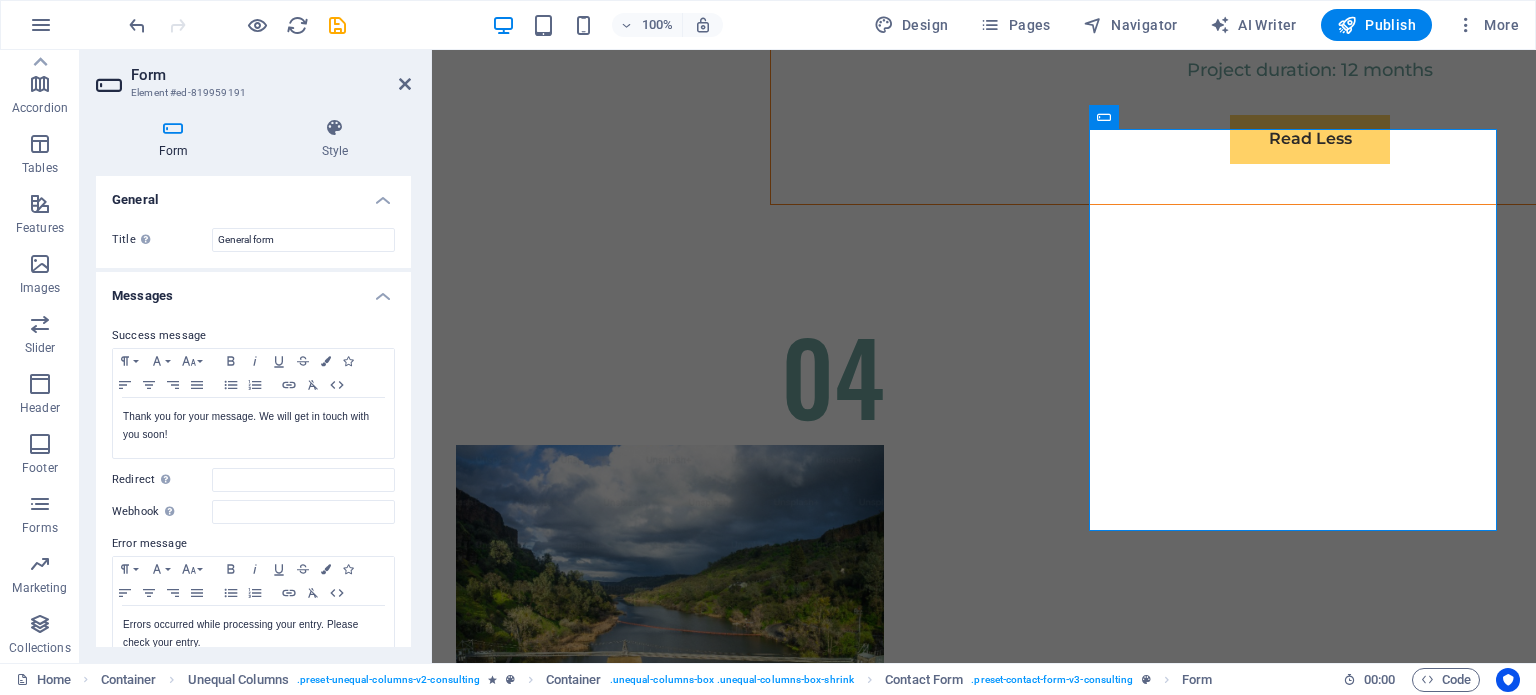 click at bounding box center [173, 128] 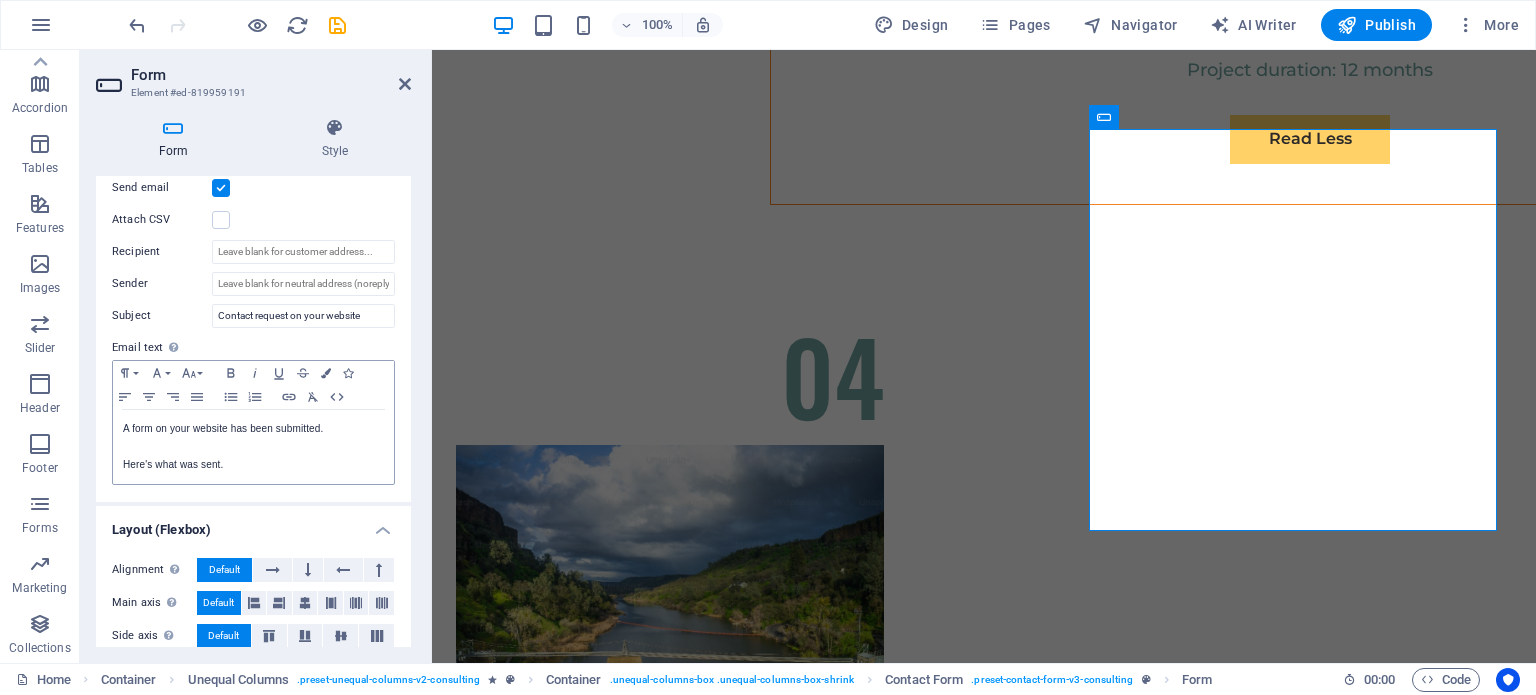 scroll, scrollTop: 0, scrollLeft: 0, axis: both 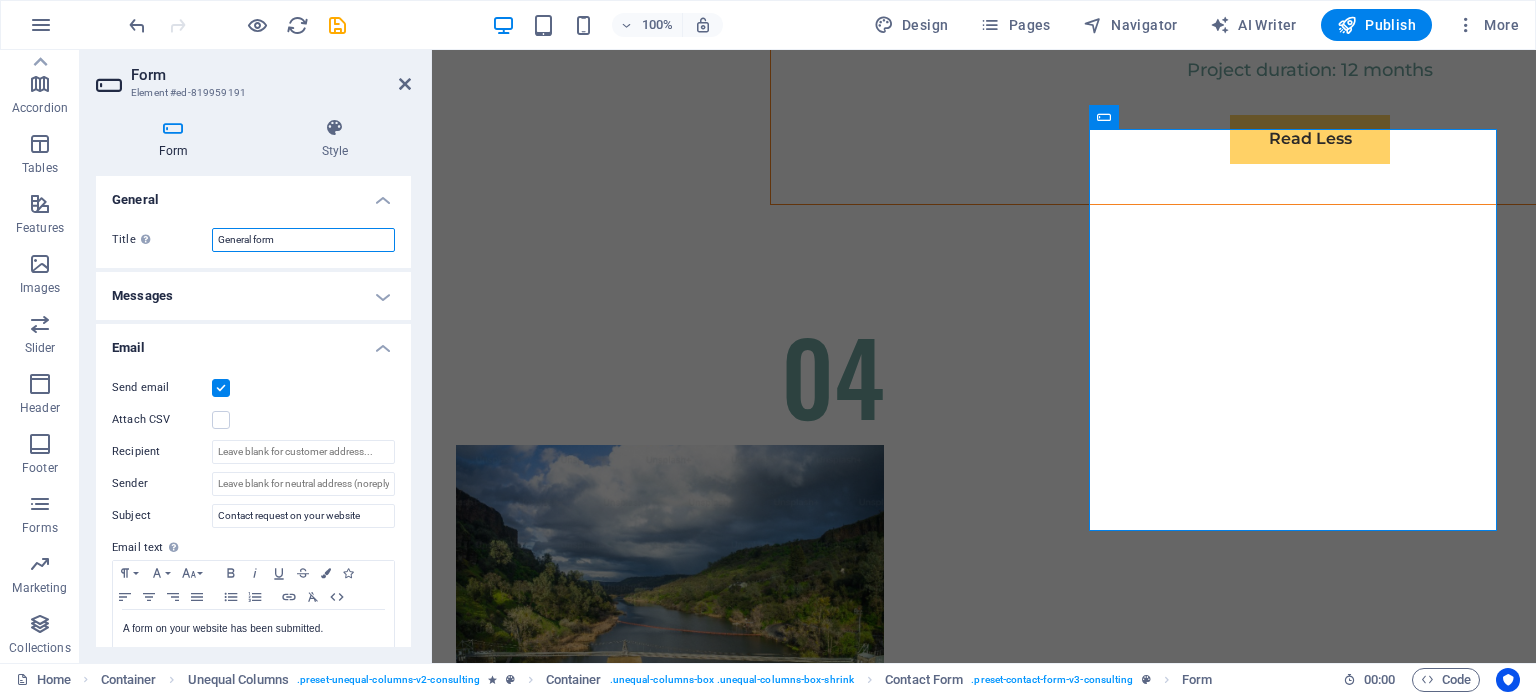 click on "General form" at bounding box center [303, 240] 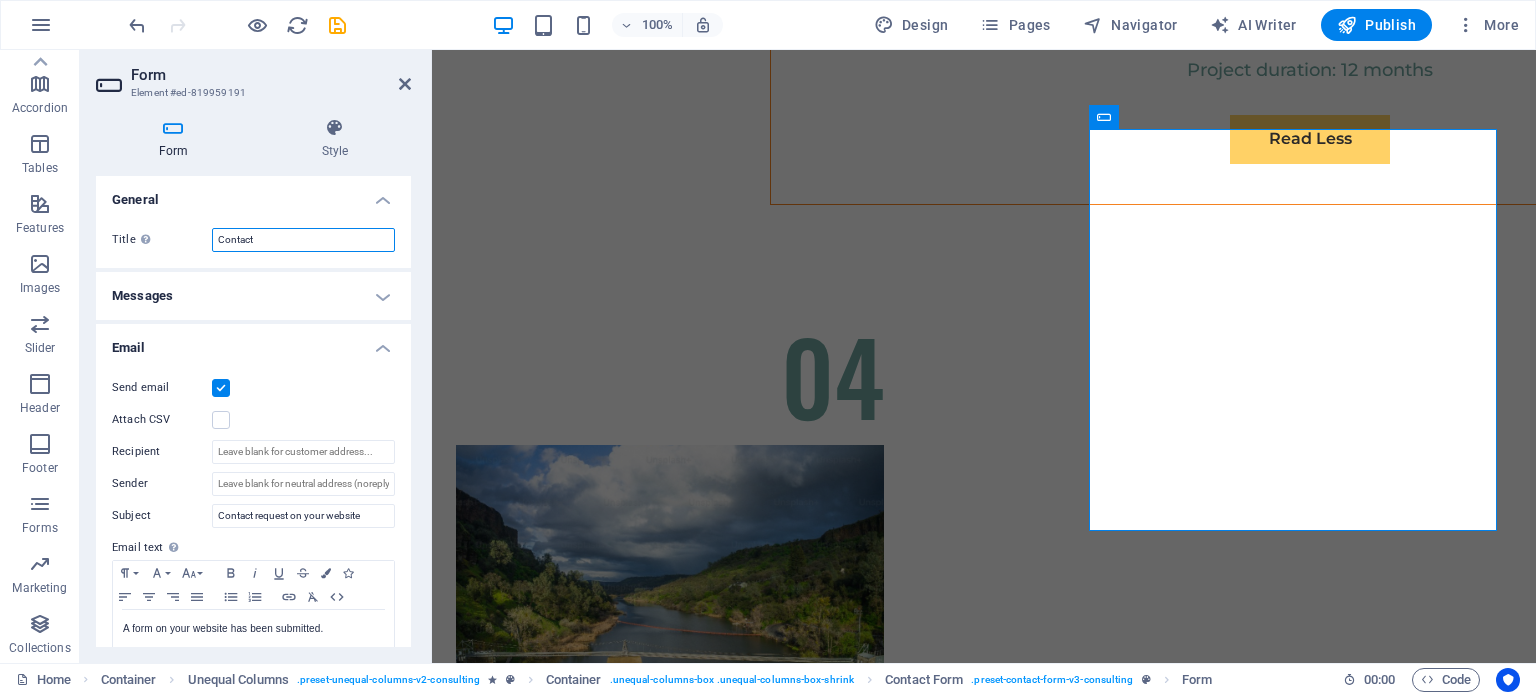 type on "Contact" 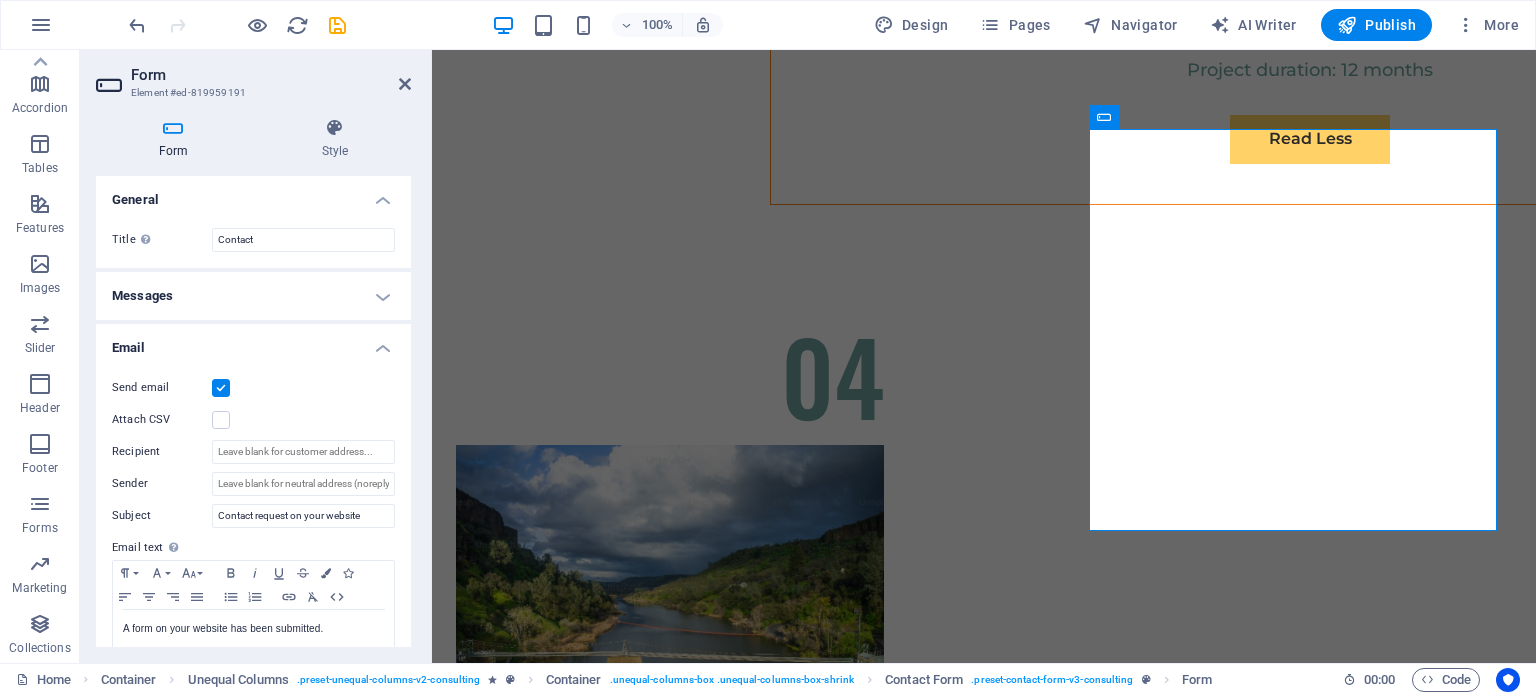 click on "Title Define a name for the form. Contact" at bounding box center (253, 240) 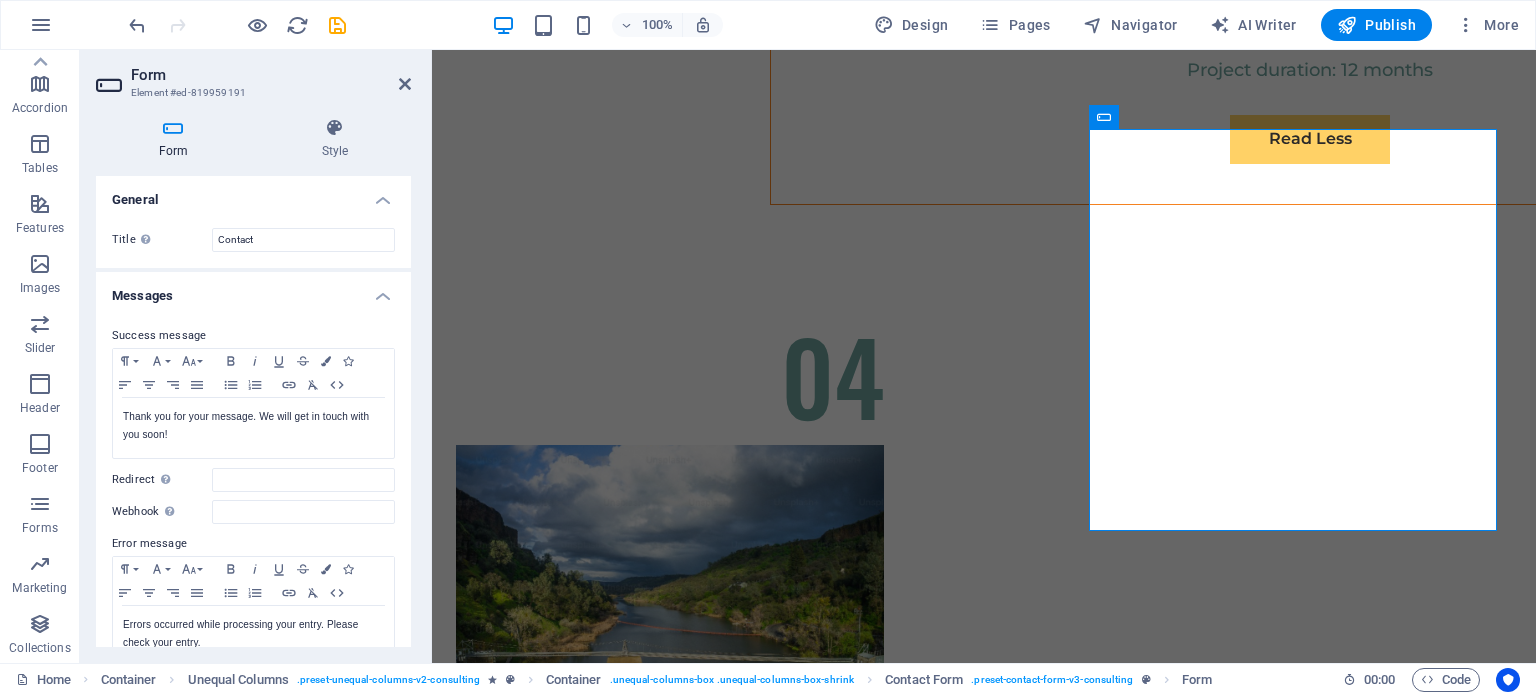 click on "Messages" at bounding box center [253, 290] 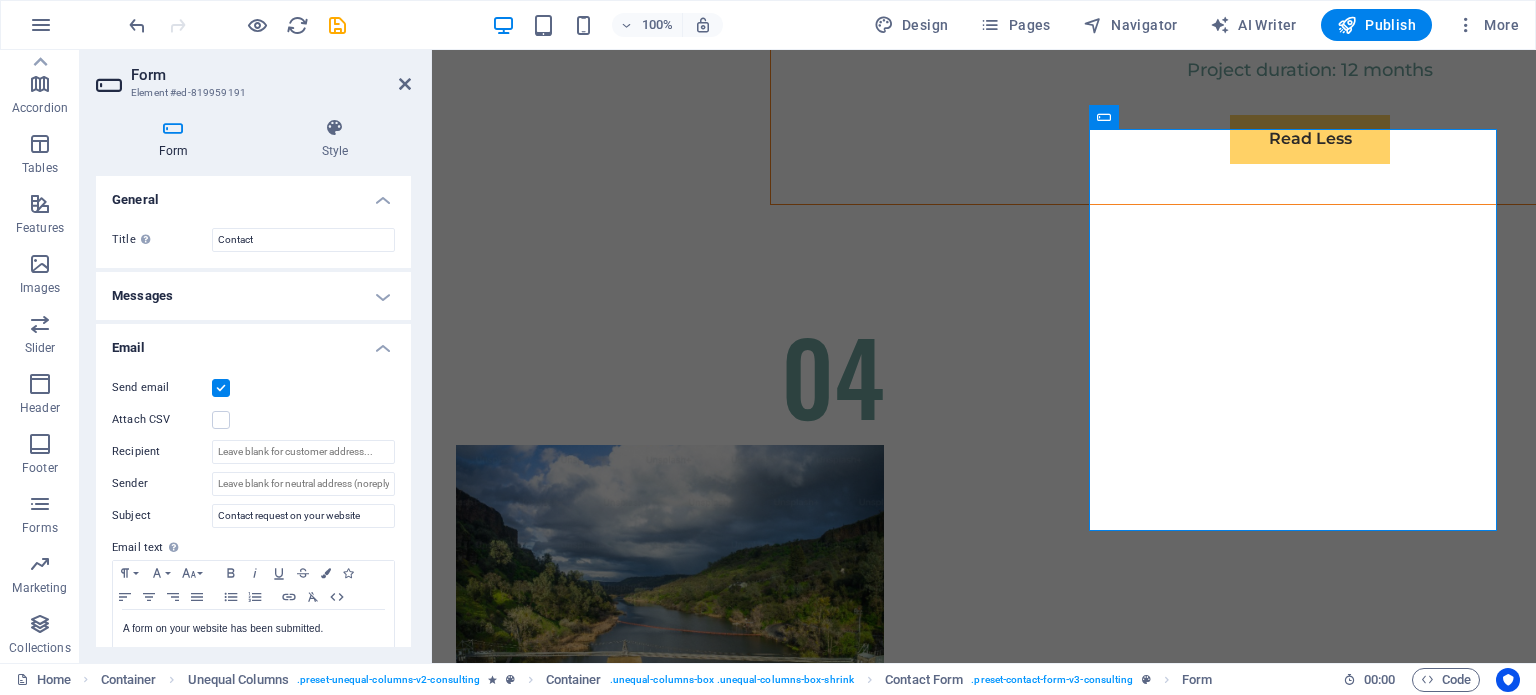 click on "Messages" at bounding box center (253, 296) 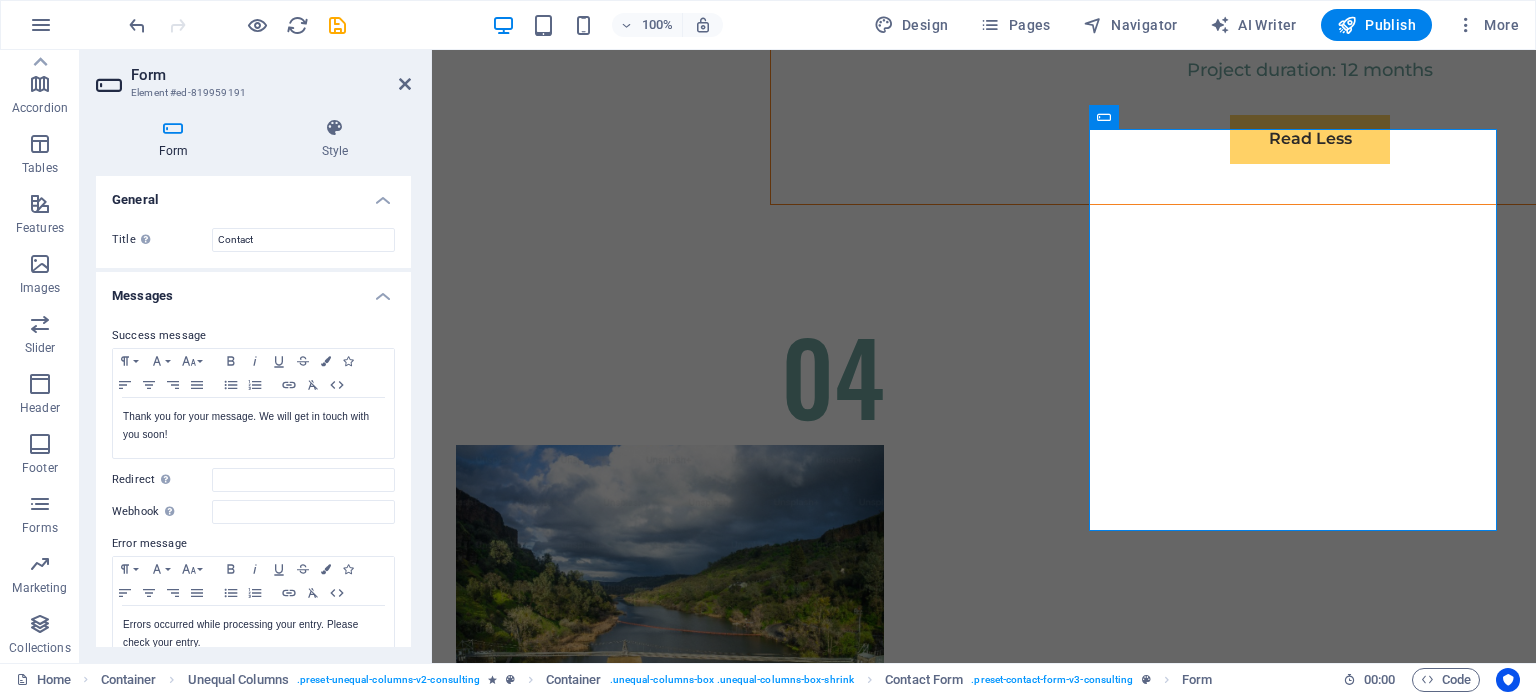 click on "Messages" at bounding box center [253, 290] 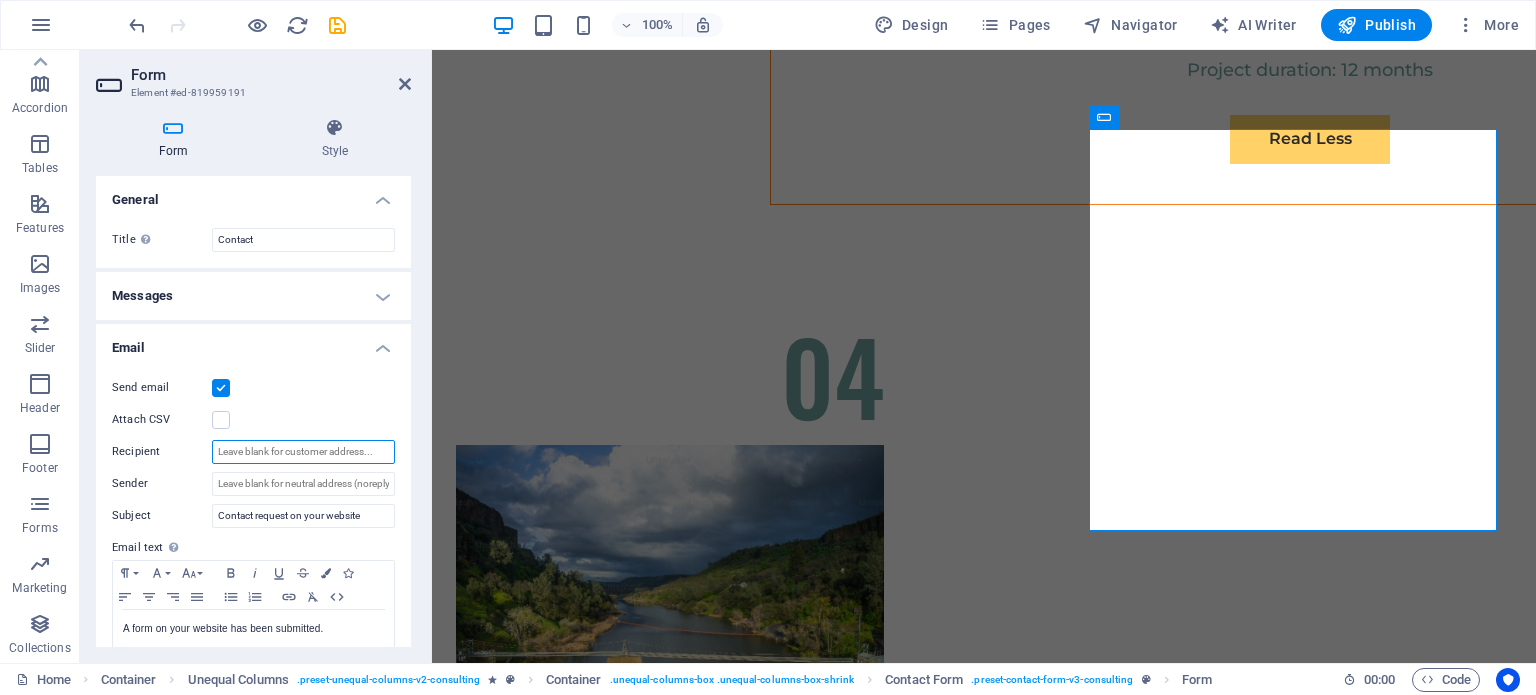 click on "Recipient" at bounding box center [303, 452] 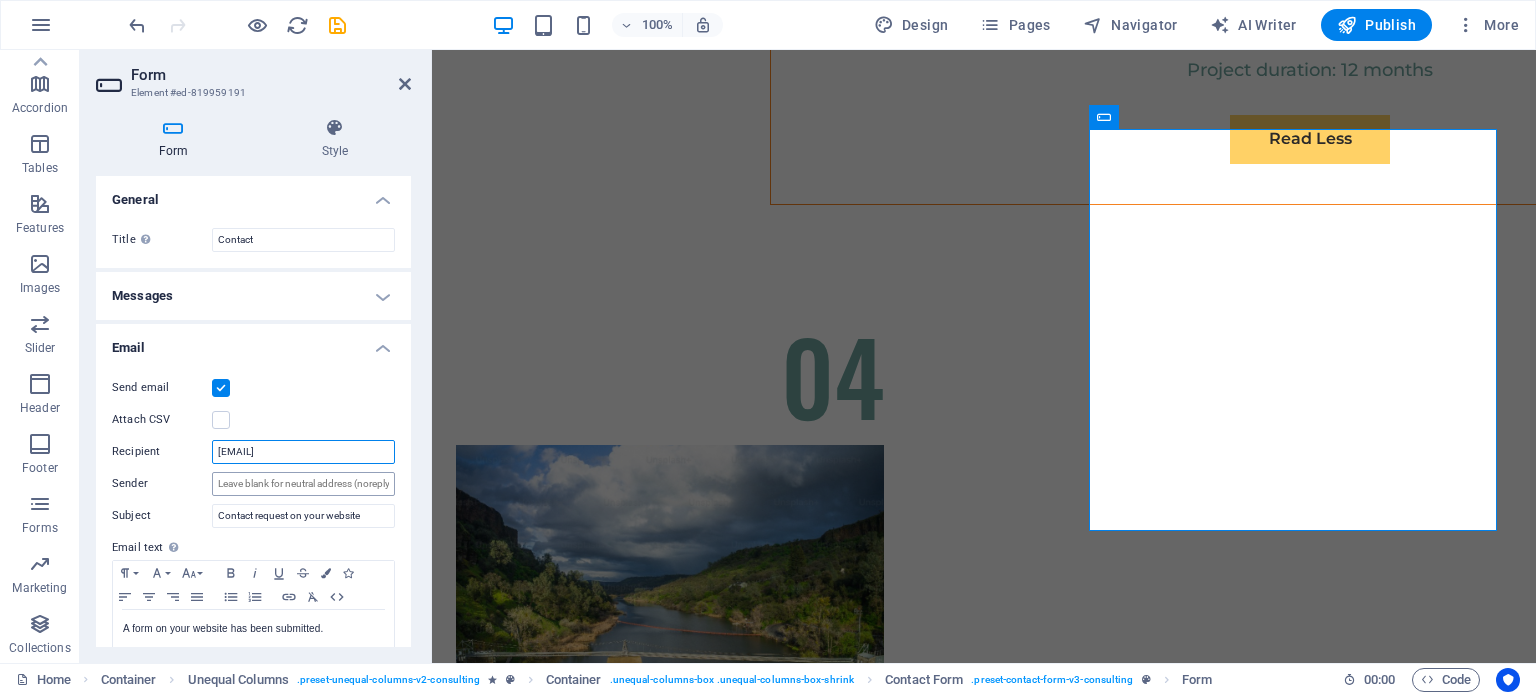 type on "[EMAIL]" 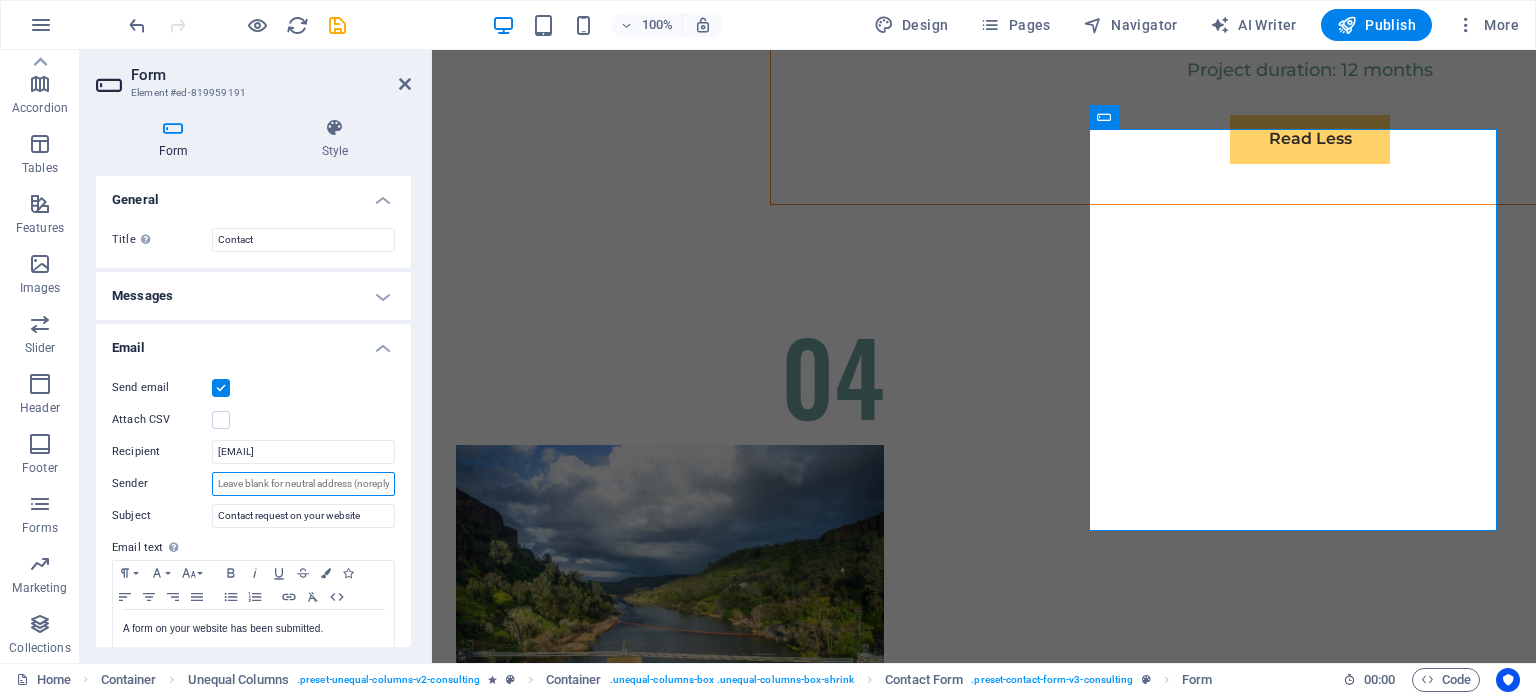 click on "Sender" at bounding box center [303, 484] 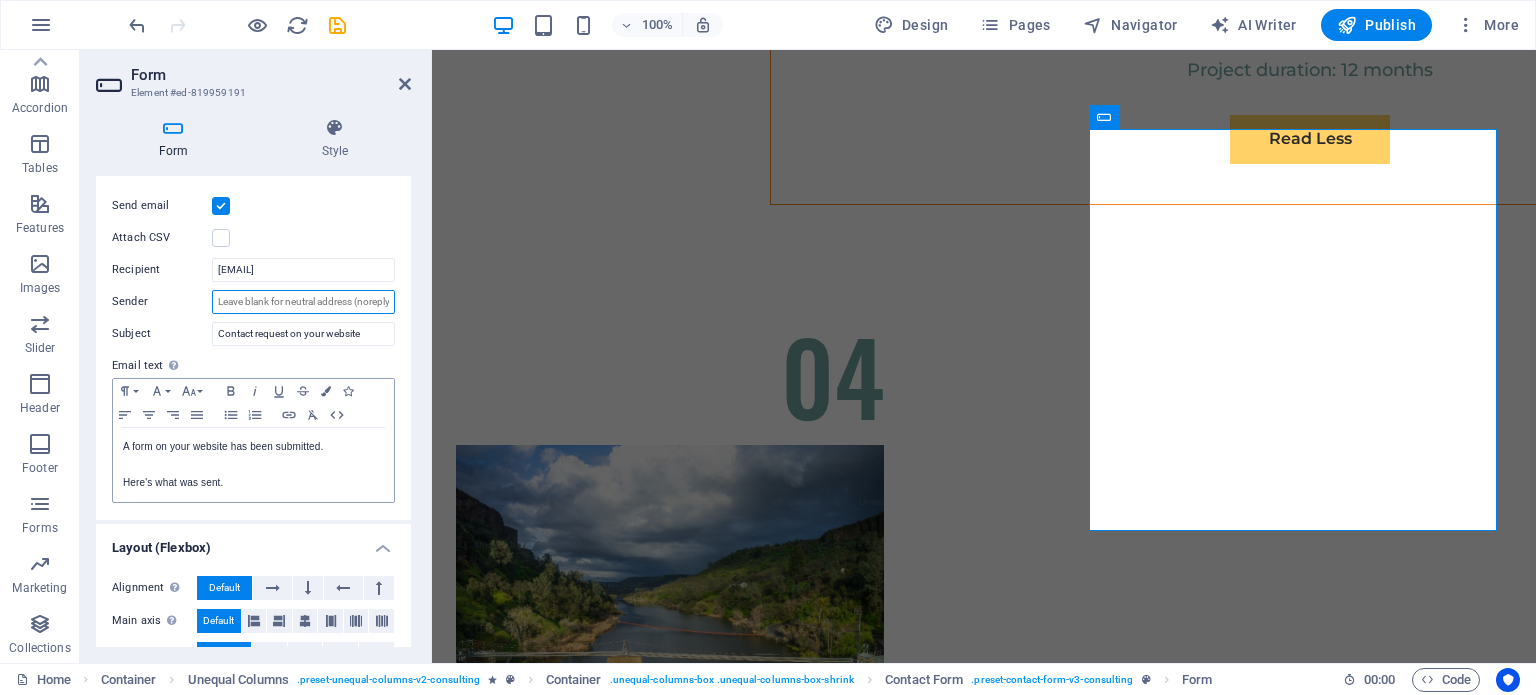 scroll, scrollTop: 82, scrollLeft: 0, axis: vertical 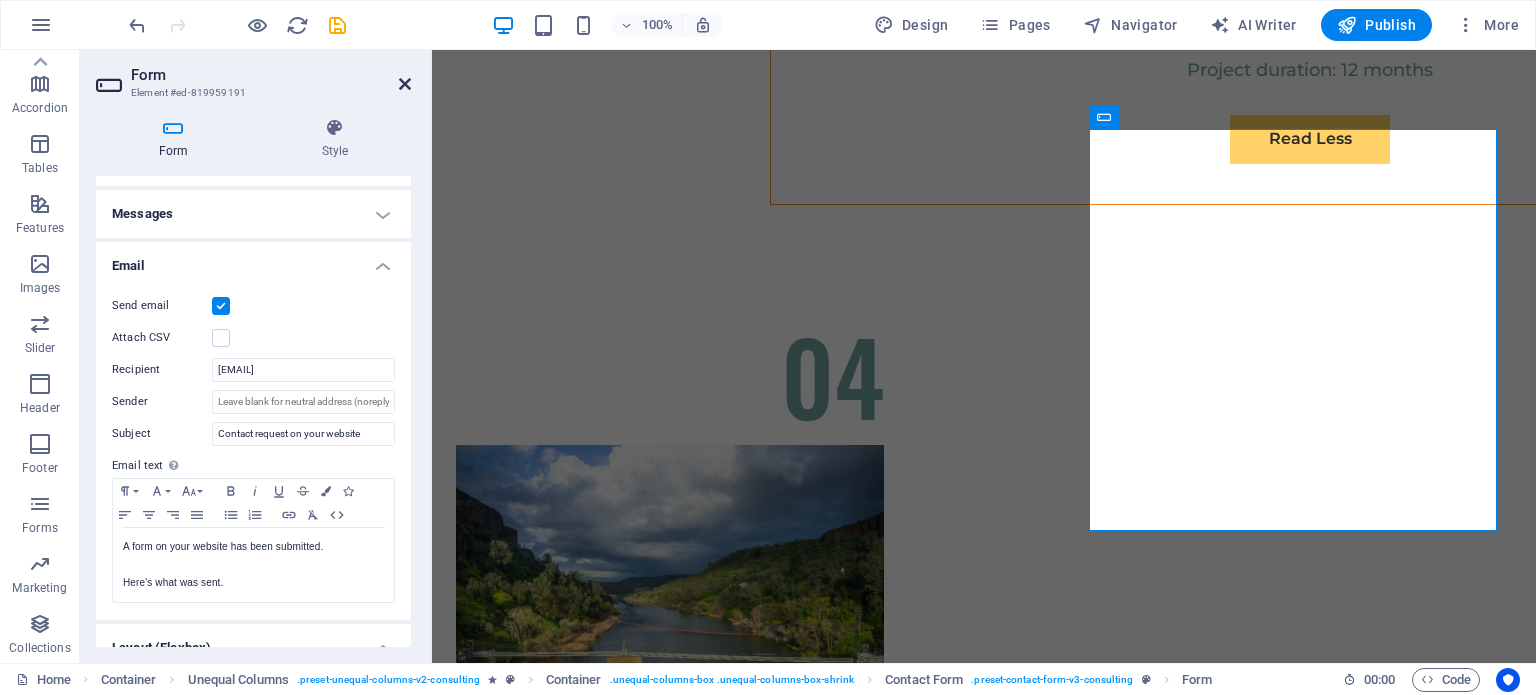 click at bounding box center [405, 84] 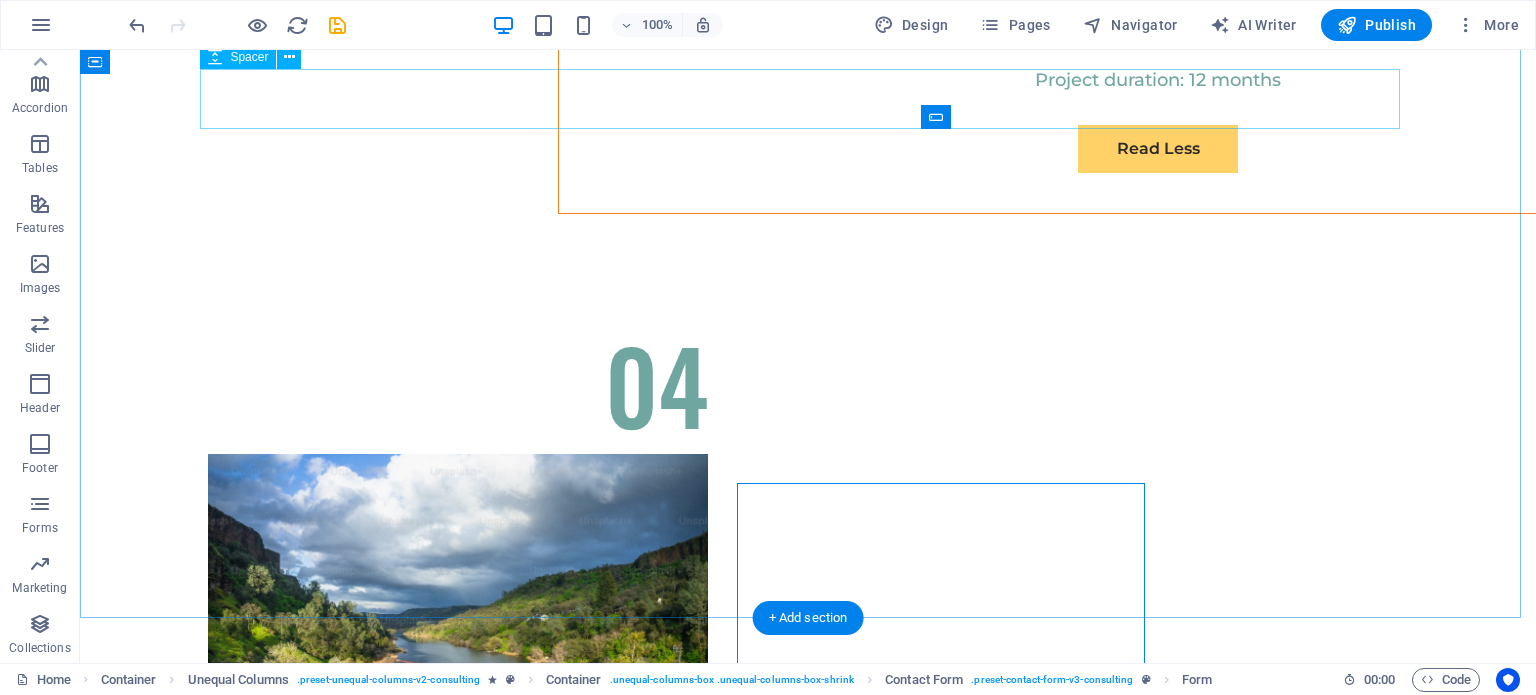 scroll, scrollTop: 11656, scrollLeft: 0, axis: vertical 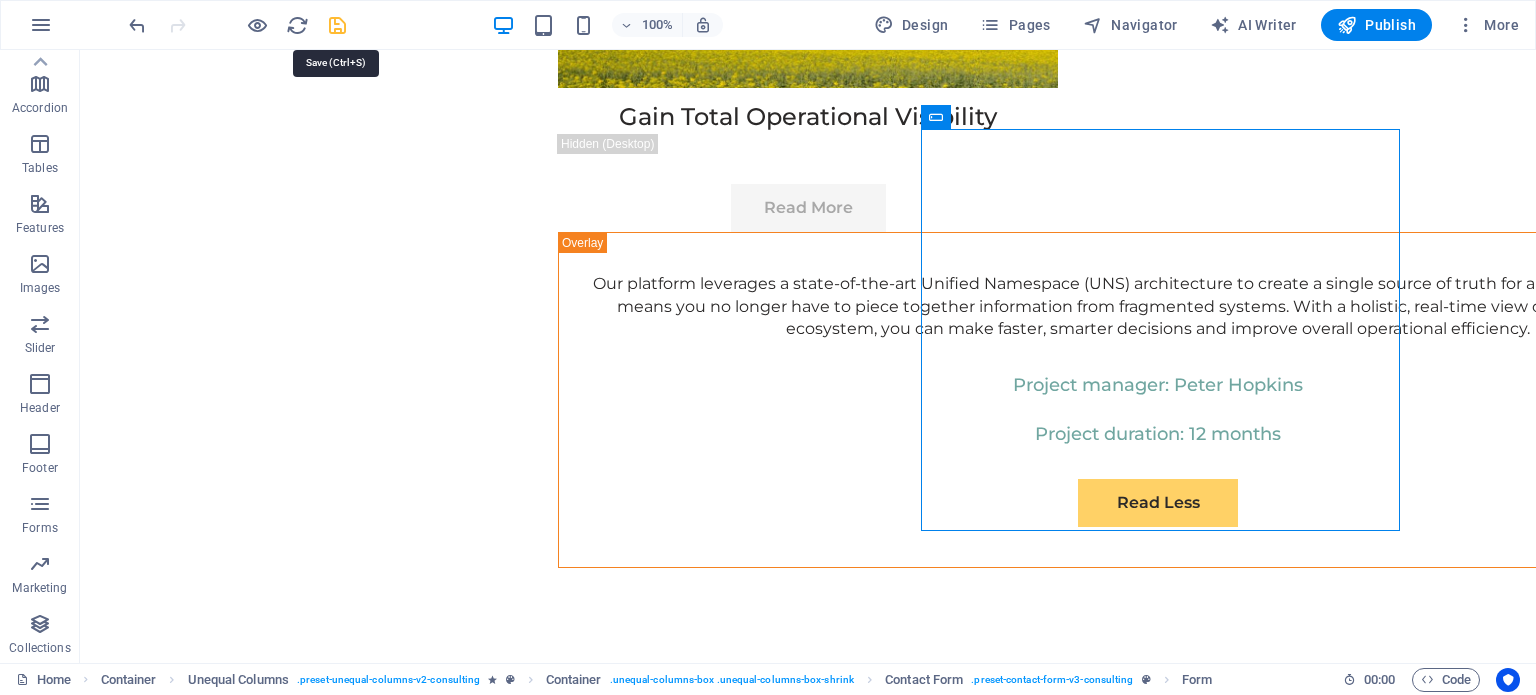 click at bounding box center [337, 25] 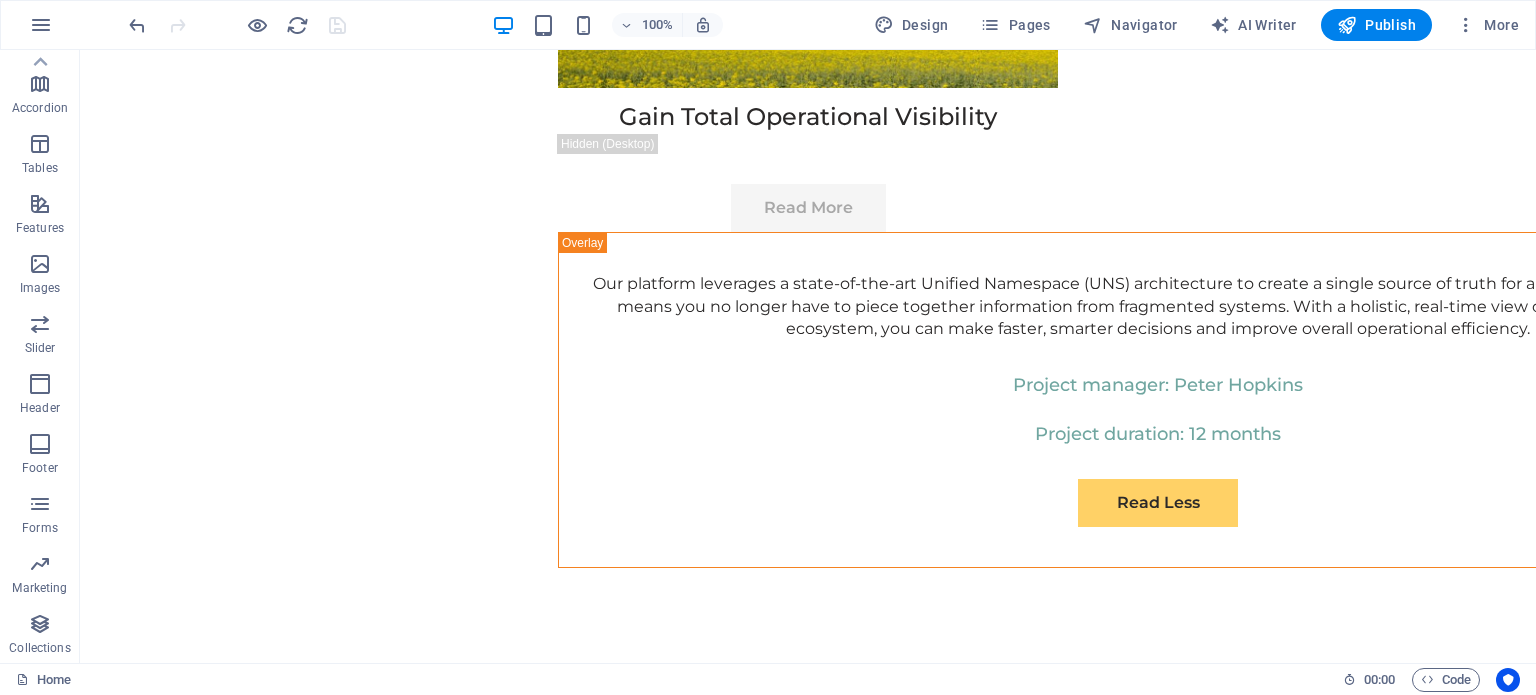 click on "100% Design Pages Navigator AI Writer Publish More" at bounding box center (768, 25) 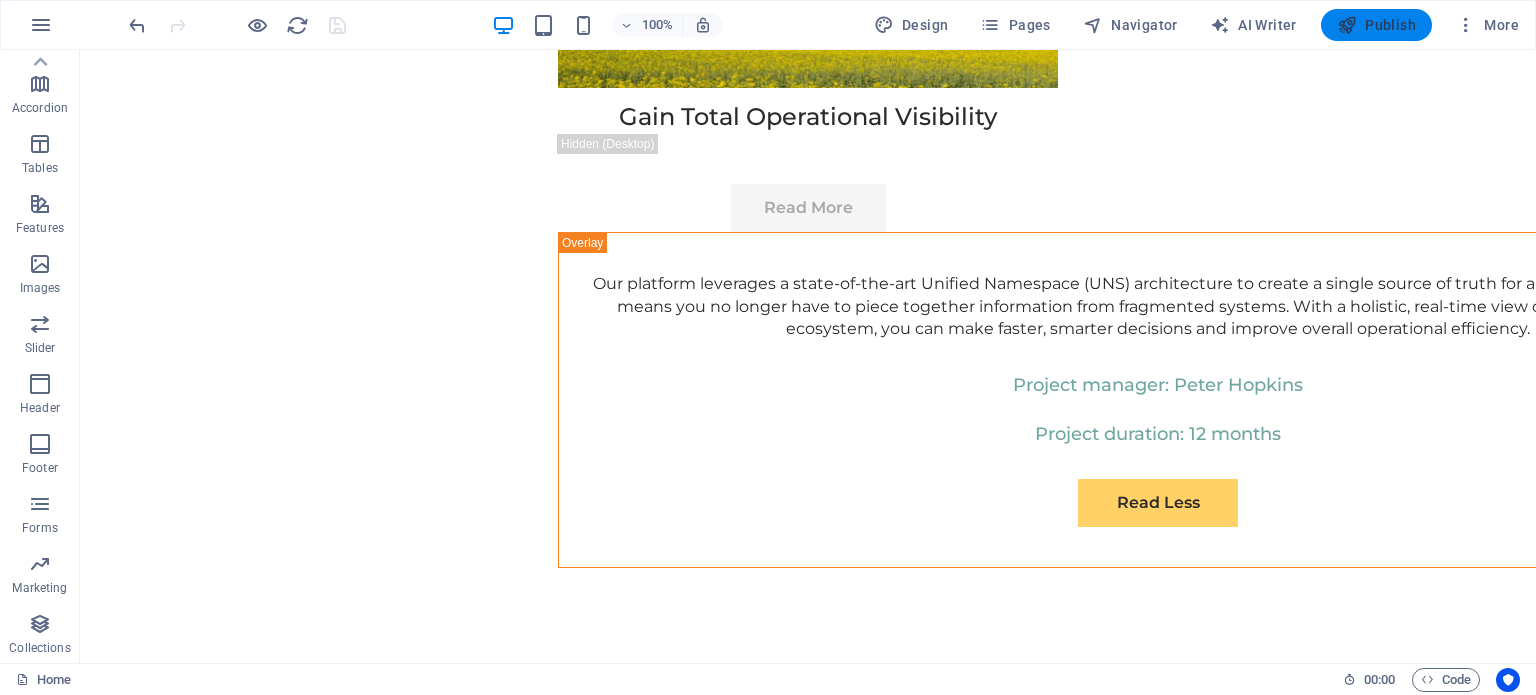 click on "Publish" at bounding box center (1376, 25) 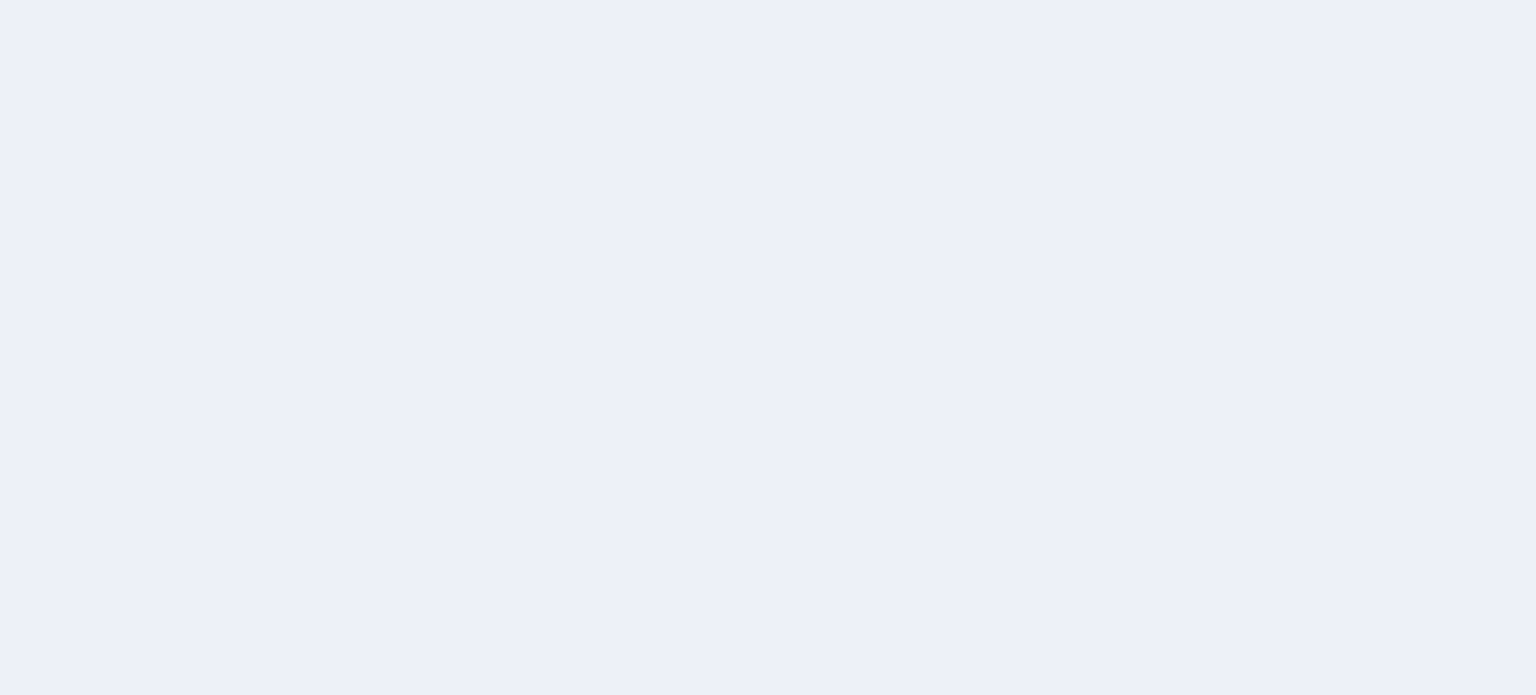 scroll, scrollTop: 0, scrollLeft: 0, axis: both 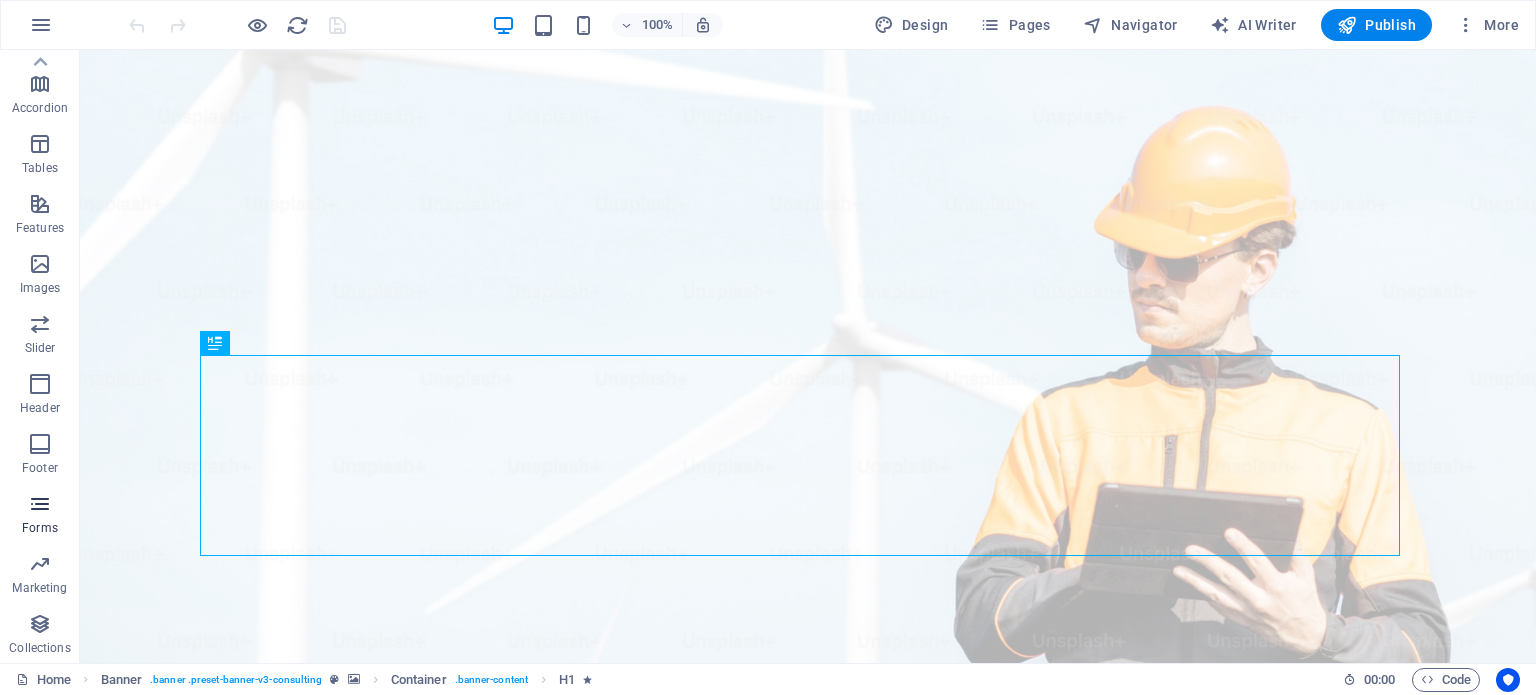 click at bounding box center [40, 504] 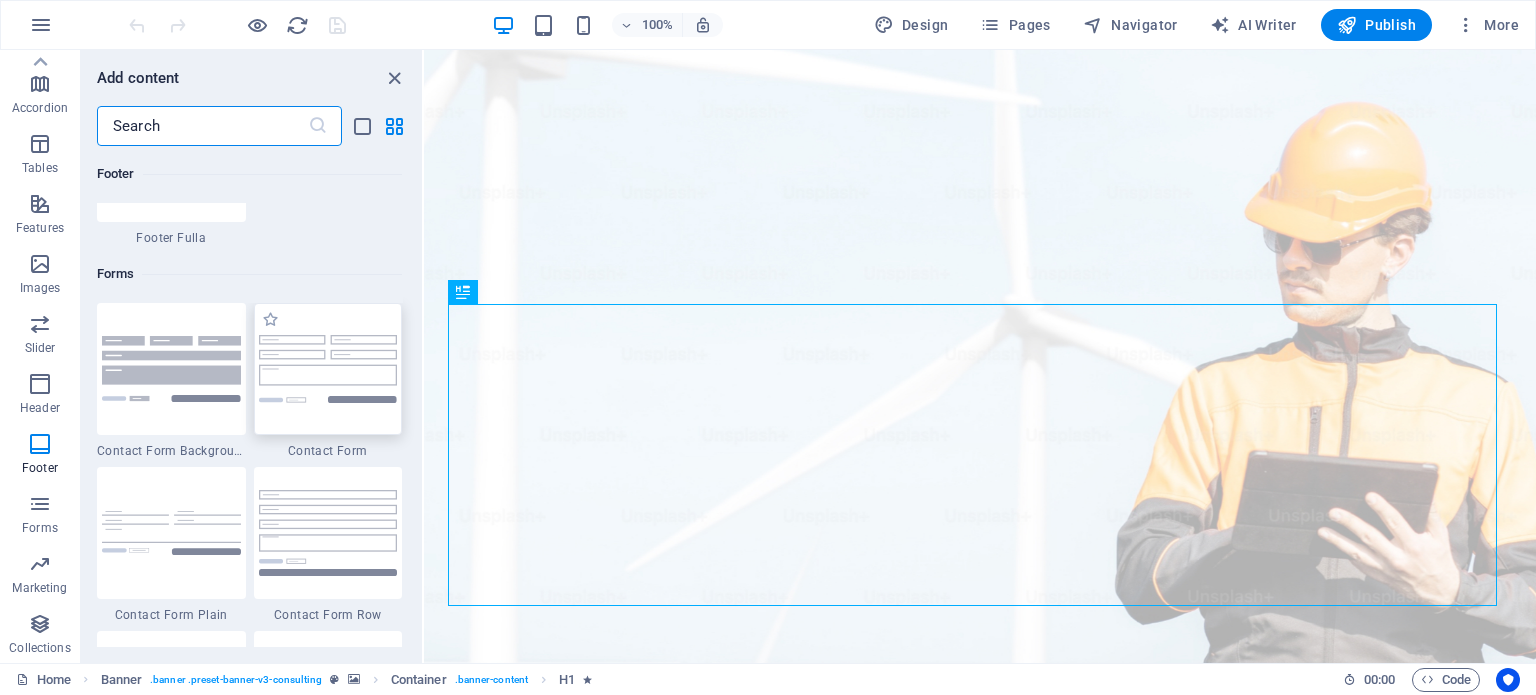 scroll, scrollTop: 14600, scrollLeft: 0, axis: vertical 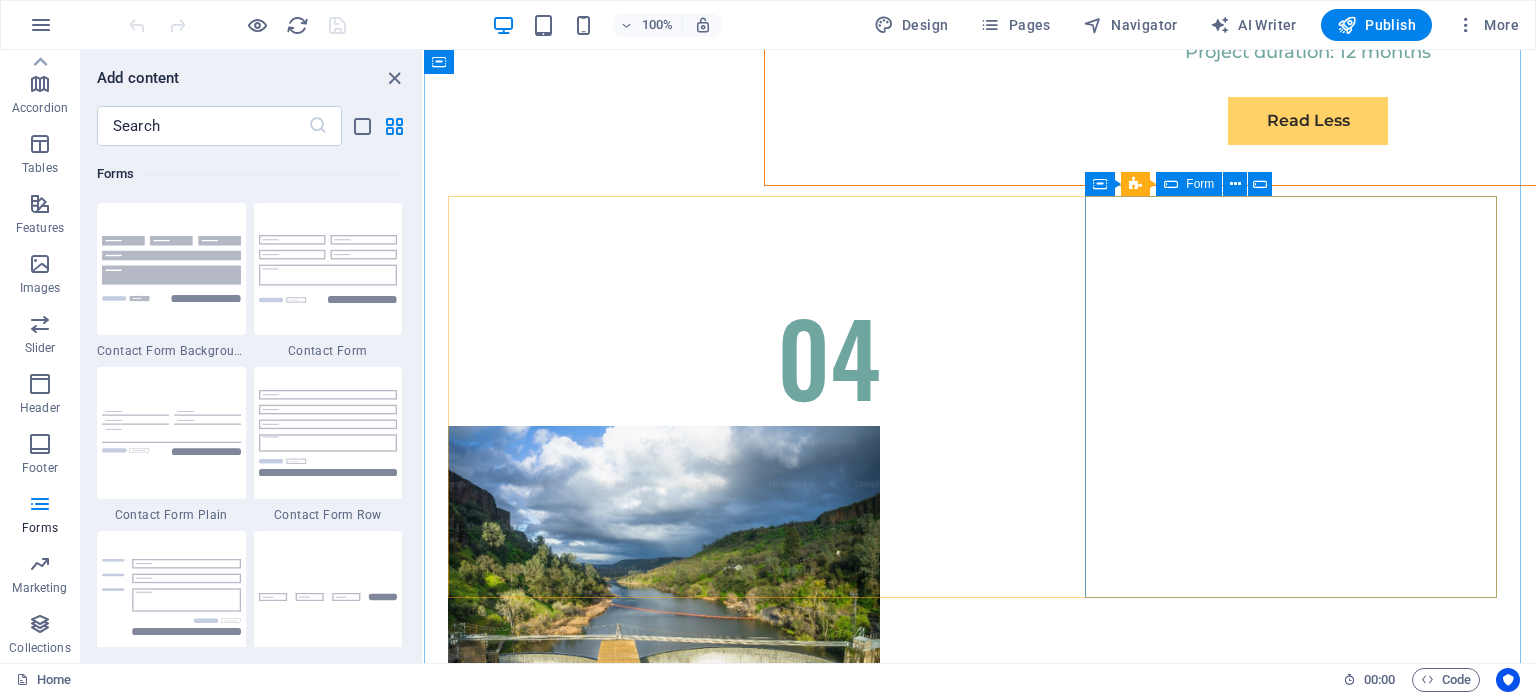 click on "Form" at bounding box center (1200, 184) 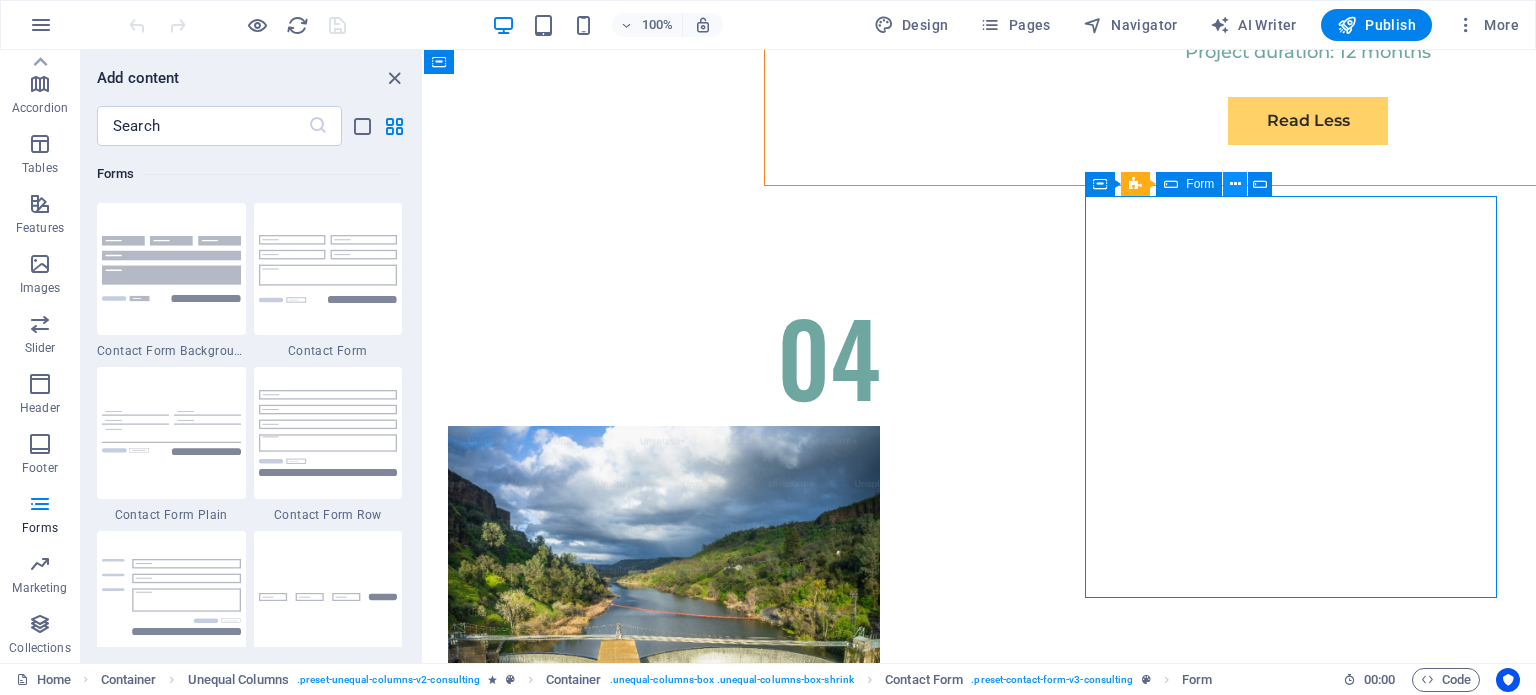 click at bounding box center [1235, 184] 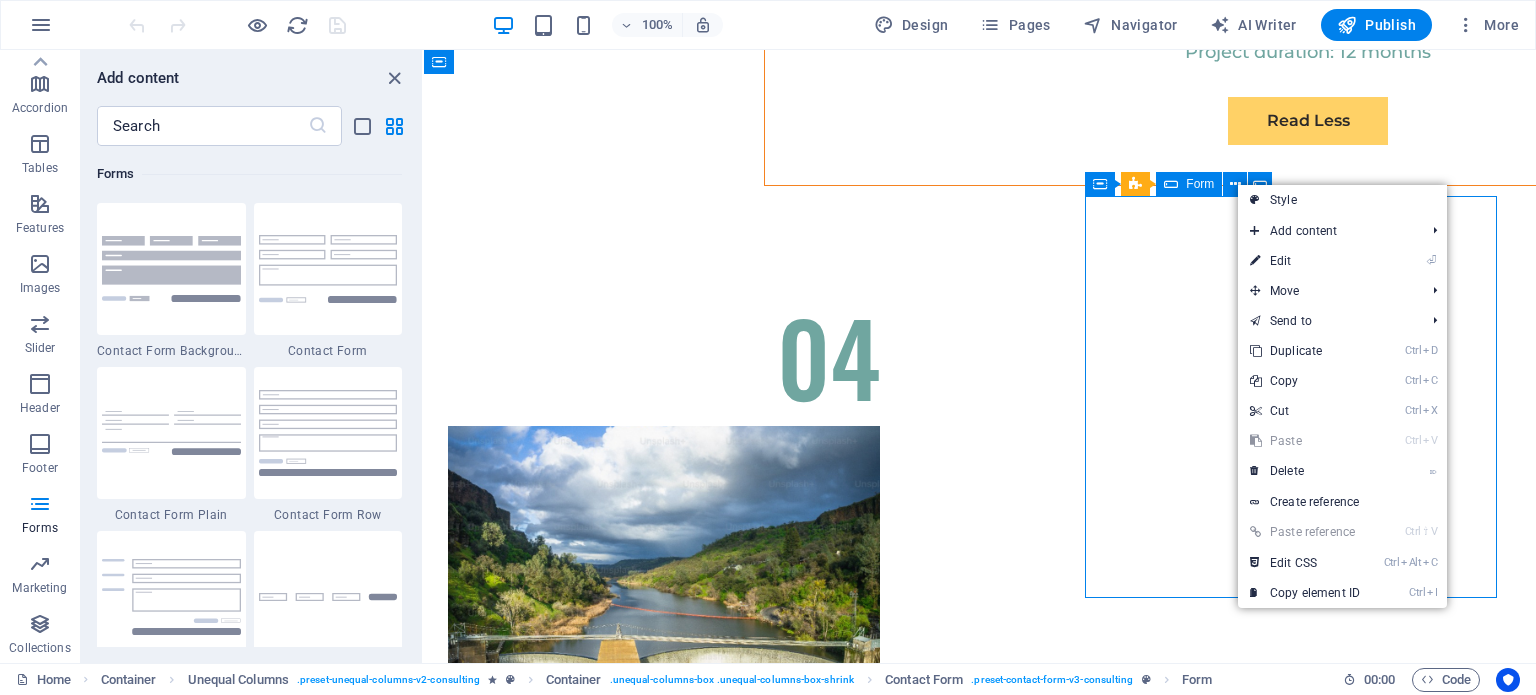 click on "Form" at bounding box center (1200, 184) 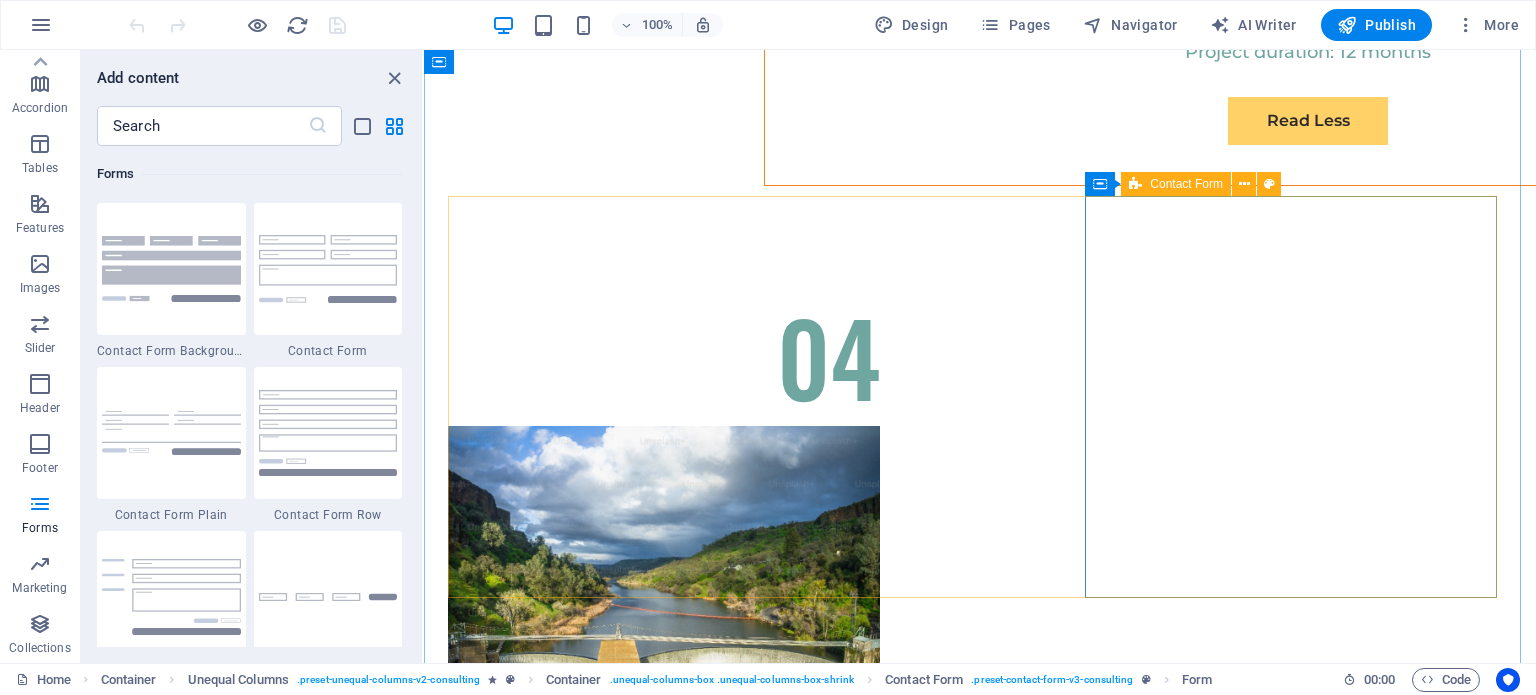 click at bounding box center (1135, 184) 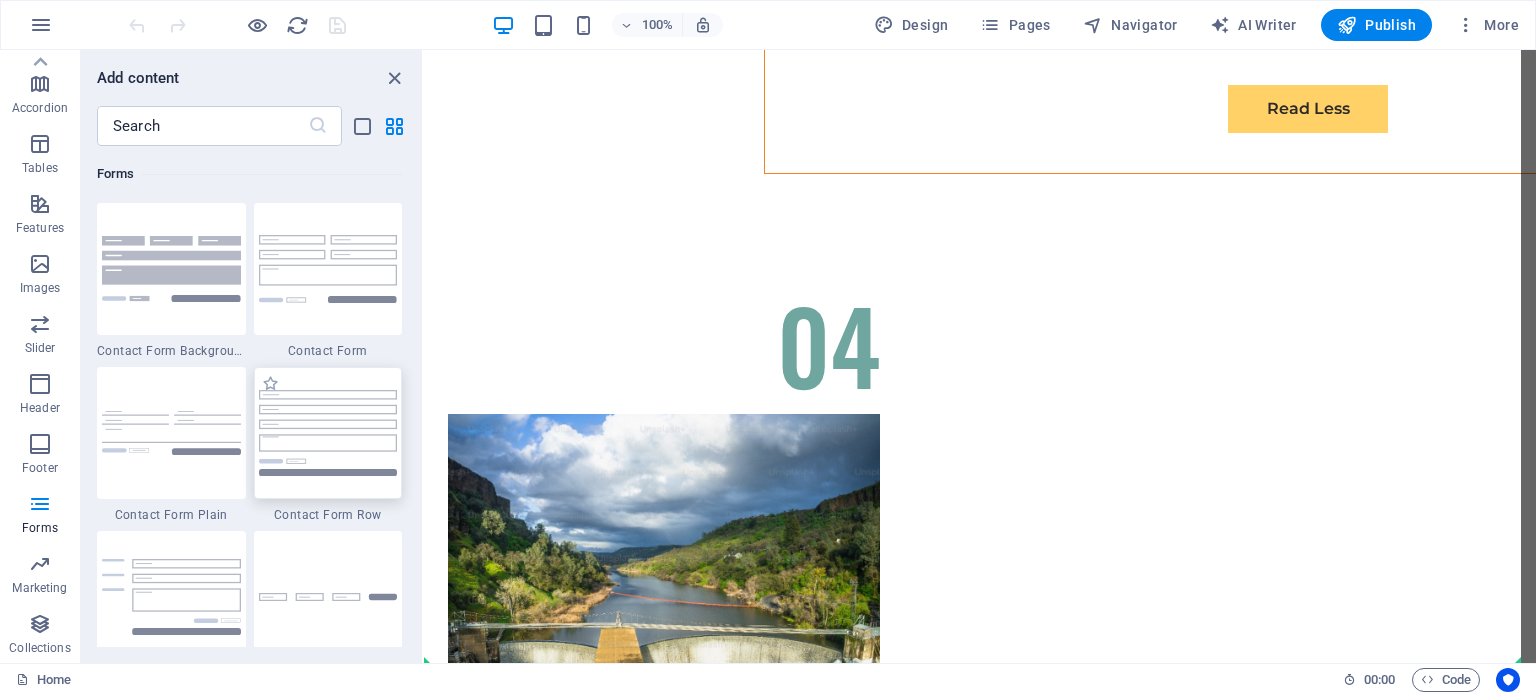scroll, scrollTop: 11929, scrollLeft: 0, axis: vertical 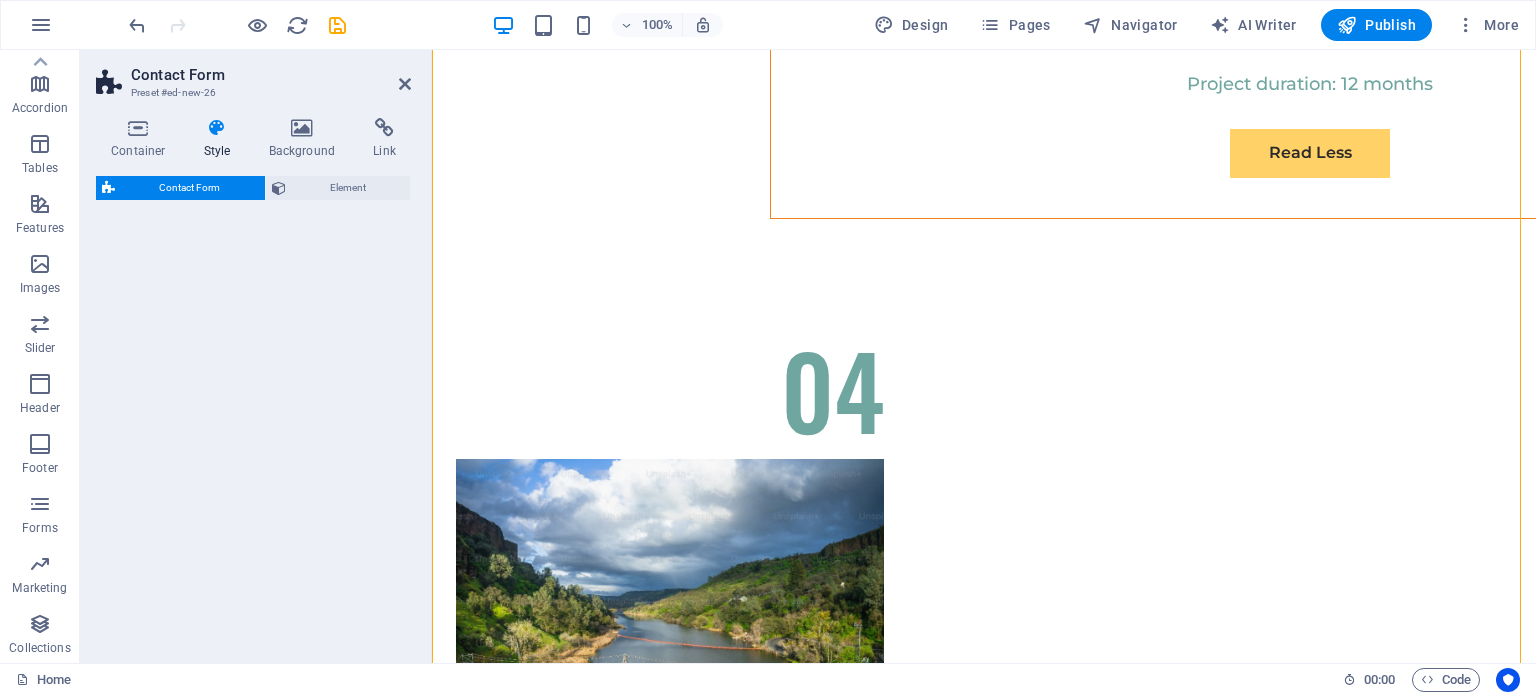 select on "rem" 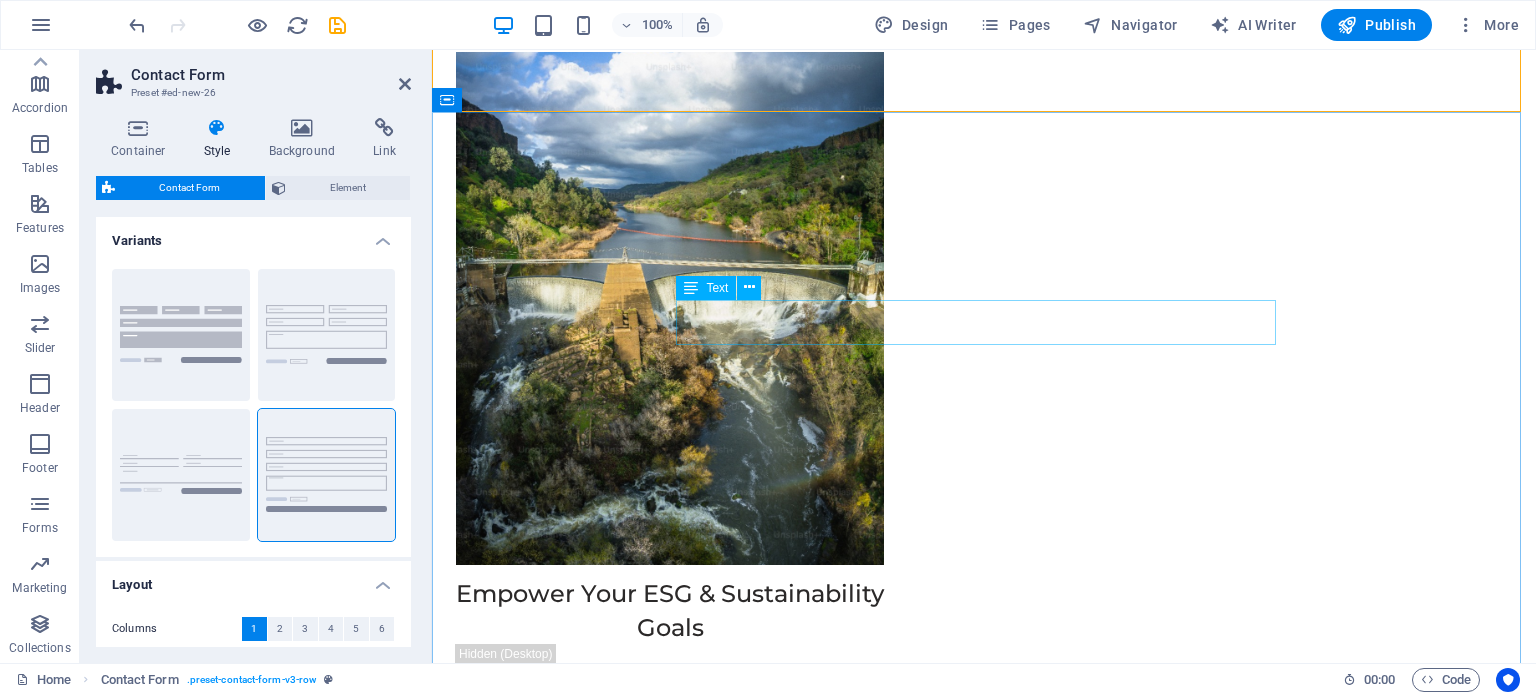 scroll, scrollTop: 12436, scrollLeft: 0, axis: vertical 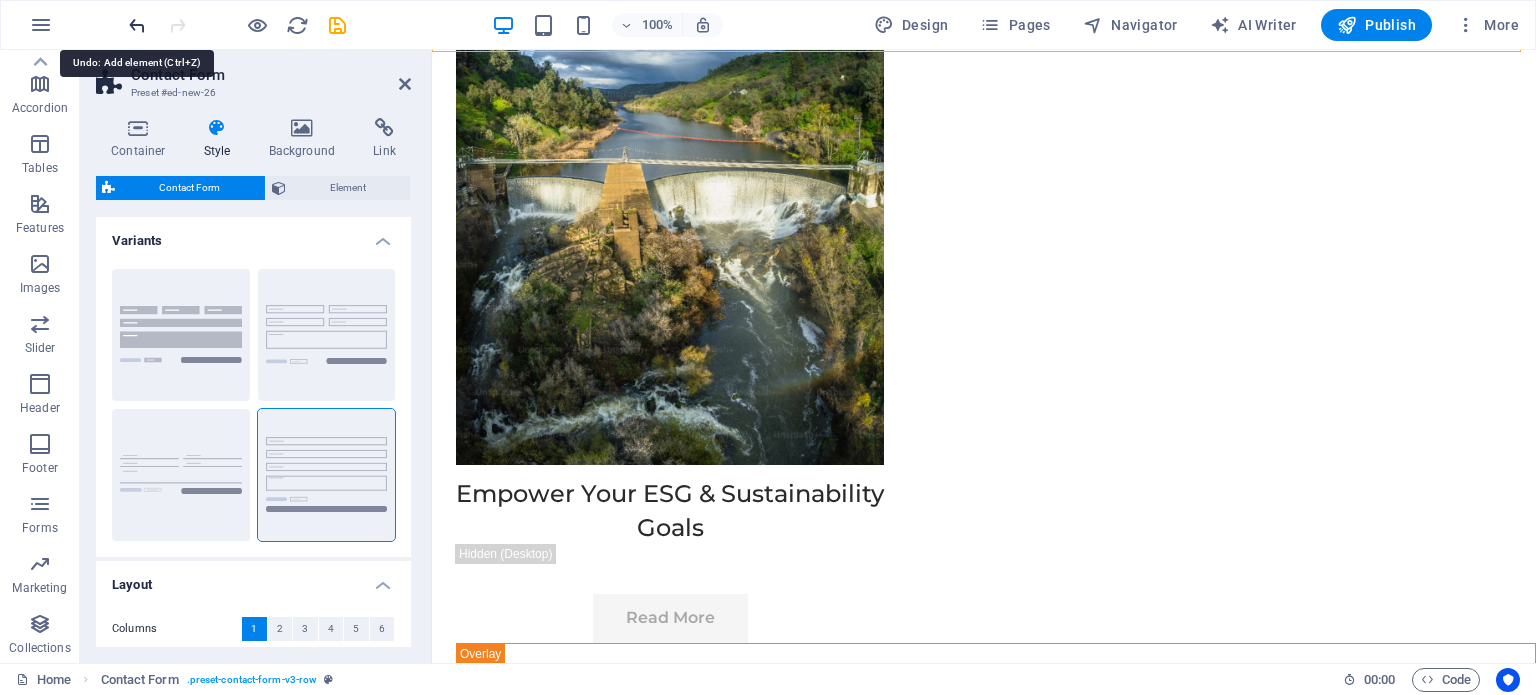 click at bounding box center (137, 25) 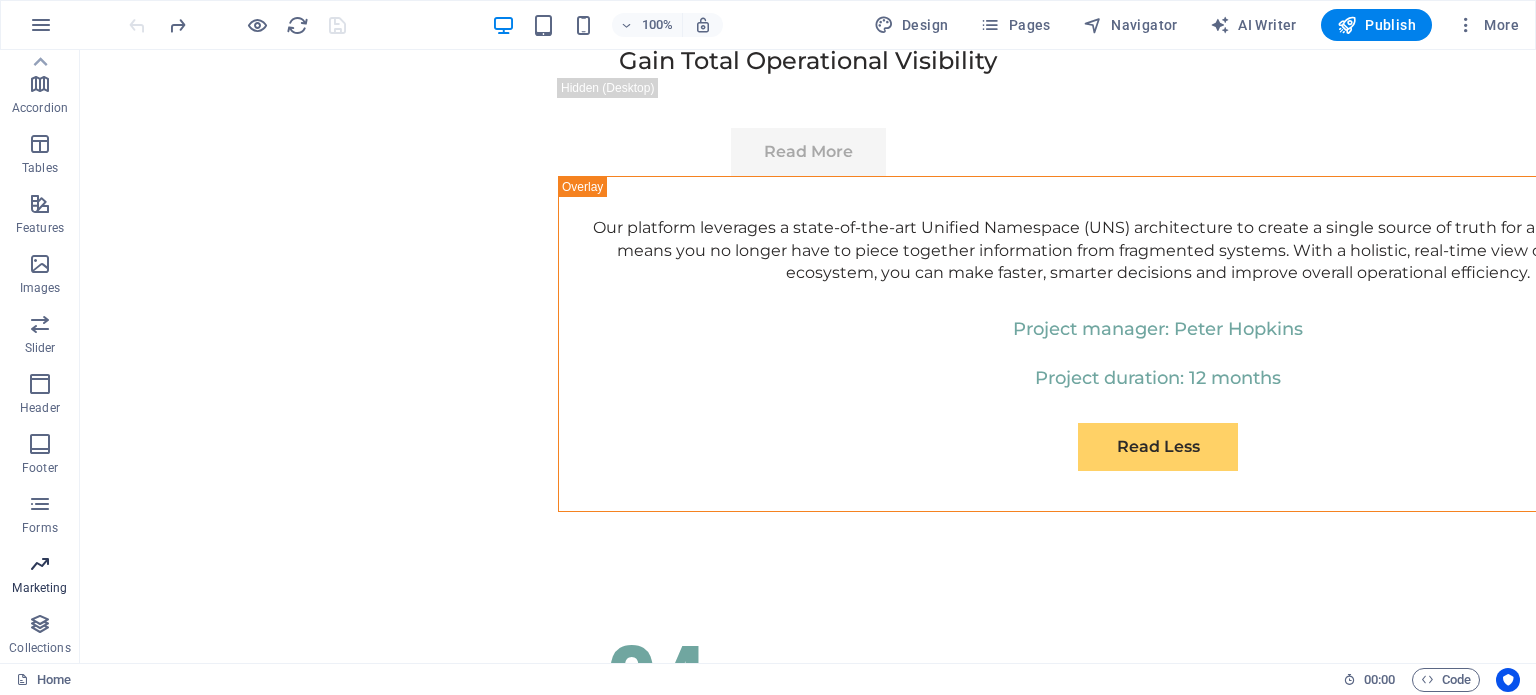 scroll, scrollTop: 11757, scrollLeft: 0, axis: vertical 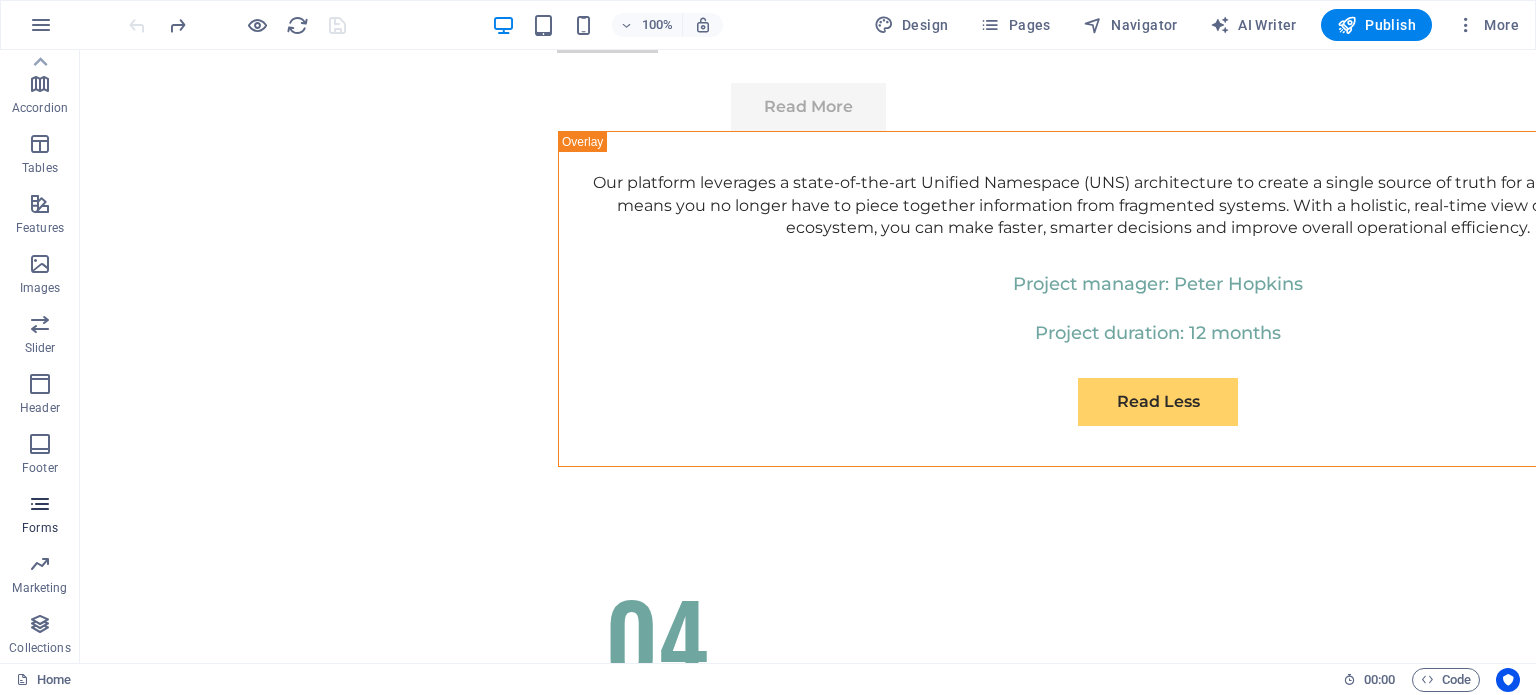 click at bounding box center (40, 504) 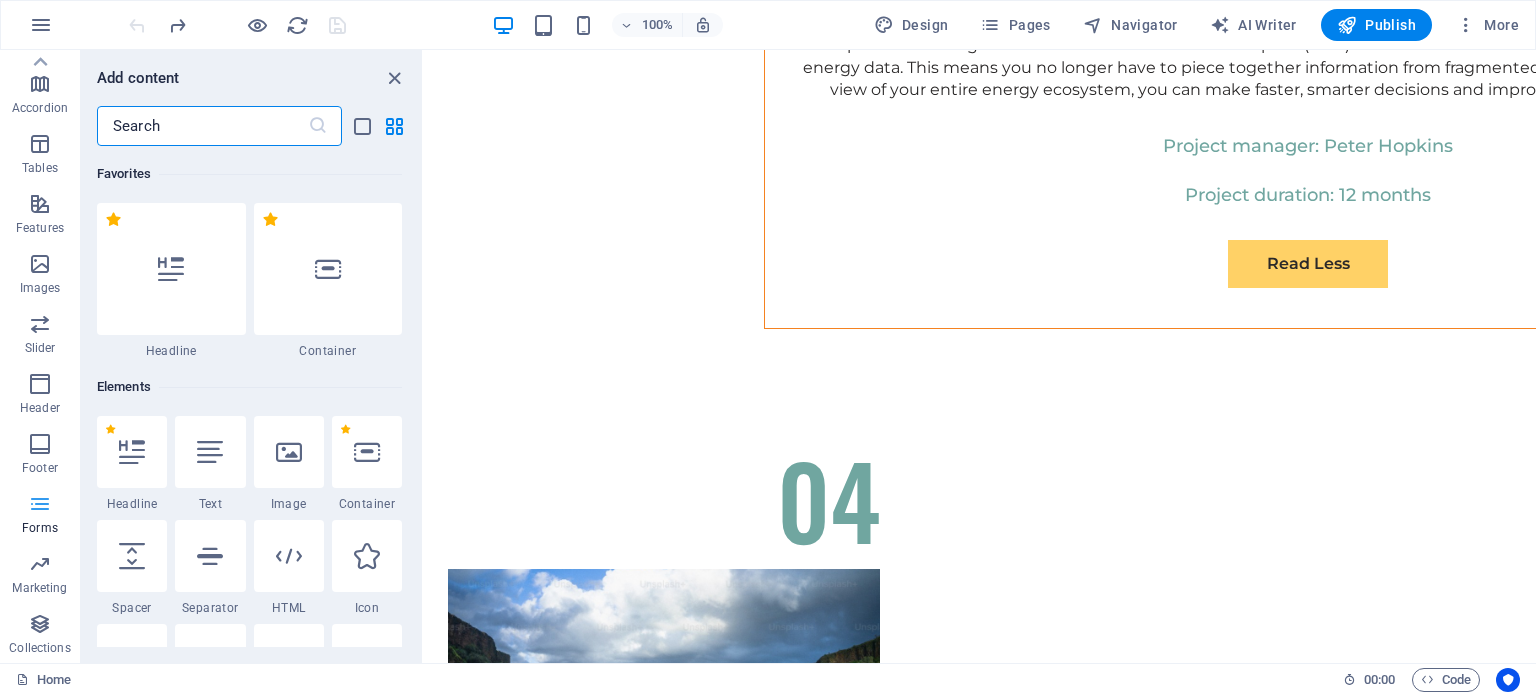 scroll, scrollTop: 12068, scrollLeft: 0, axis: vertical 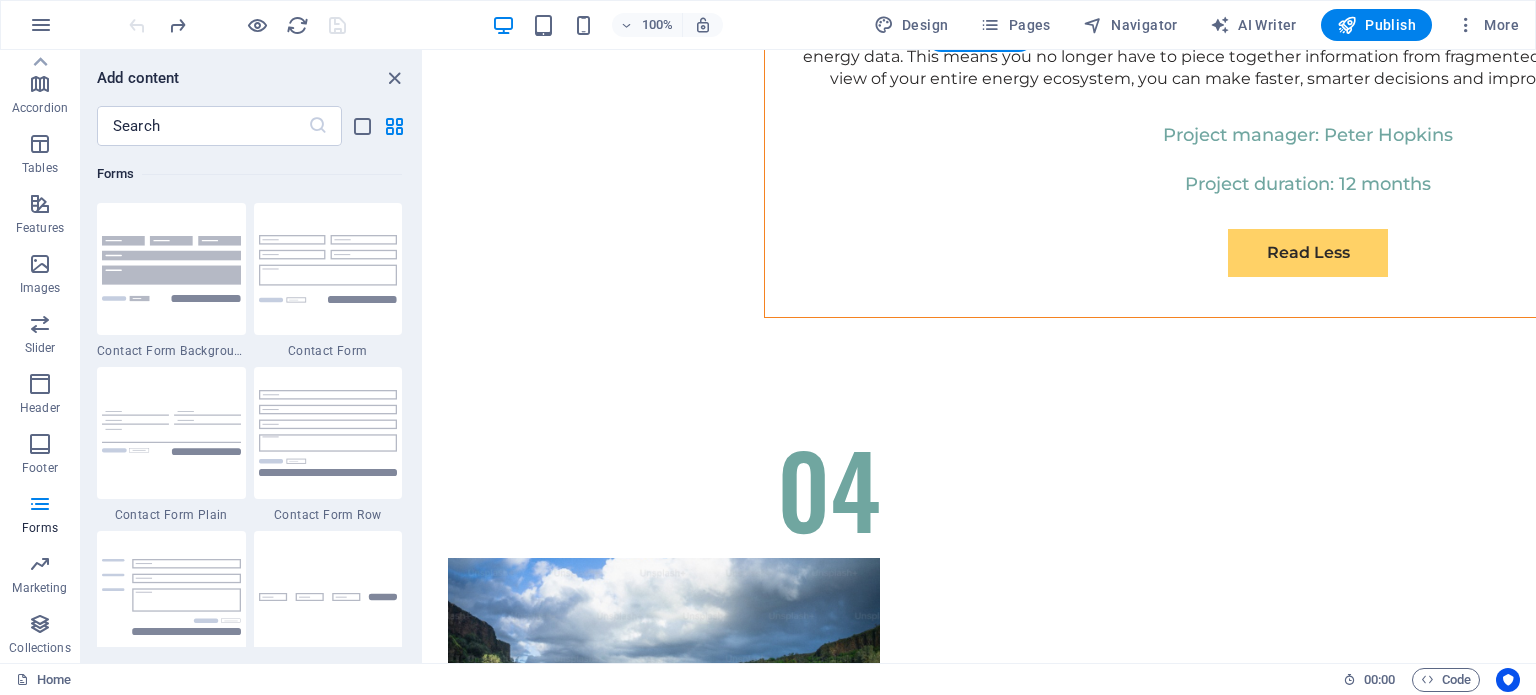 click at bounding box center (980, 6347) 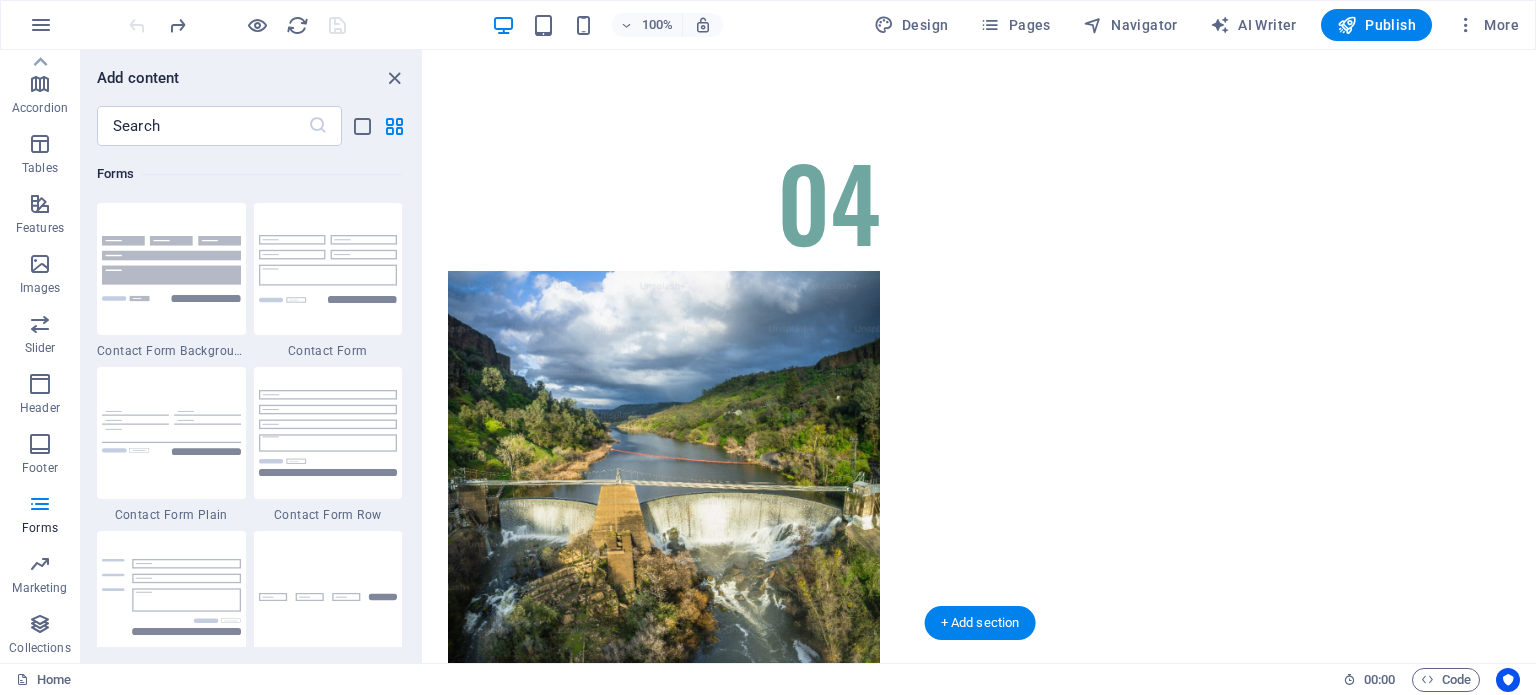 scroll, scrollTop: 12068, scrollLeft: 0, axis: vertical 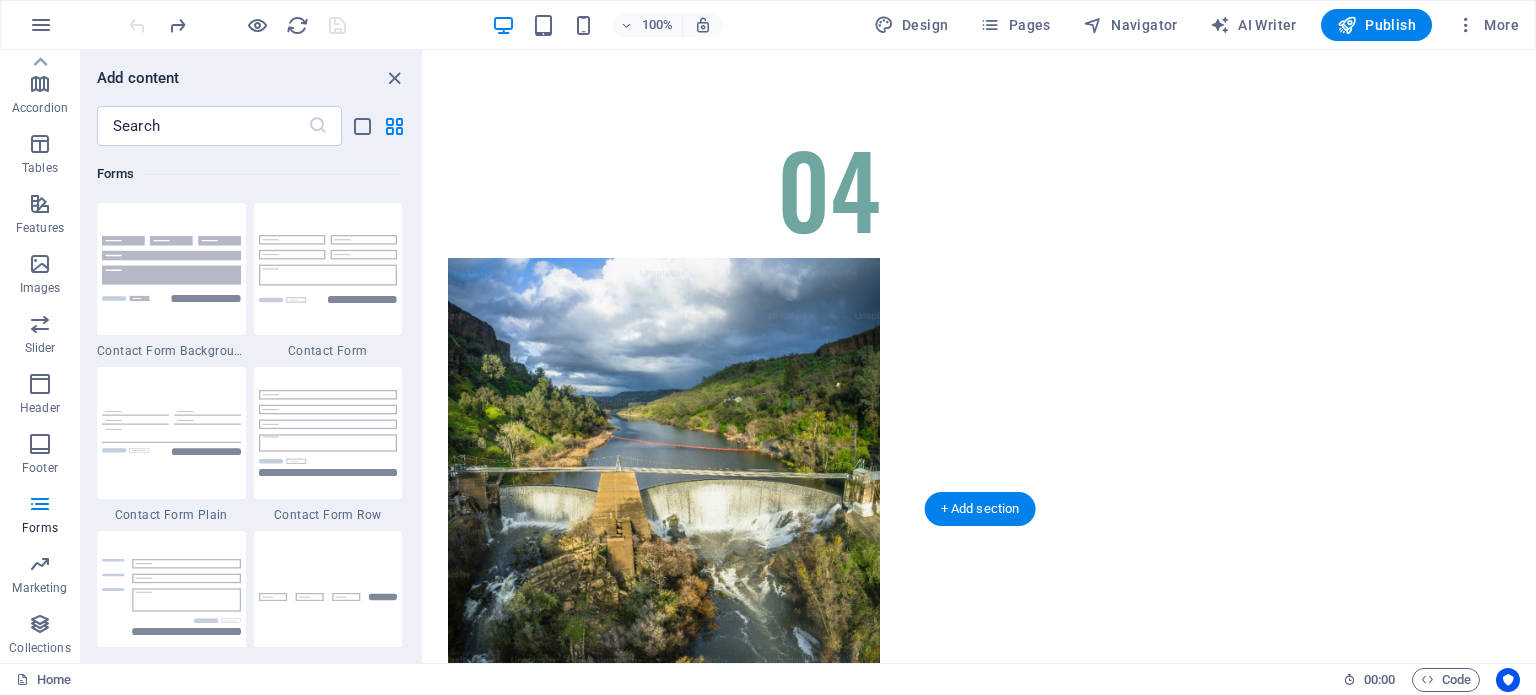 click on "Message" at bounding box center [980, 7047] 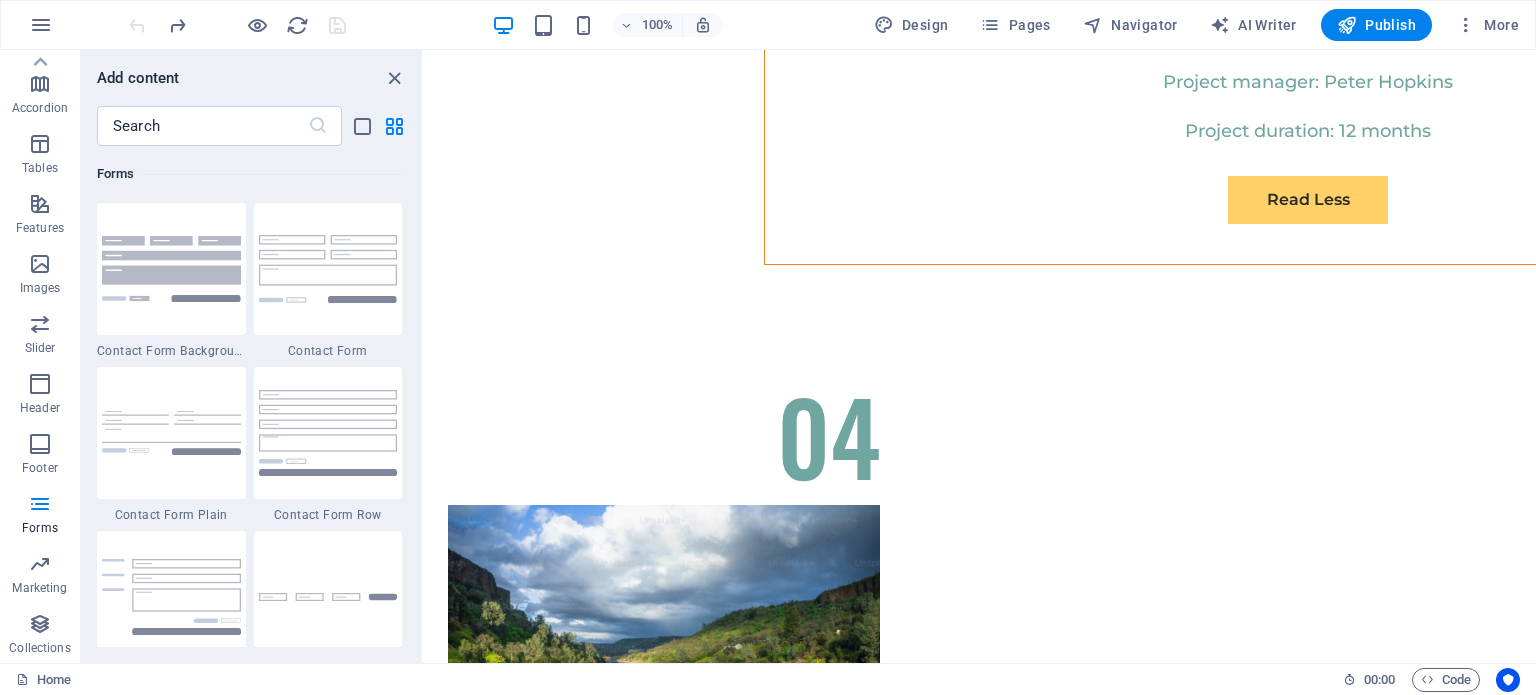 scroll, scrollTop: 11668, scrollLeft: 0, axis: vertical 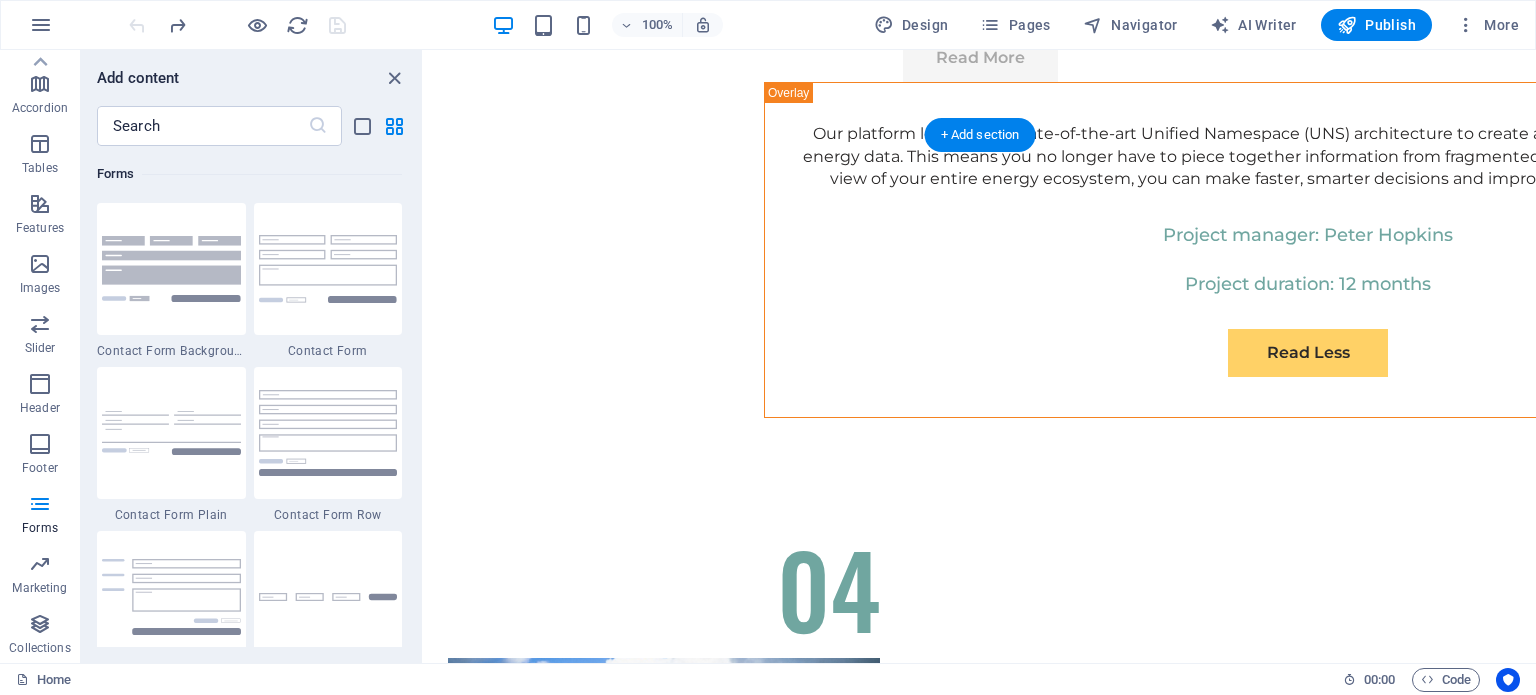 click on "Get In Touch" at bounding box center (980, 6393) 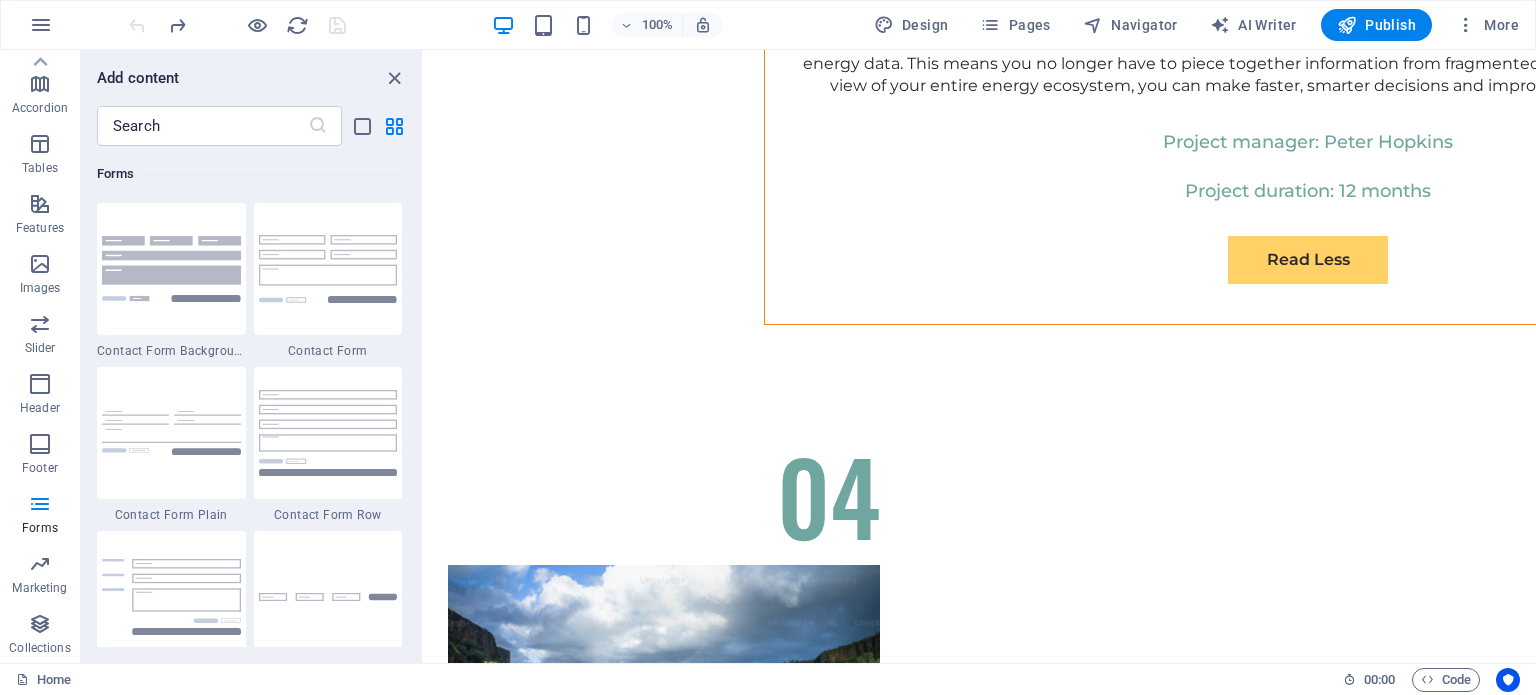 scroll, scrollTop: 11868, scrollLeft: 0, axis: vertical 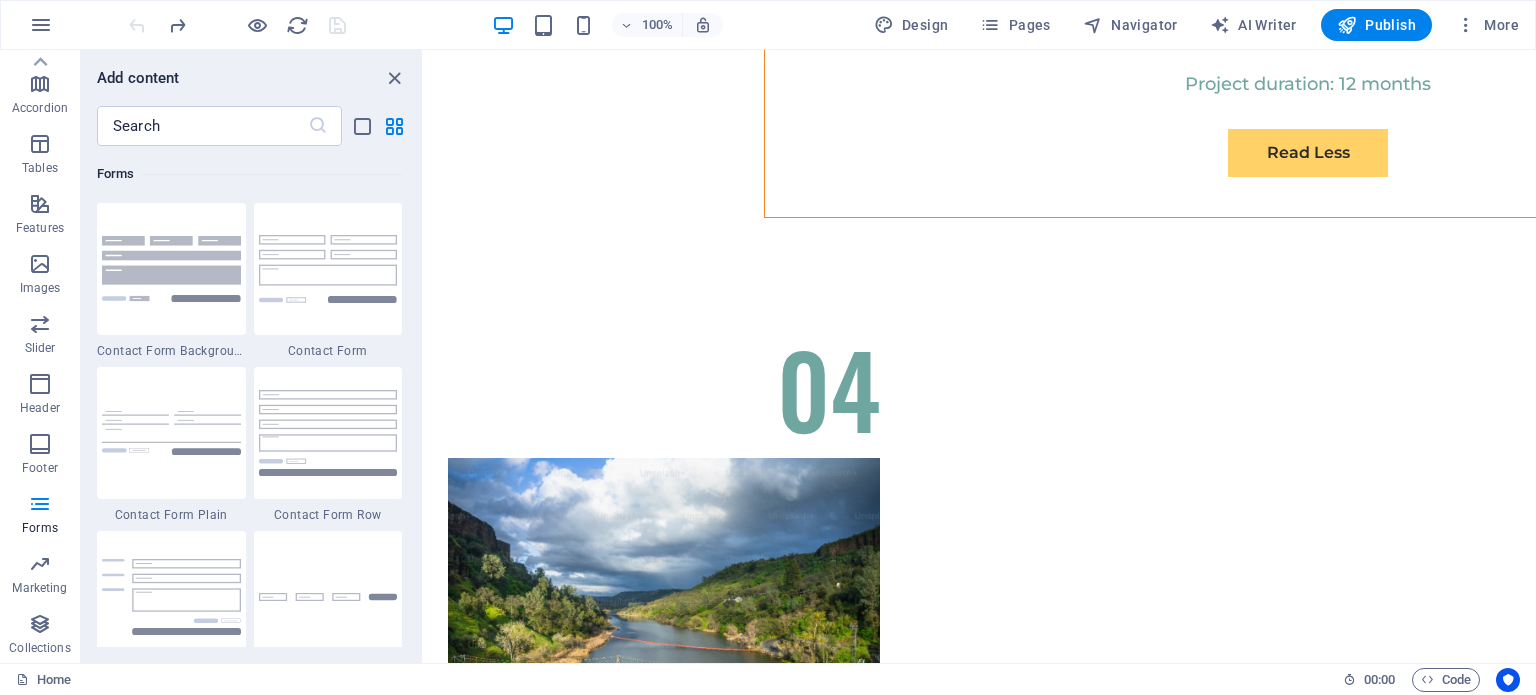 click on "Unreadable? Load new" at bounding box center (980, 7349) 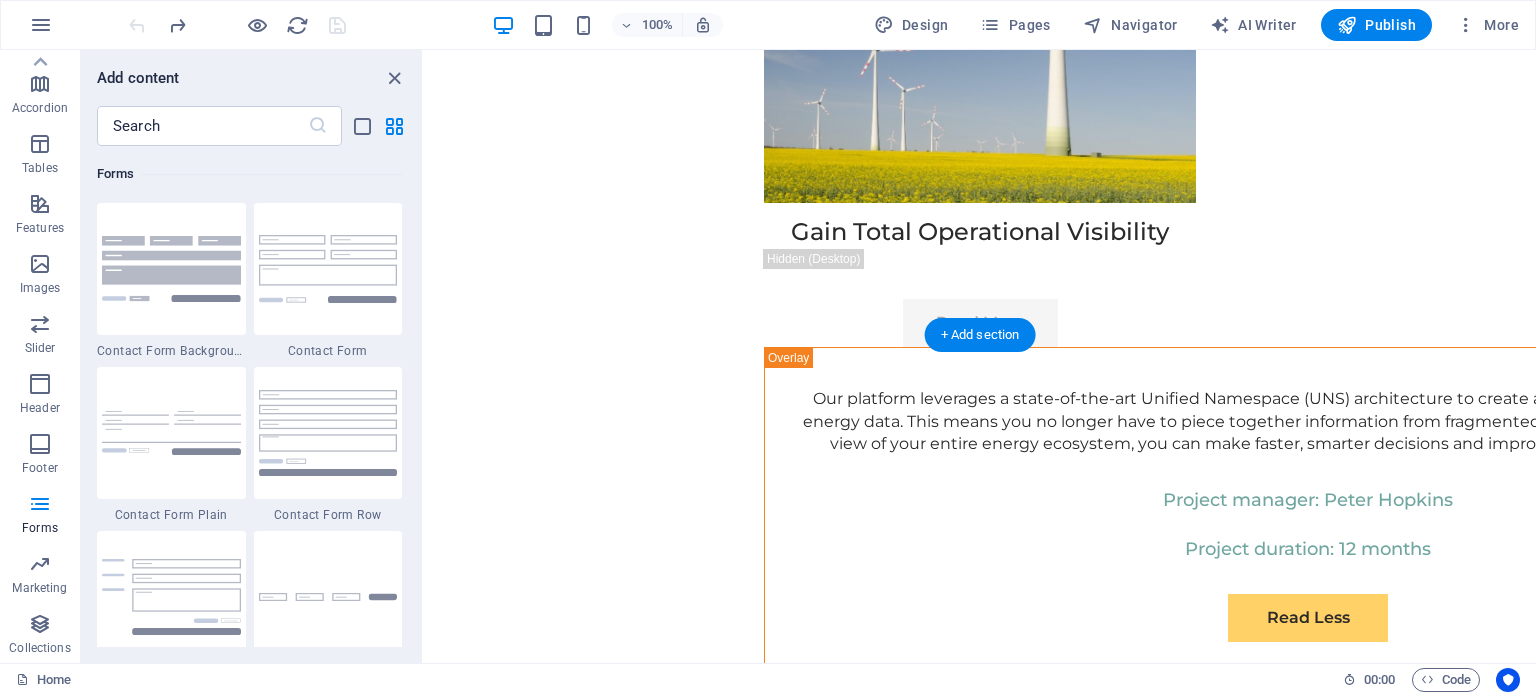 scroll, scrollTop: 11368, scrollLeft: 0, axis: vertical 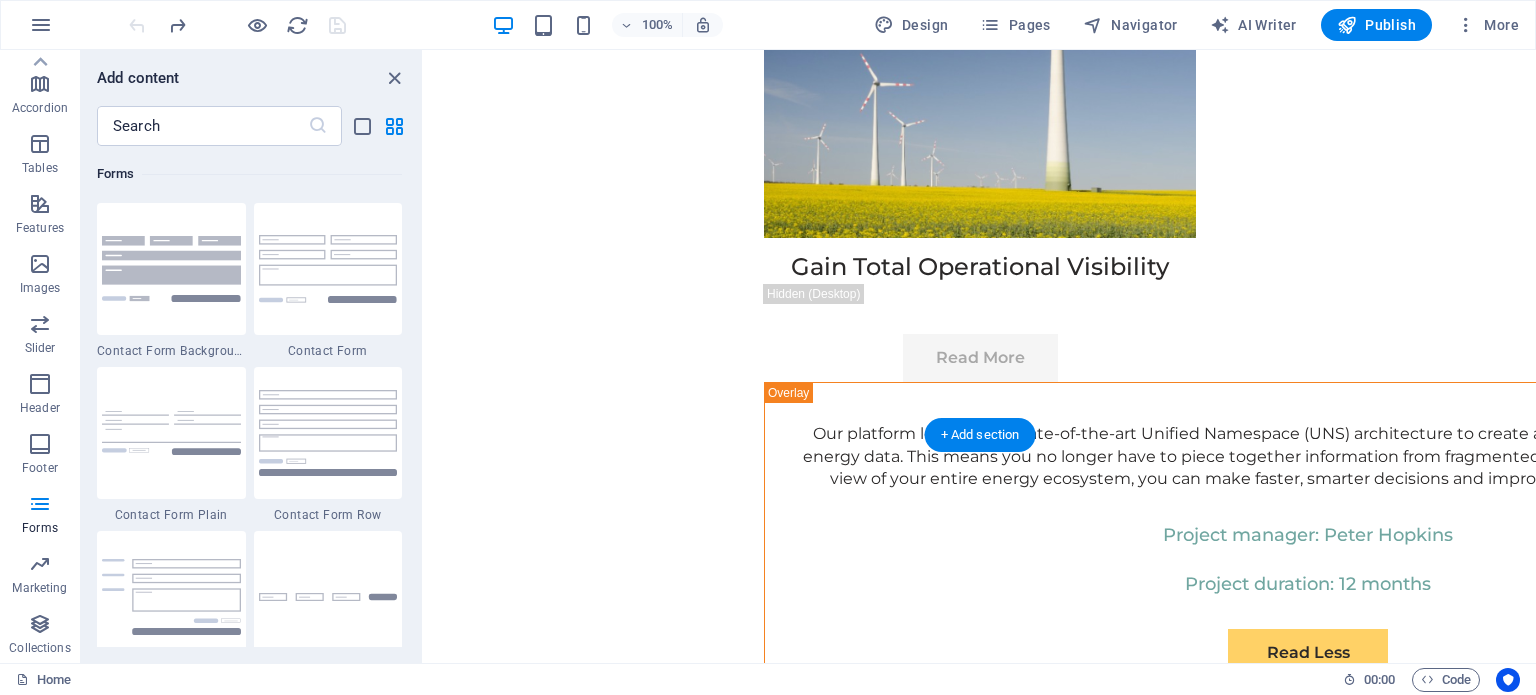 click on "A company wanted to improve its brand image by showcasing its commitment to sustainability but struggled to provide concrete evidence beyond generic statements. After implementing Enerjoule, they were able to track their energy reduction efforts in real-time, facility-wide. In their next annual report, they presented detailed charts and verified data from Enerjoule, showing a 12% reduction in their total energy consumption and a corresponding decrease in their carbon footprint. This compelling data led to them securing a new contract with a major international client who prioritizes sustainable suppliers." at bounding box center (992, 6363) 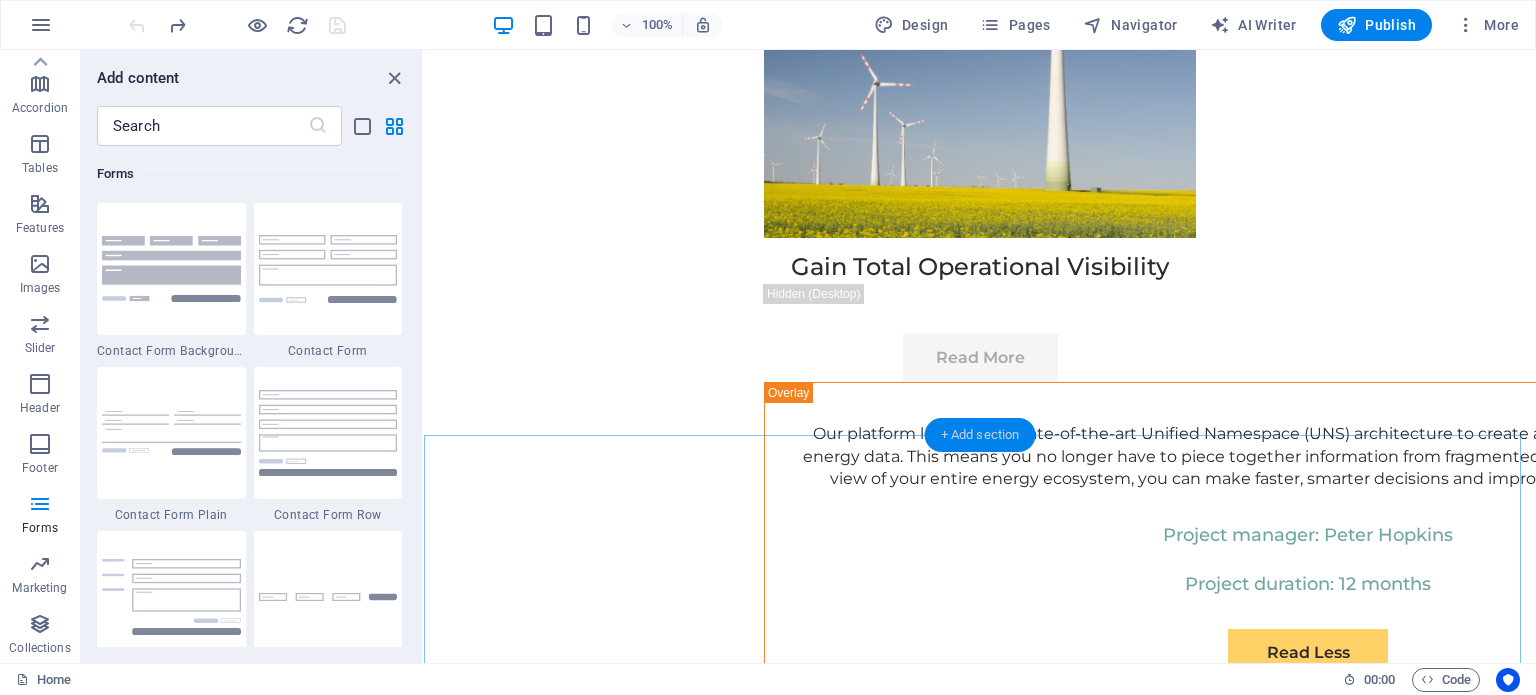 click on "+ Add section" at bounding box center [980, 435] 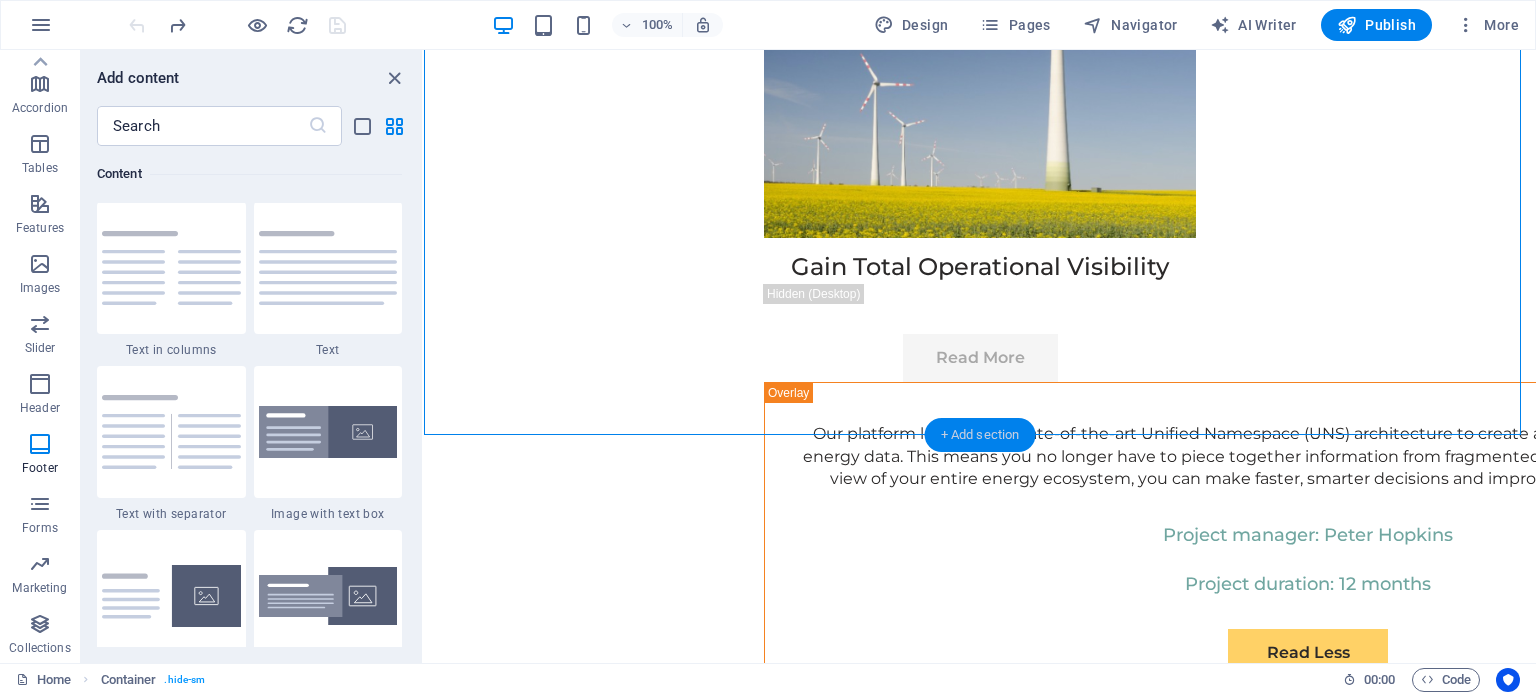 scroll, scrollTop: 3499, scrollLeft: 0, axis: vertical 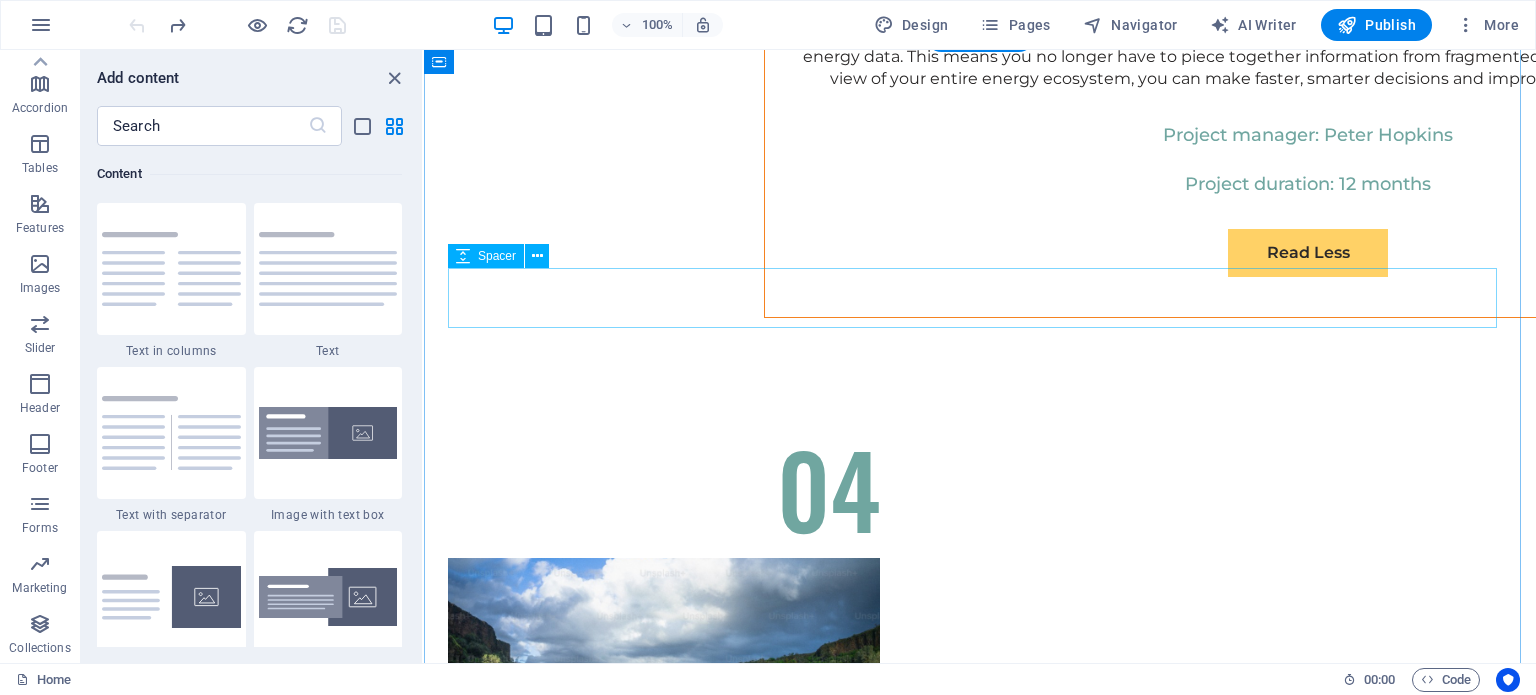 click at bounding box center [980, 6411] 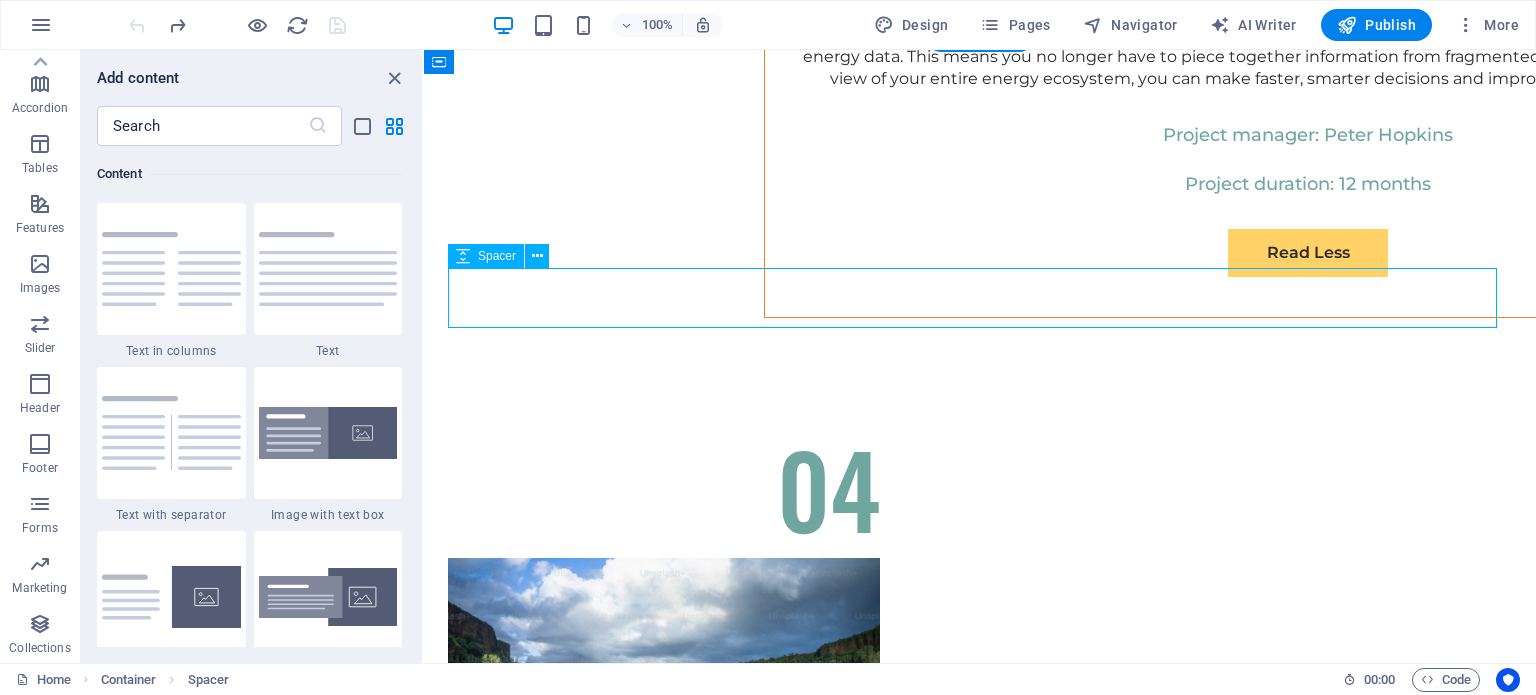 click at bounding box center [980, 6411] 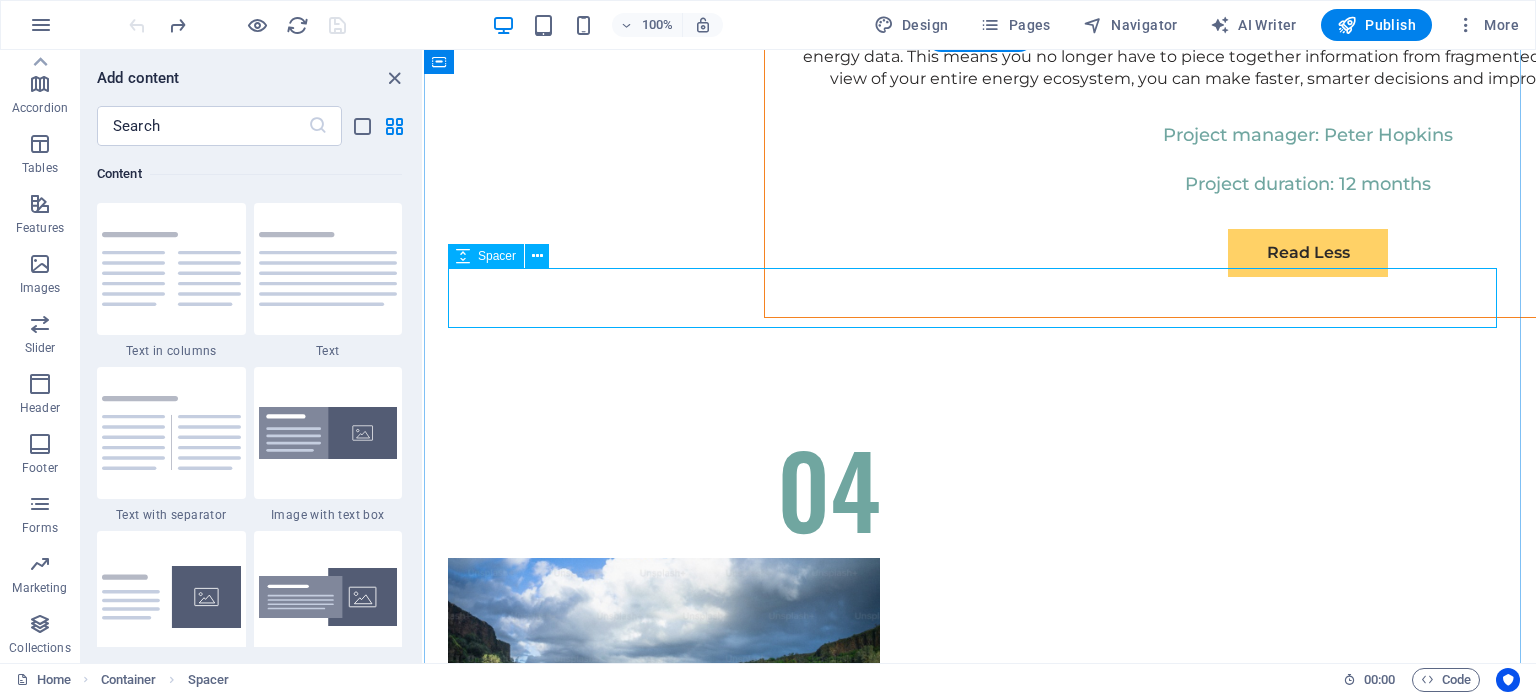 click at bounding box center (980, 6411) 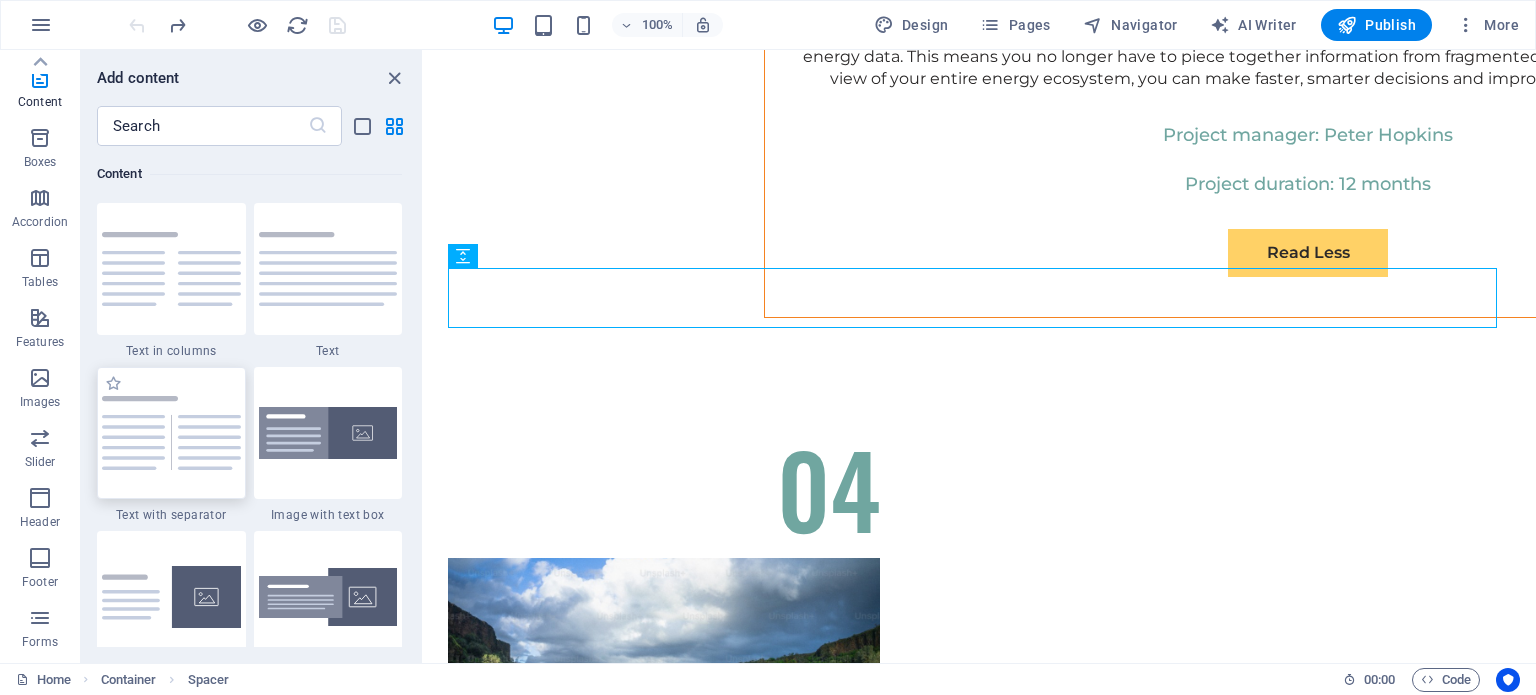 scroll, scrollTop: 87, scrollLeft: 0, axis: vertical 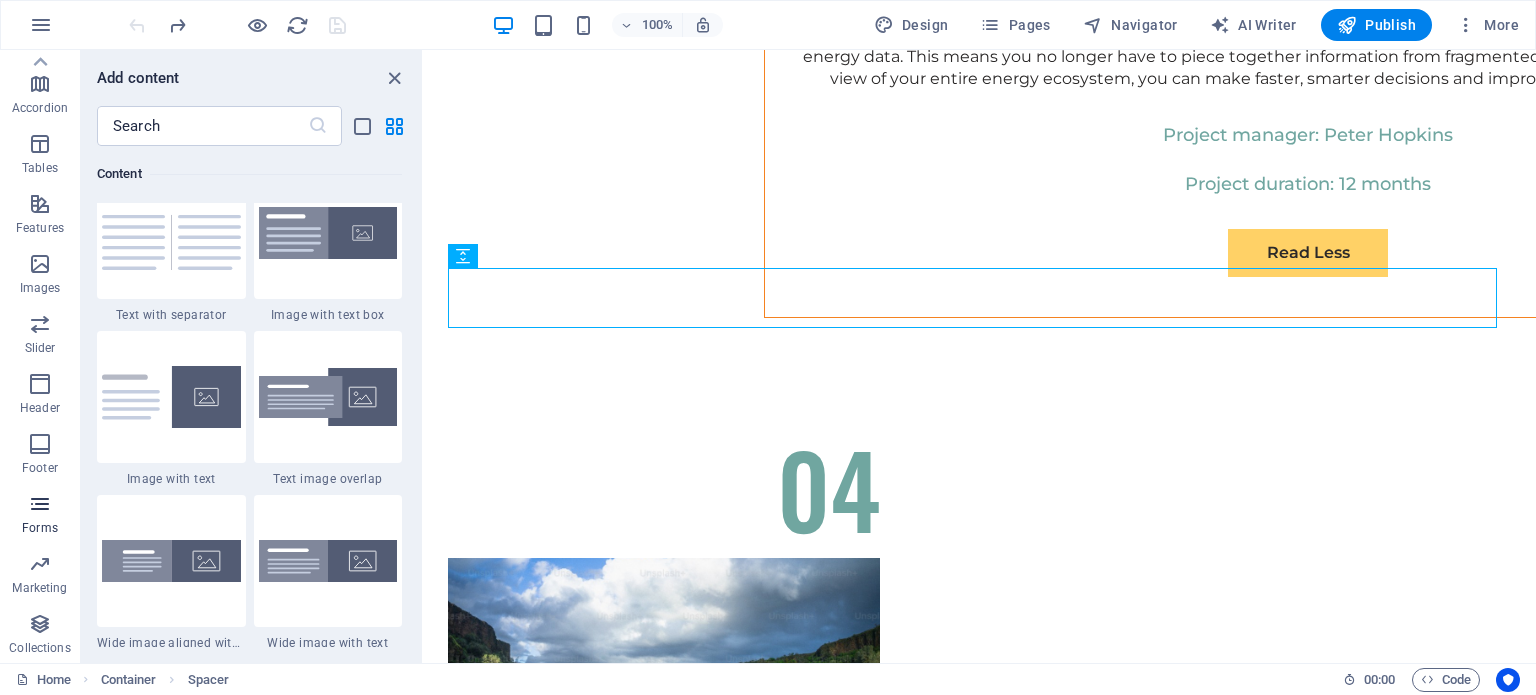 click at bounding box center [40, 504] 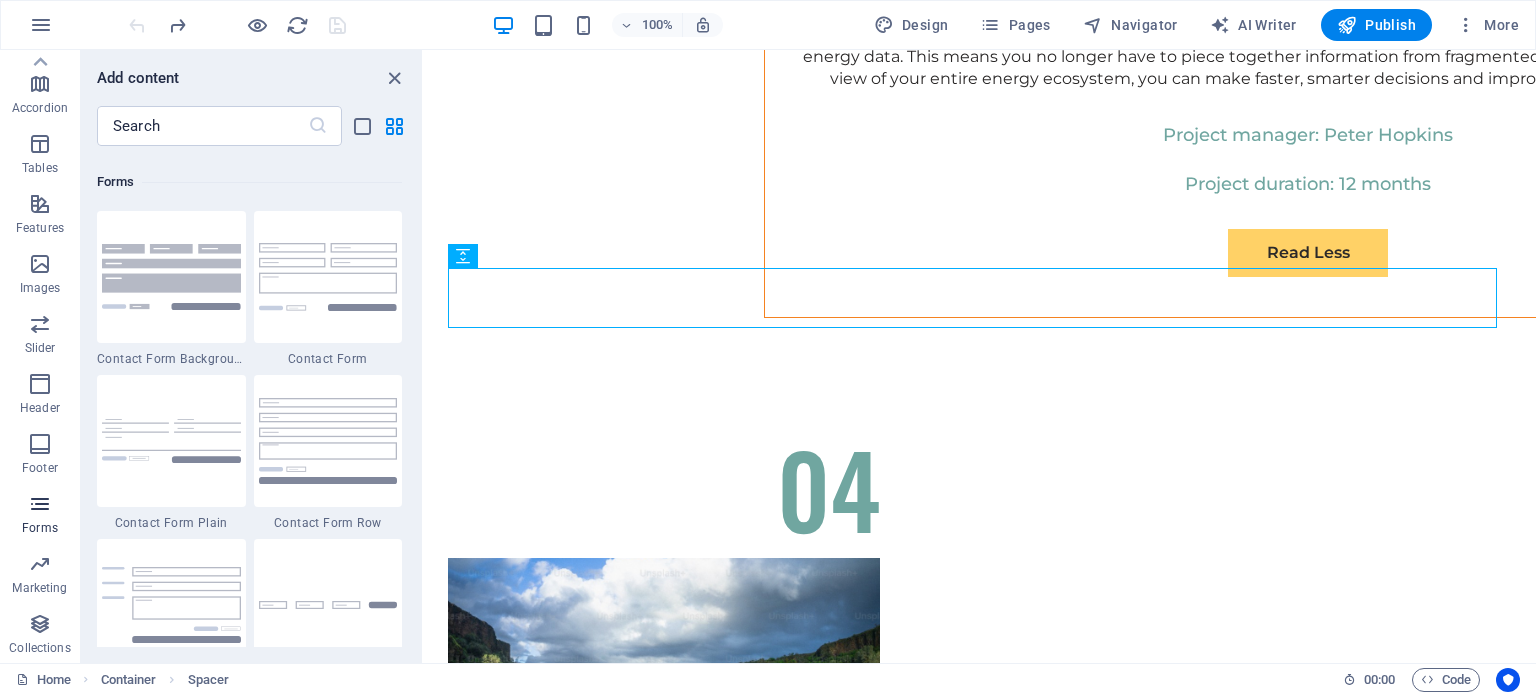 scroll, scrollTop: 14600, scrollLeft: 0, axis: vertical 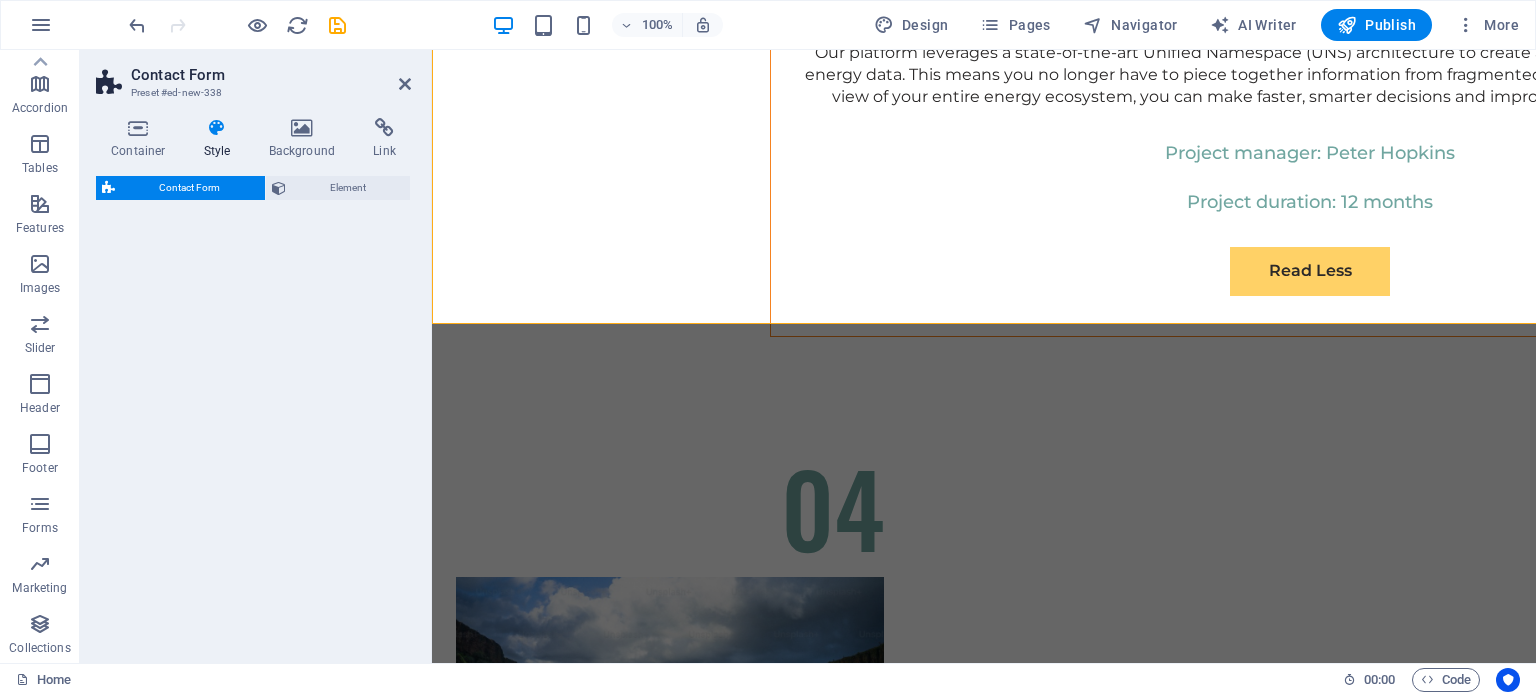 select on "rem" 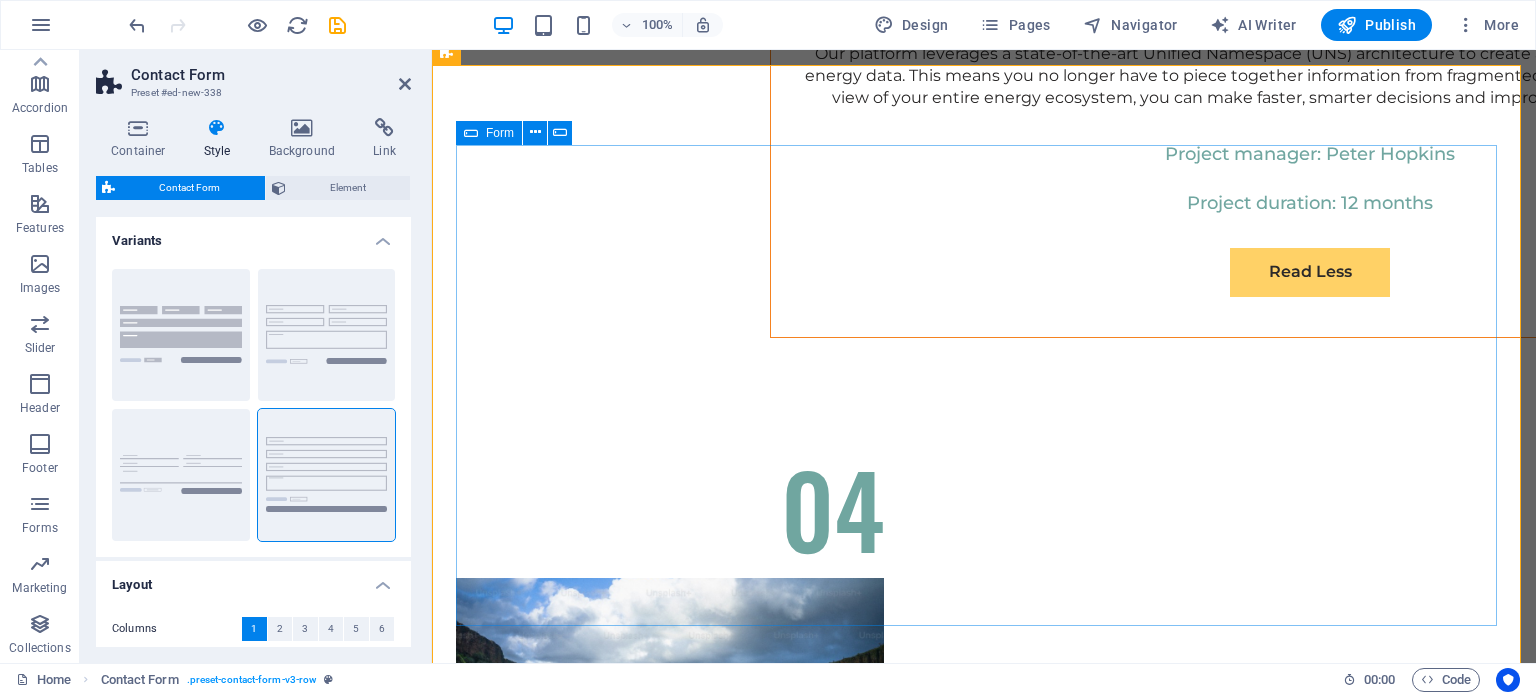 scroll, scrollTop: 11811, scrollLeft: 0, axis: vertical 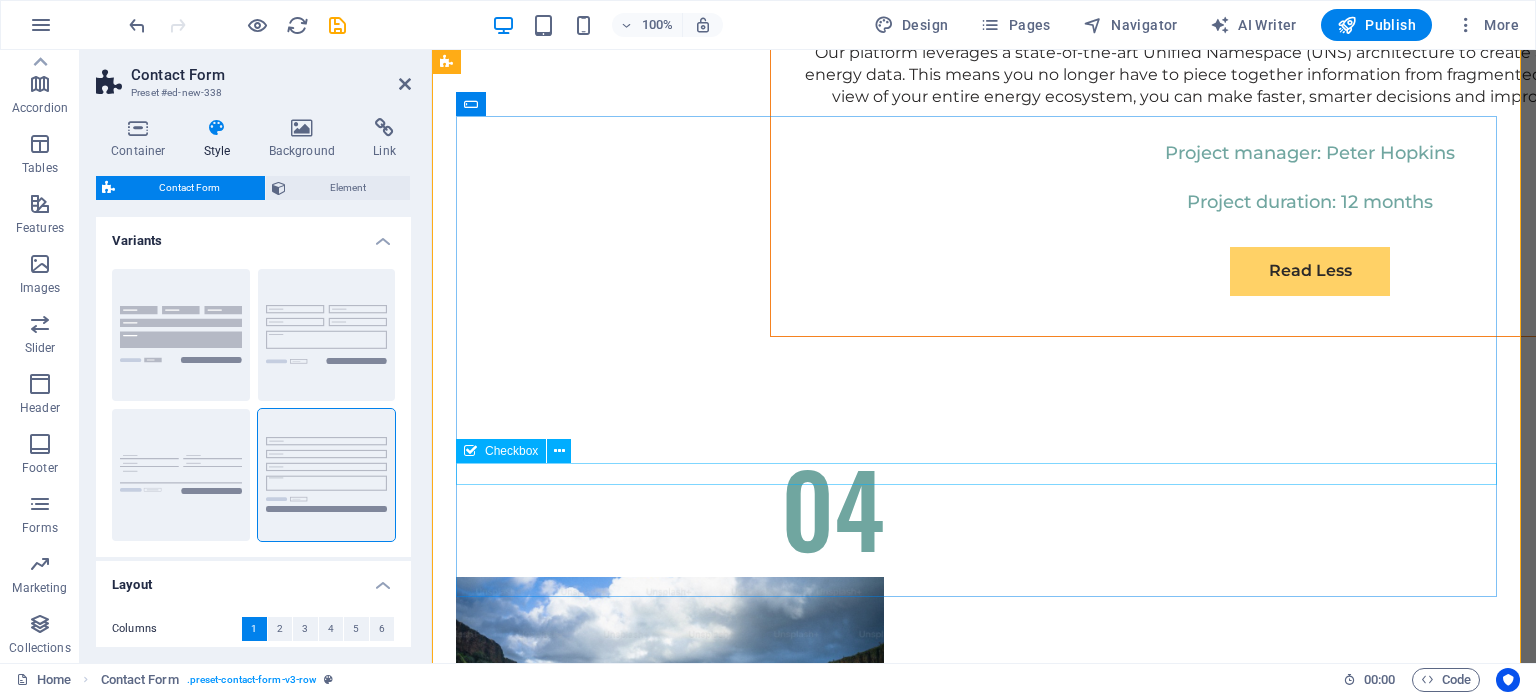 click on "{{ 'content.forms.privacy'|trans }}" at bounding box center (984, 6737) 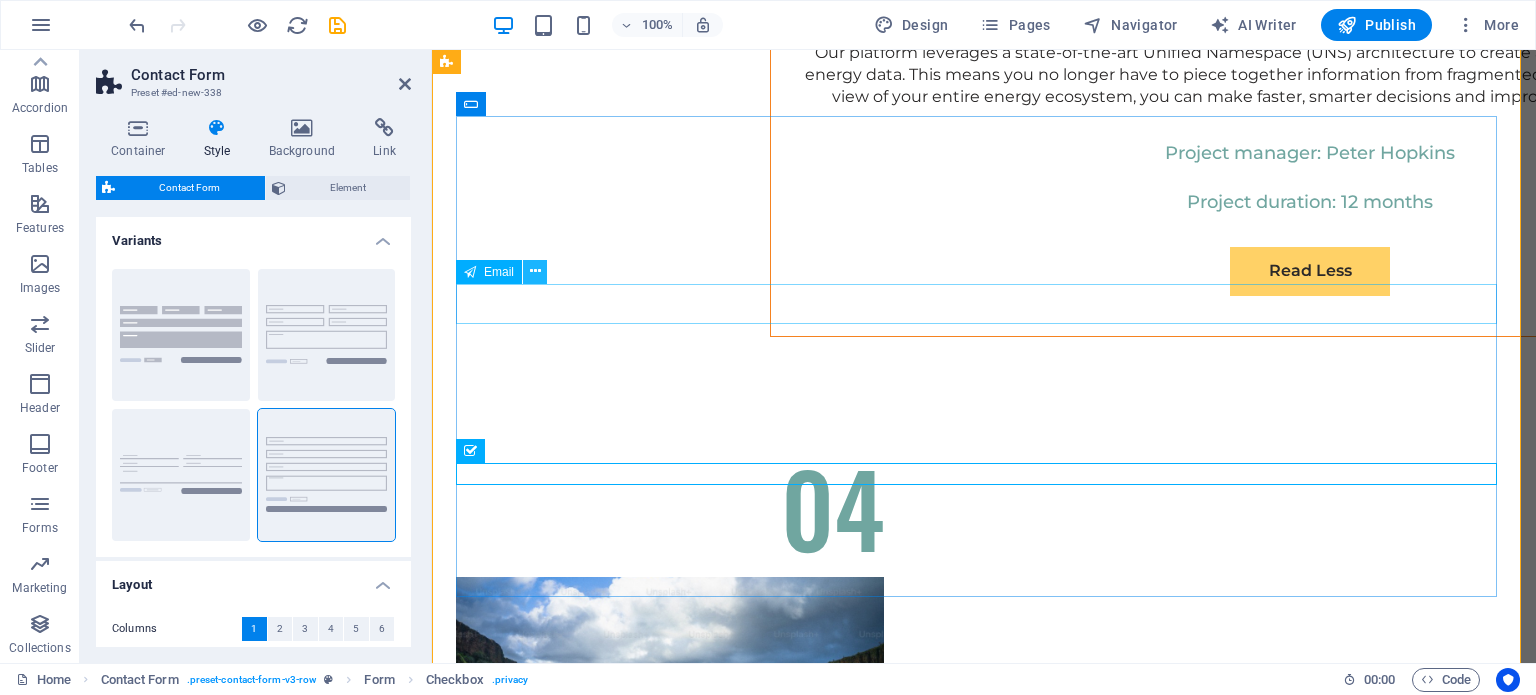 click at bounding box center (535, 271) 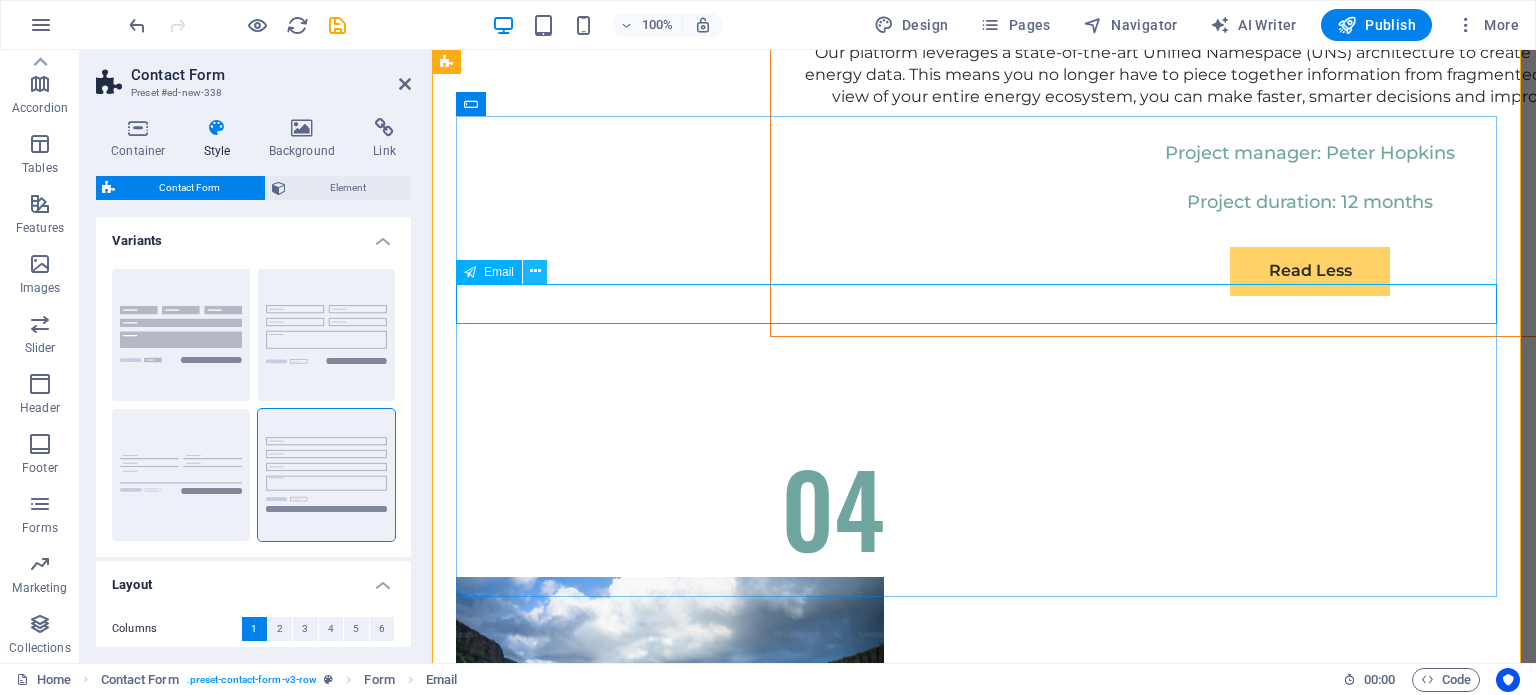 click at bounding box center (535, 271) 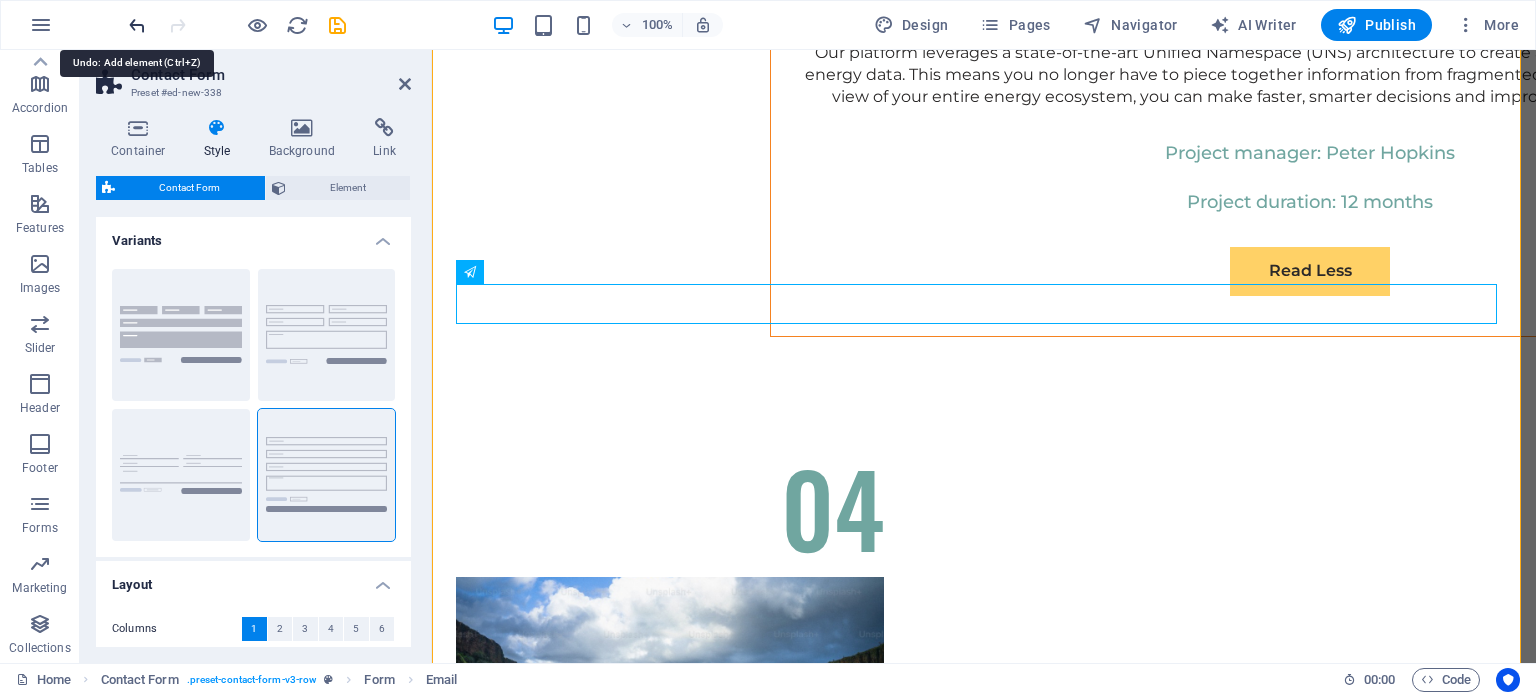 click at bounding box center (137, 25) 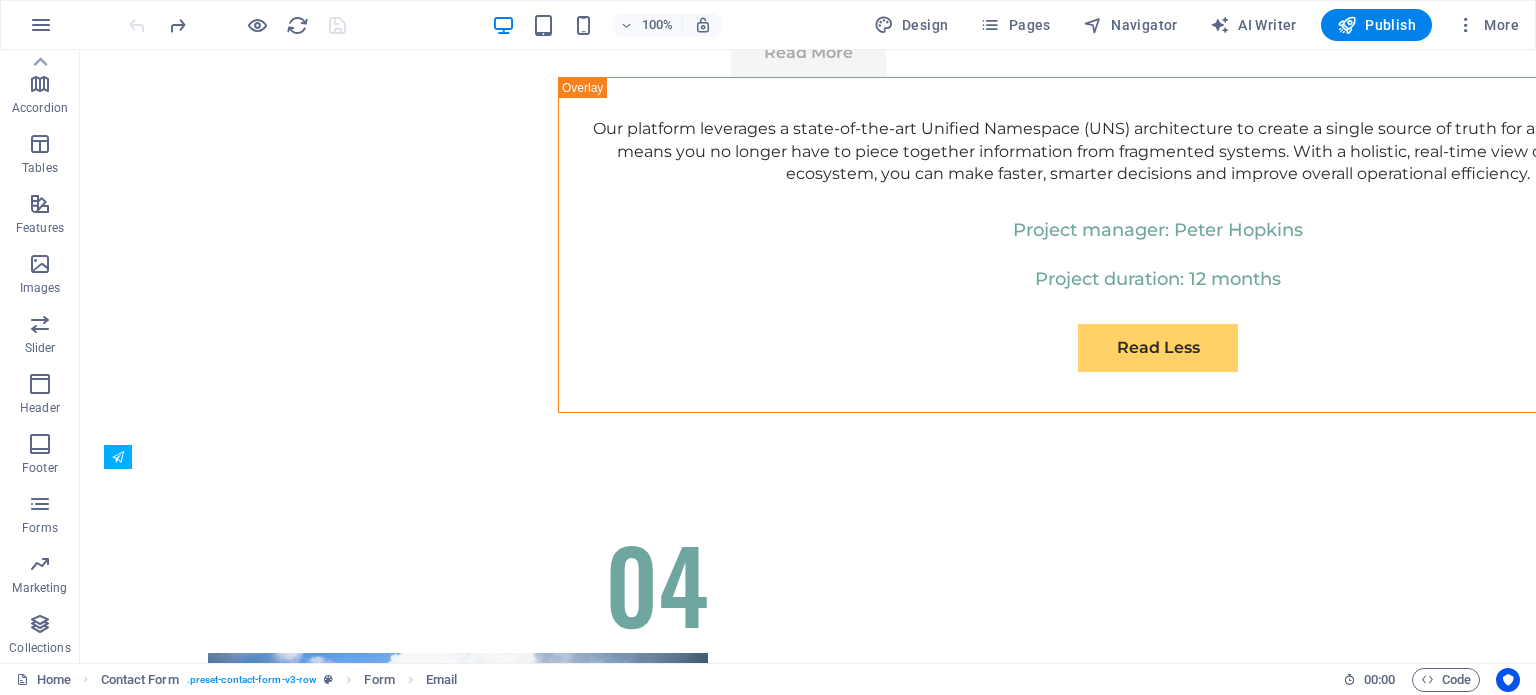 scroll, scrollTop: 11457, scrollLeft: 0, axis: vertical 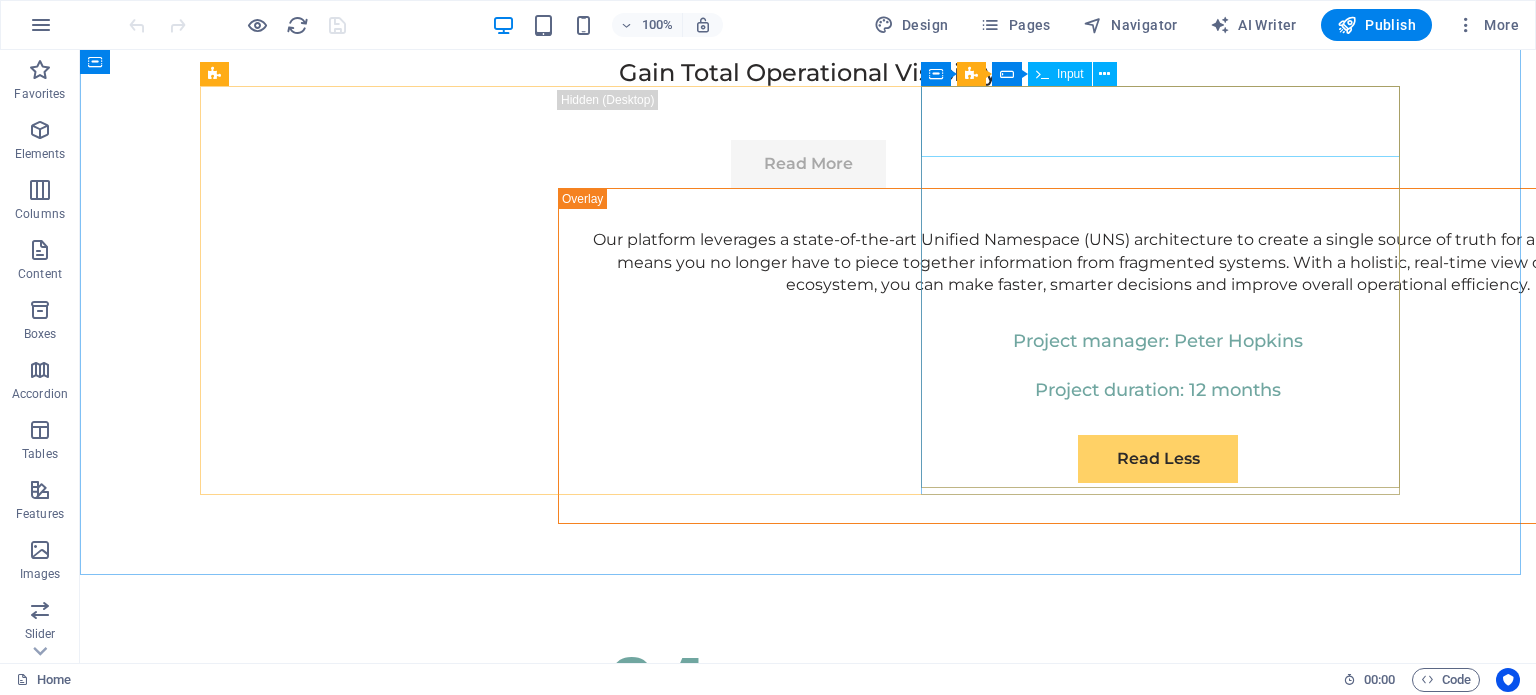 click on "Input" at bounding box center (1070, 74) 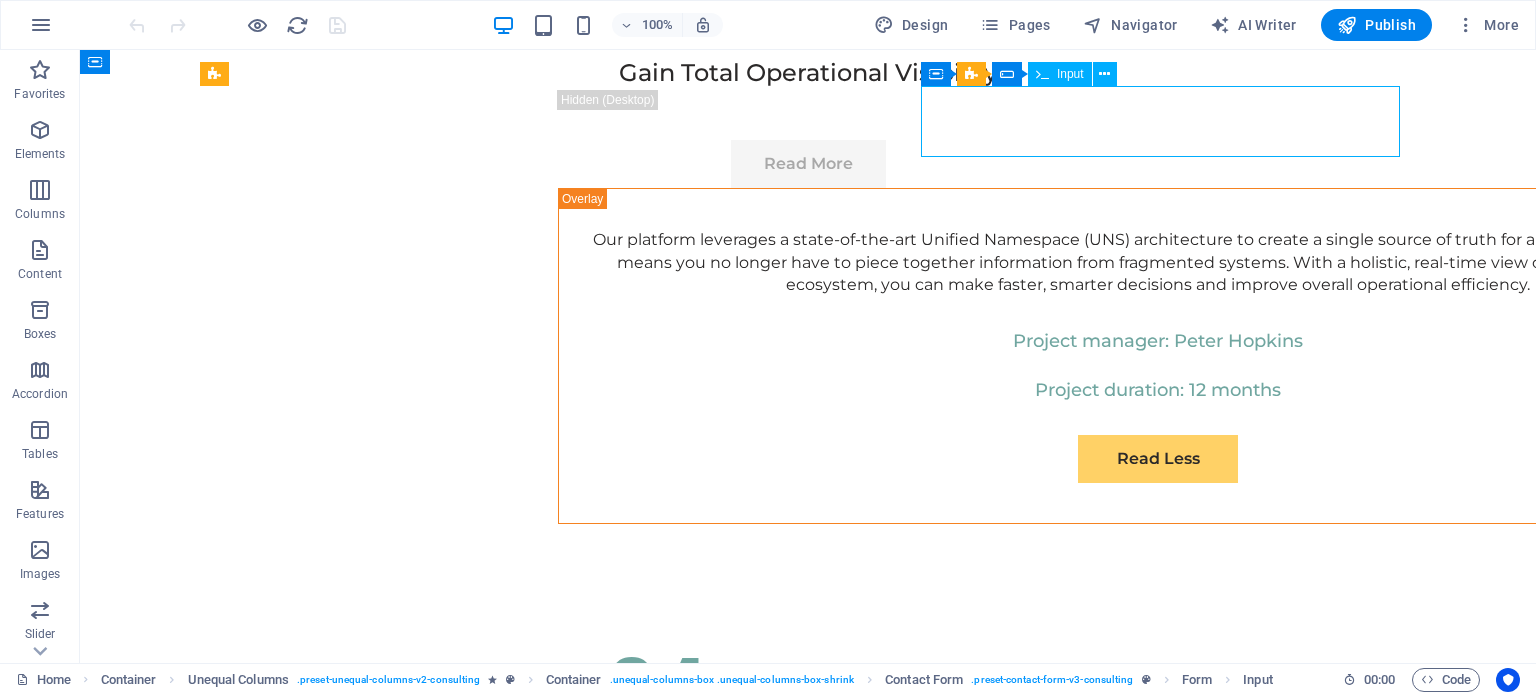 click on "Input" at bounding box center [1070, 74] 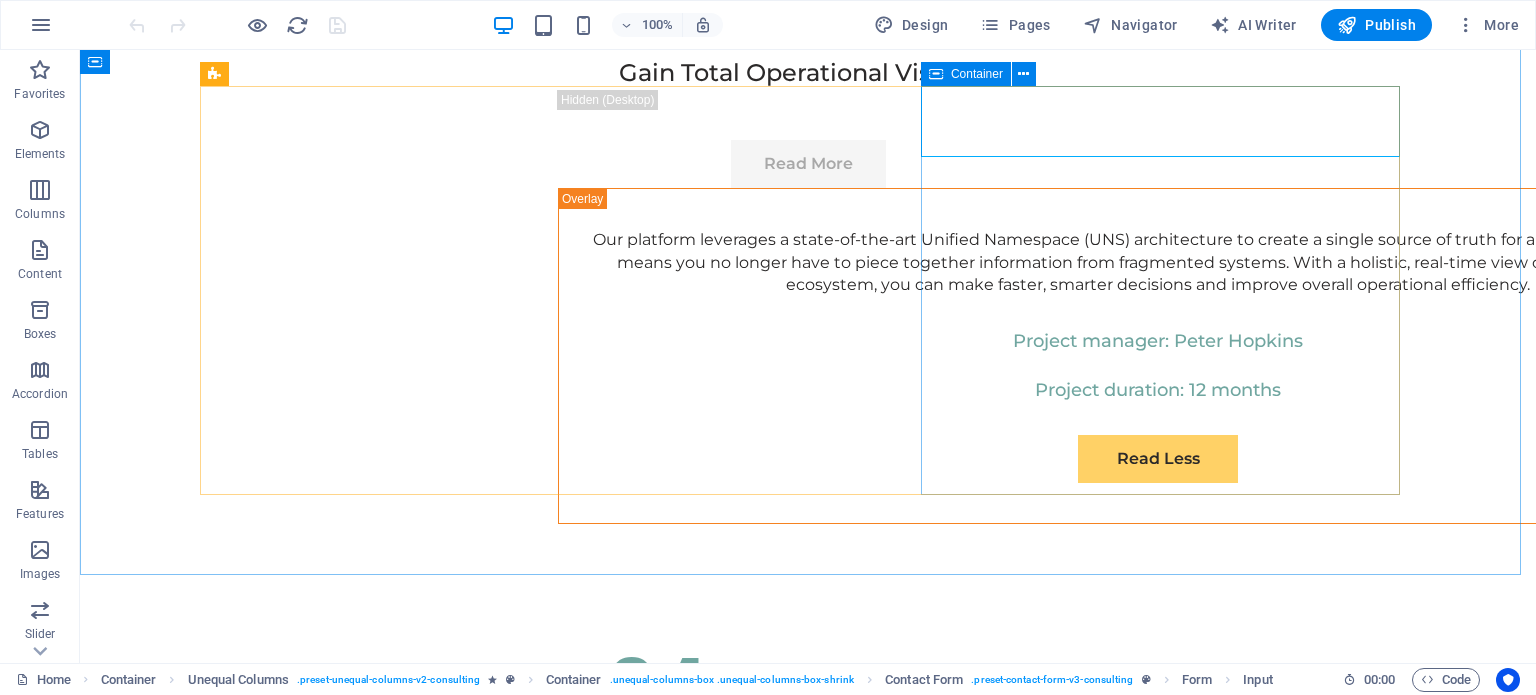 click on "Container" at bounding box center (977, 74) 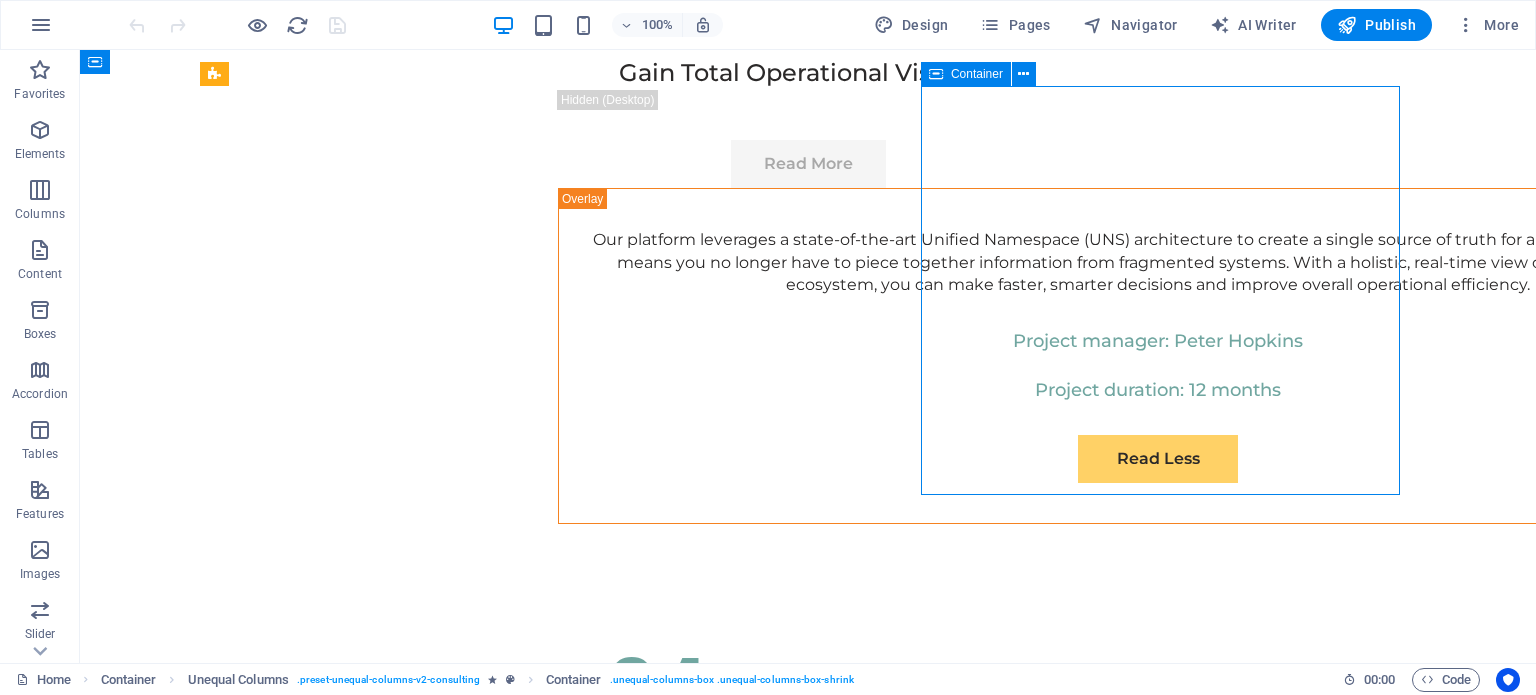 click on "Container" at bounding box center [977, 74] 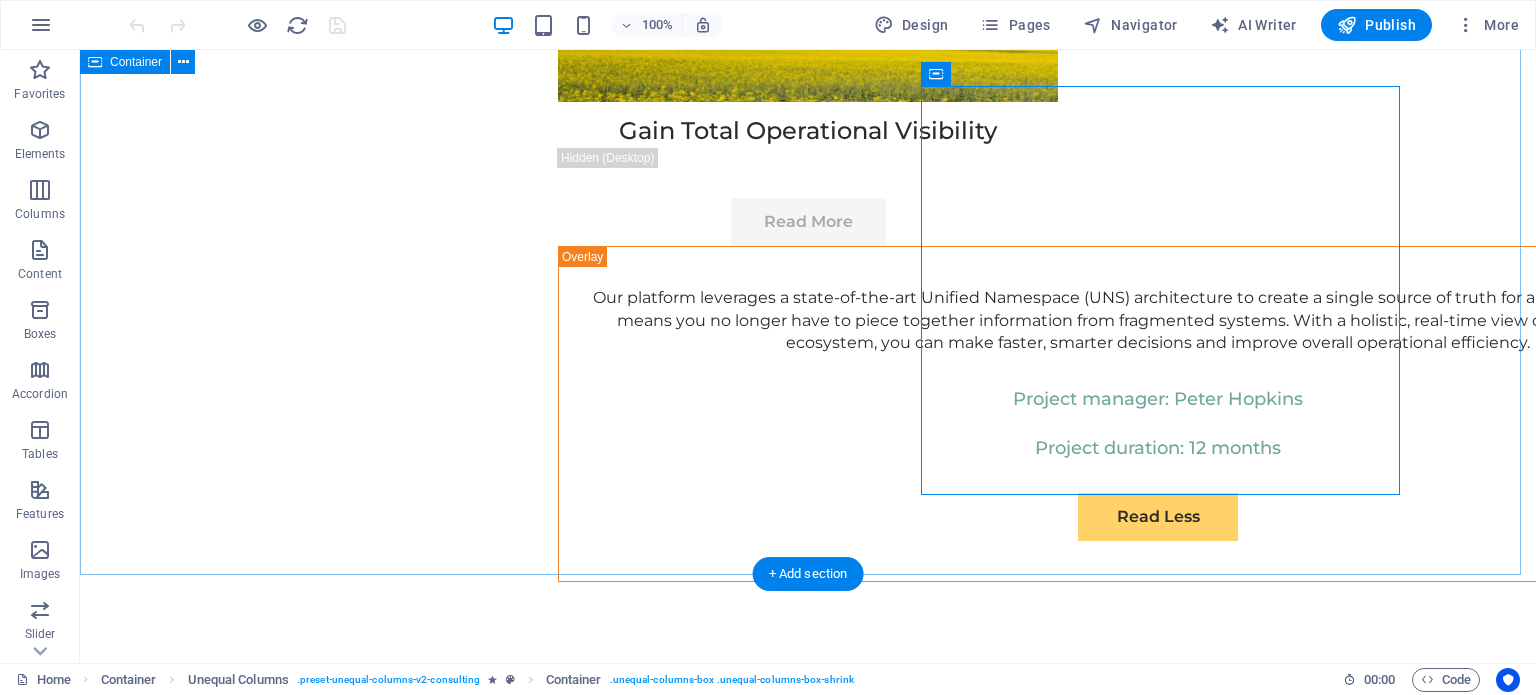scroll, scrollTop: 11600, scrollLeft: 0, axis: vertical 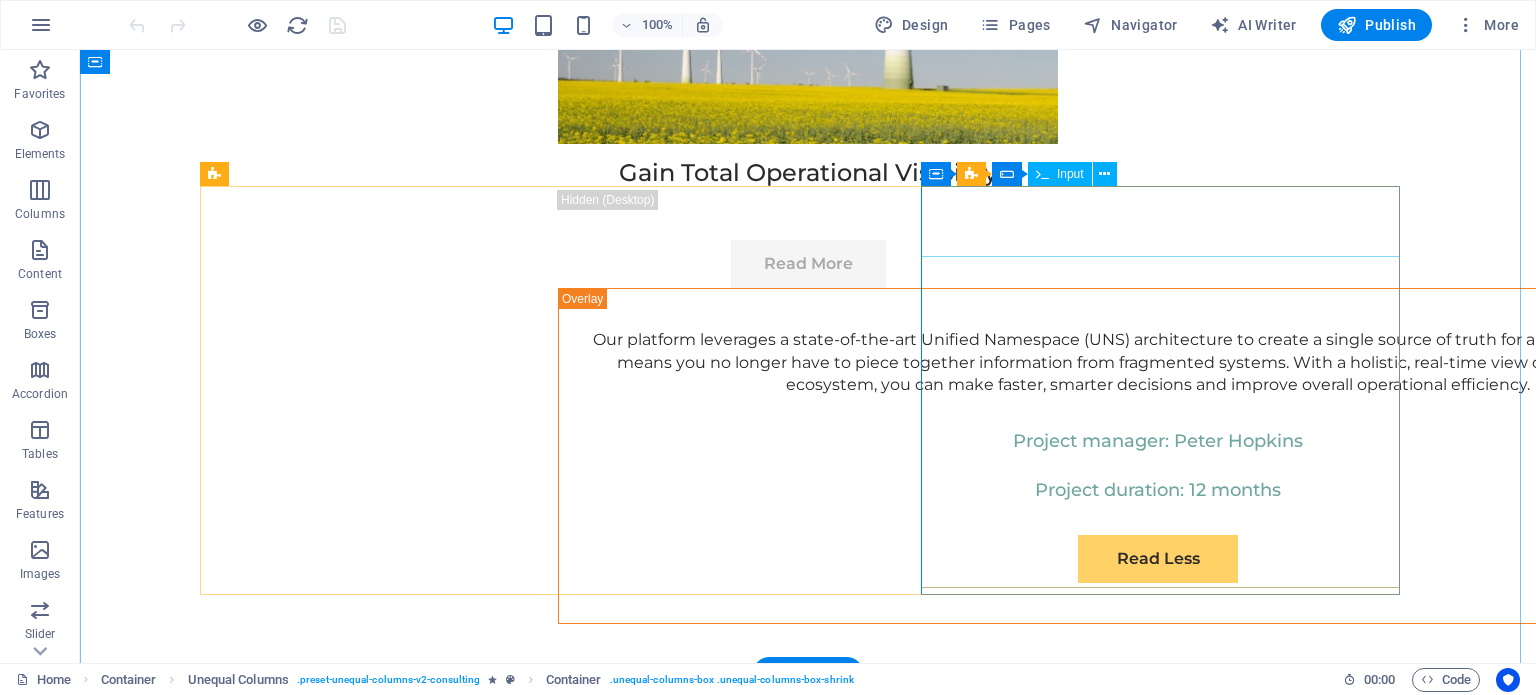 click on "Full Name" at bounding box center [808, 7661] 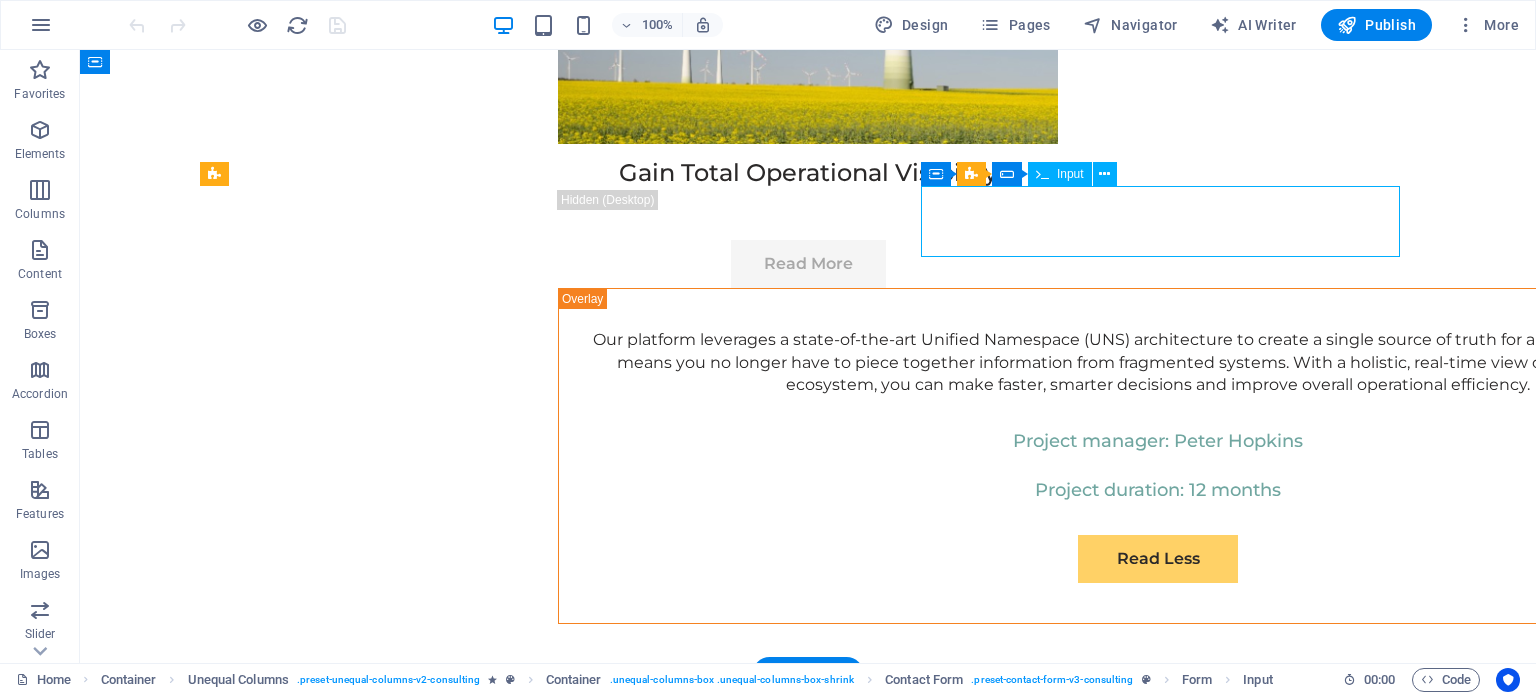 click on "Full Name" at bounding box center [808, 7661] 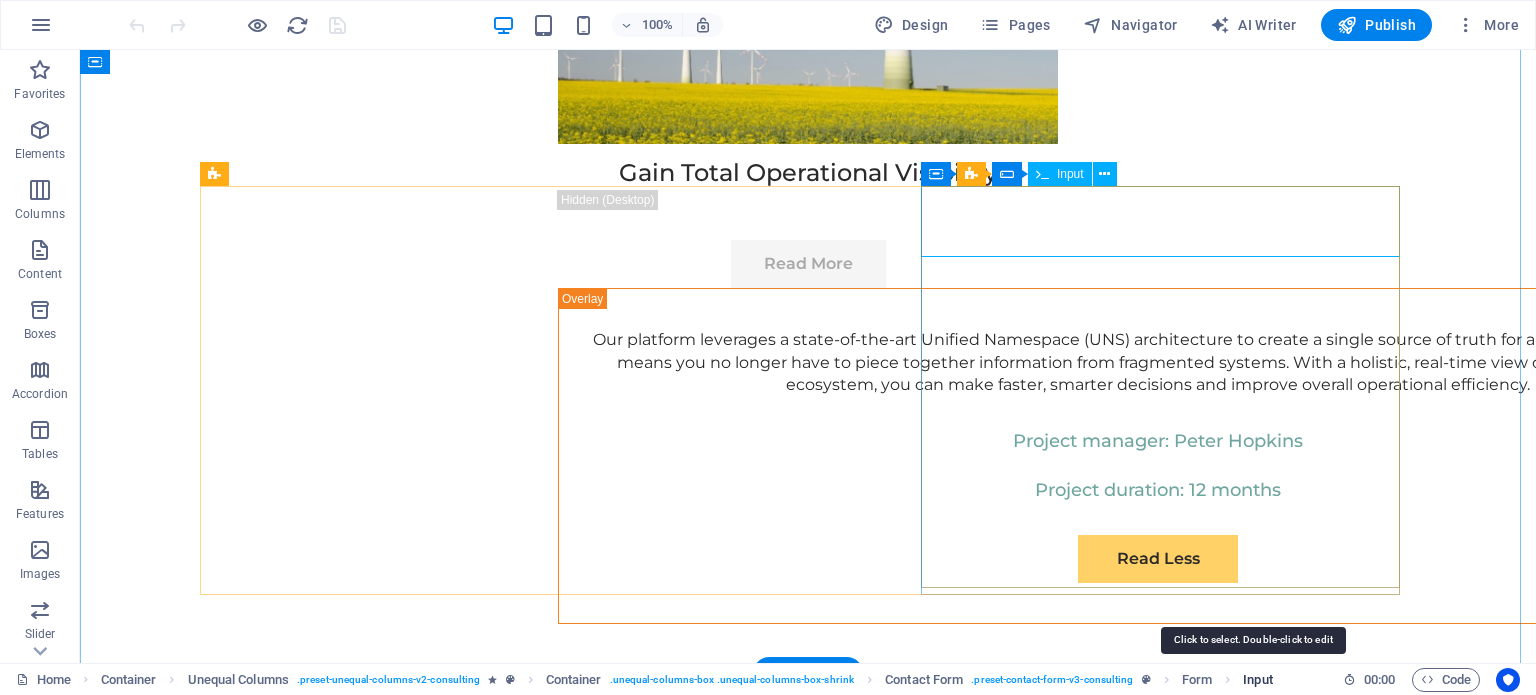 click on "Input" at bounding box center (1257, 680) 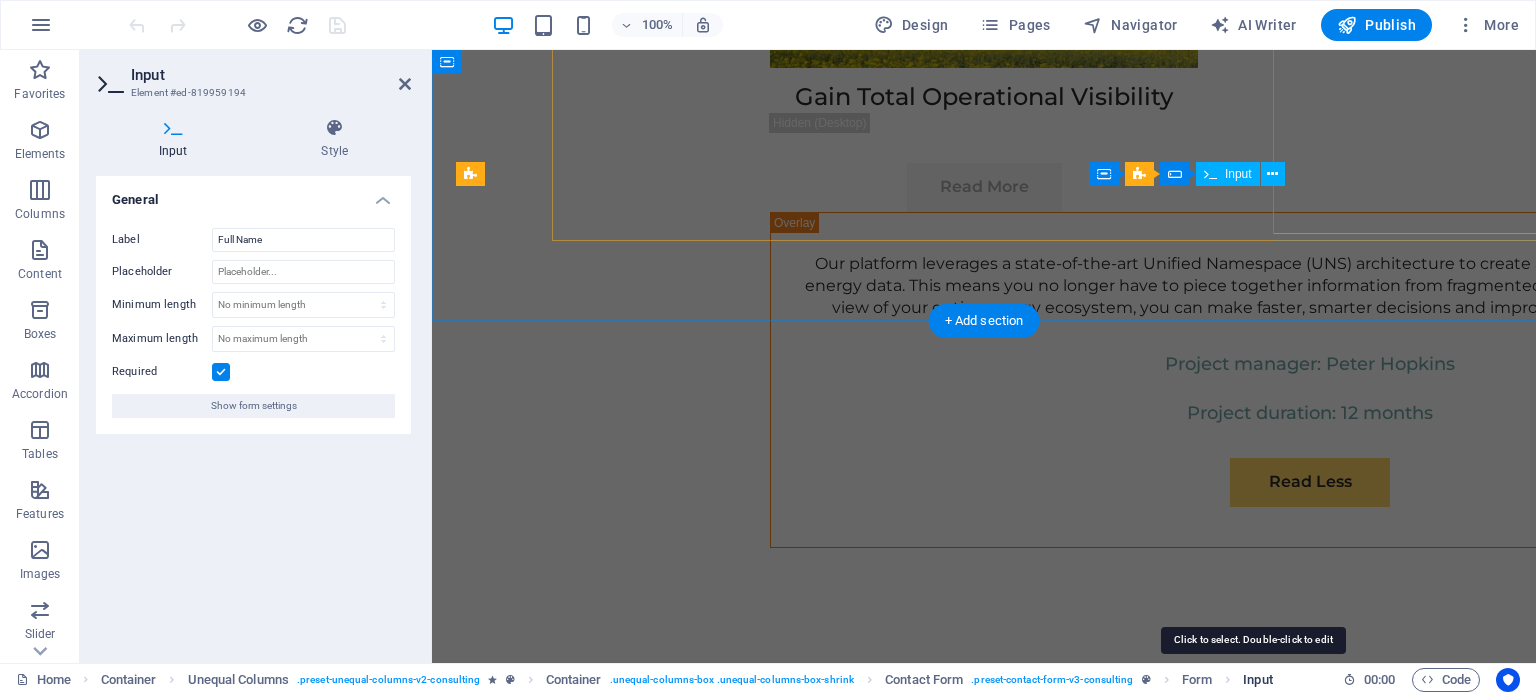 scroll, scrollTop: 11953, scrollLeft: 0, axis: vertical 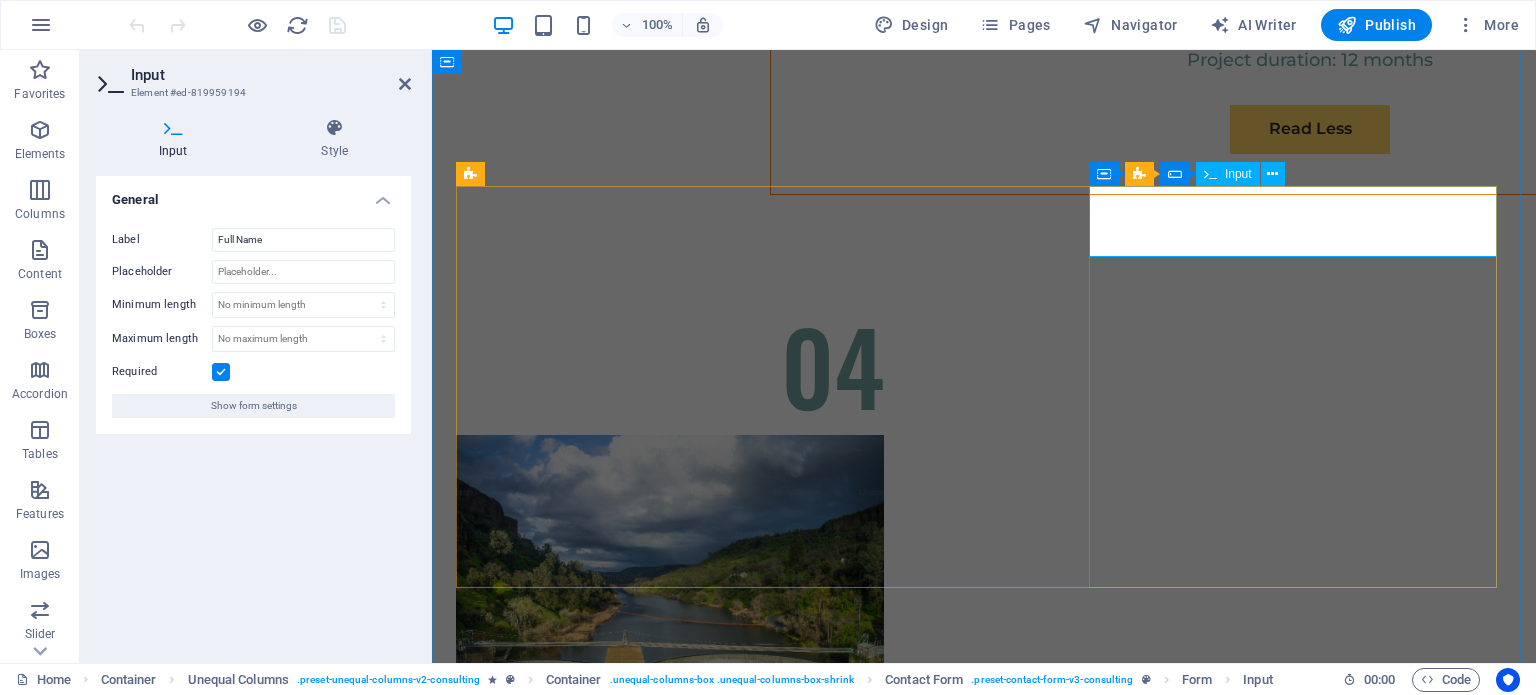 click on "Full Name" at bounding box center [984, 7200] 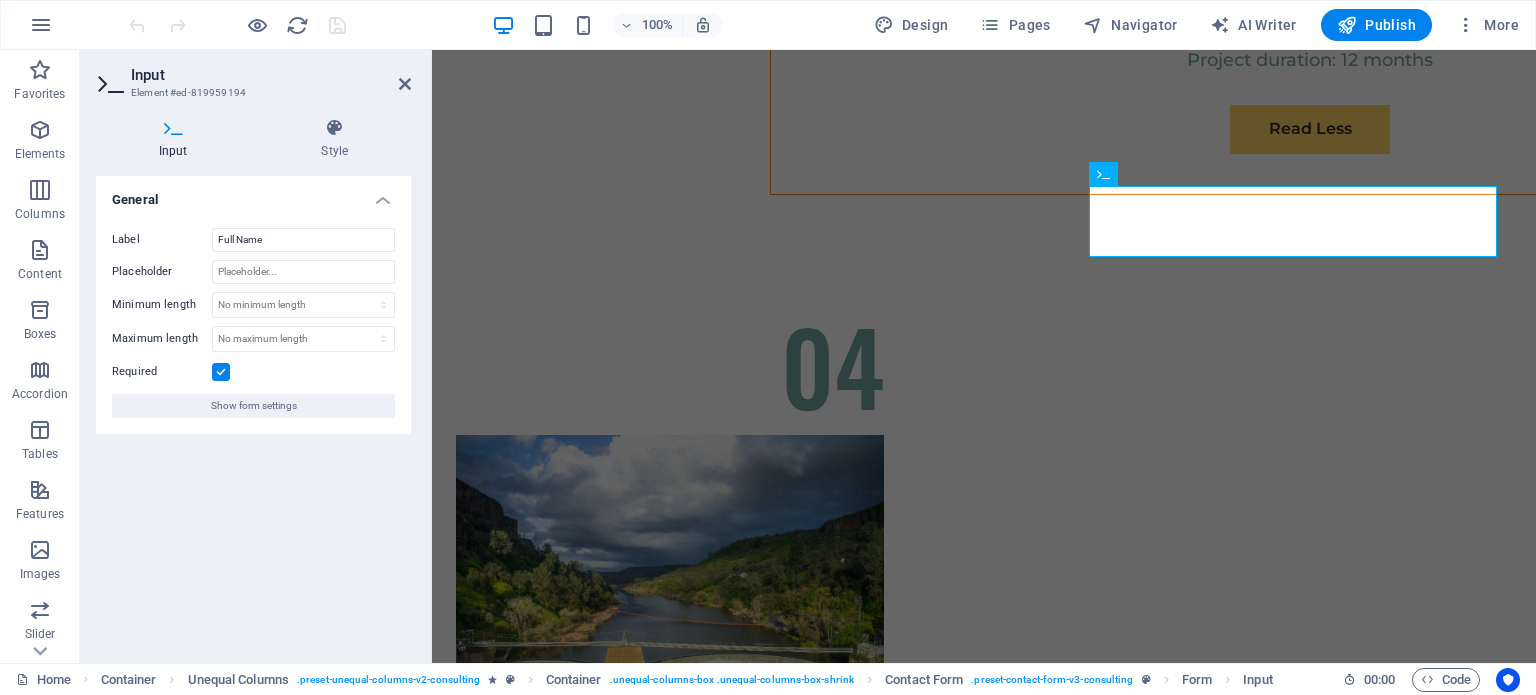 click on "General Label Full Name Placeholder Minimum length No minimum length chars Maximum length No maximum length chars Required Show form settings" at bounding box center (253, 411) 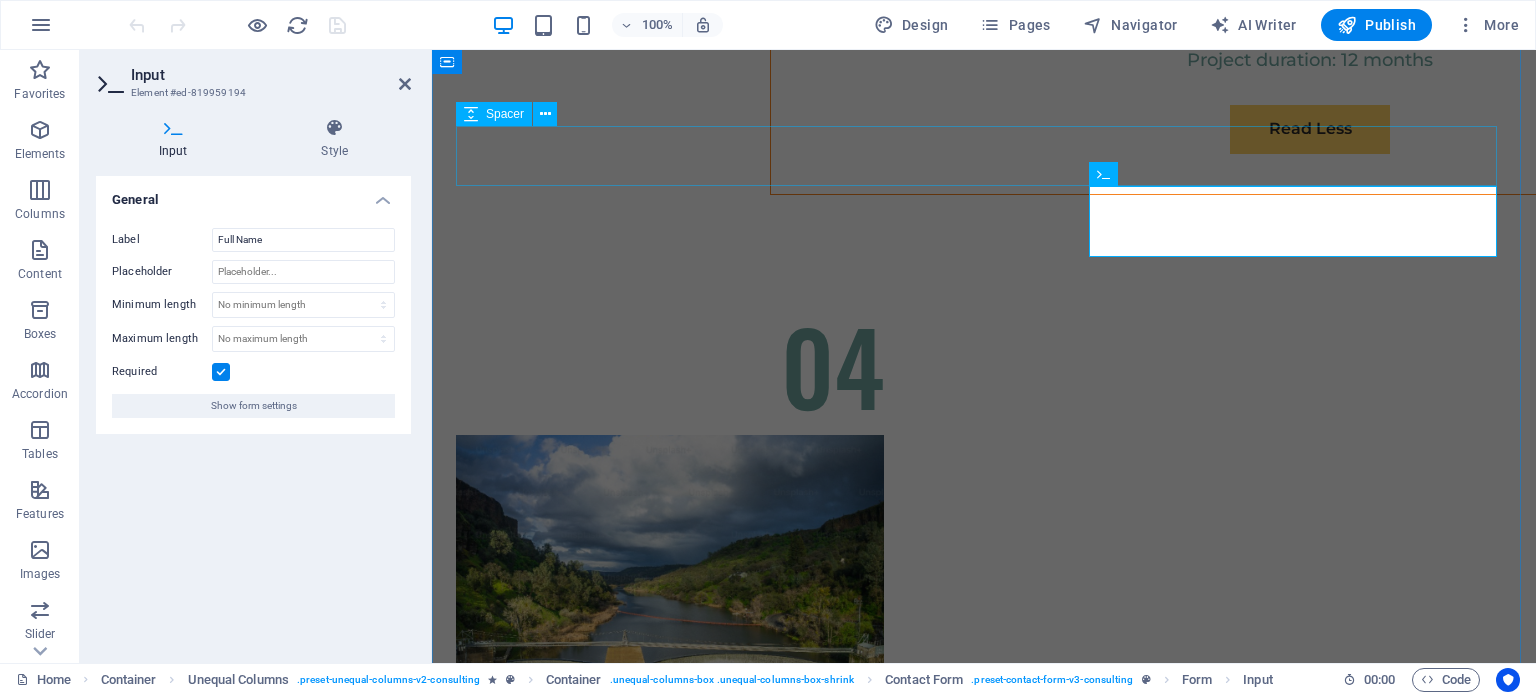 click at bounding box center (984, 6389) 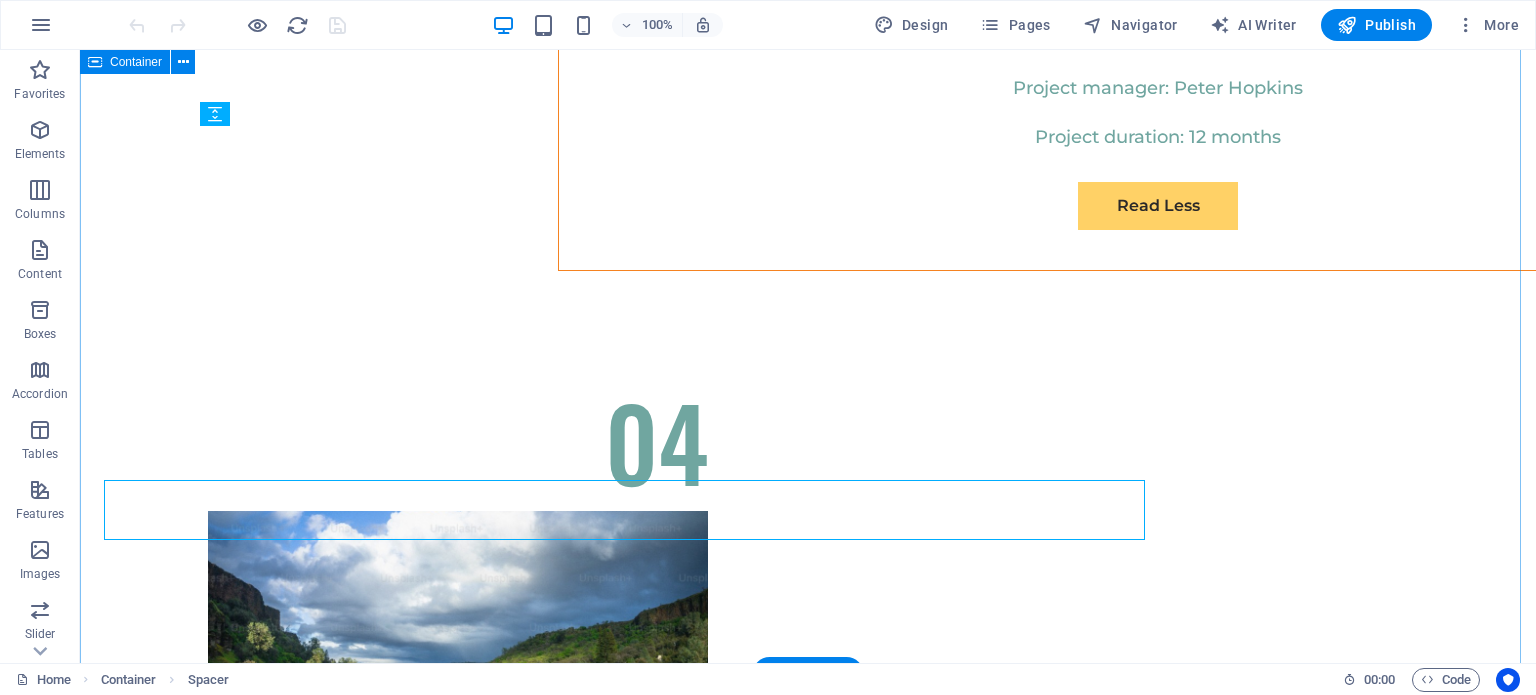 scroll, scrollTop: 11600, scrollLeft: 0, axis: vertical 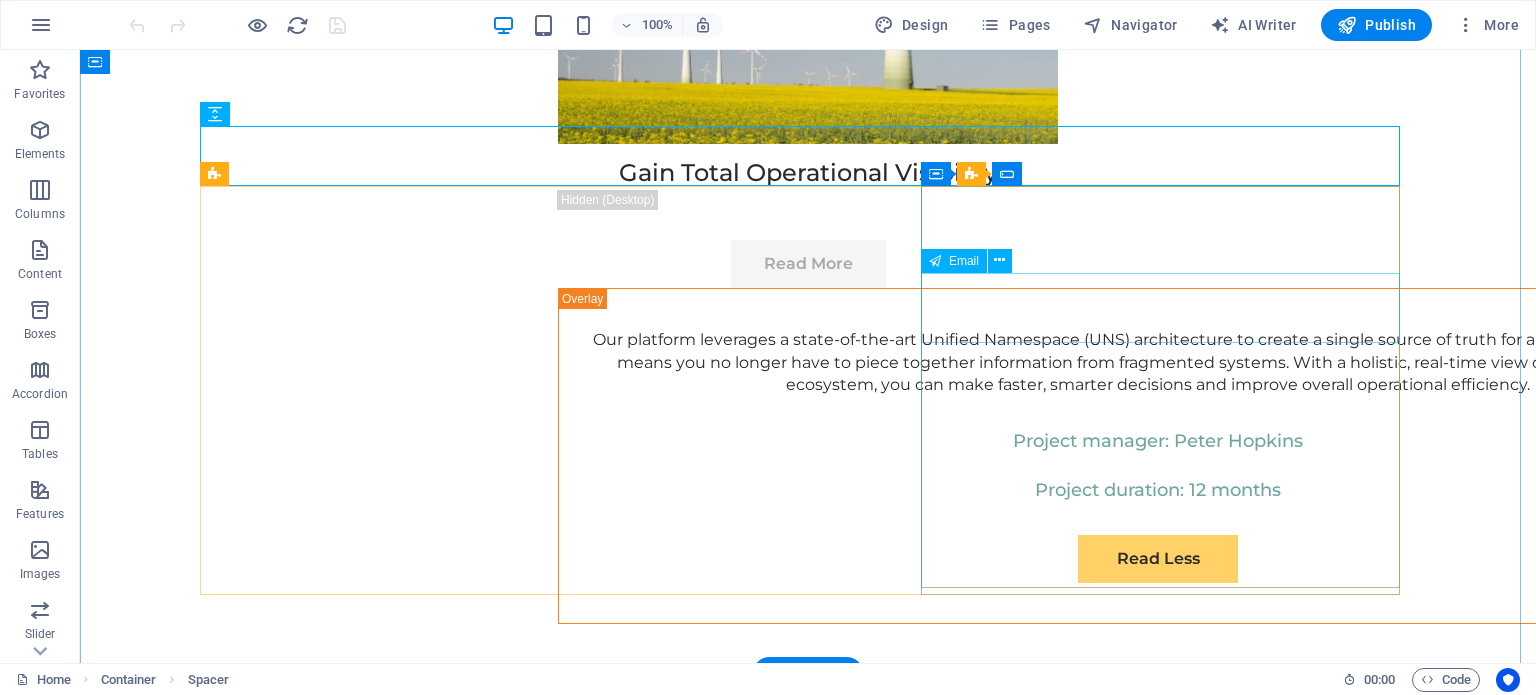 click on "E-mail" at bounding box center (808, 7717) 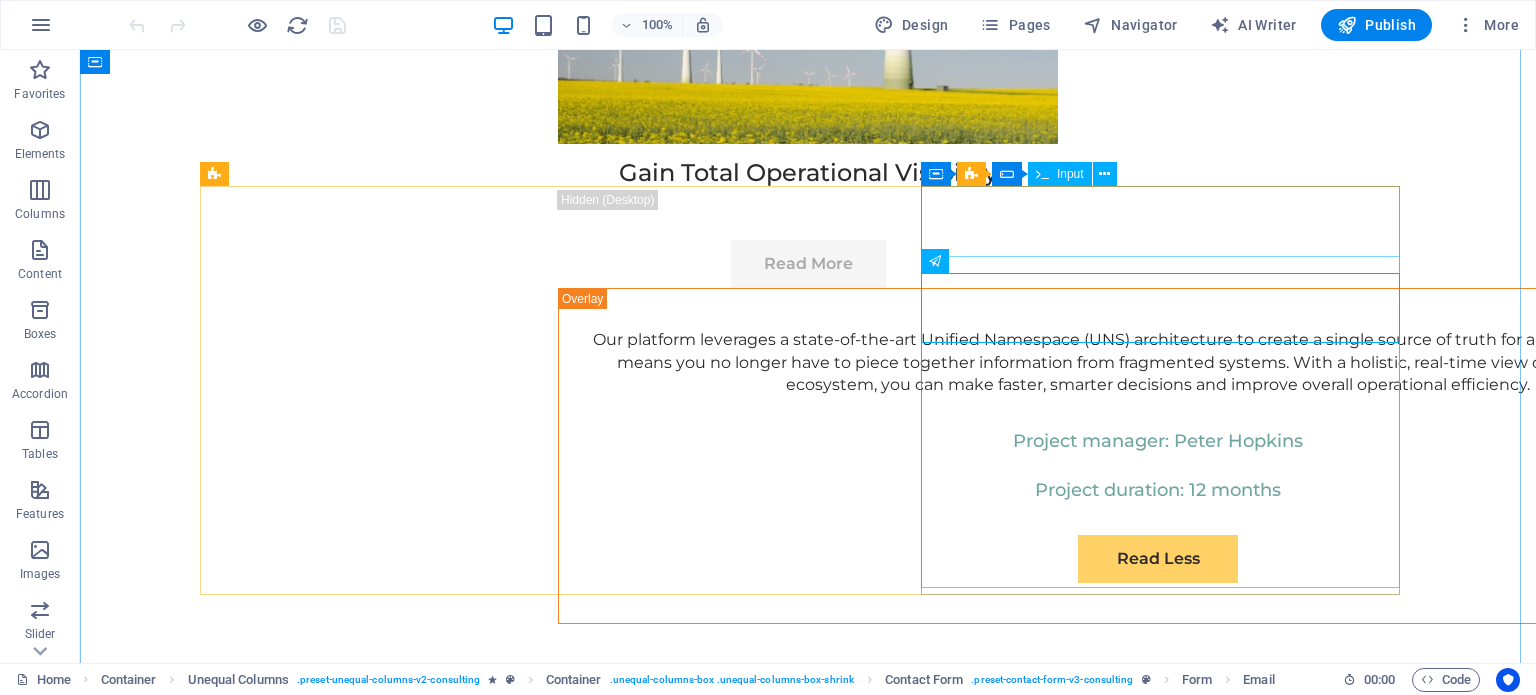 click on "Input" at bounding box center (1070, 174) 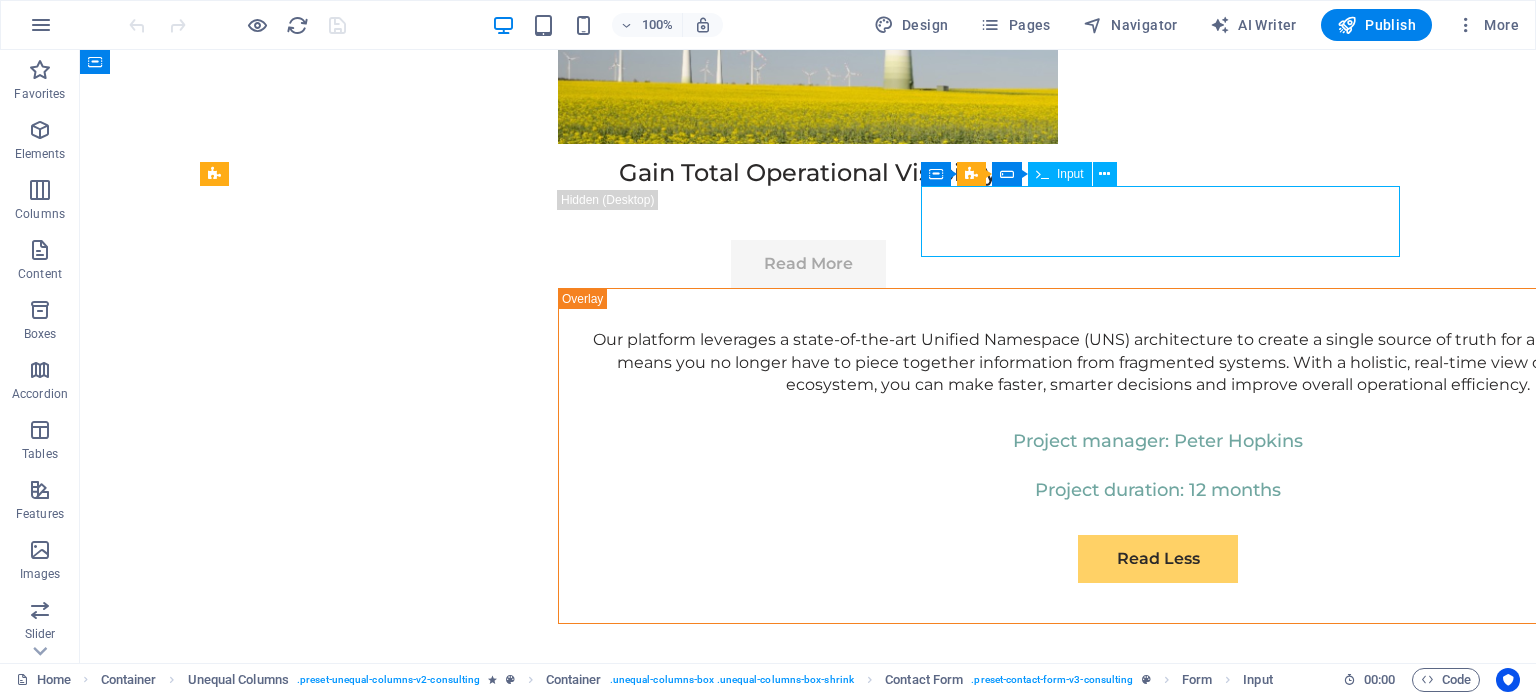 click on "Input" at bounding box center [1070, 174] 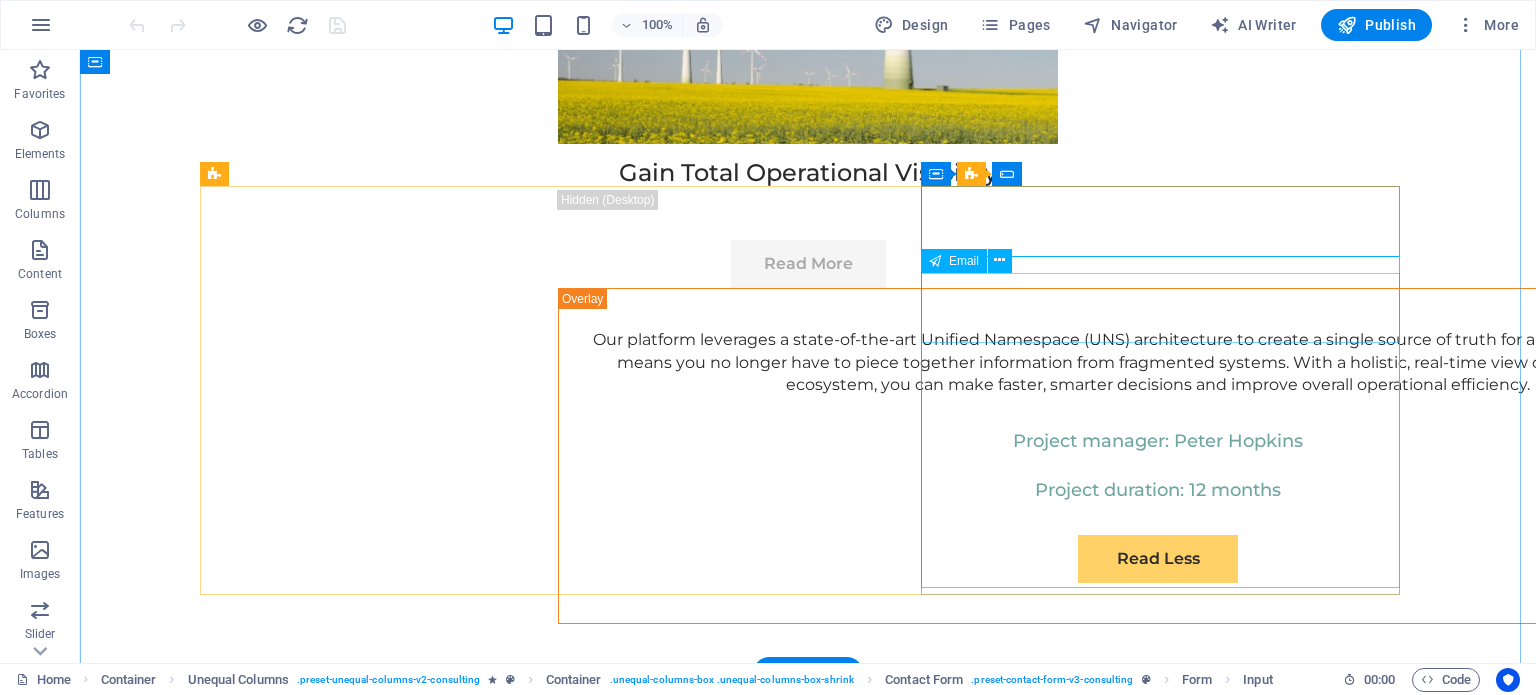 click on "E-mail" at bounding box center (808, 7717) 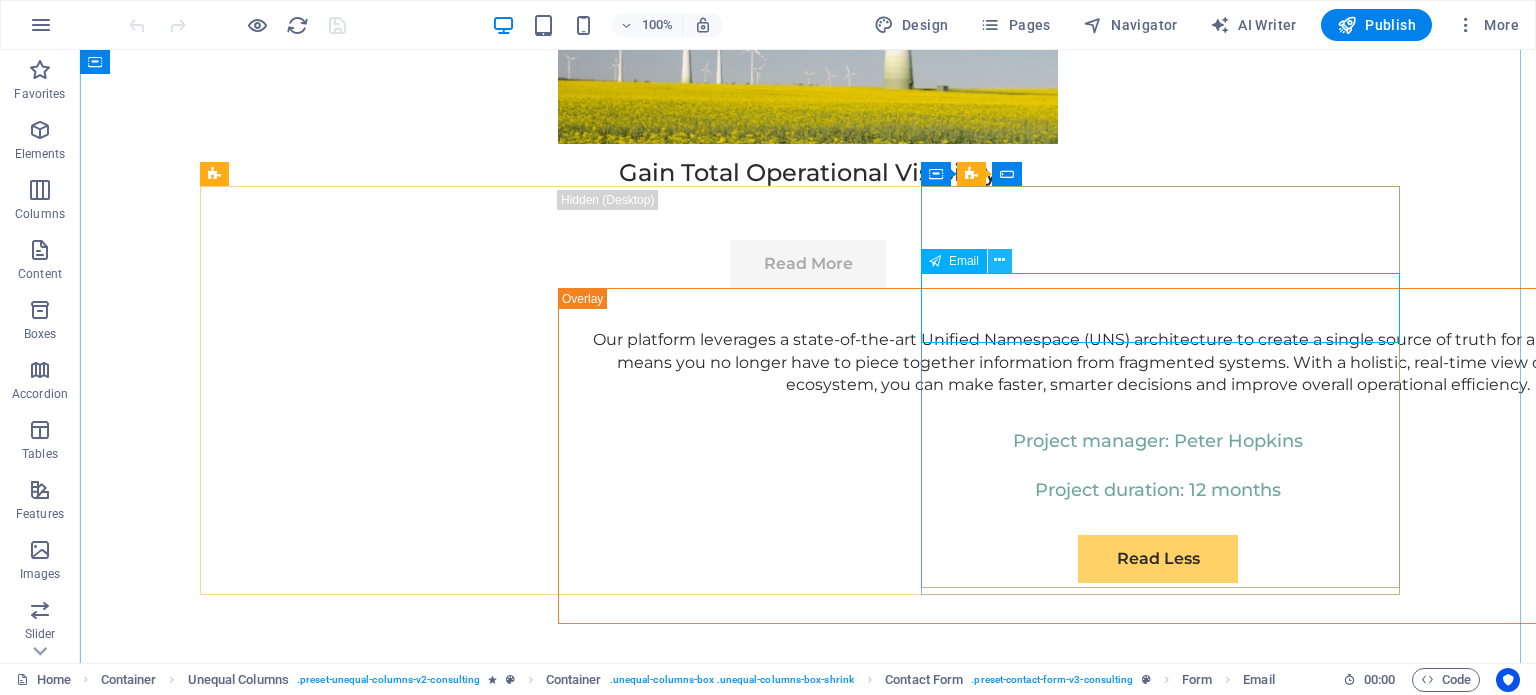click at bounding box center (999, 260) 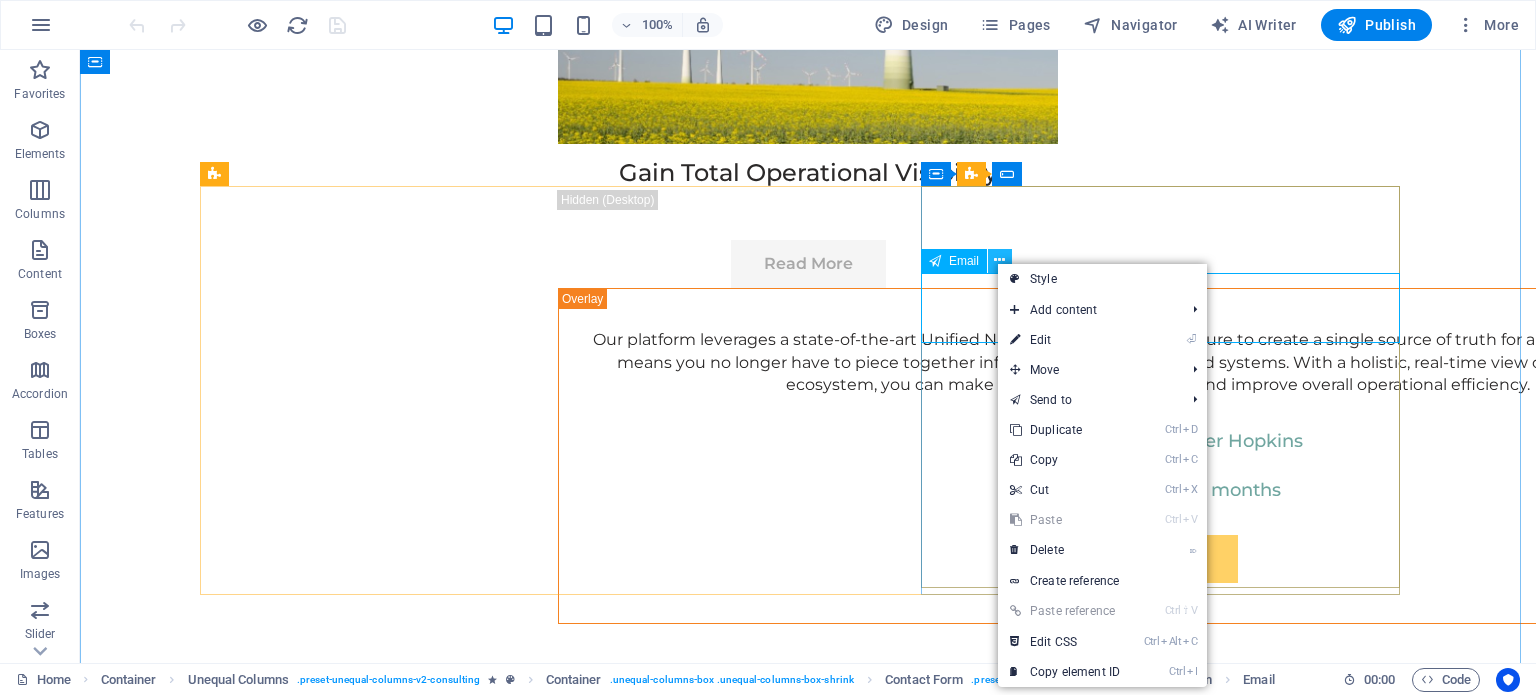 click at bounding box center (999, 260) 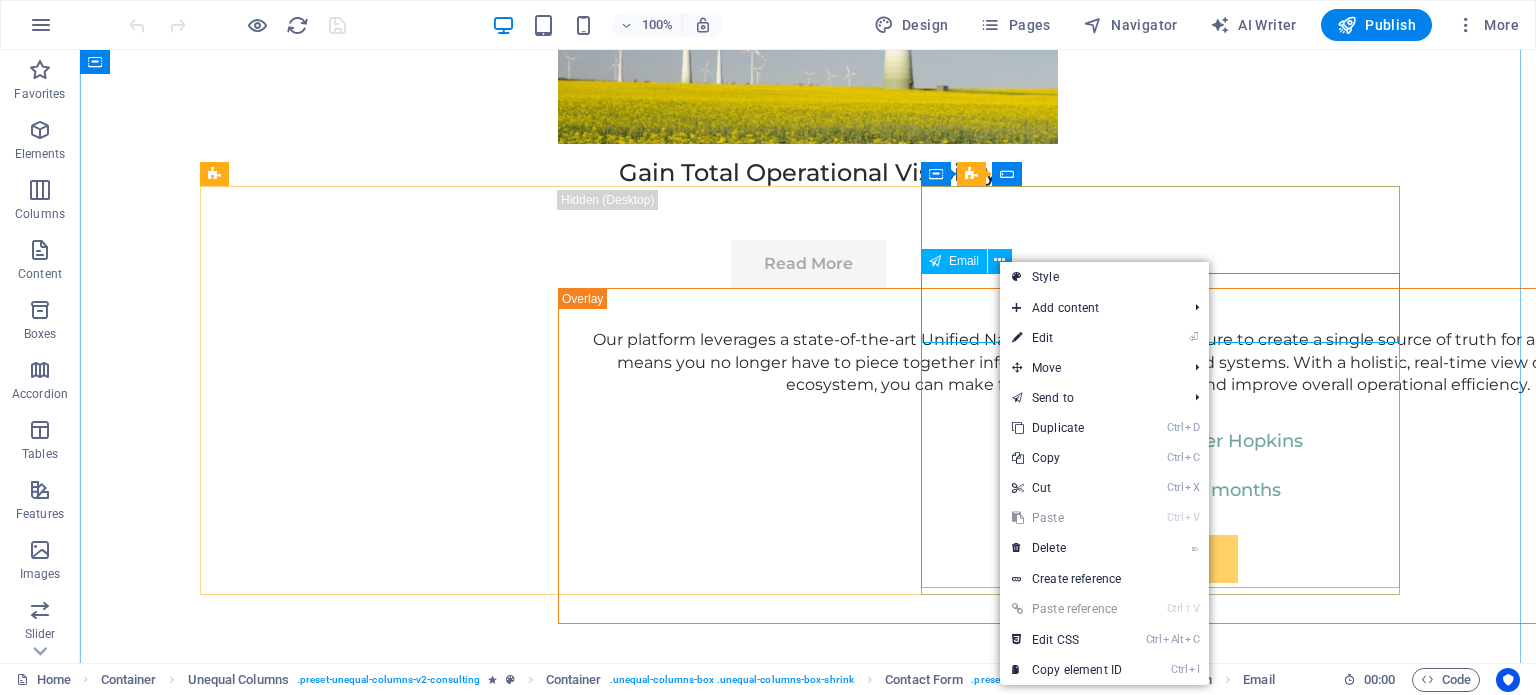 click on "Email" at bounding box center (964, 261) 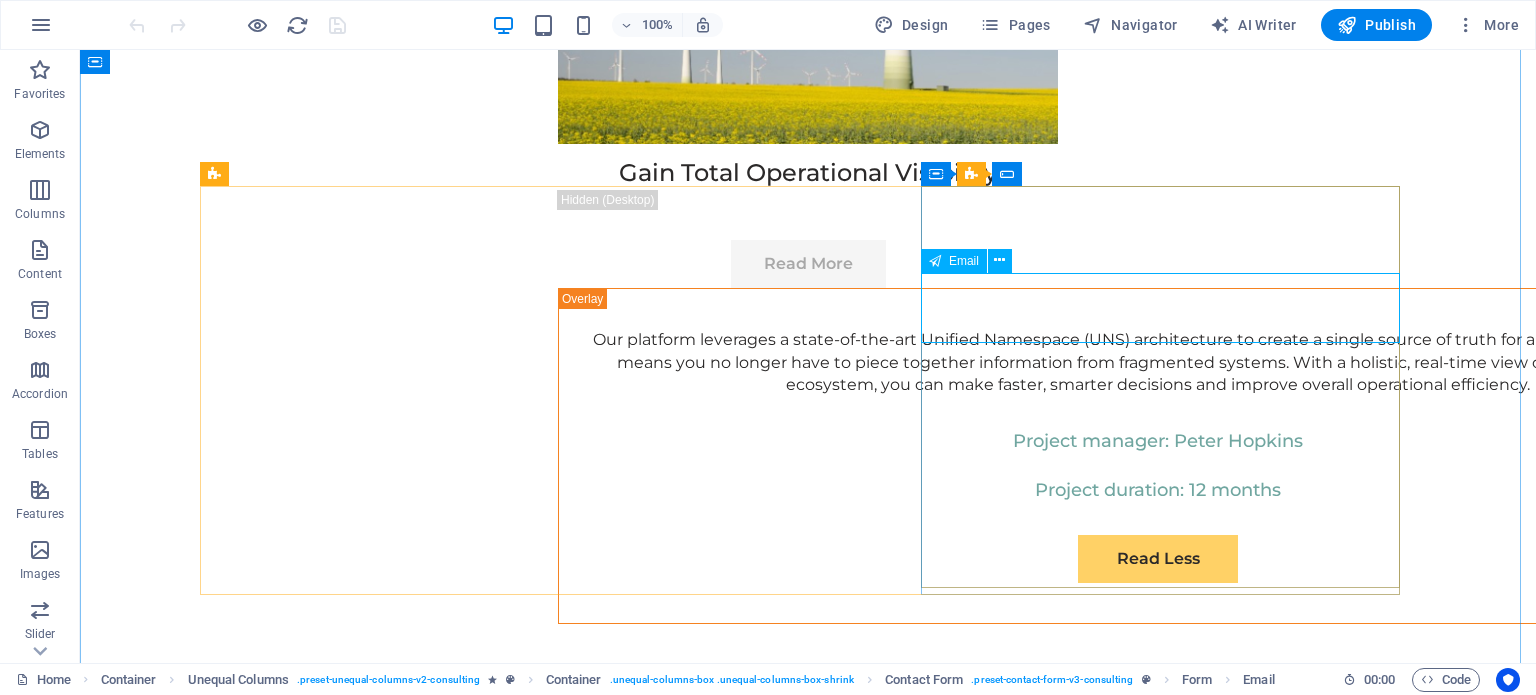 click on "Email" at bounding box center (964, 261) 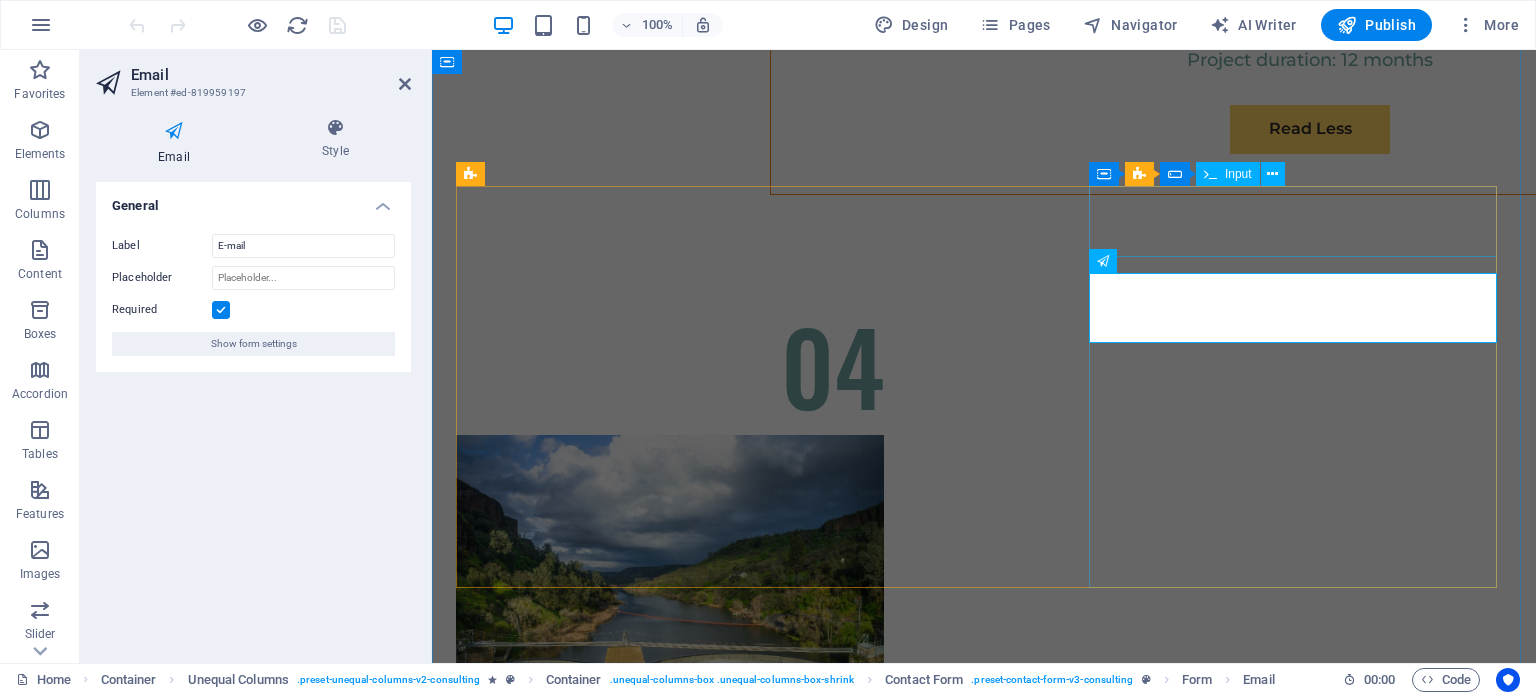 click on "Full Name" at bounding box center (984, 7200) 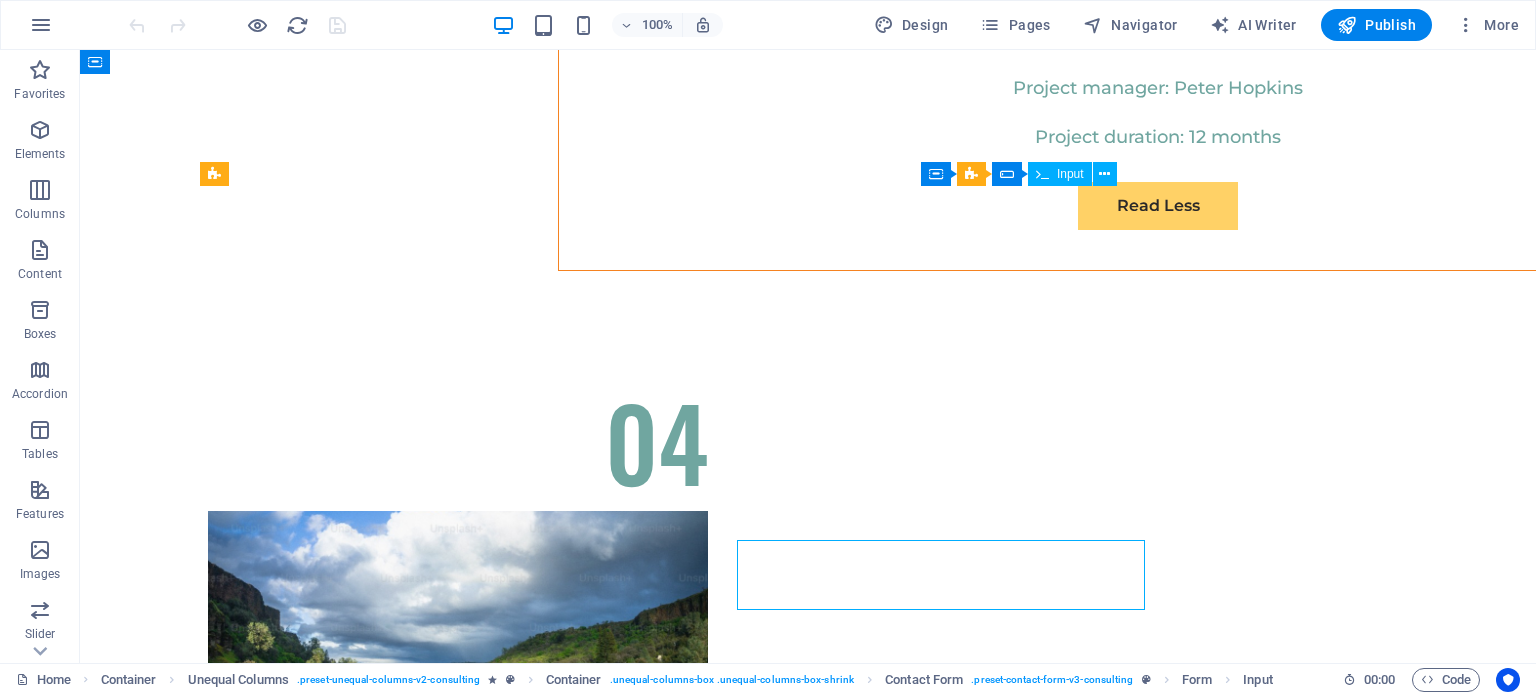scroll, scrollTop: 11600, scrollLeft: 0, axis: vertical 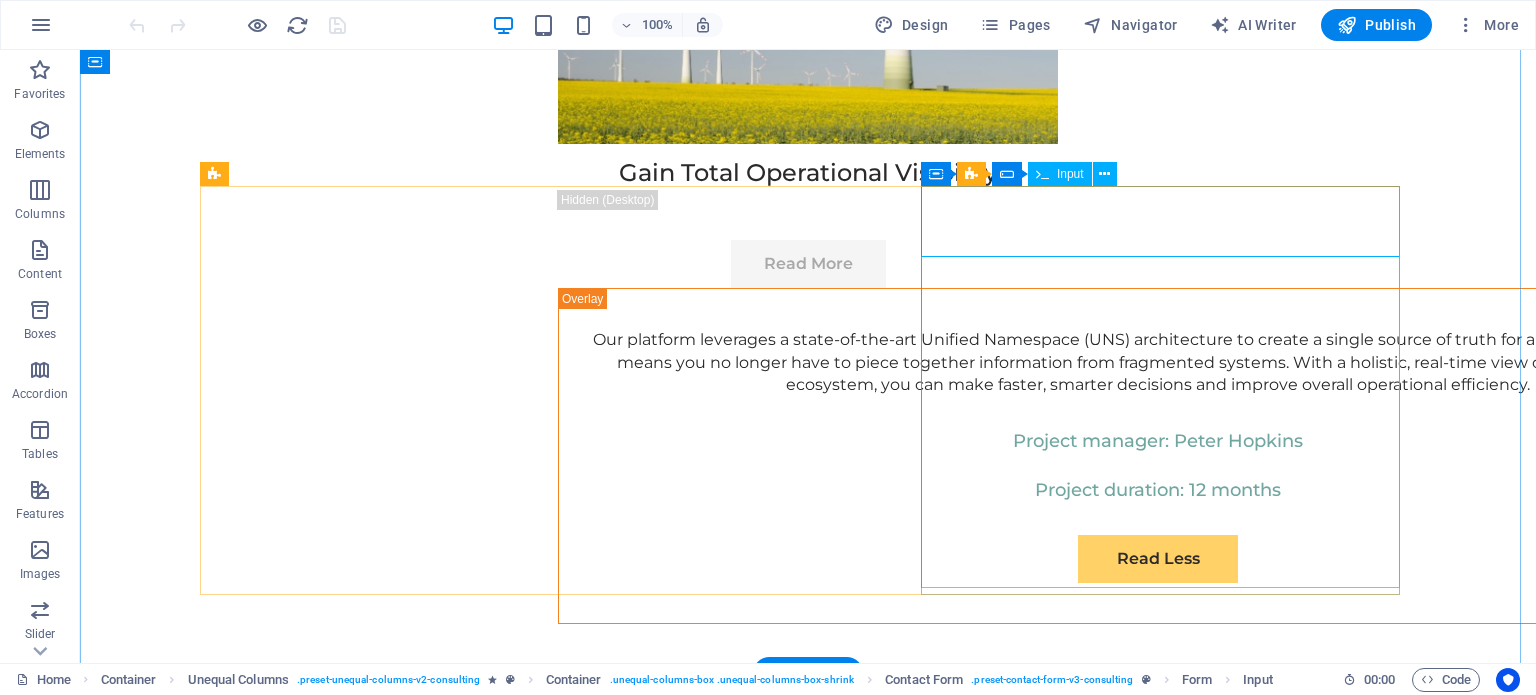 click on "Full Name" at bounding box center [808, 7661] 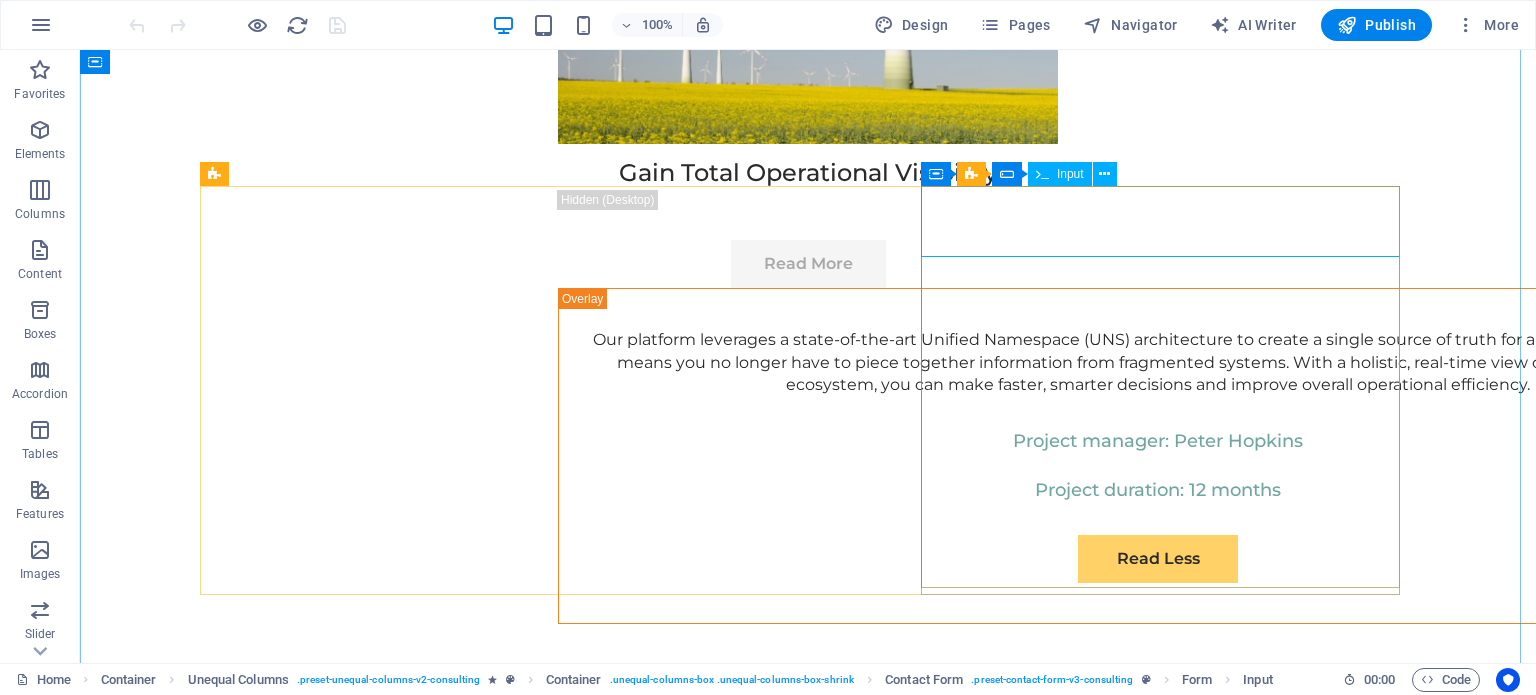click on "Input" at bounding box center (1070, 174) 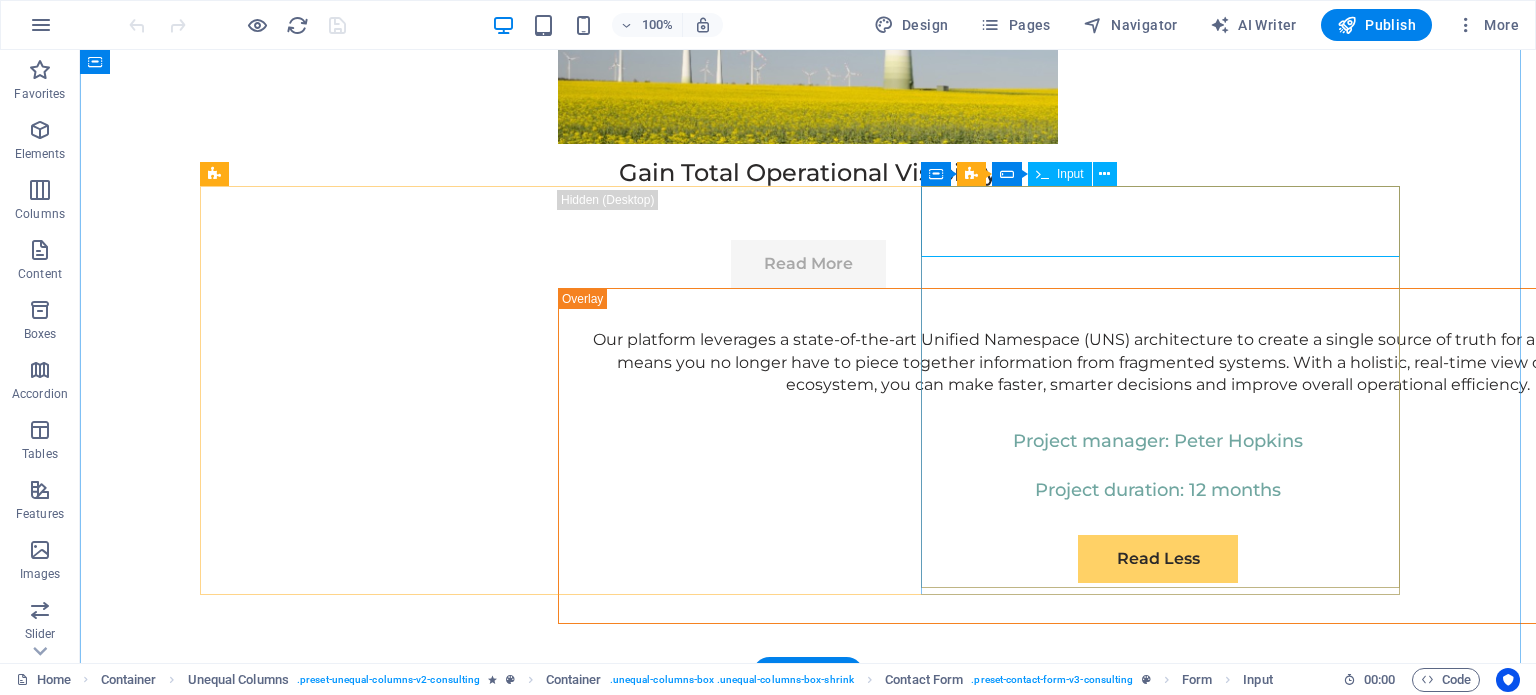 click on "Full Name" at bounding box center [808, 7661] 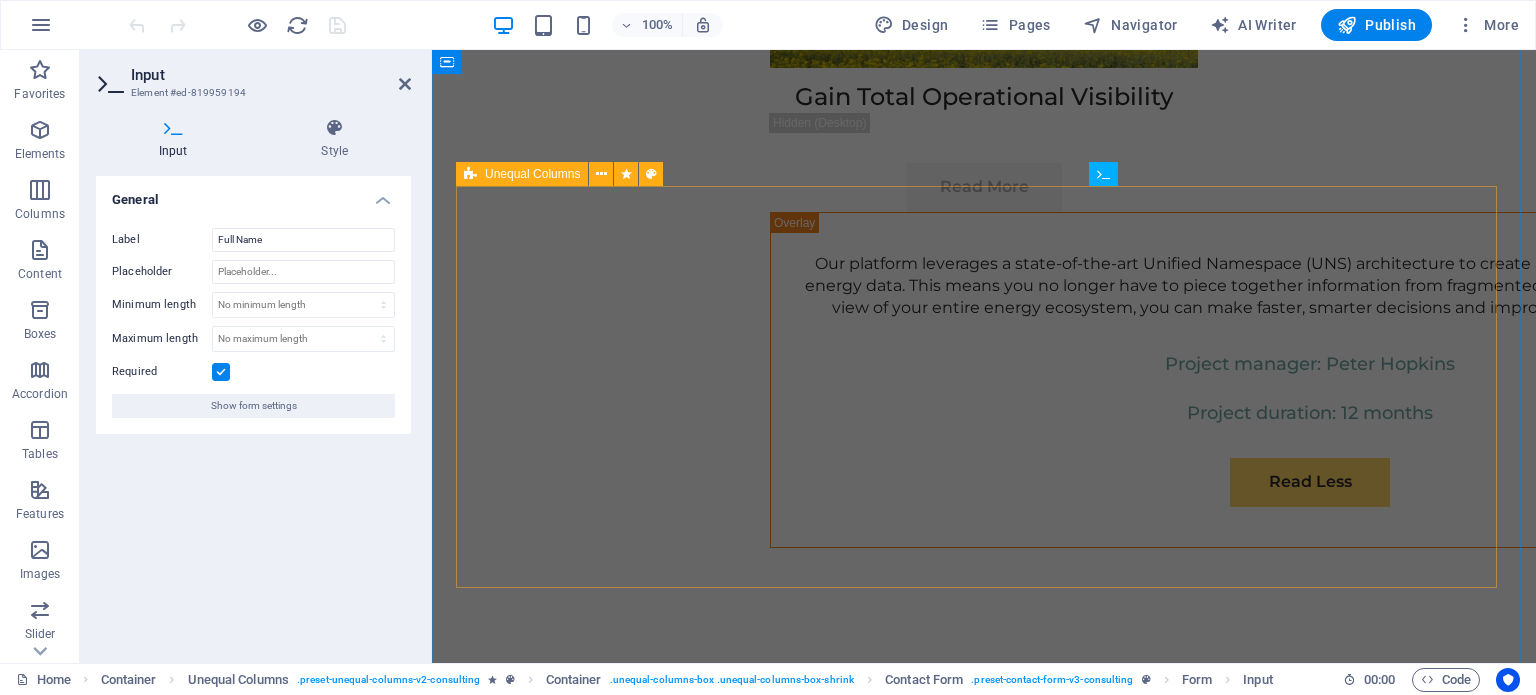 scroll, scrollTop: 11953, scrollLeft: 0, axis: vertical 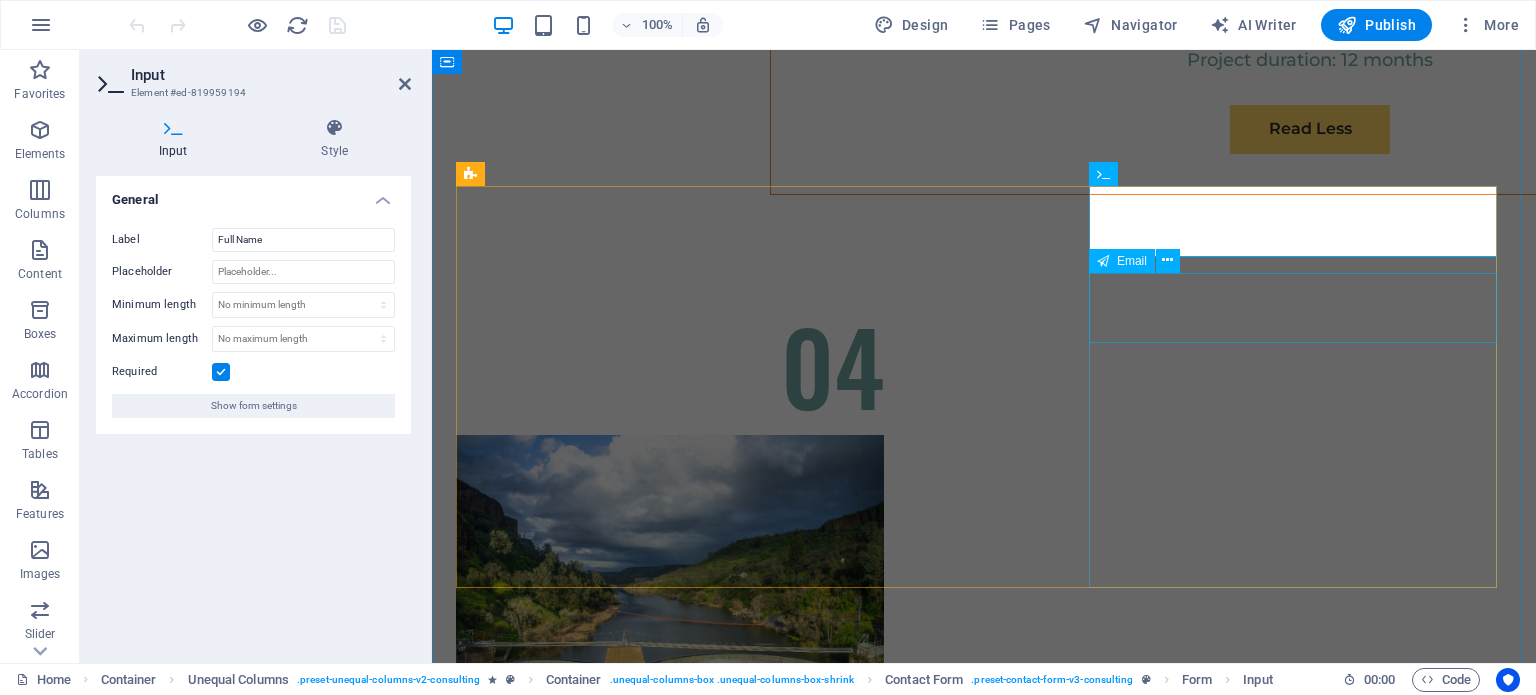 click on "E-mail" at bounding box center [984, 7256] 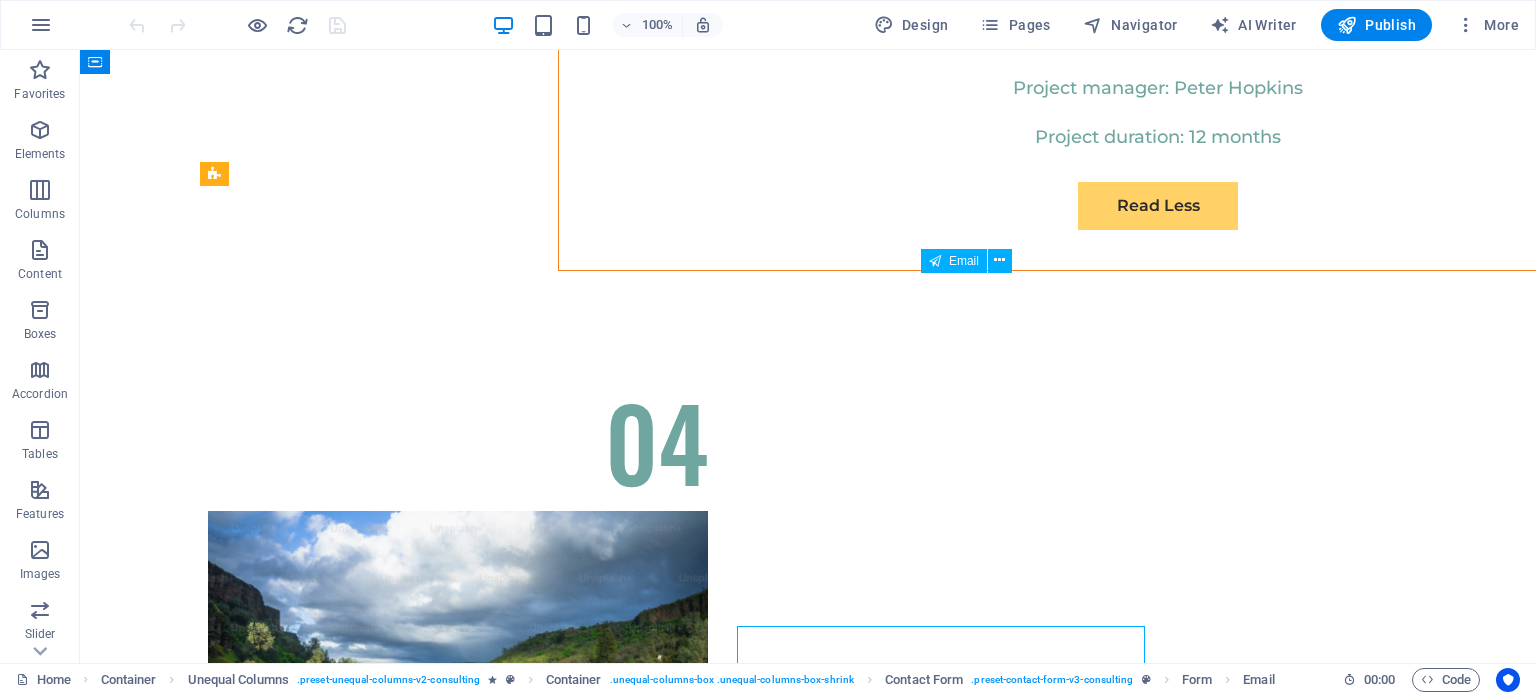 scroll, scrollTop: 11600, scrollLeft: 0, axis: vertical 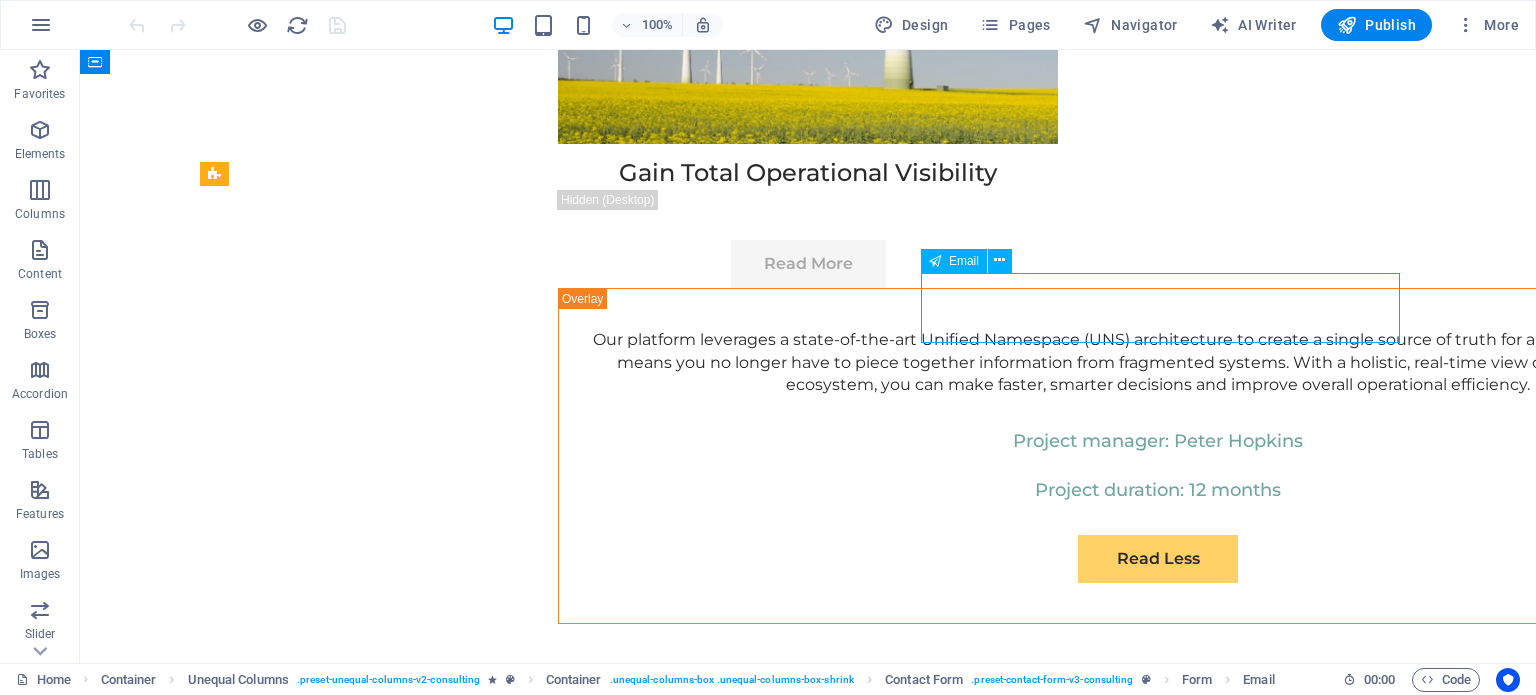 click on "E-mail" at bounding box center (808, 7717) 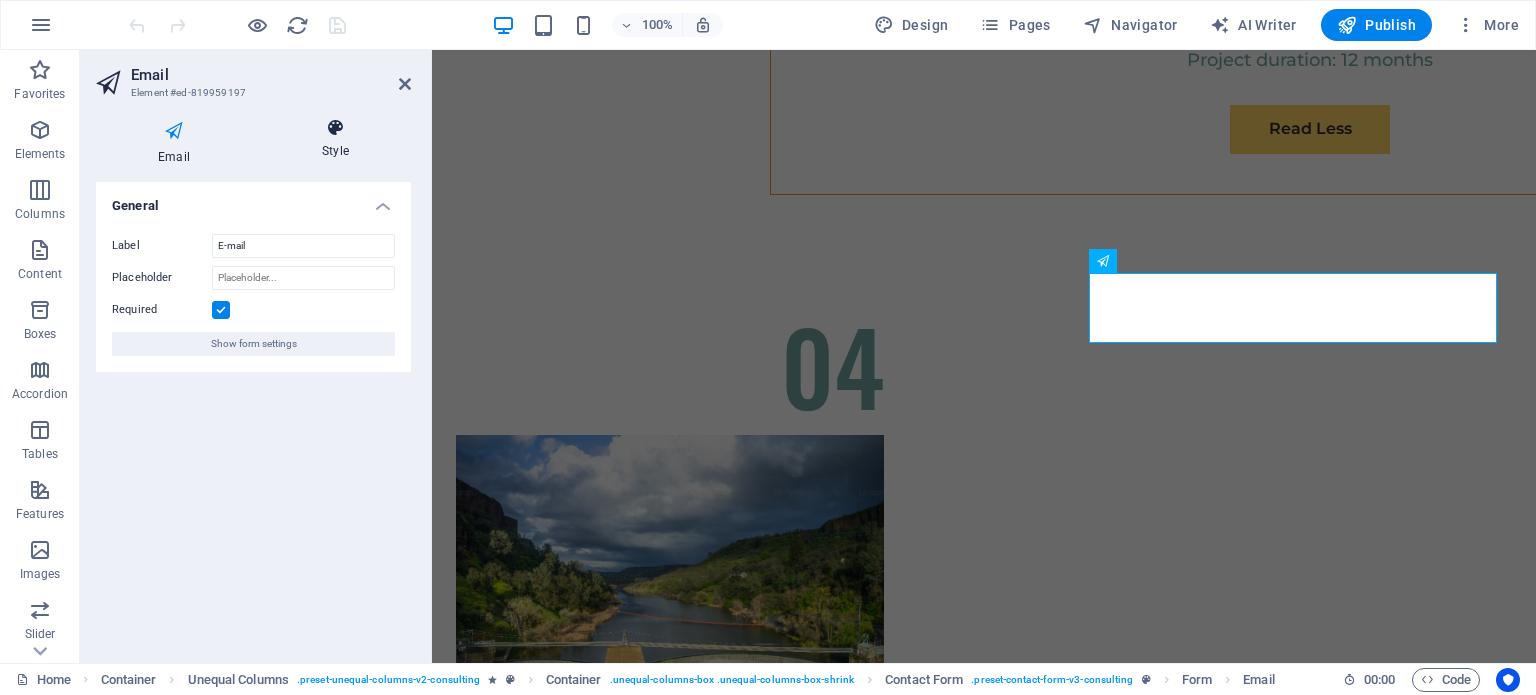 click at bounding box center (335, 128) 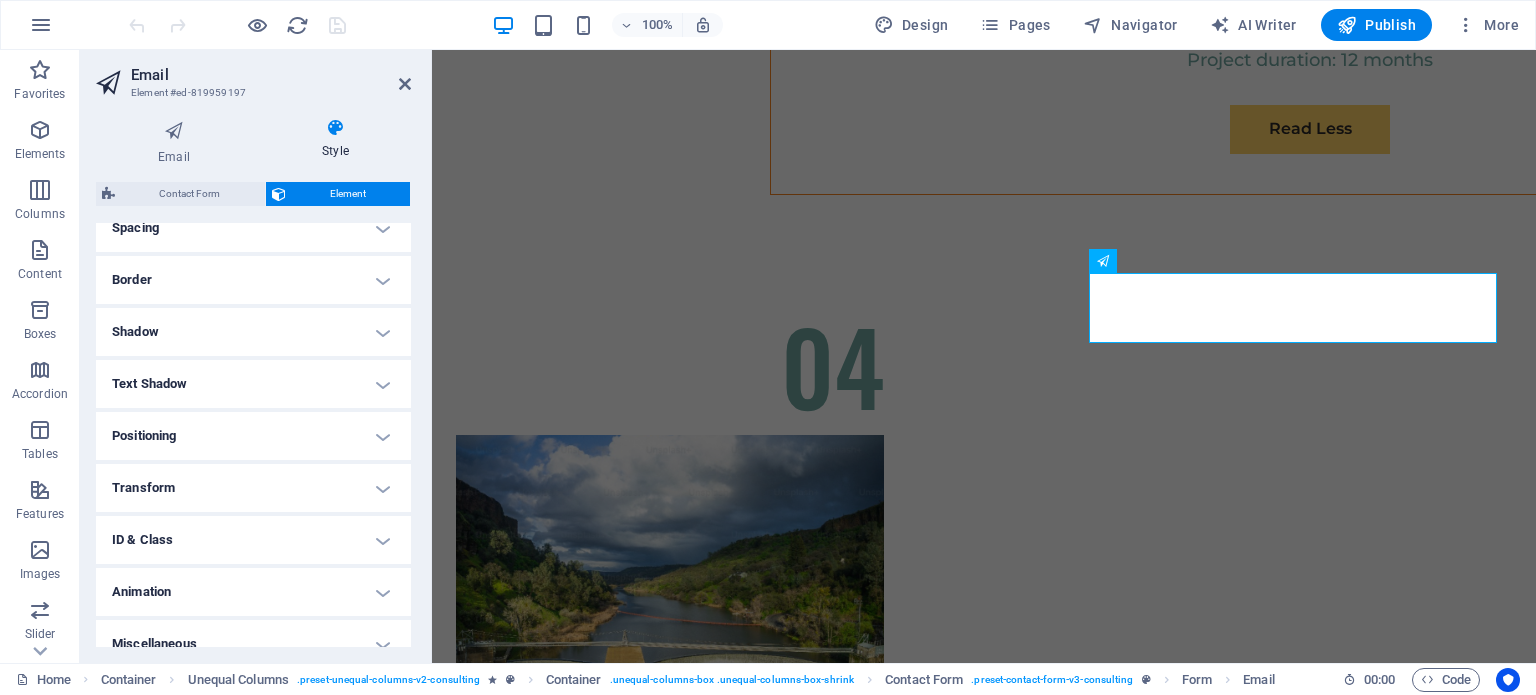 scroll, scrollTop: 420, scrollLeft: 0, axis: vertical 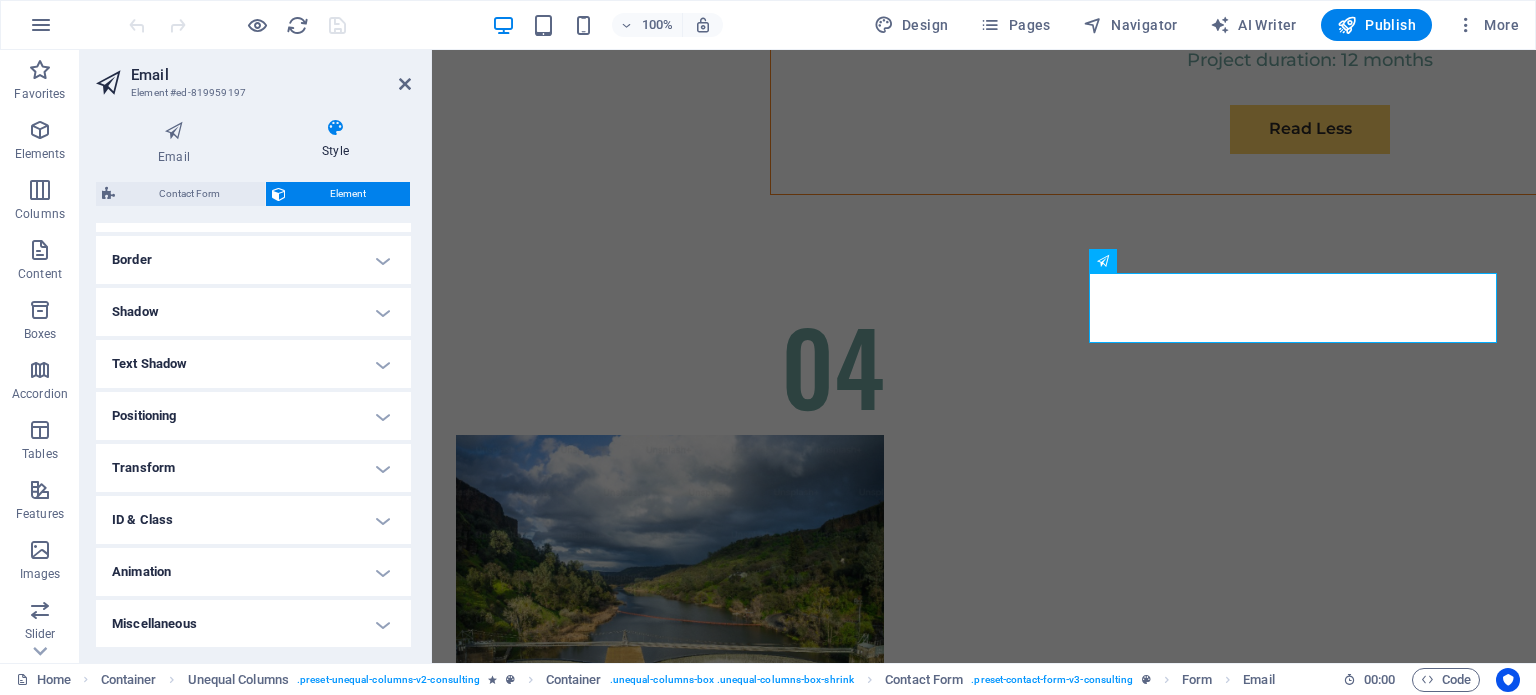 click on "Miscellaneous" at bounding box center [253, 624] 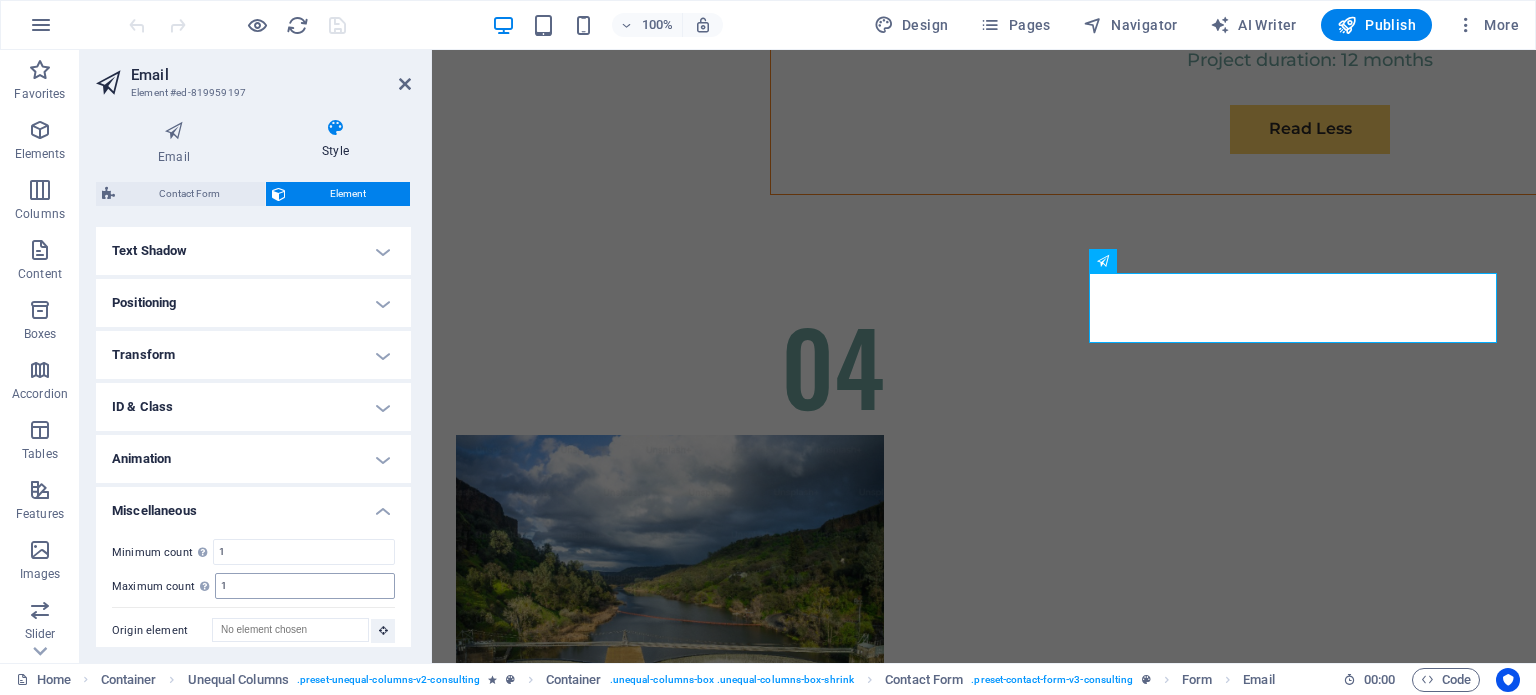 scroll, scrollTop: 543, scrollLeft: 0, axis: vertical 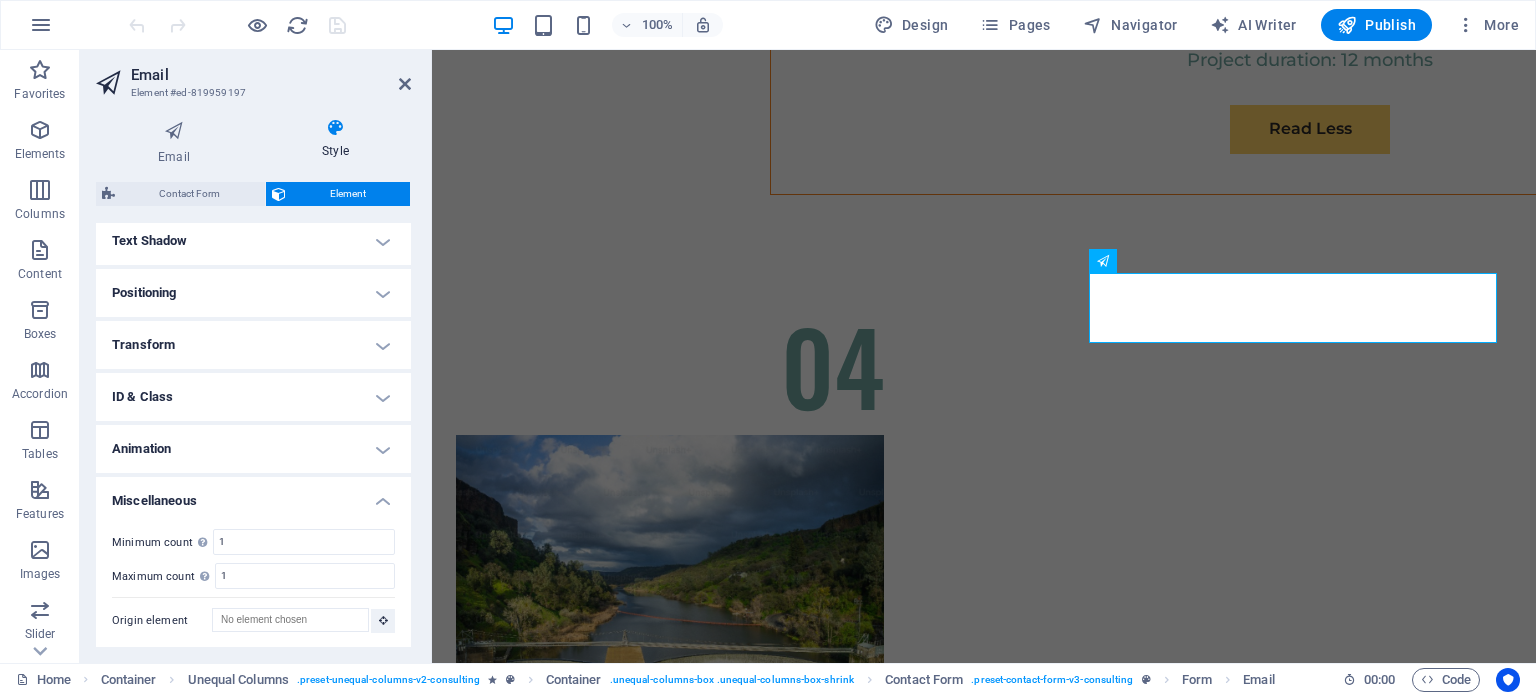 click on "Miscellaneous" at bounding box center [253, 495] 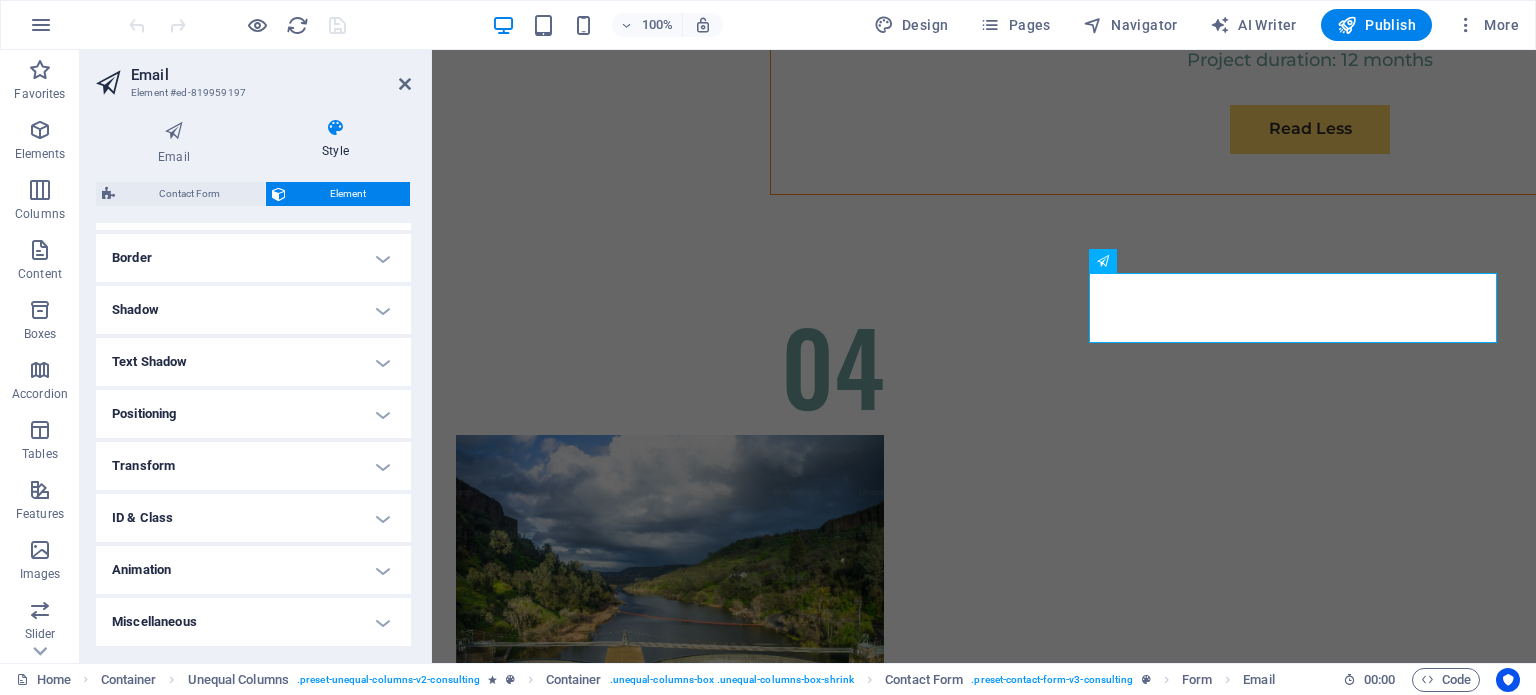 scroll, scrollTop: 420, scrollLeft: 0, axis: vertical 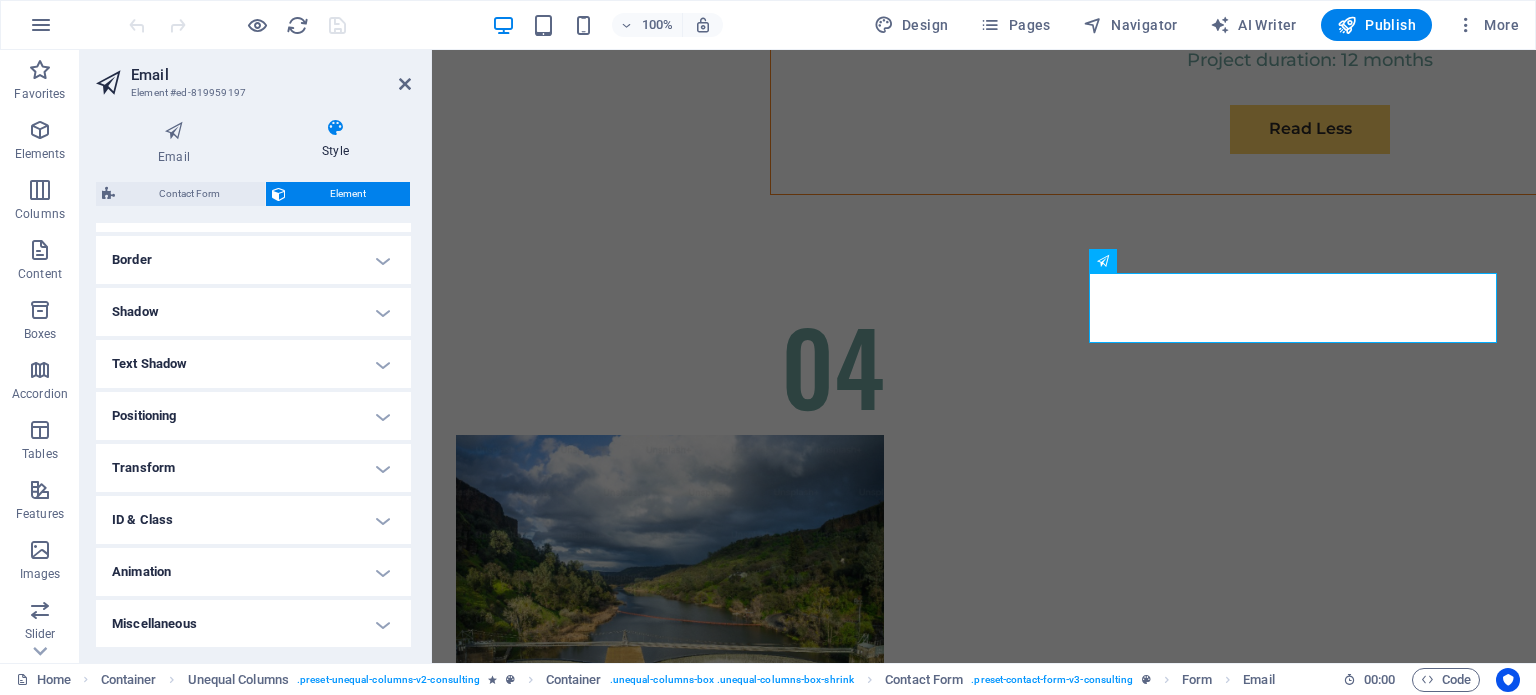 click on "Animation" at bounding box center (253, 572) 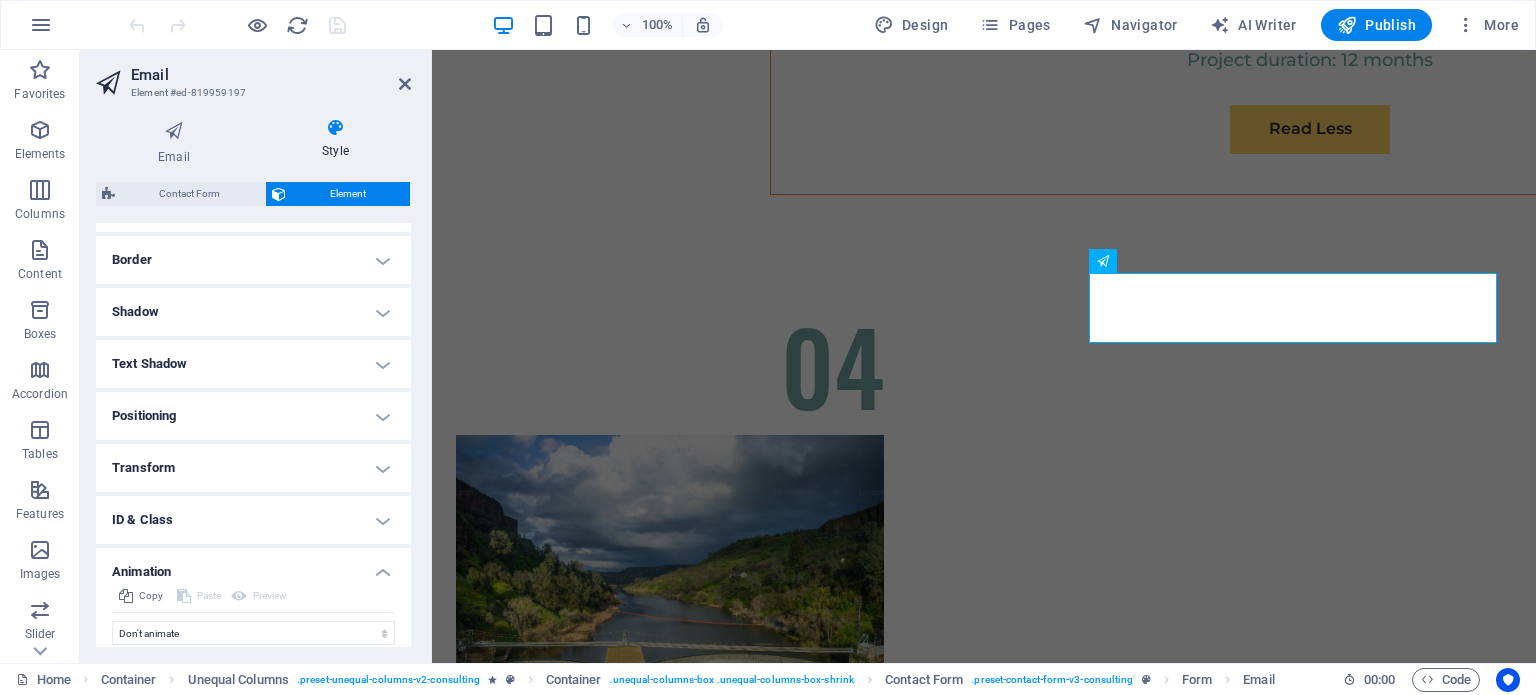 scroll, scrollTop: 484, scrollLeft: 0, axis: vertical 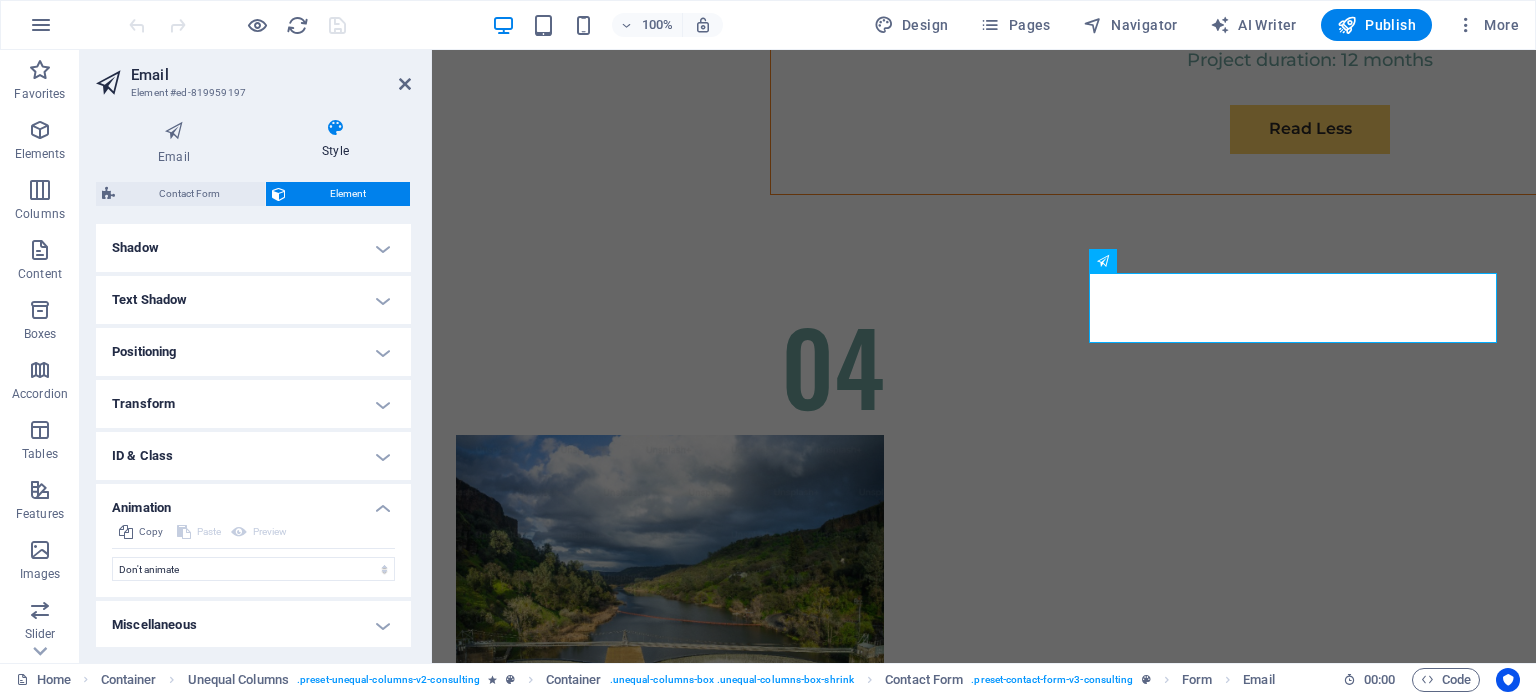 click on "Shadow" at bounding box center [253, 248] 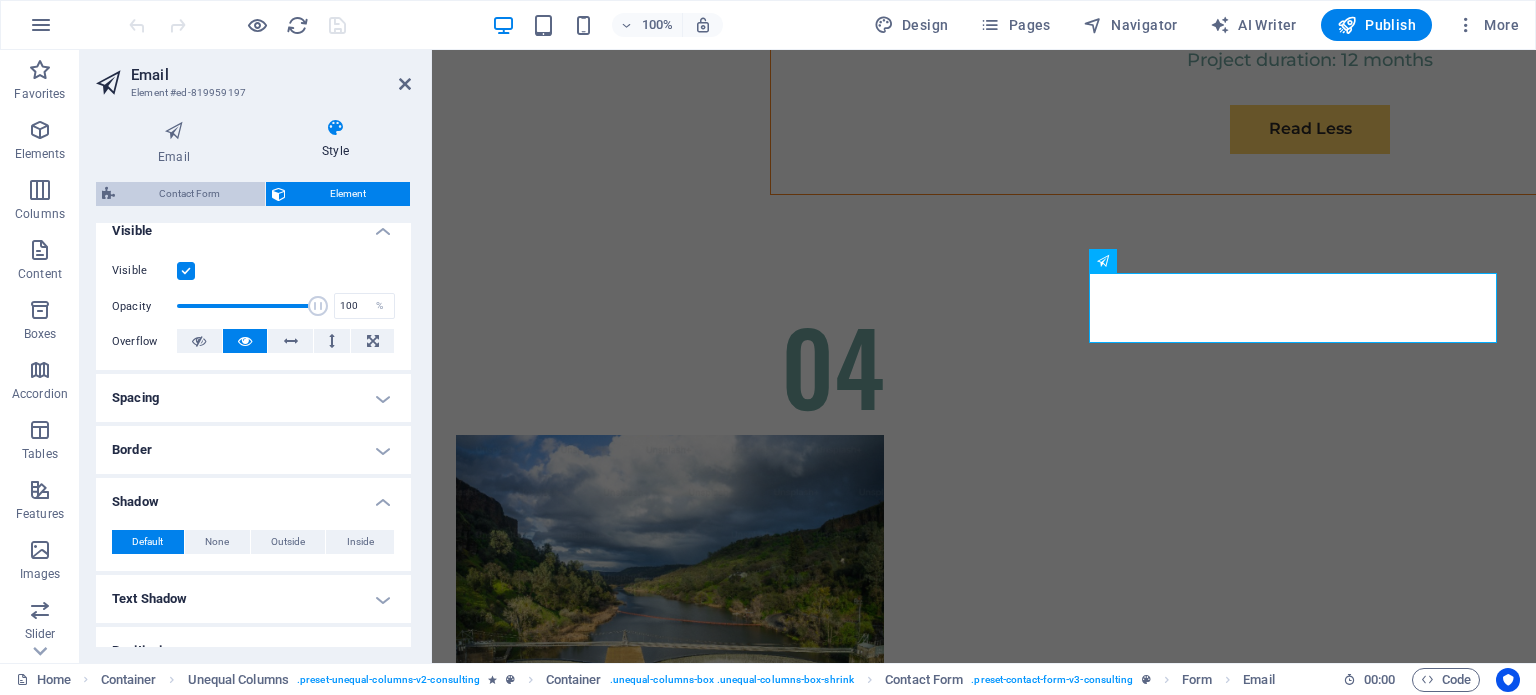 scroll, scrollTop: 130, scrollLeft: 0, axis: vertical 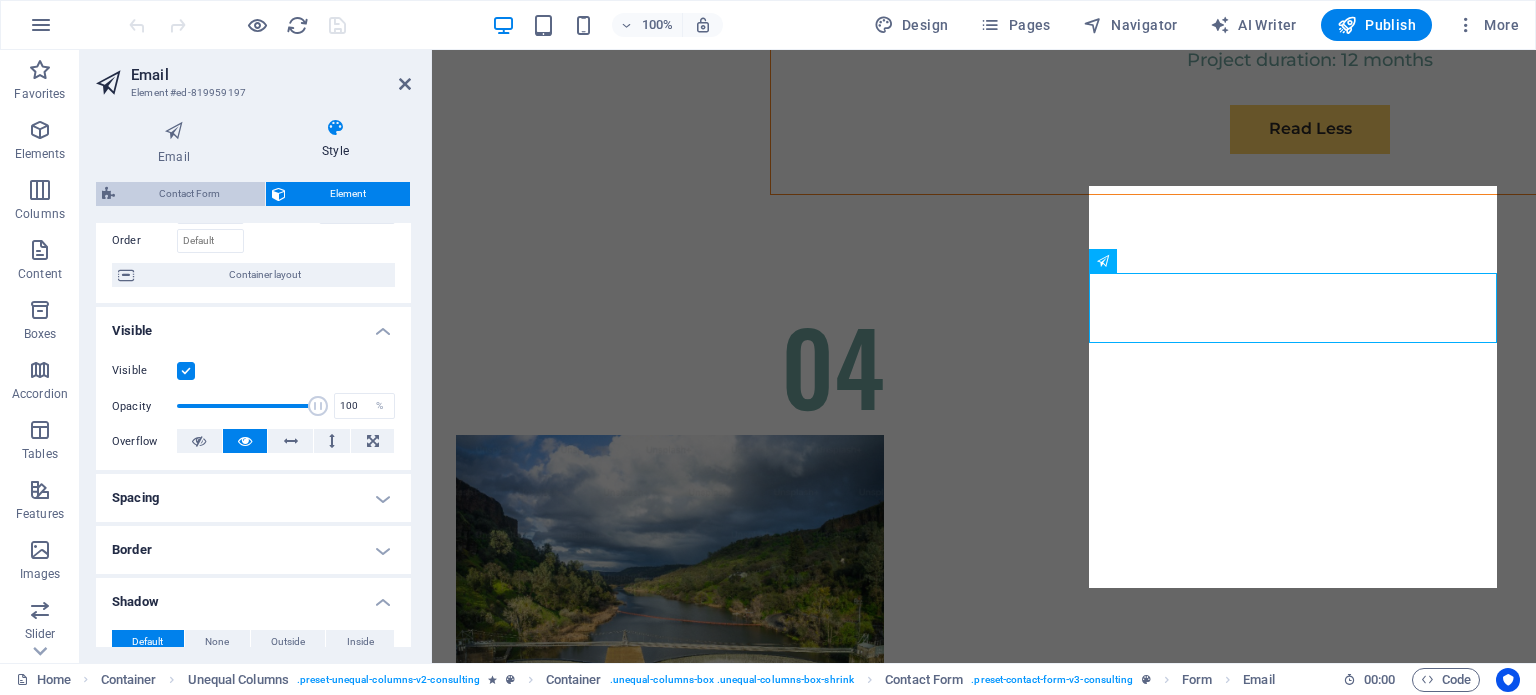 click on "Contact Form" at bounding box center (190, 194) 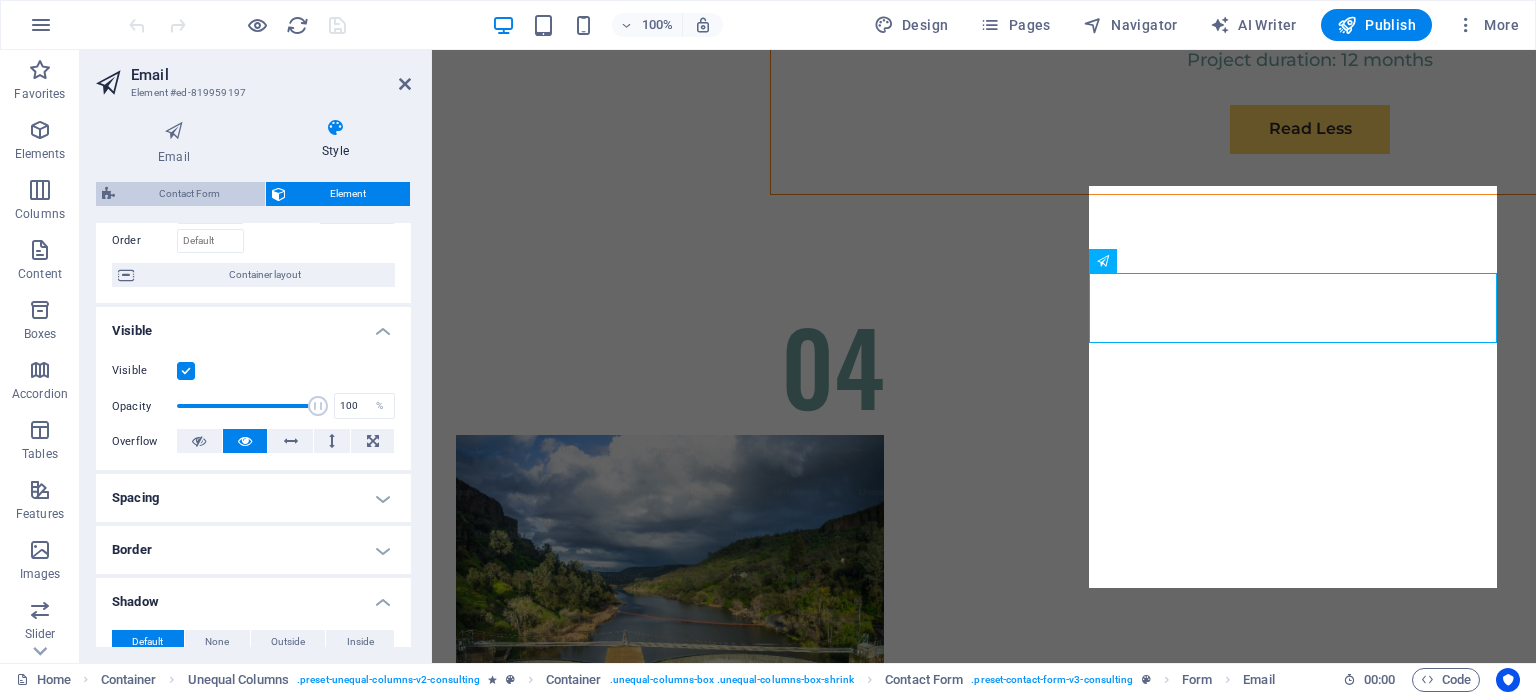 select on "rem" 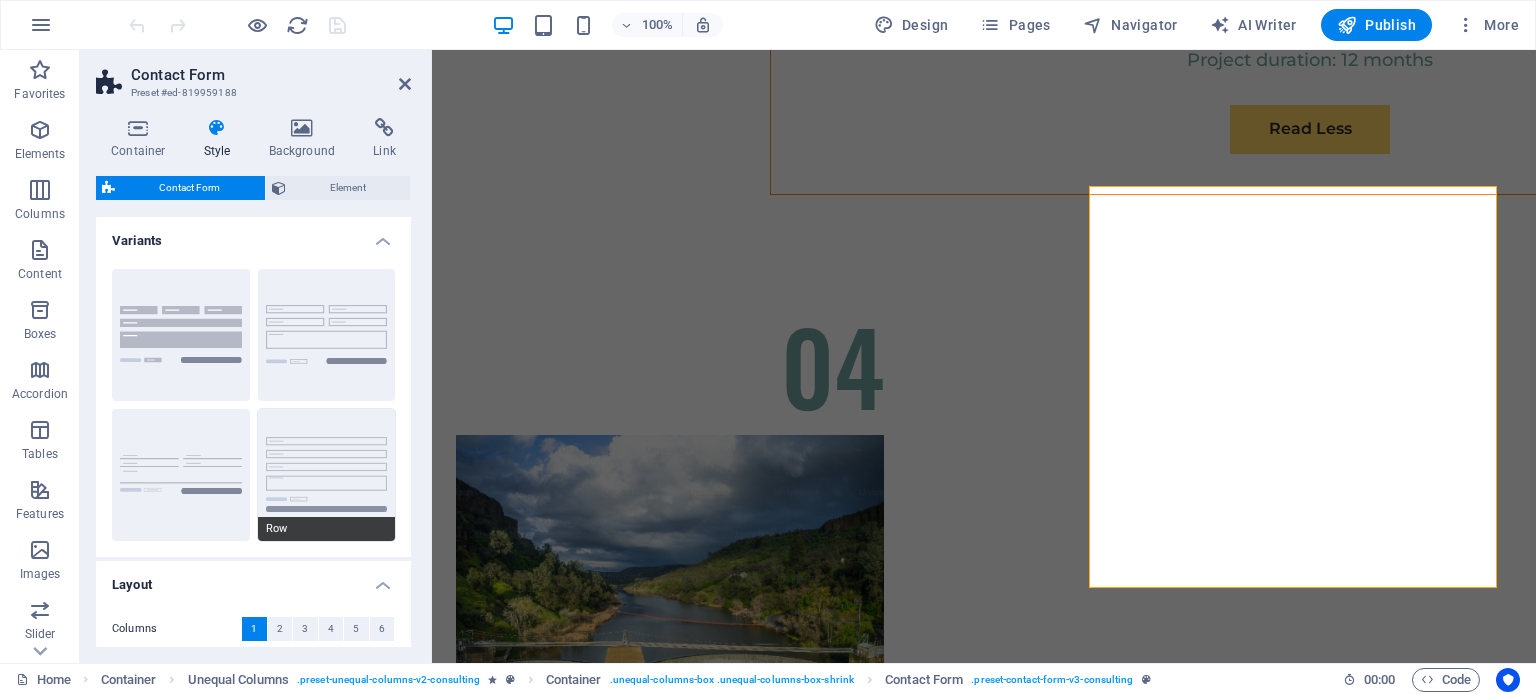click on "Row" at bounding box center (327, 475) 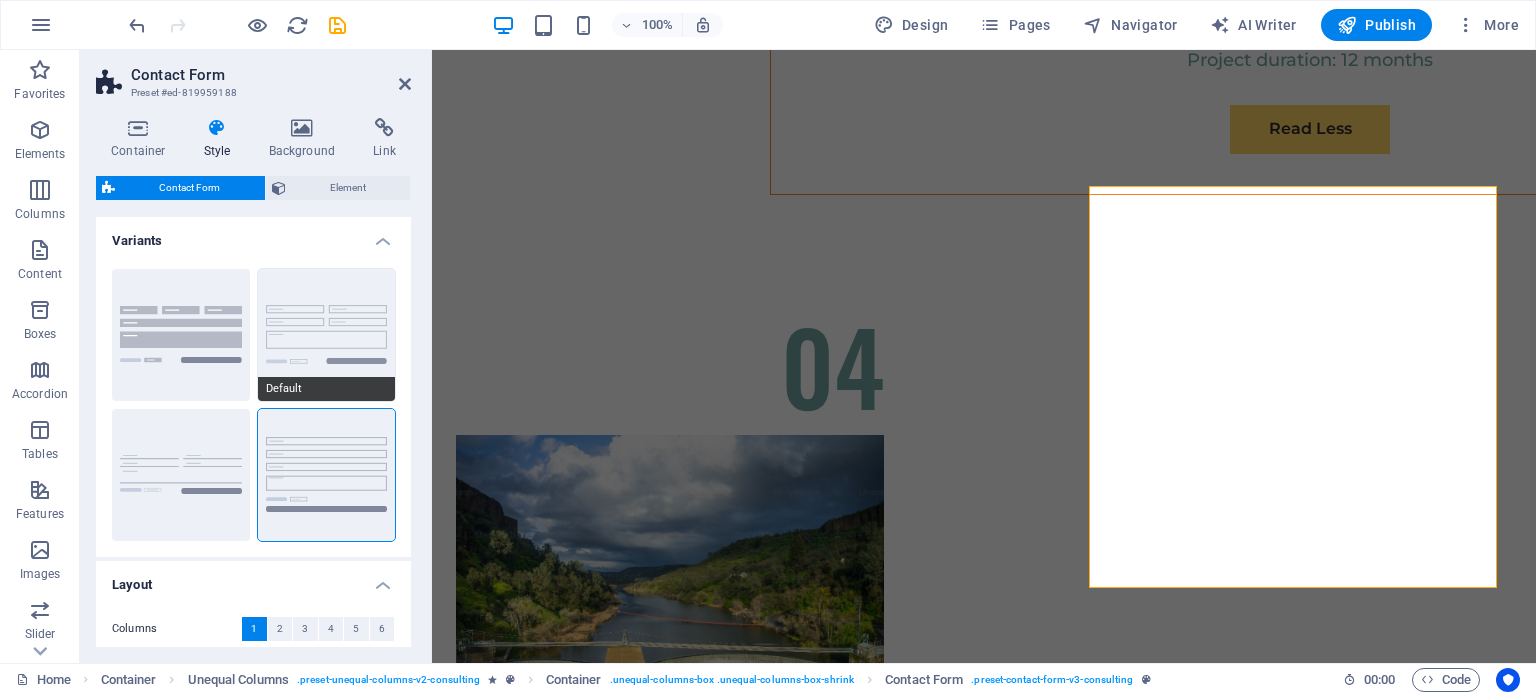 click on "Default" at bounding box center [327, 335] 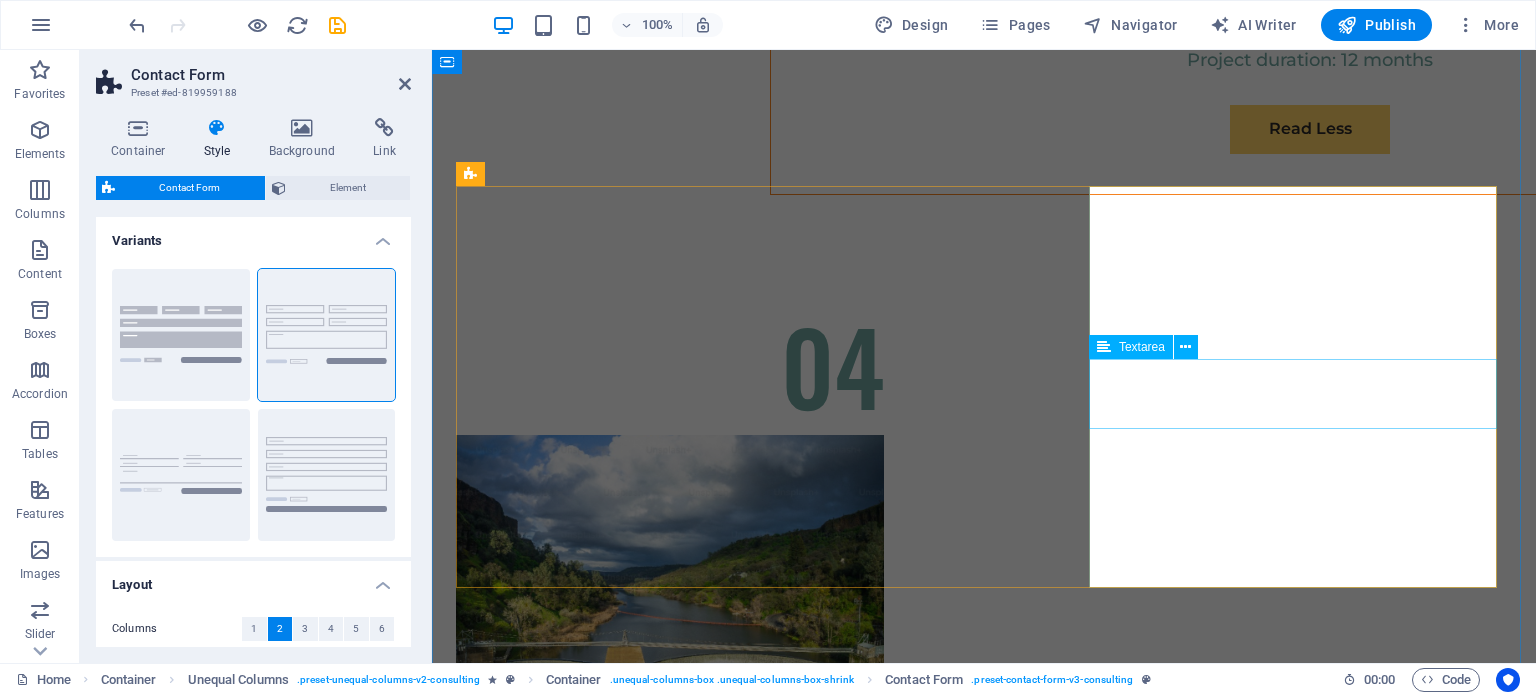 click on "Full Name E-mail Message   I have read and understand the privacy policy. Unreadable? Load new Submit" at bounding box center [984, 7343] 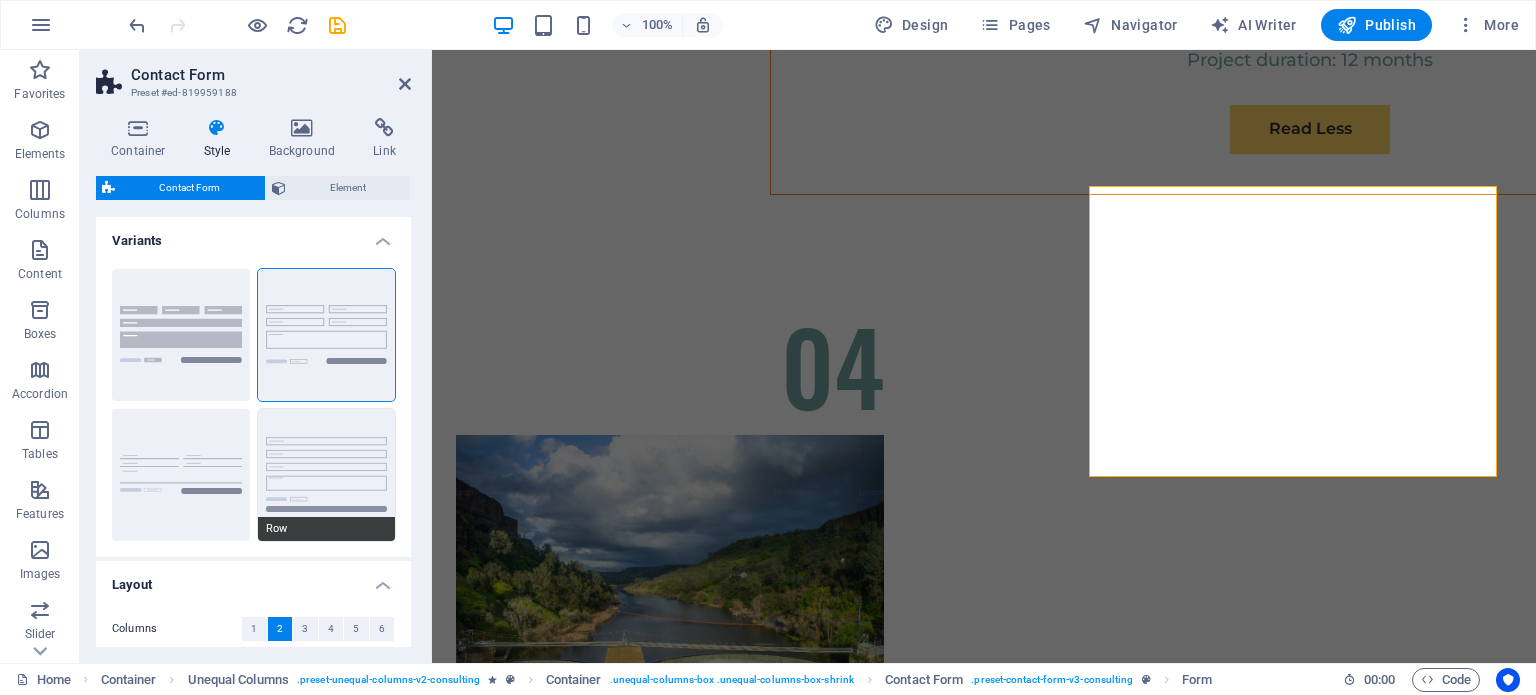 click on "Row" at bounding box center [327, 475] 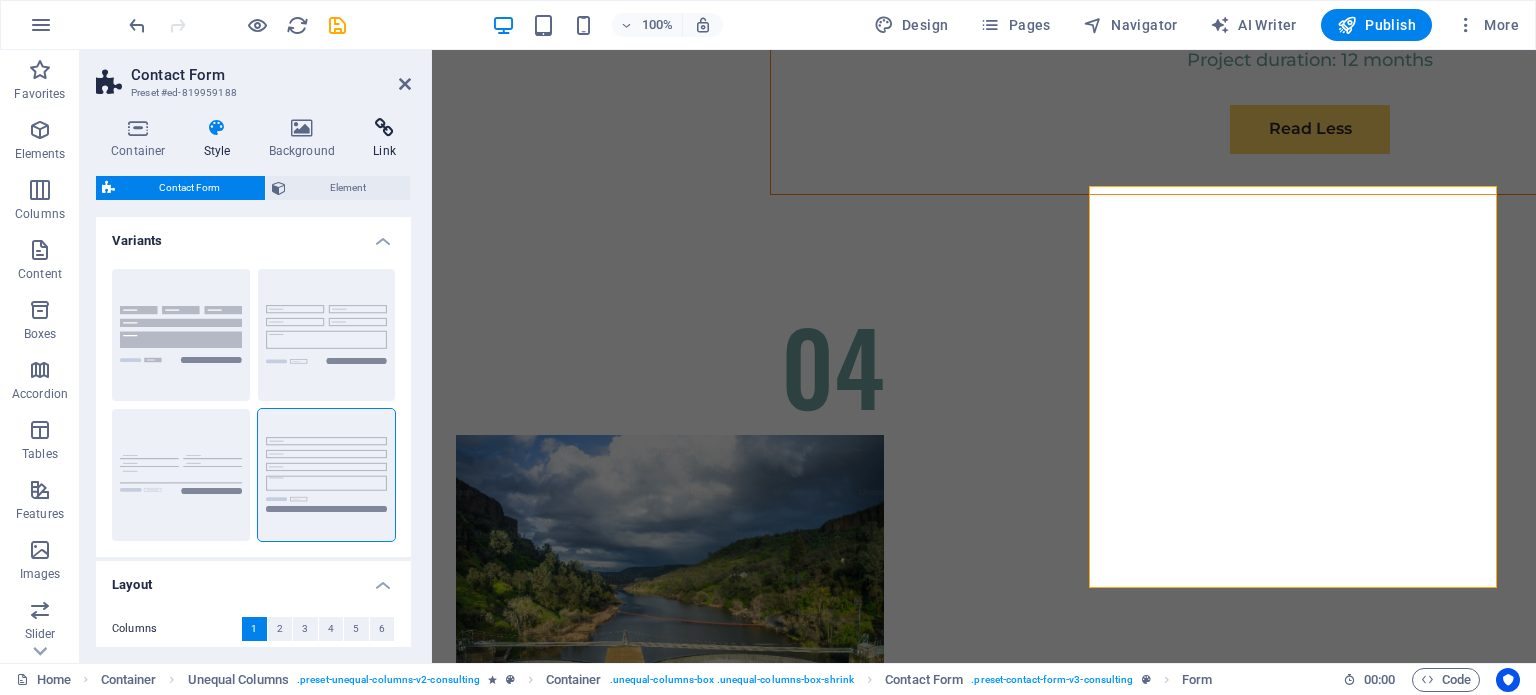 click at bounding box center (384, 128) 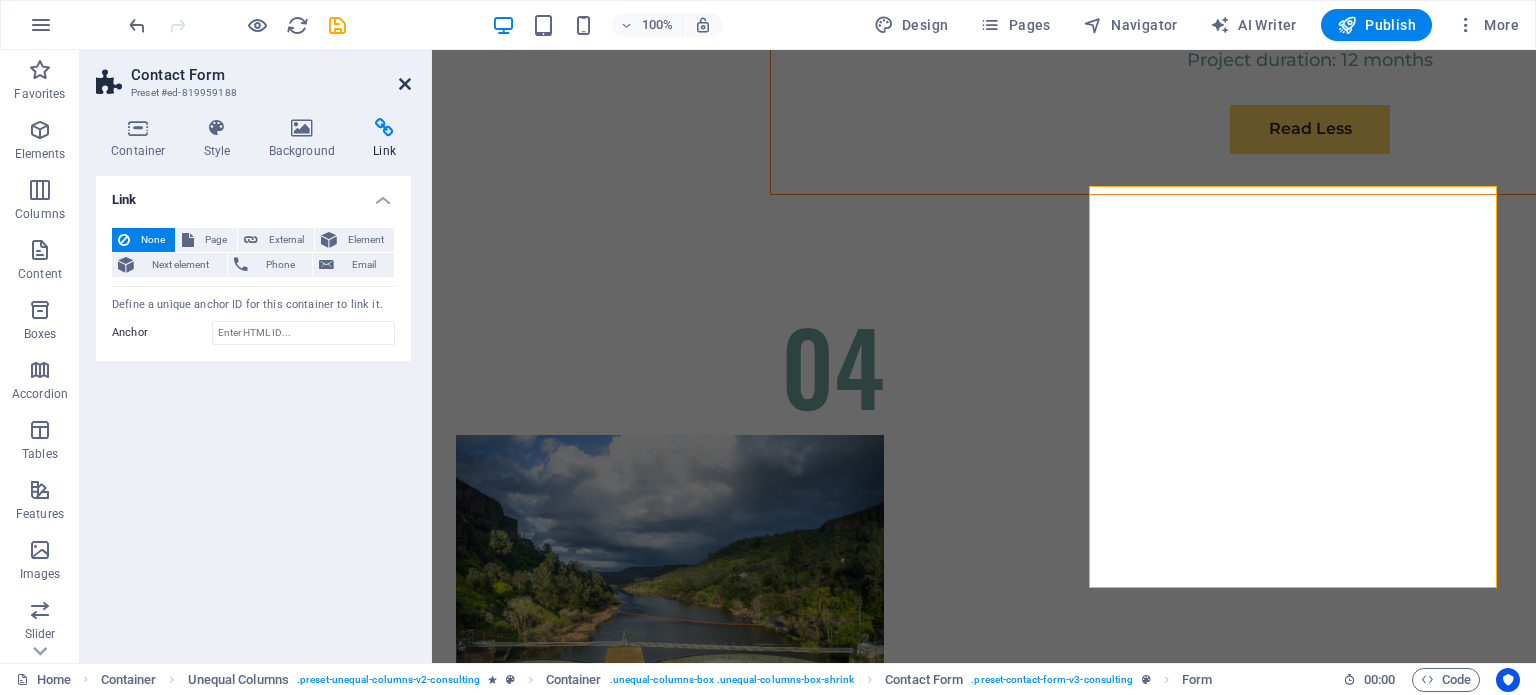 drag, startPoint x: 400, startPoint y: 79, endPoint x: 321, endPoint y: 28, distance: 94.031906 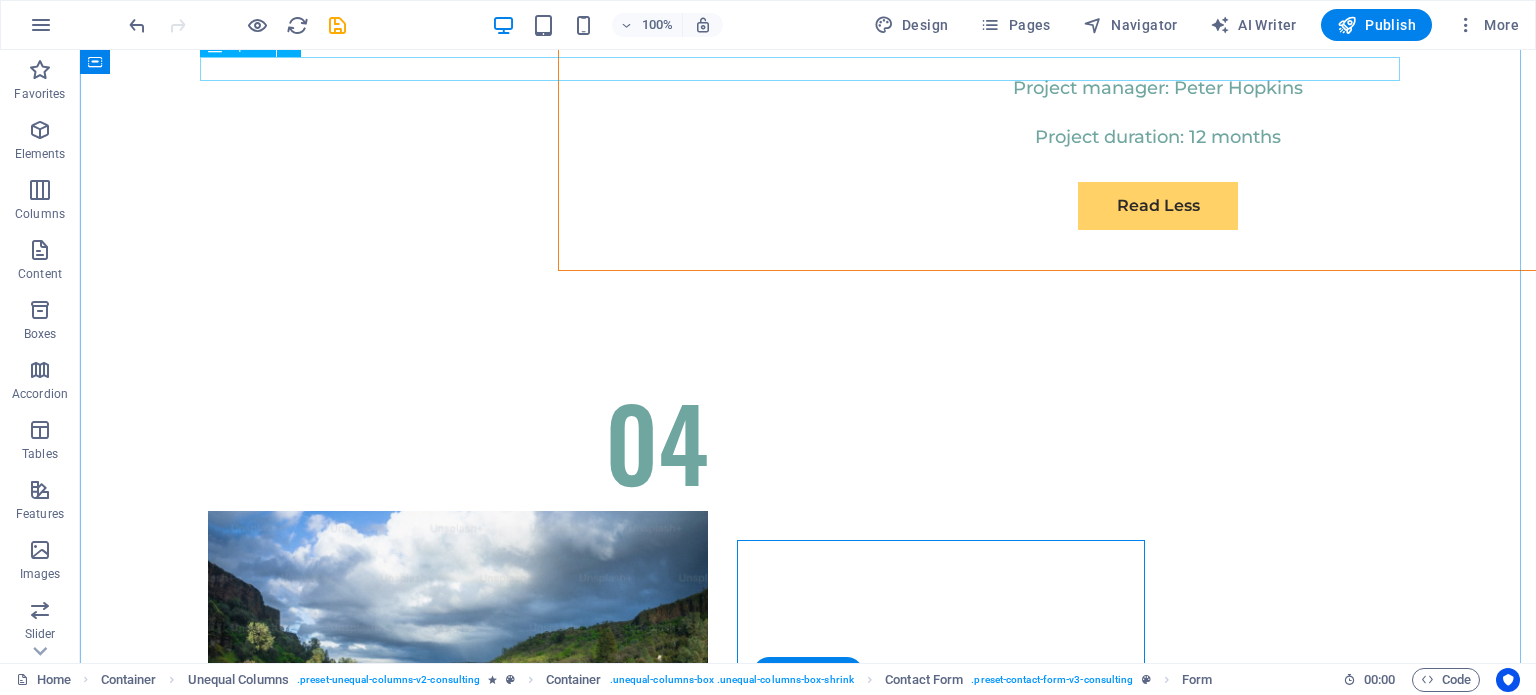 scroll, scrollTop: 11600, scrollLeft: 0, axis: vertical 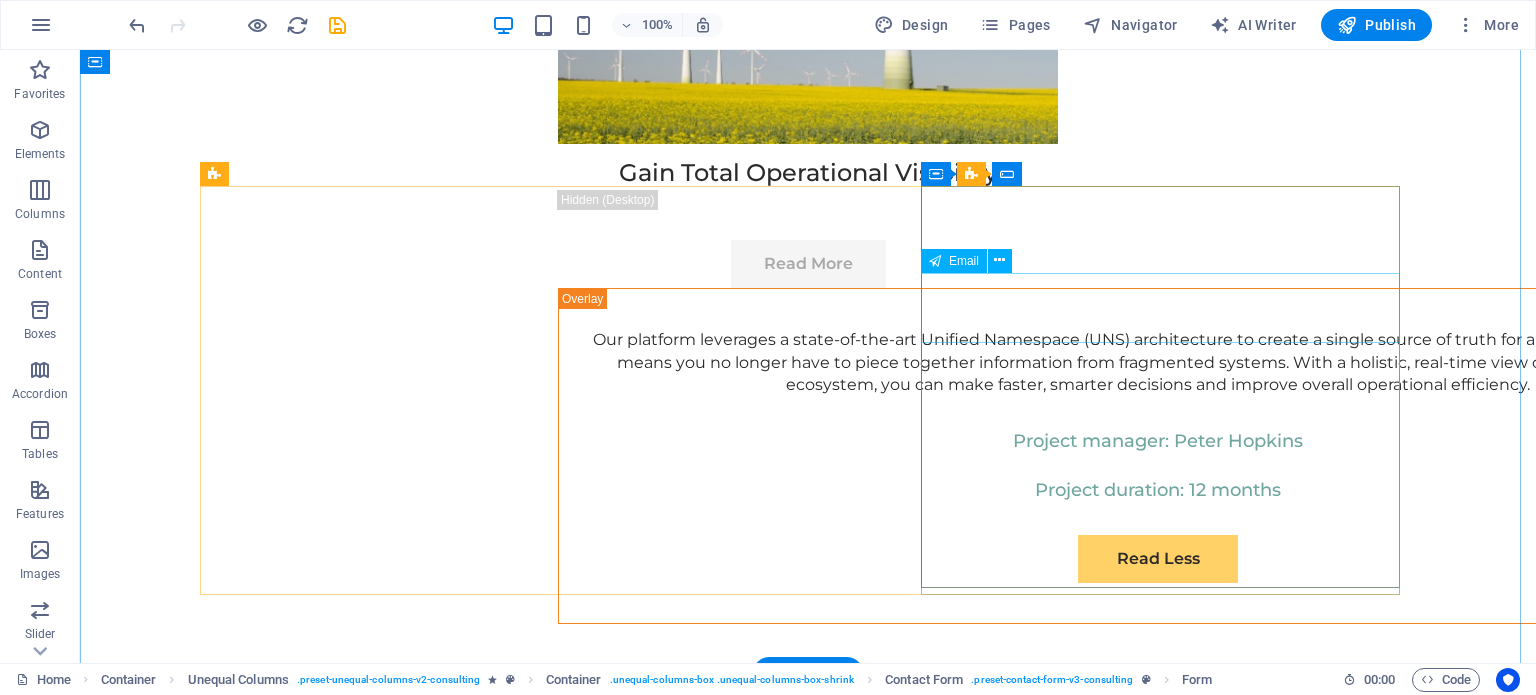 click on "E-mail" at bounding box center [808, 7717] 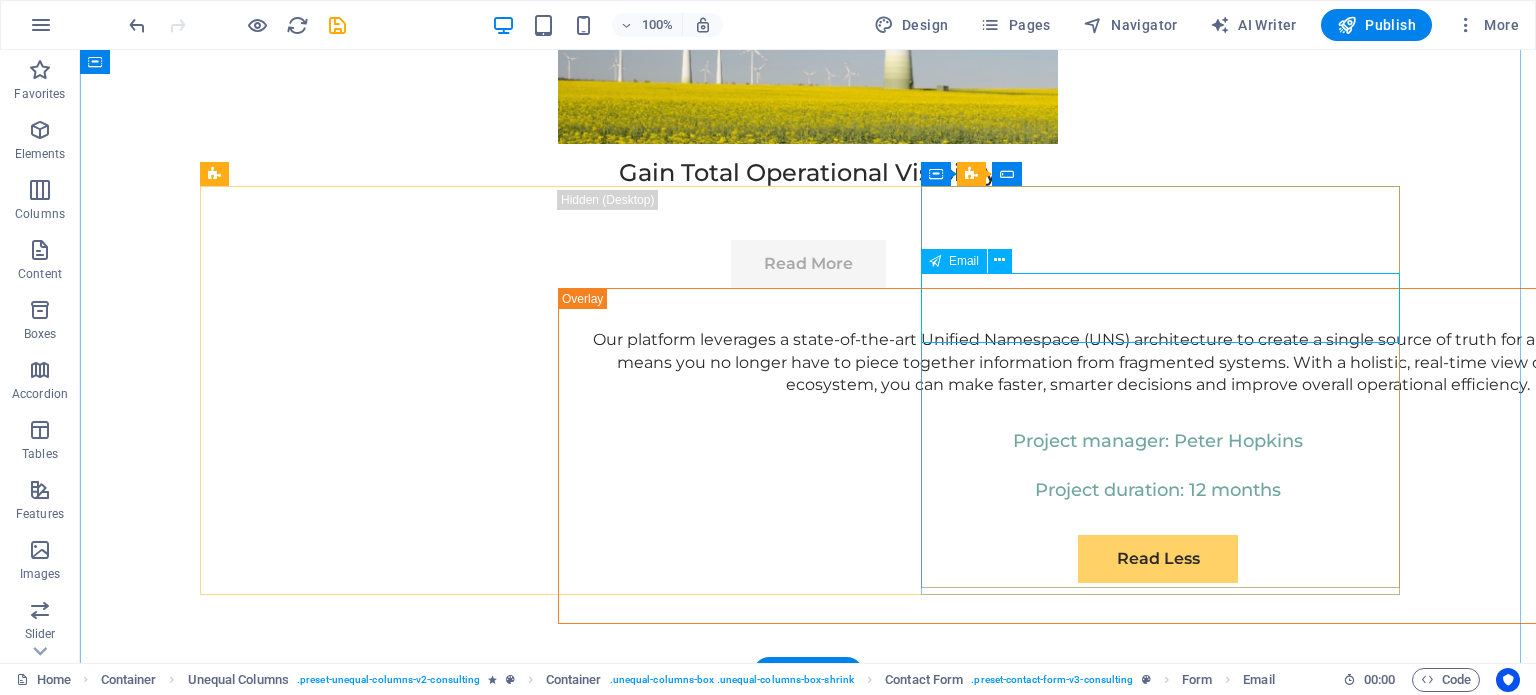 click on "E-mail" at bounding box center [808, 7717] 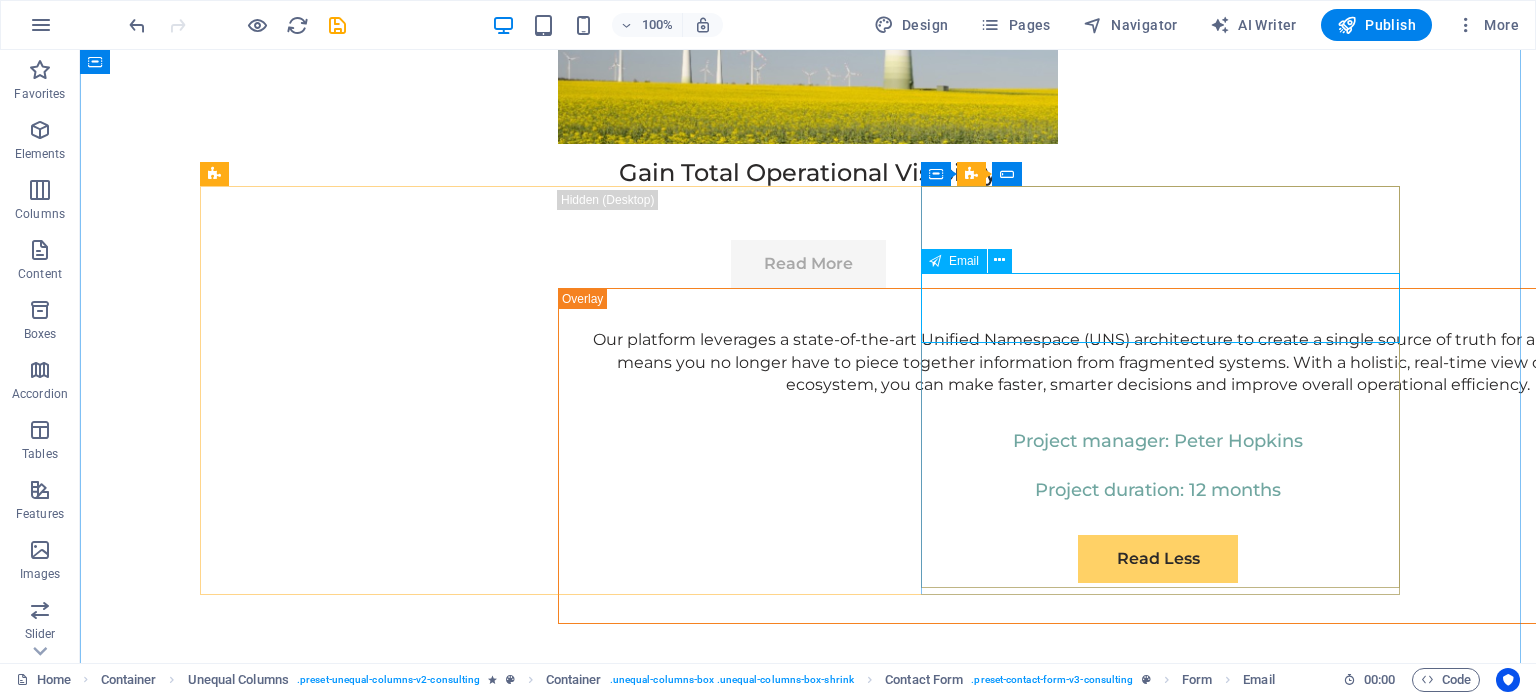 click on "Email" at bounding box center (964, 261) 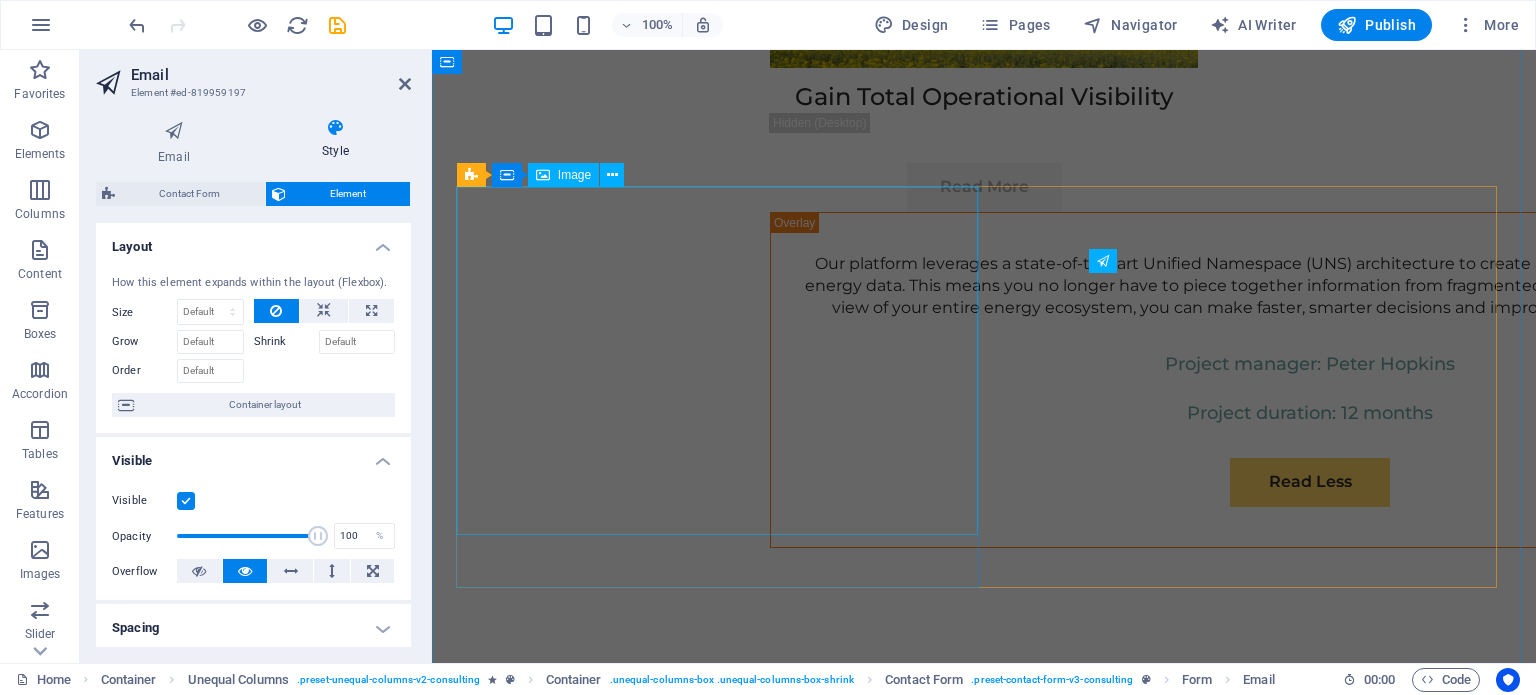 scroll, scrollTop: 11953, scrollLeft: 0, axis: vertical 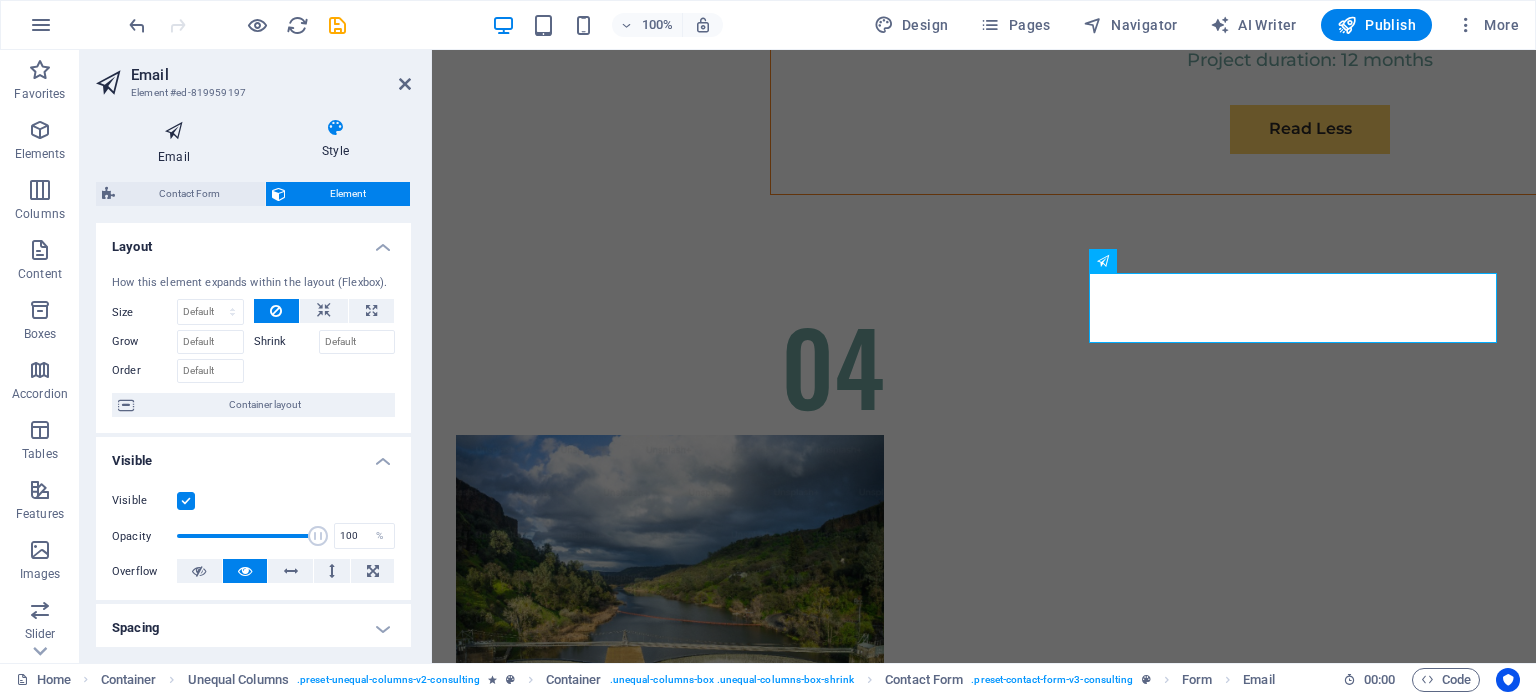 click at bounding box center [174, 131] 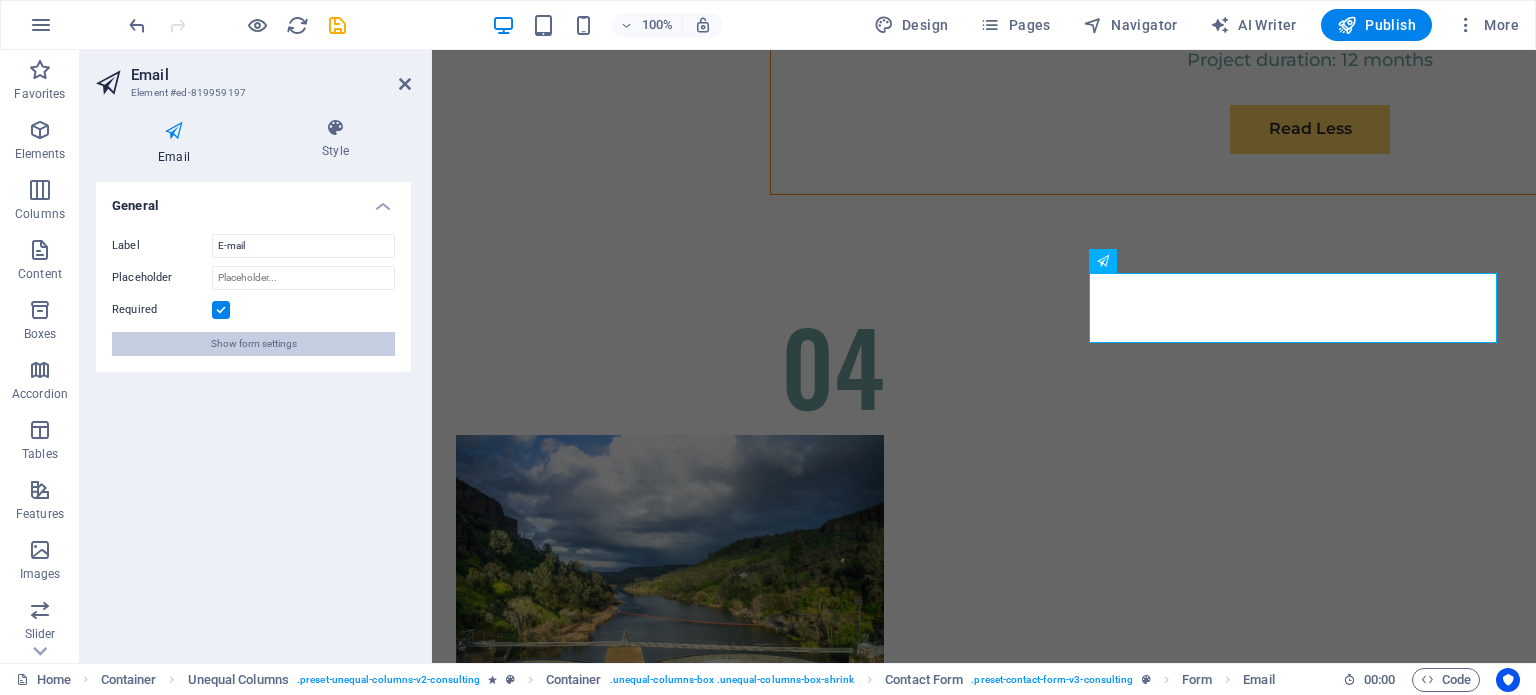 click on "Show form settings" at bounding box center [254, 344] 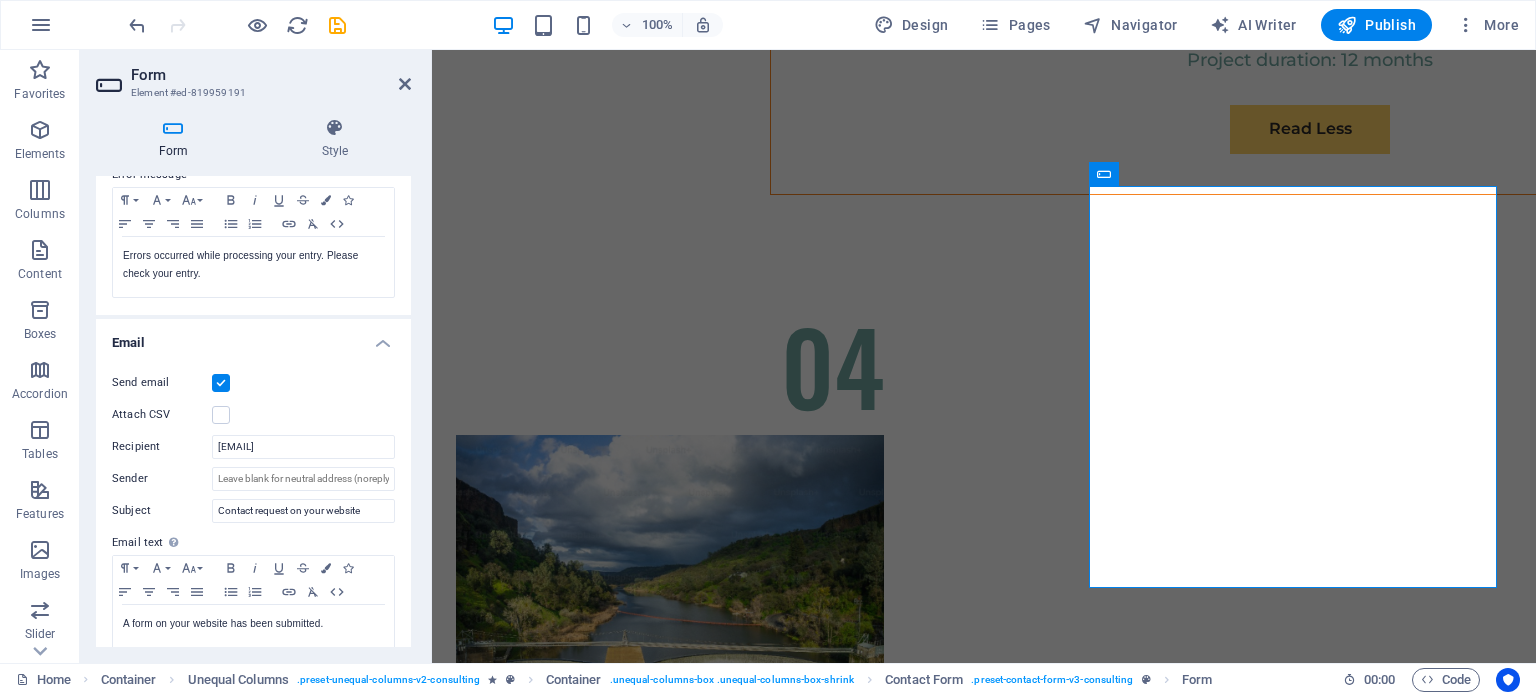 scroll, scrollTop: 400, scrollLeft: 0, axis: vertical 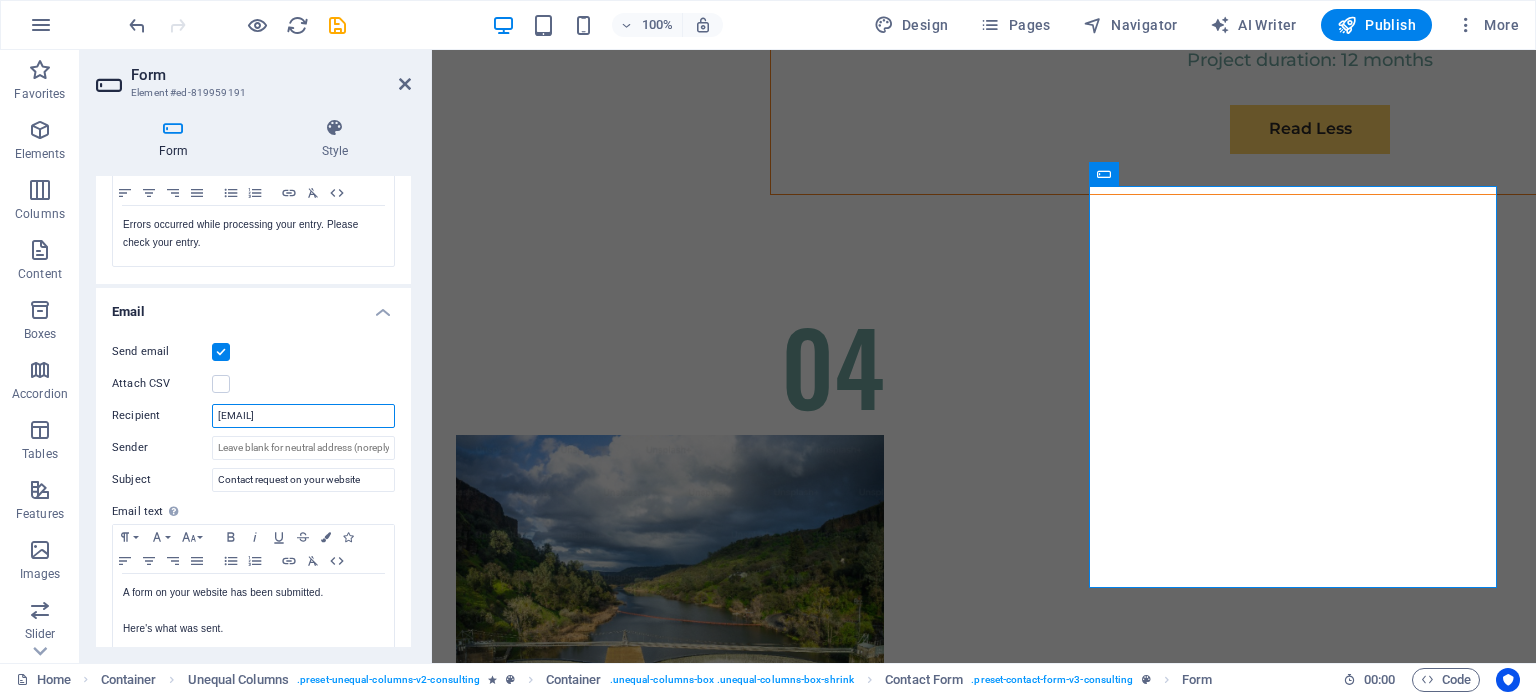 drag, startPoint x: 341, startPoint y: 418, endPoint x: 136, endPoint y: 411, distance: 205.11948 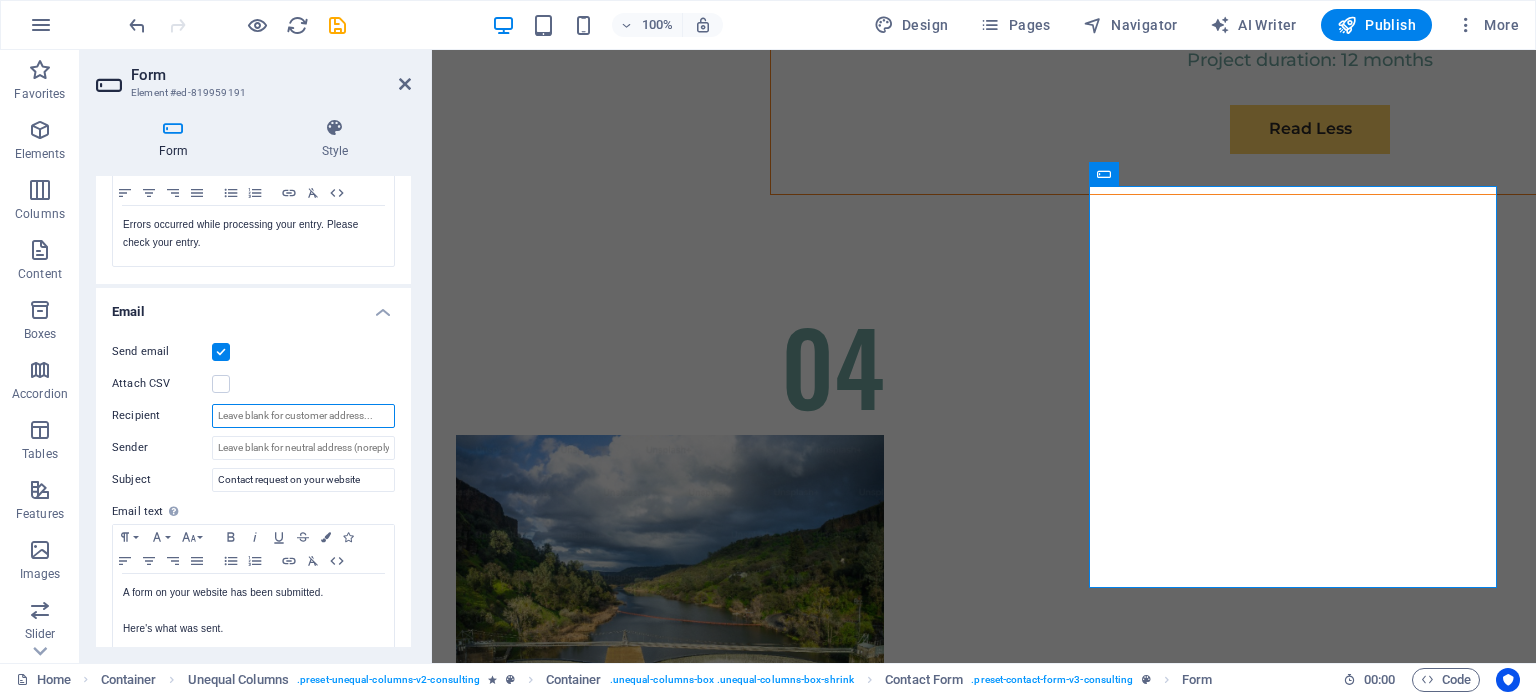 type 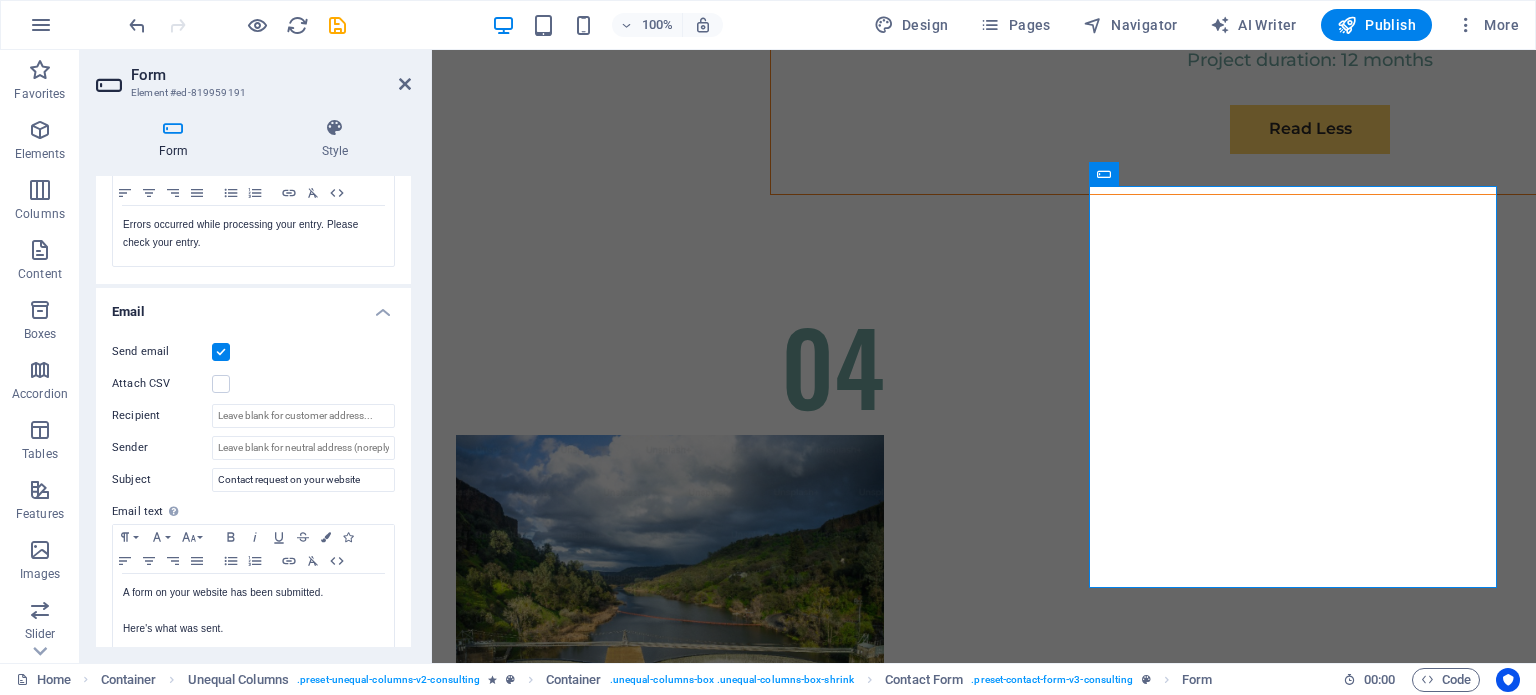 click on "Send email" at bounding box center [253, 352] 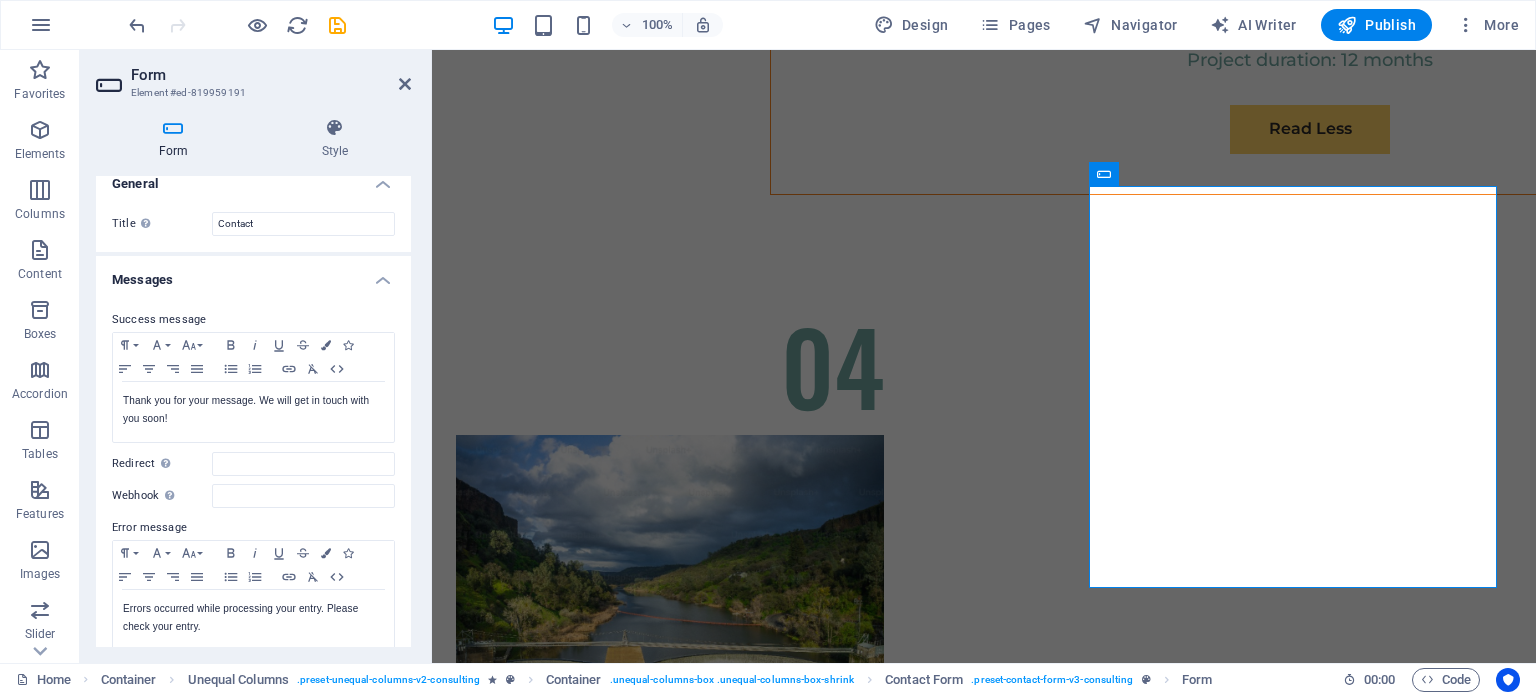 scroll, scrollTop: 0, scrollLeft: 0, axis: both 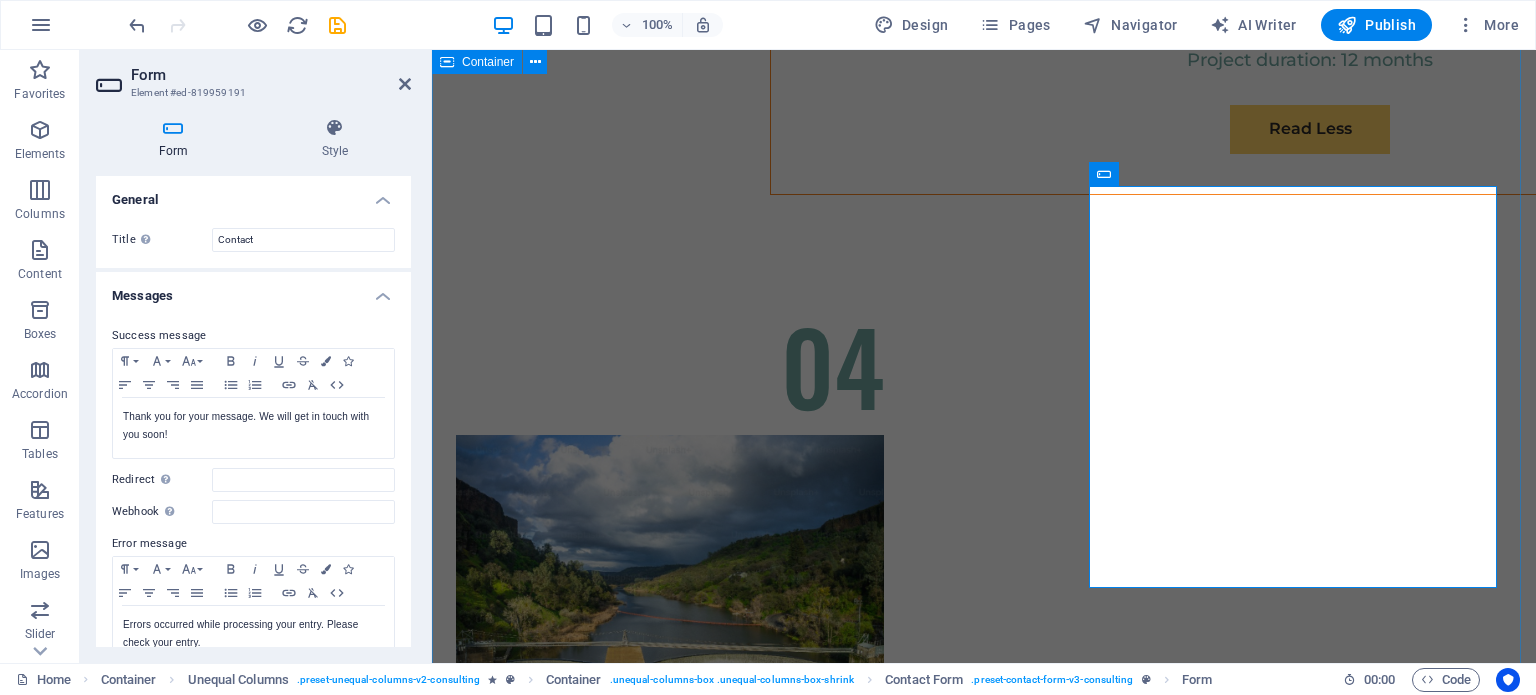 click on "Get In Touch Ready to embark on your journey towards sustainable success? Contact us today to schedule a consultation. Full Name E-mail Message   I have read and understand the privacy policy. Unreadable? Load new Submit" at bounding box center [984, 6867] 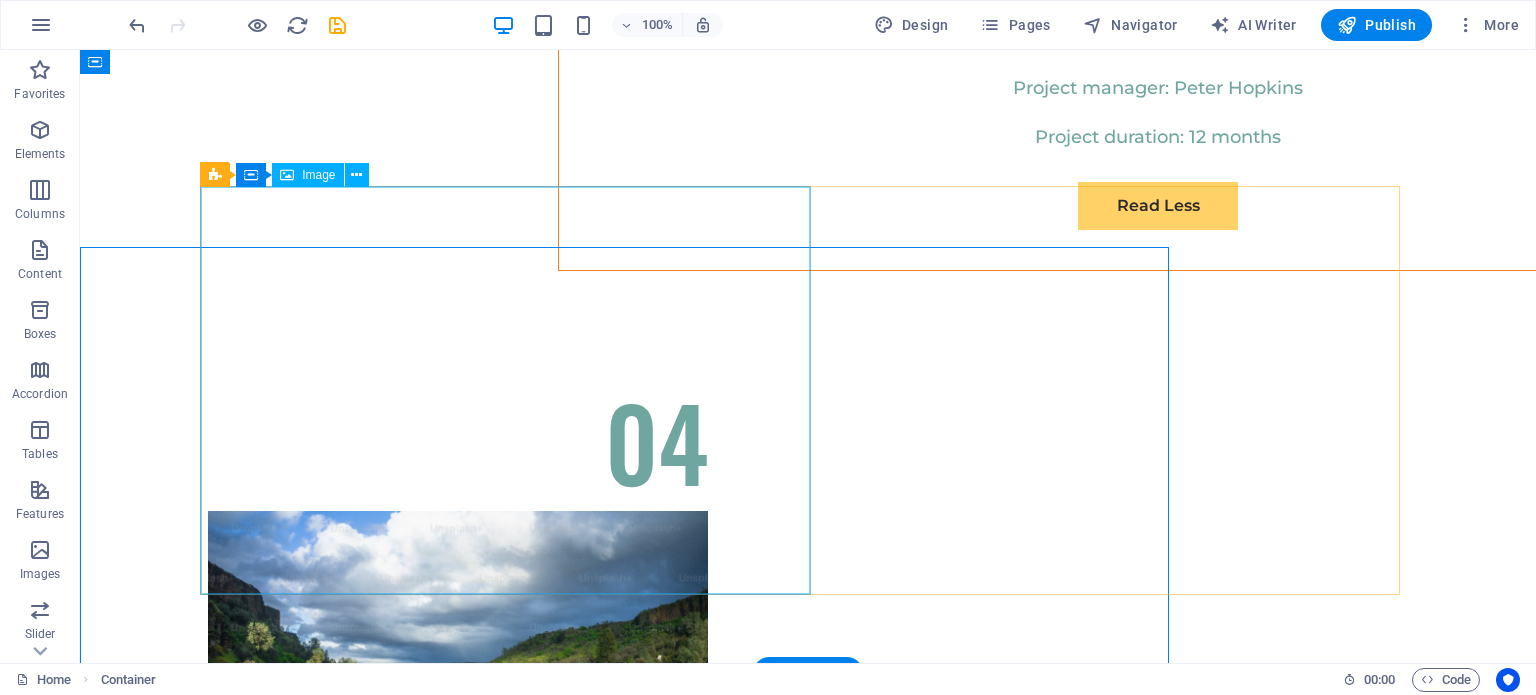 scroll, scrollTop: 11600, scrollLeft: 0, axis: vertical 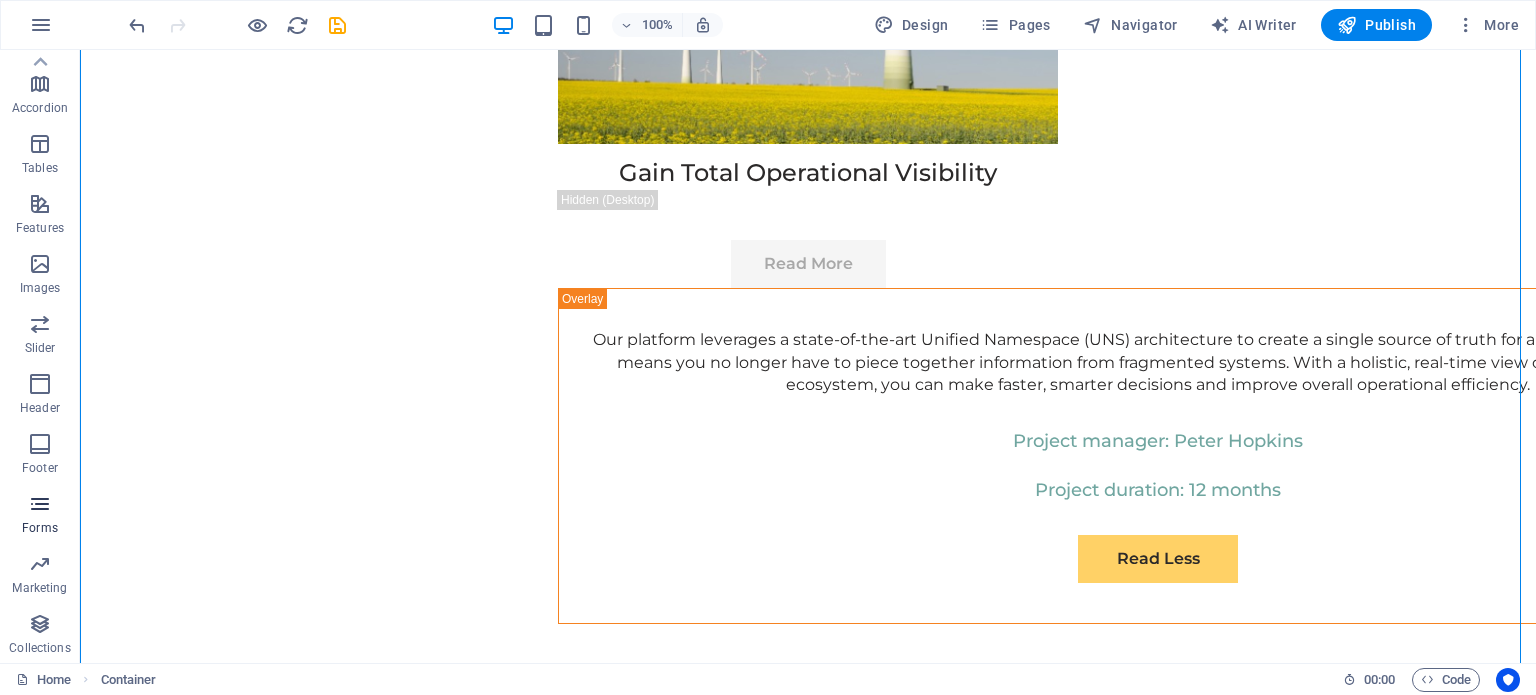click on "Forms" at bounding box center [40, 516] 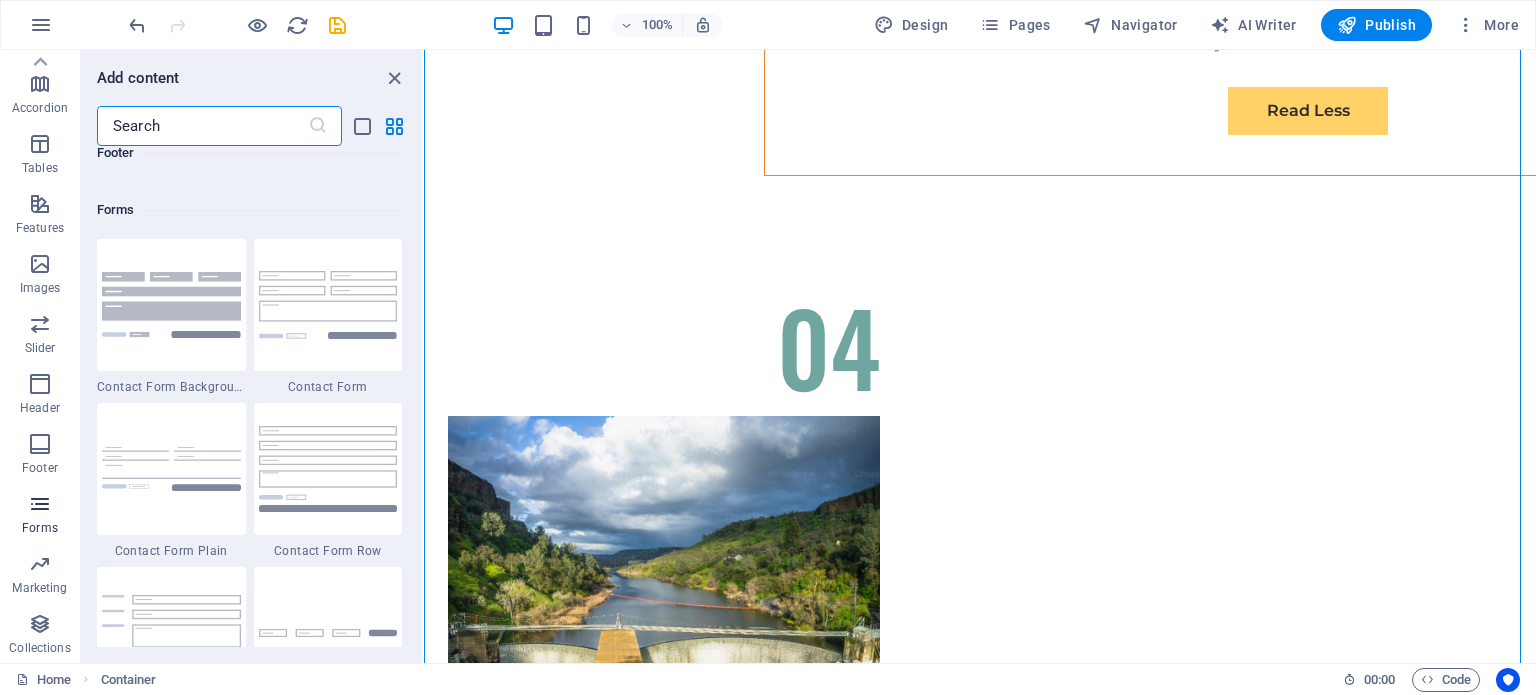 scroll, scrollTop: 14600, scrollLeft: 0, axis: vertical 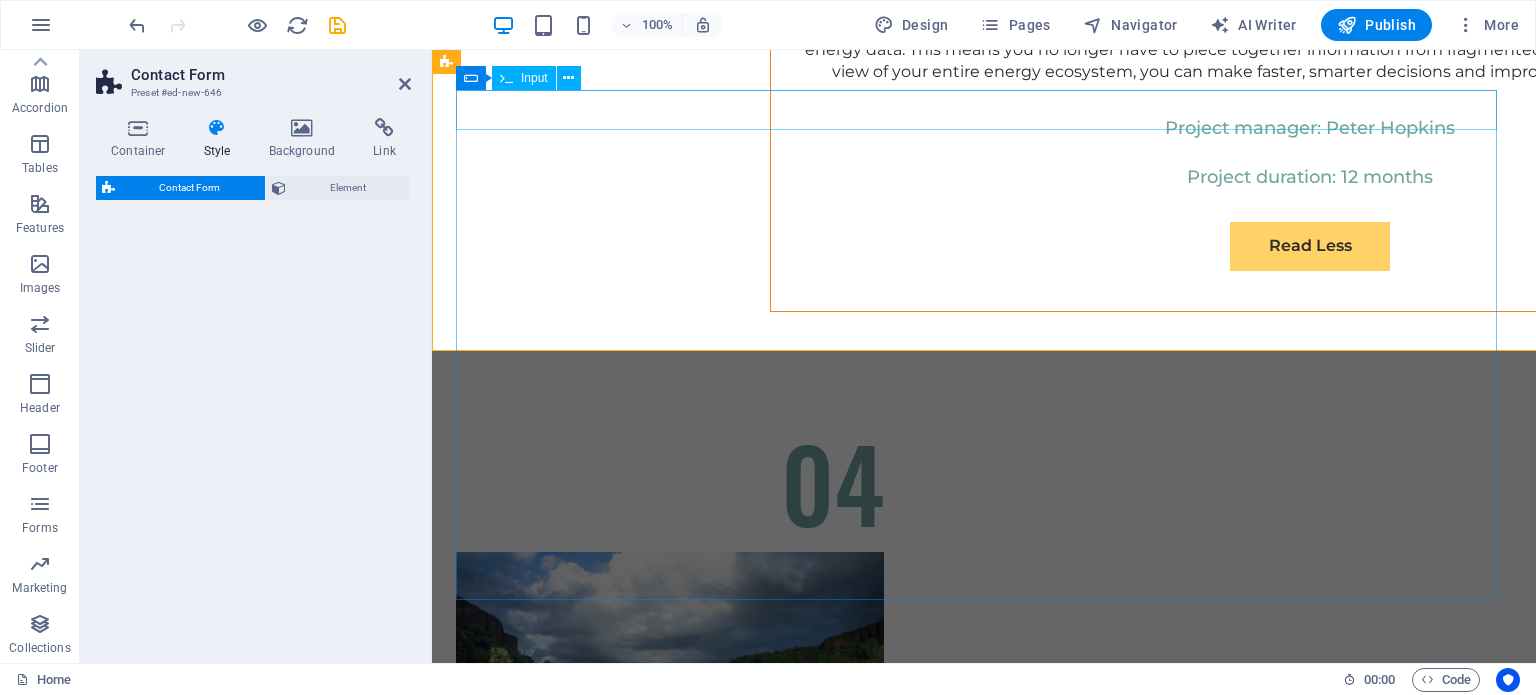 select on "rem" 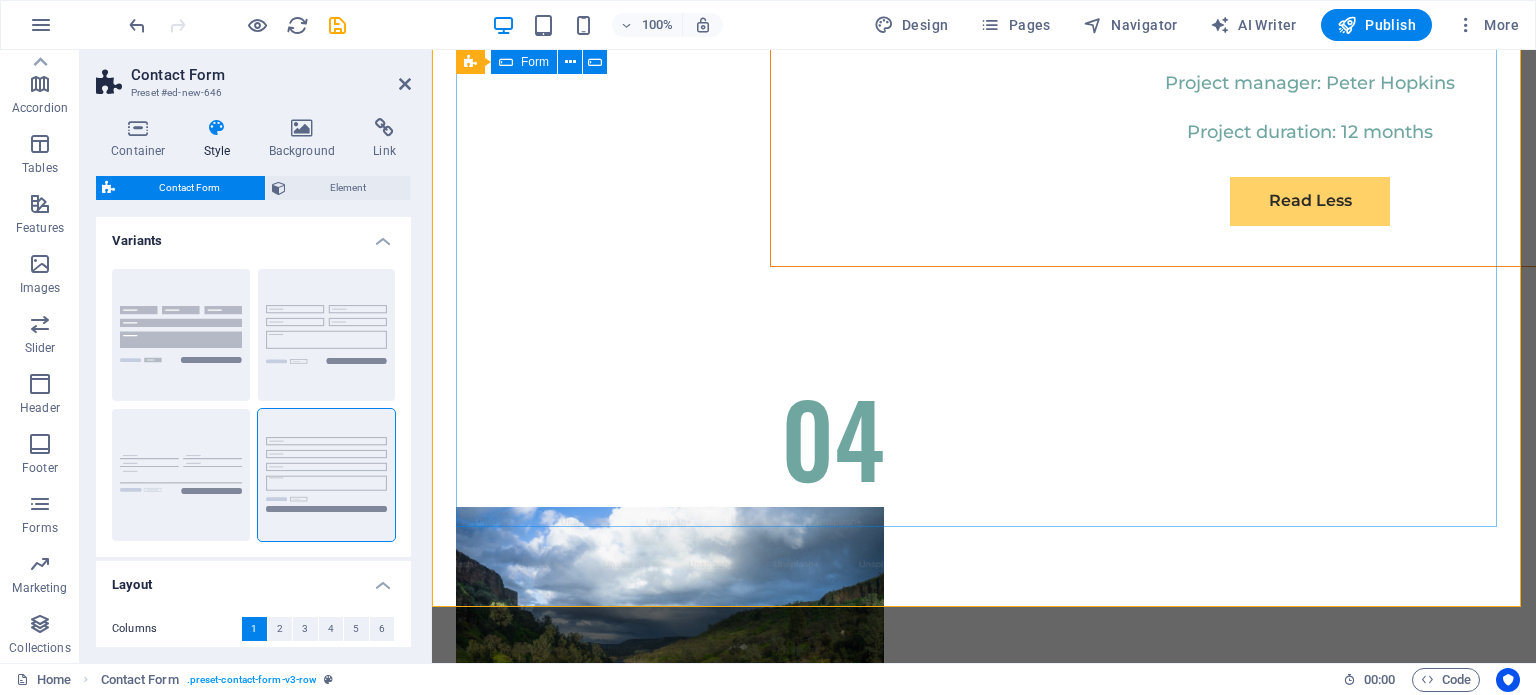 scroll, scrollTop: 11736, scrollLeft: 0, axis: vertical 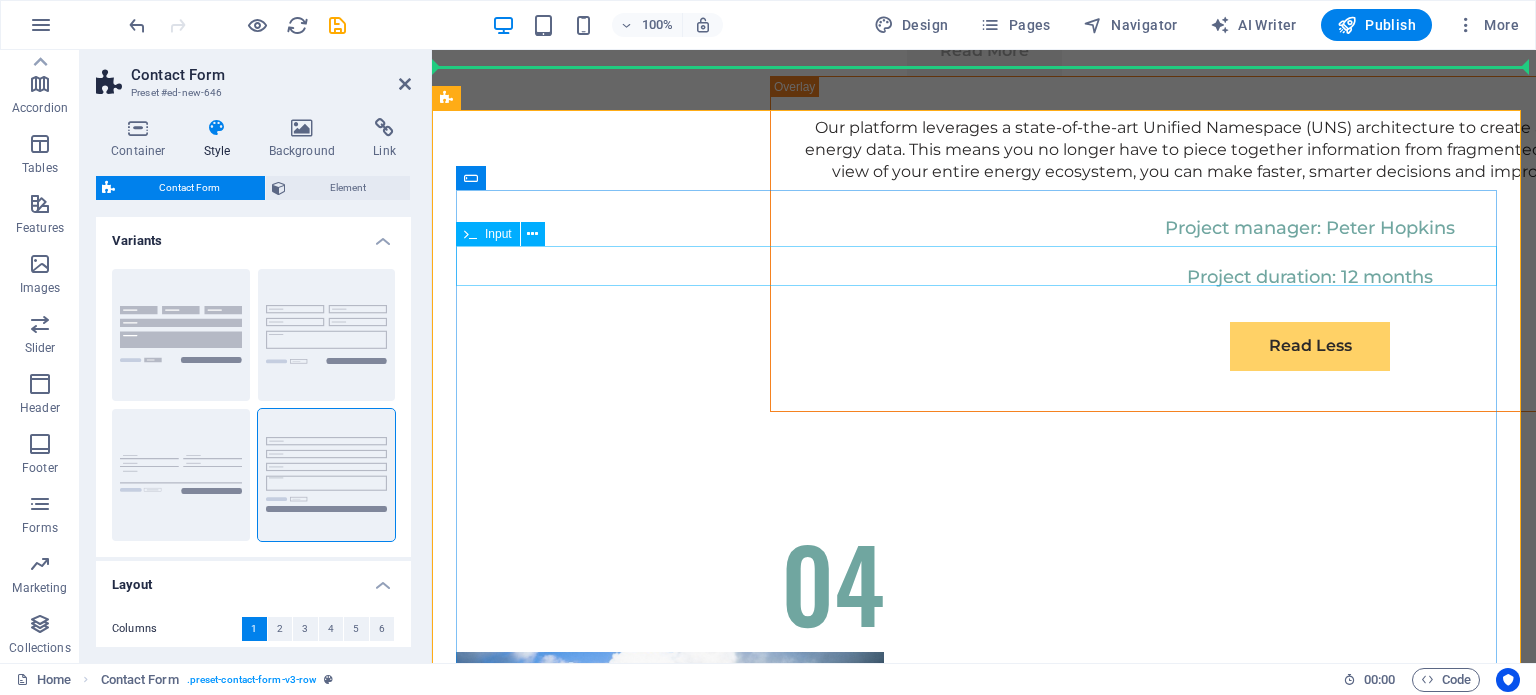 click at bounding box center [583, 6522] 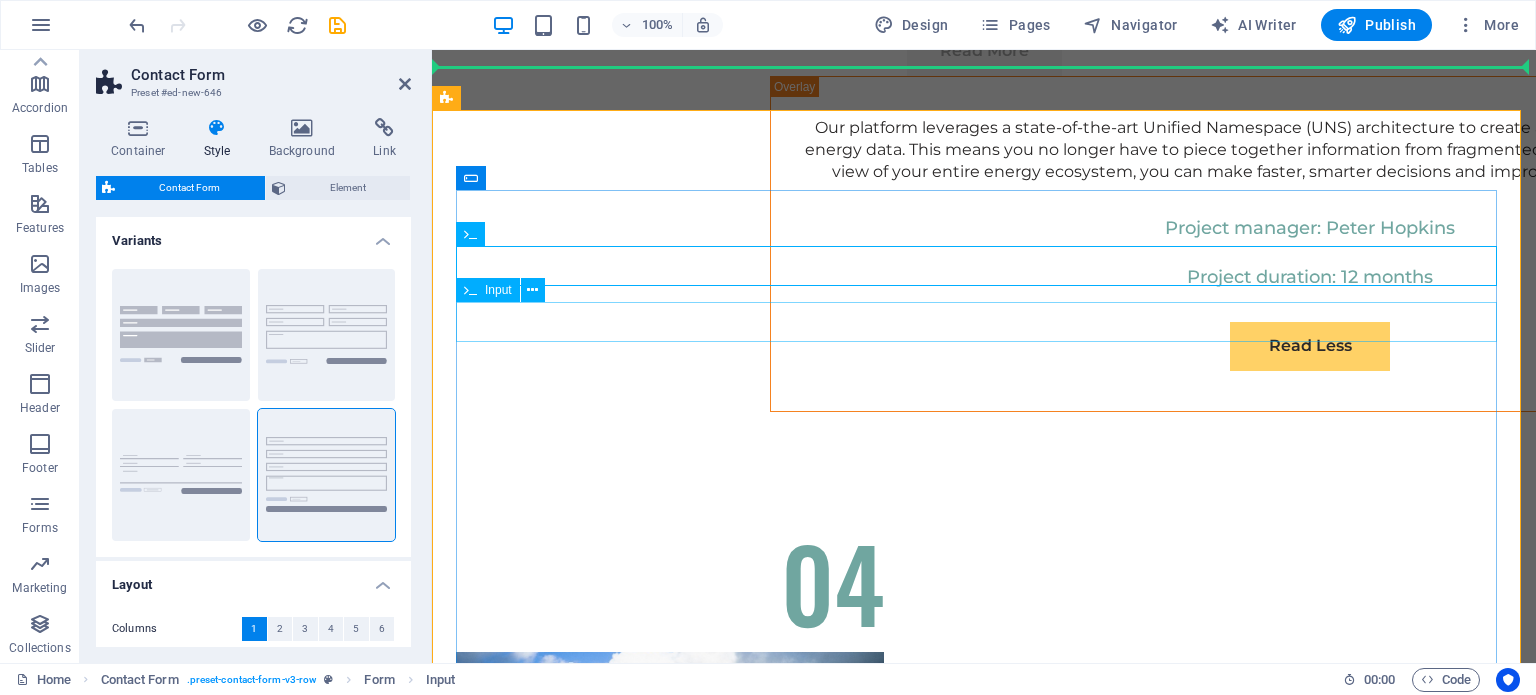 click at bounding box center [583, 6578] 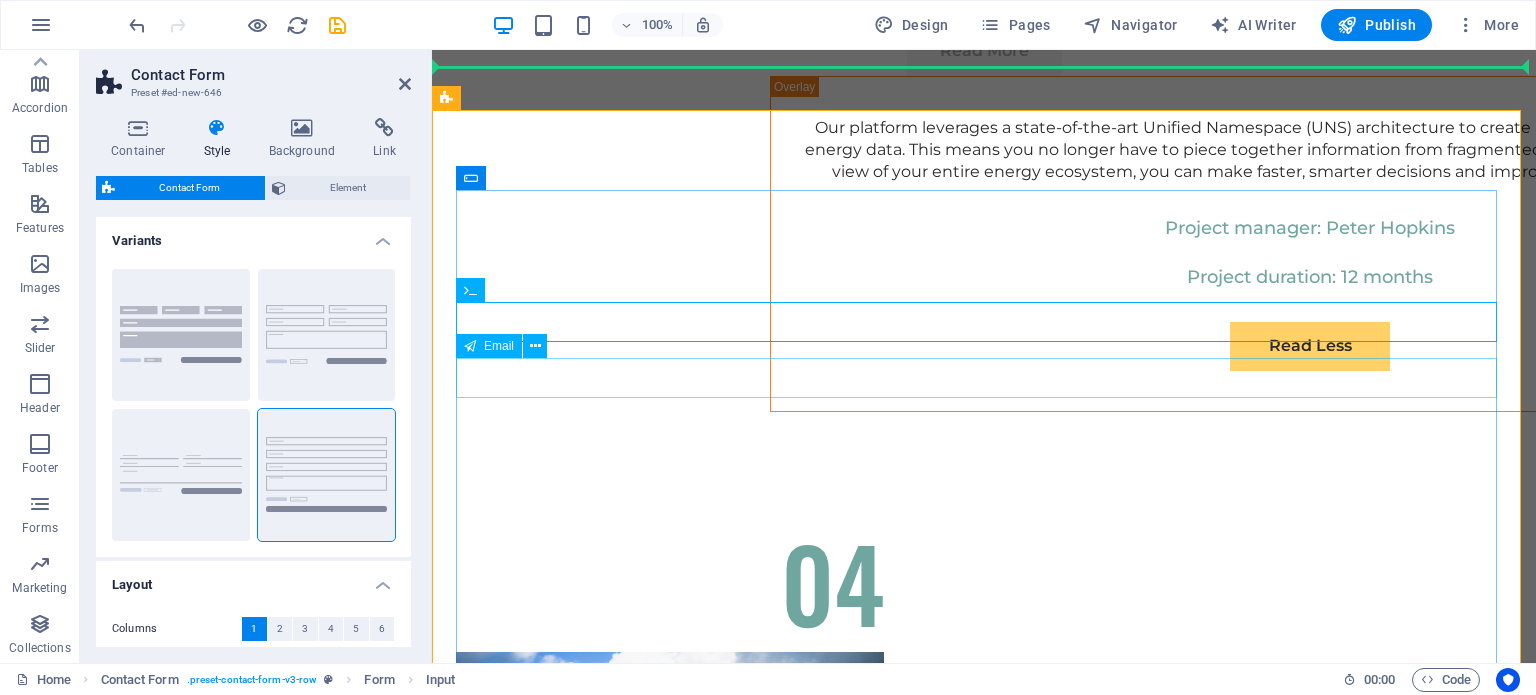 click at bounding box center [583, 6635] 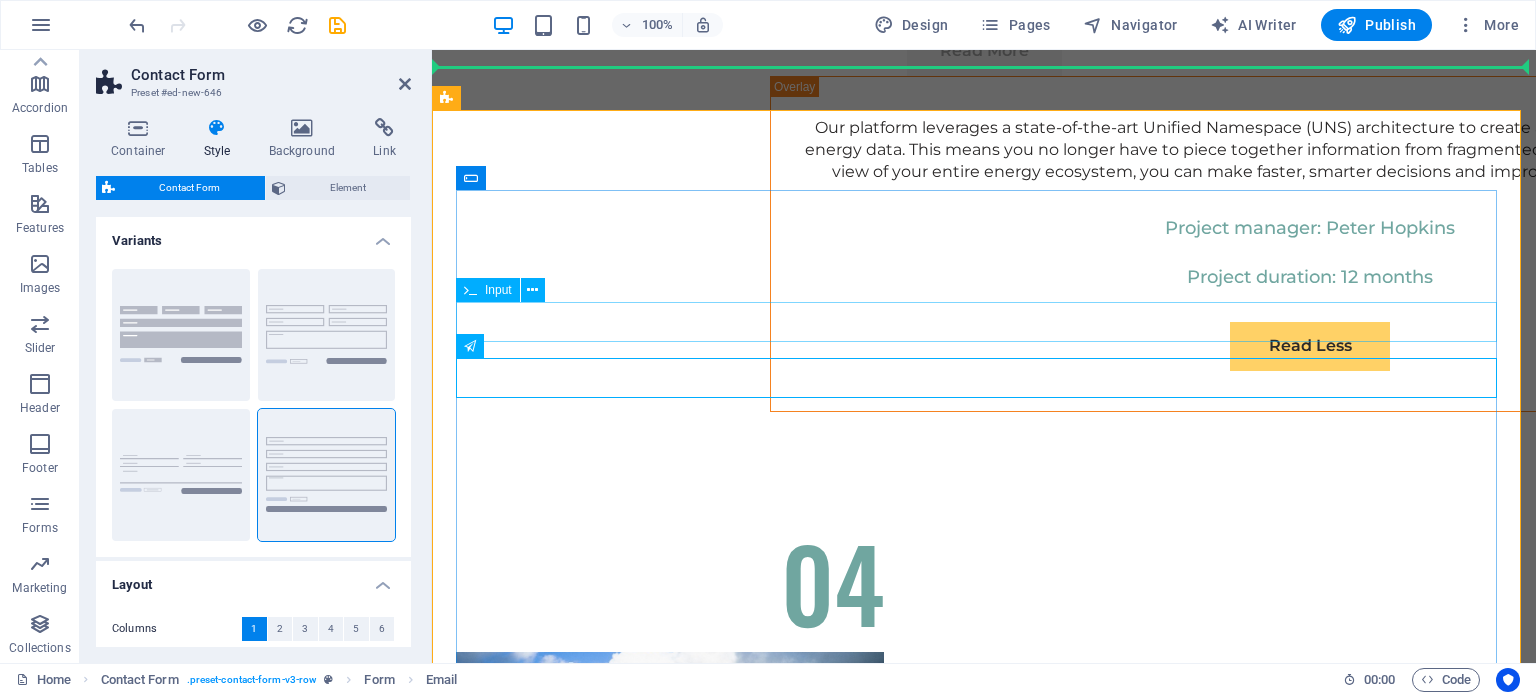 click at bounding box center (583, 6578) 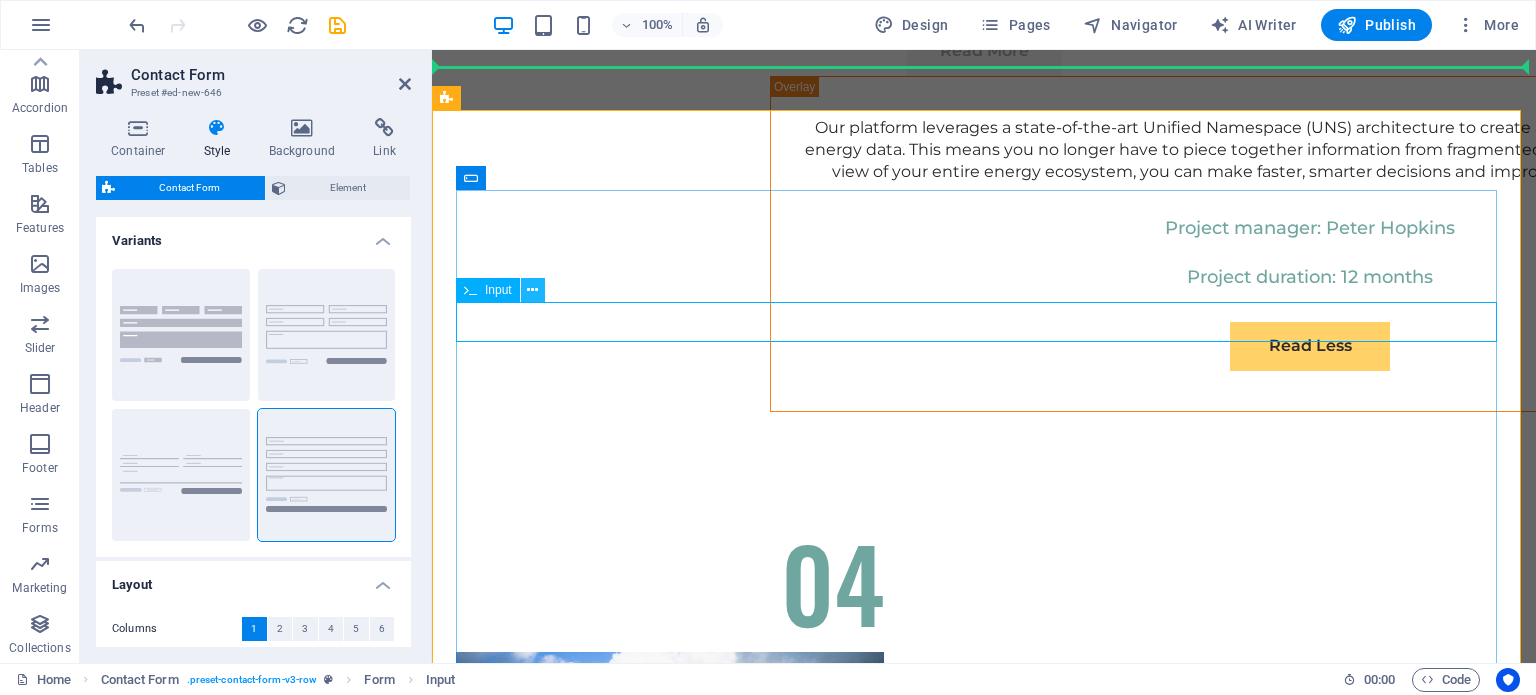 click at bounding box center (532, 290) 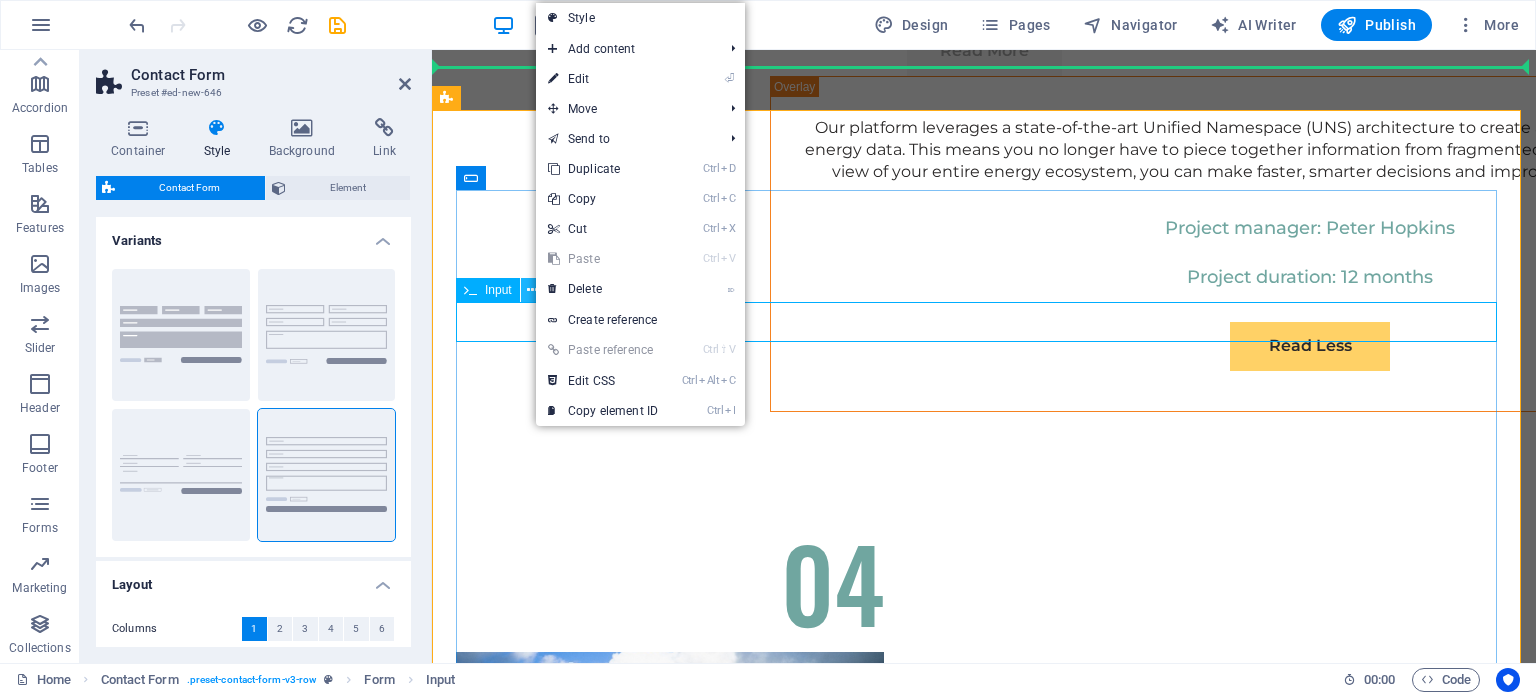 click at bounding box center [532, 290] 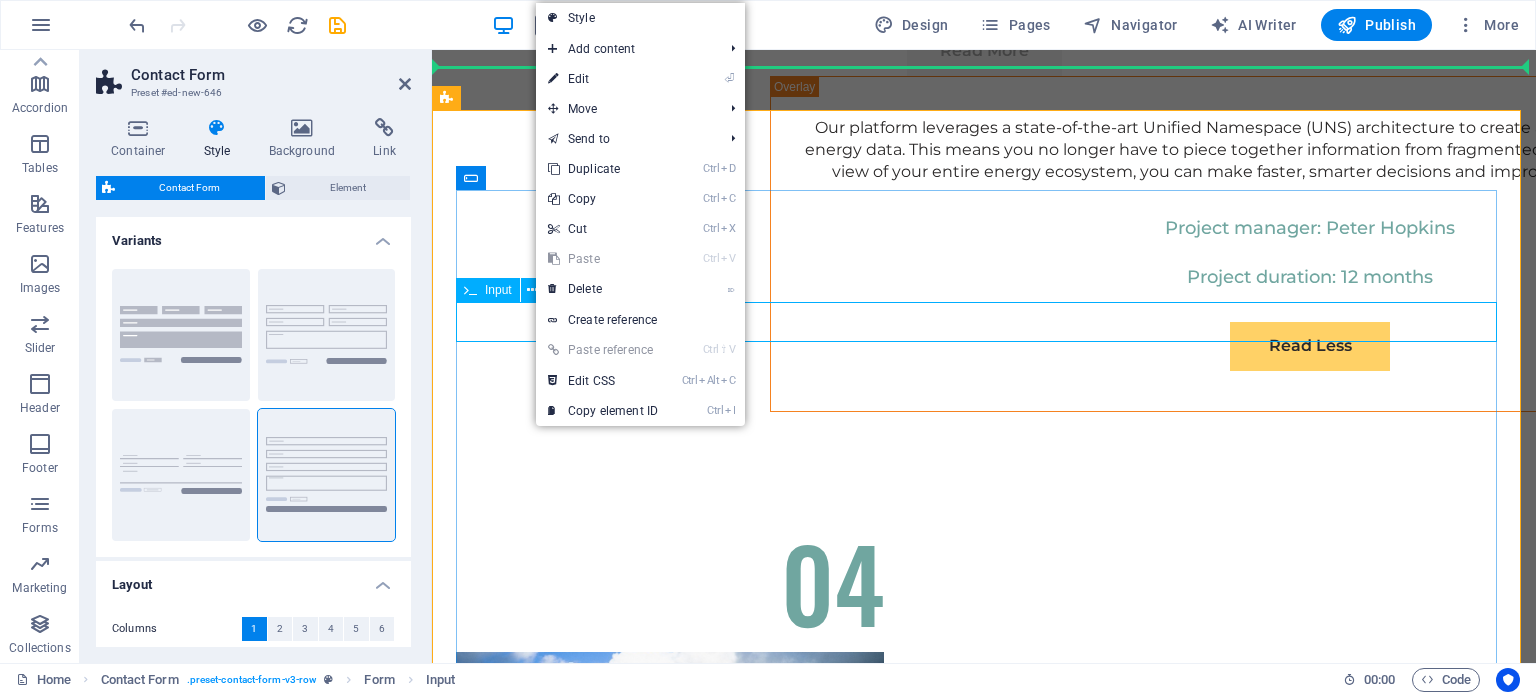 click on "Input" at bounding box center (498, 290) 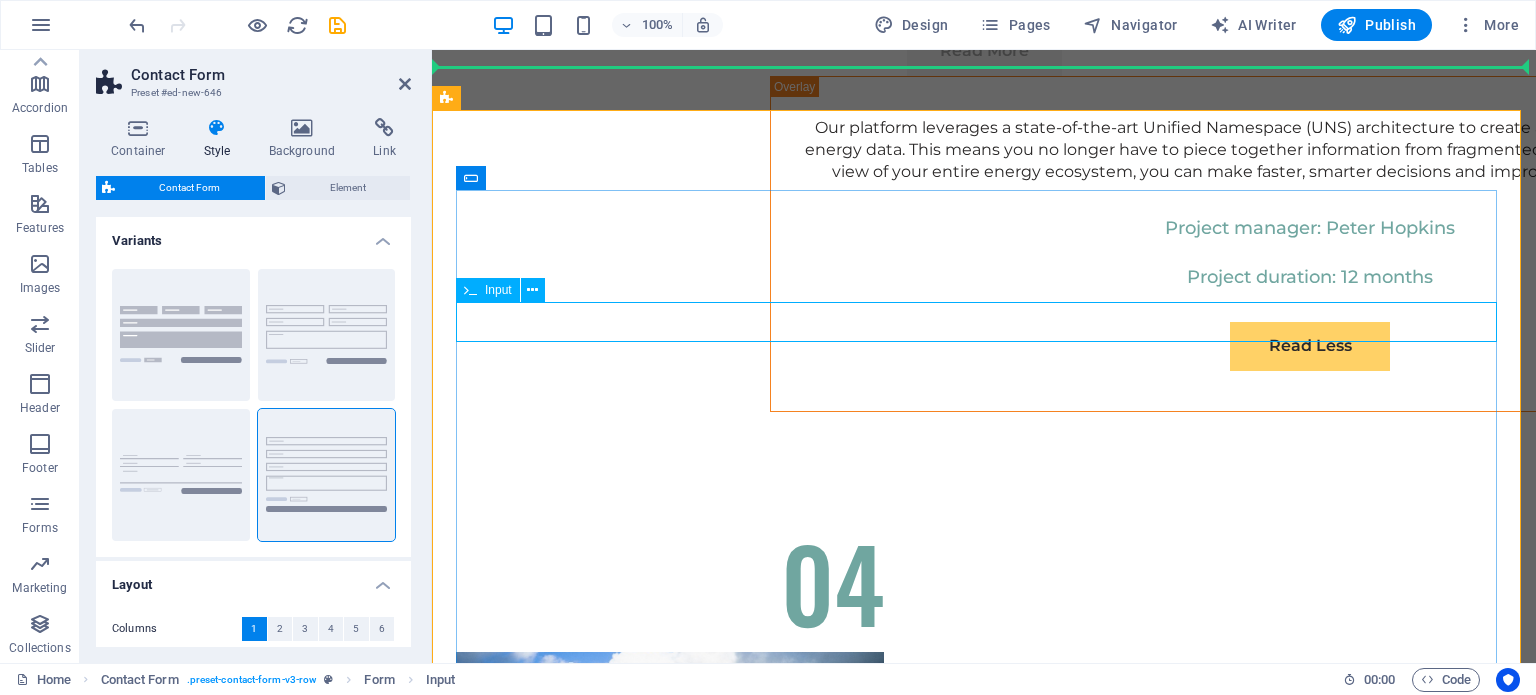 click on "Input" at bounding box center (498, 290) 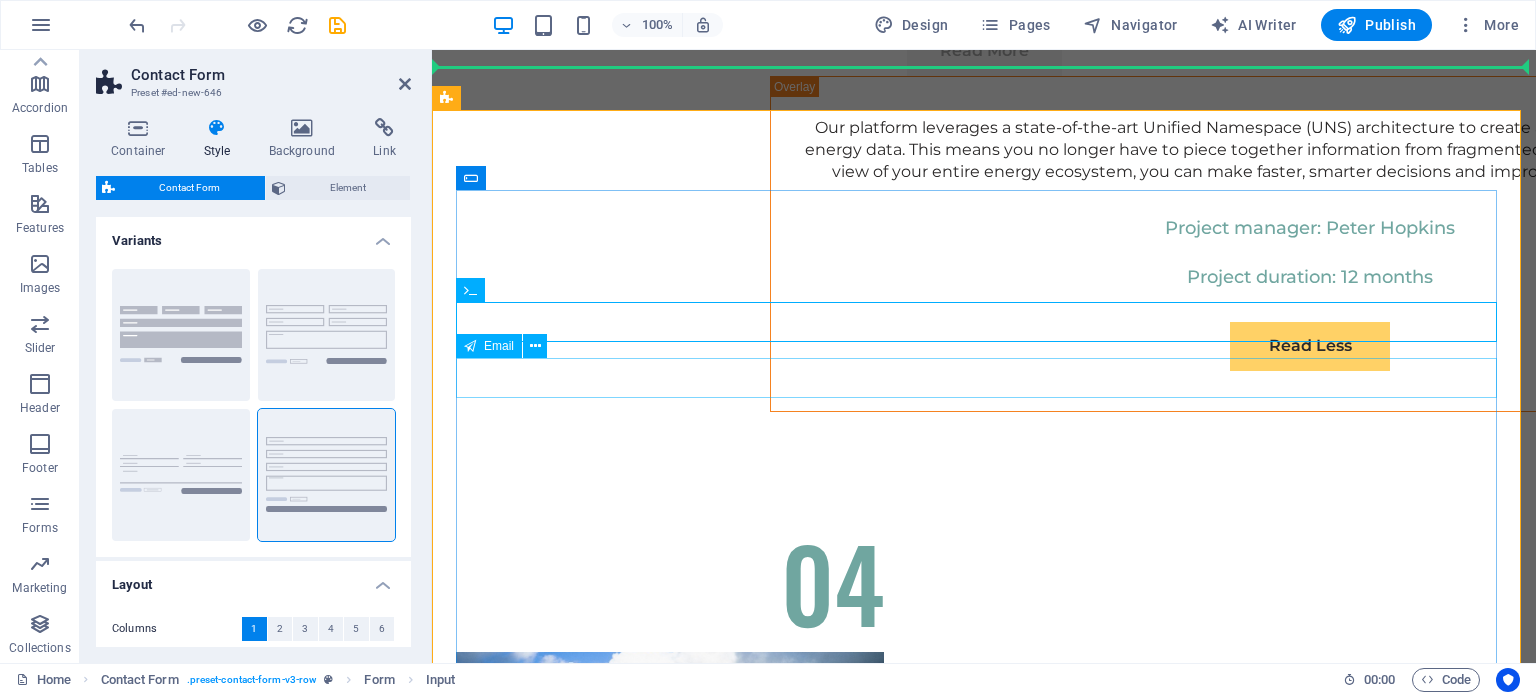 click at bounding box center [583, 6635] 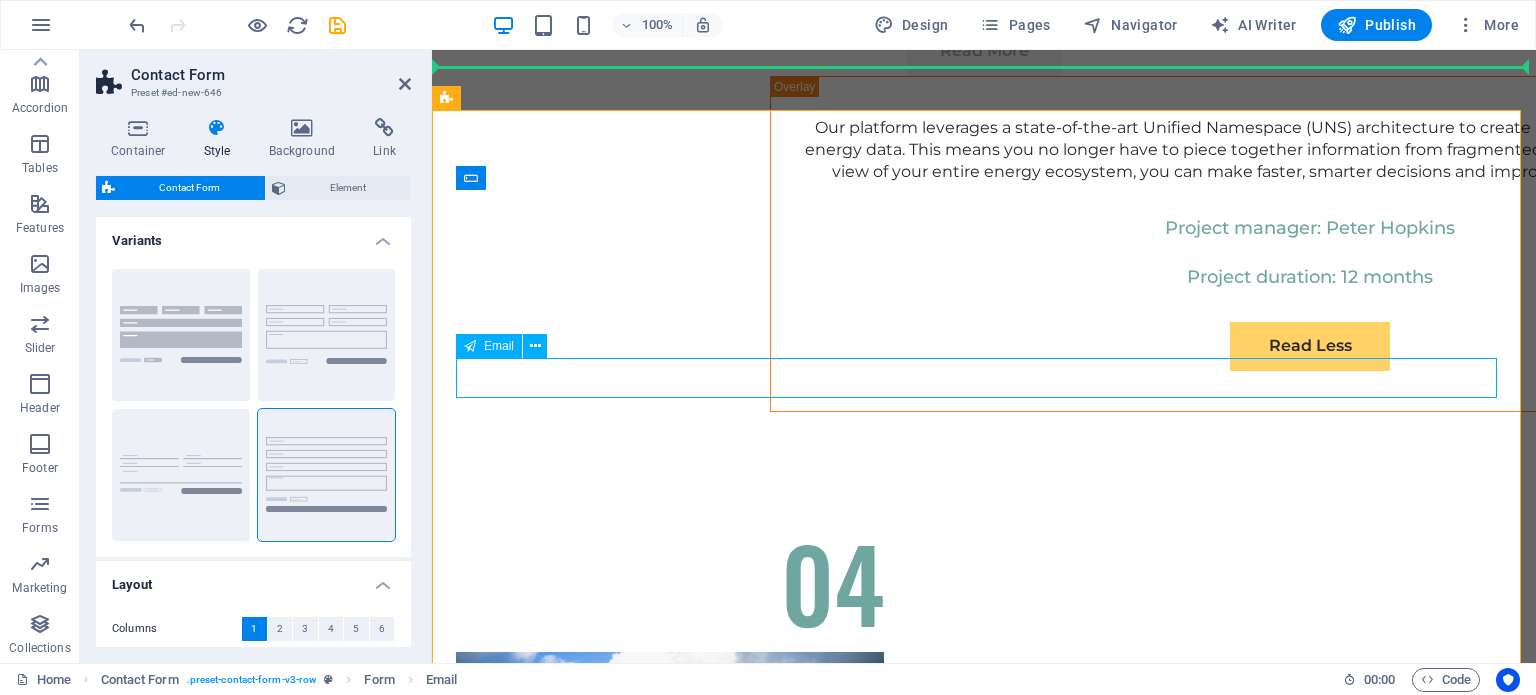click at bounding box center [583, 6635] 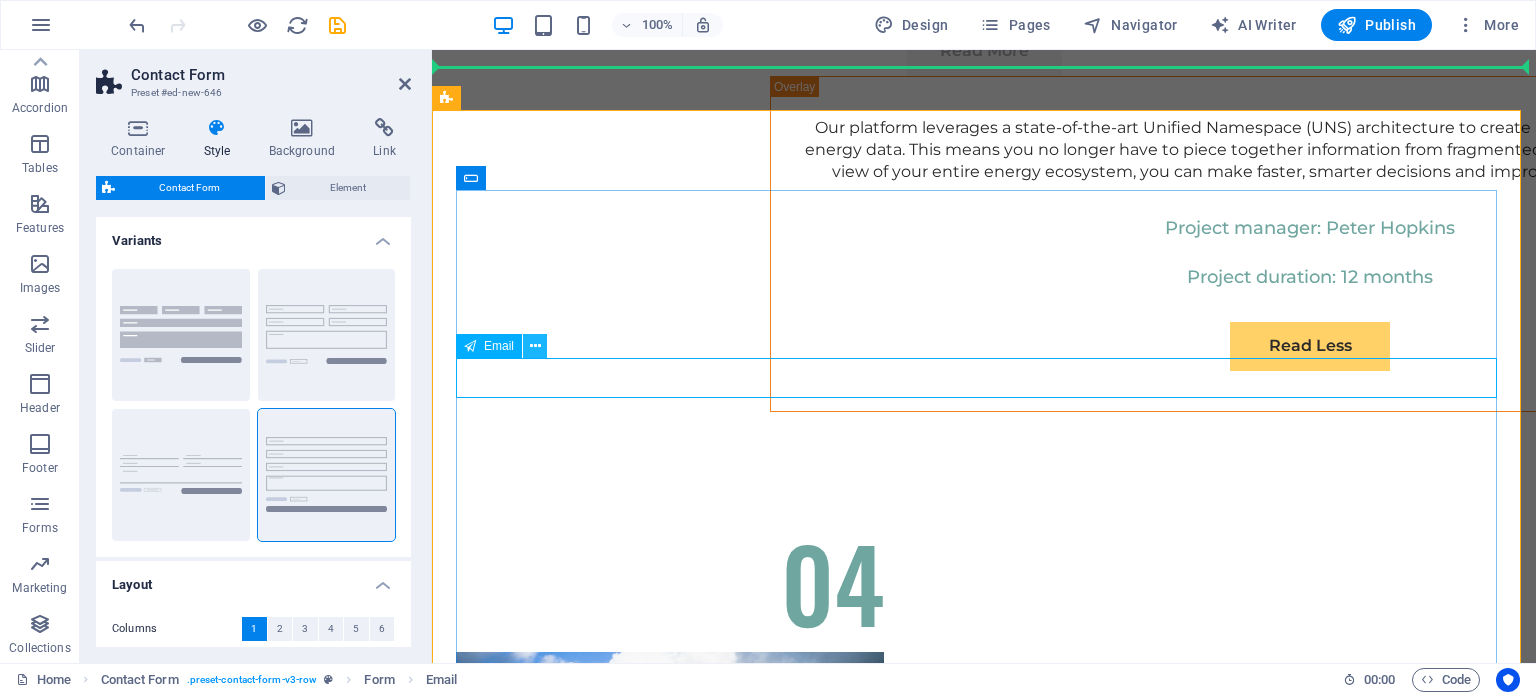 click at bounding box center [535, 346] 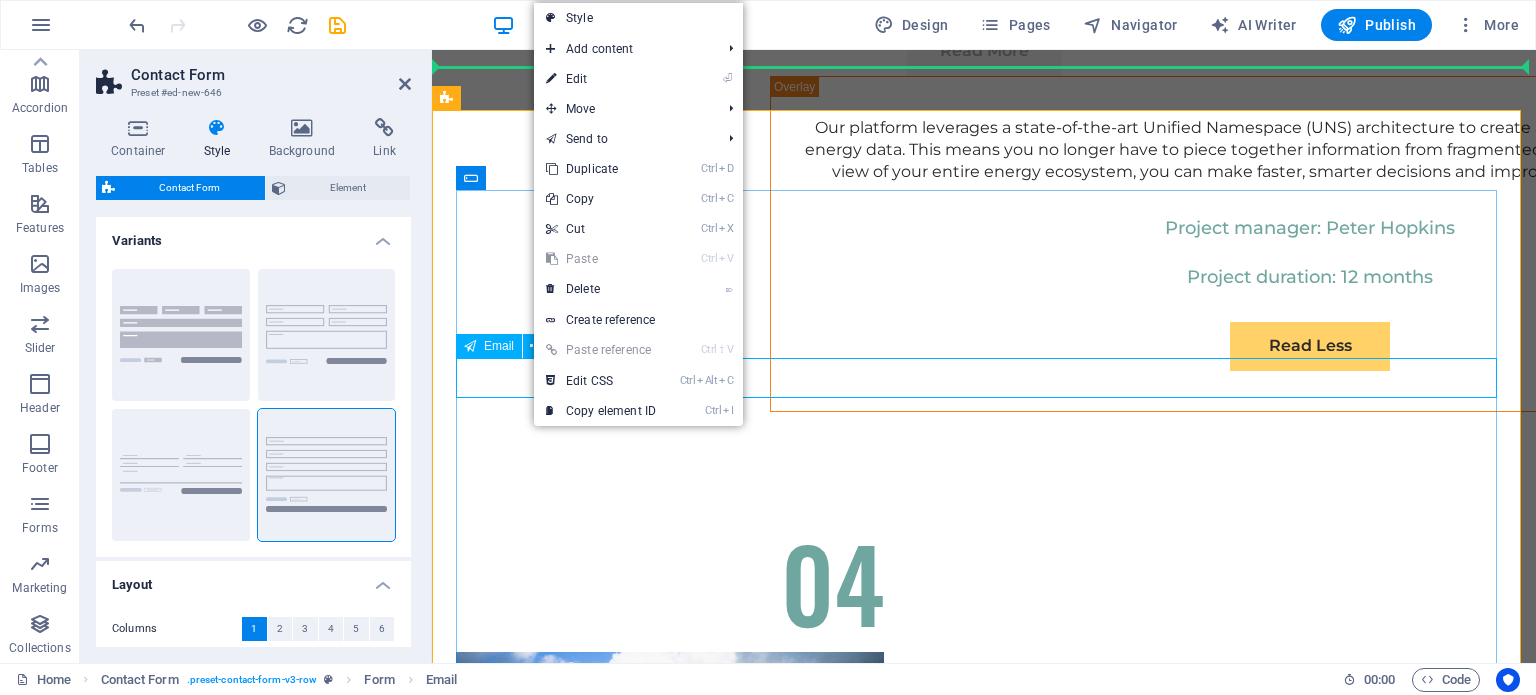 drag, startPoint x: 488, startPoint y: 384, endPoint x: 496, endPoint y: 376, distance: 11.313708 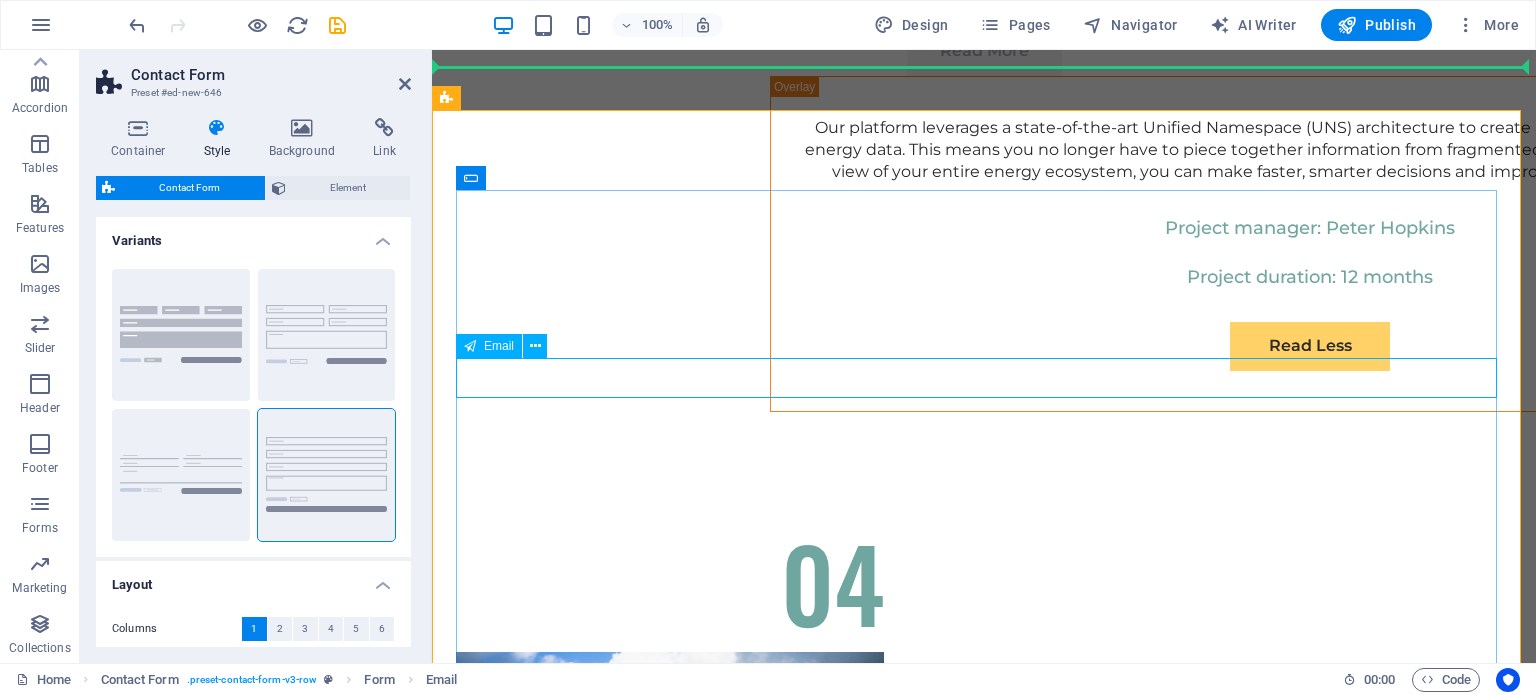 click on "Email" at bounding box center [499, 346] 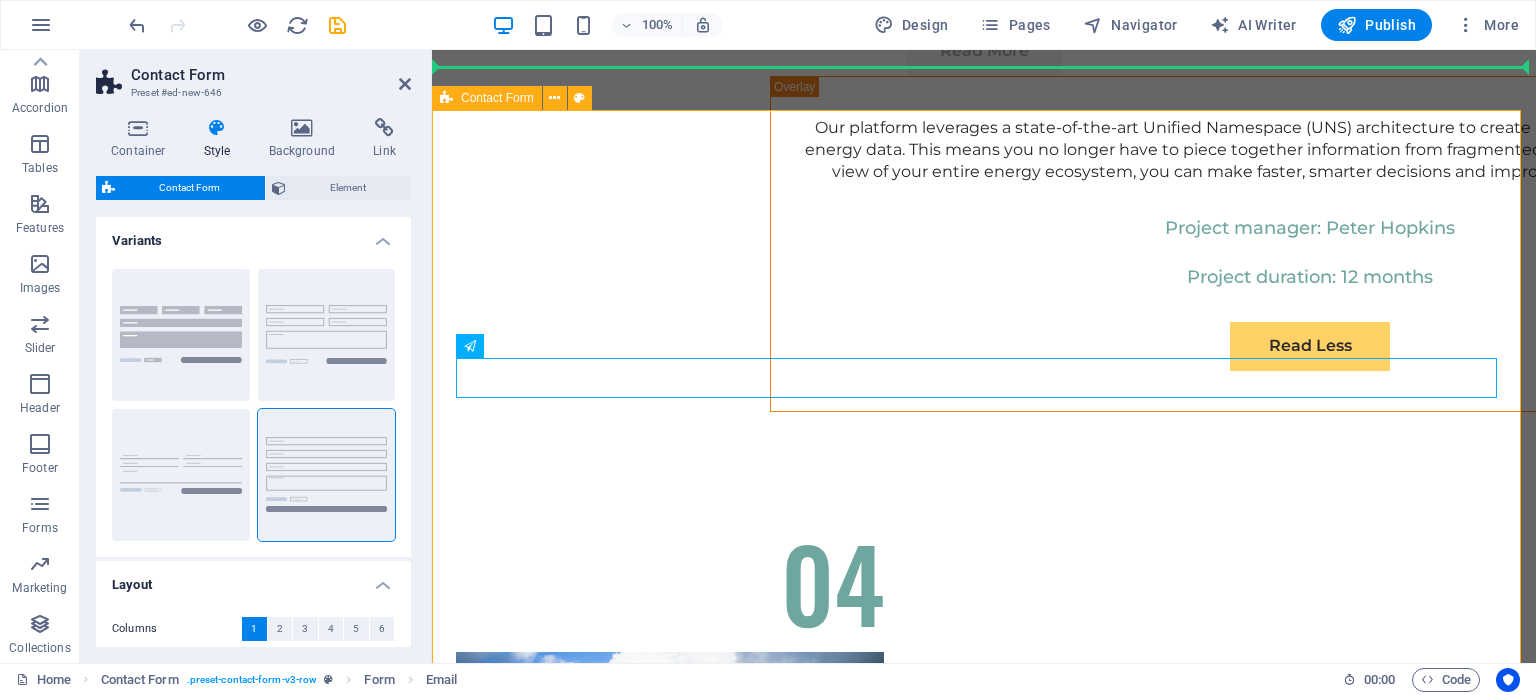 click on "Contact Form" at bounding box center [497, 98] 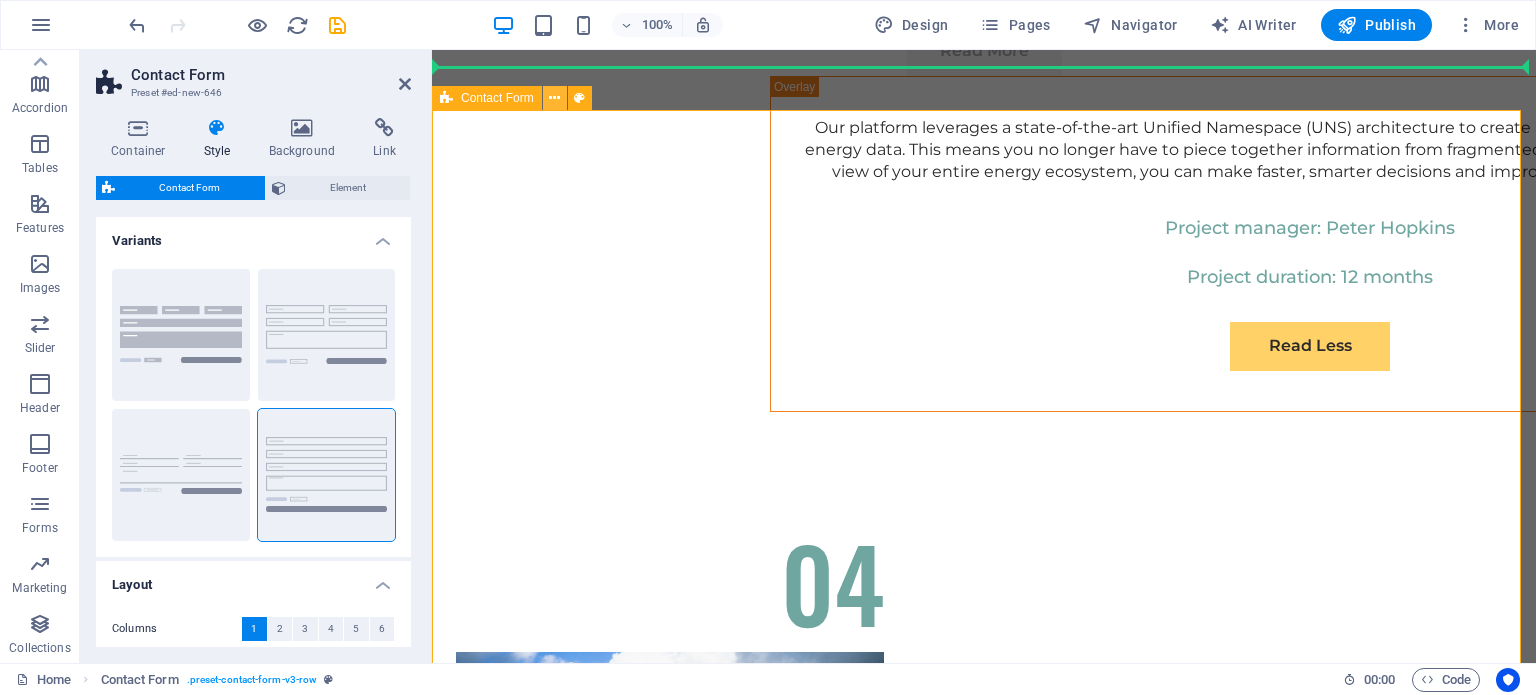 click at bounding box center [554, 98] 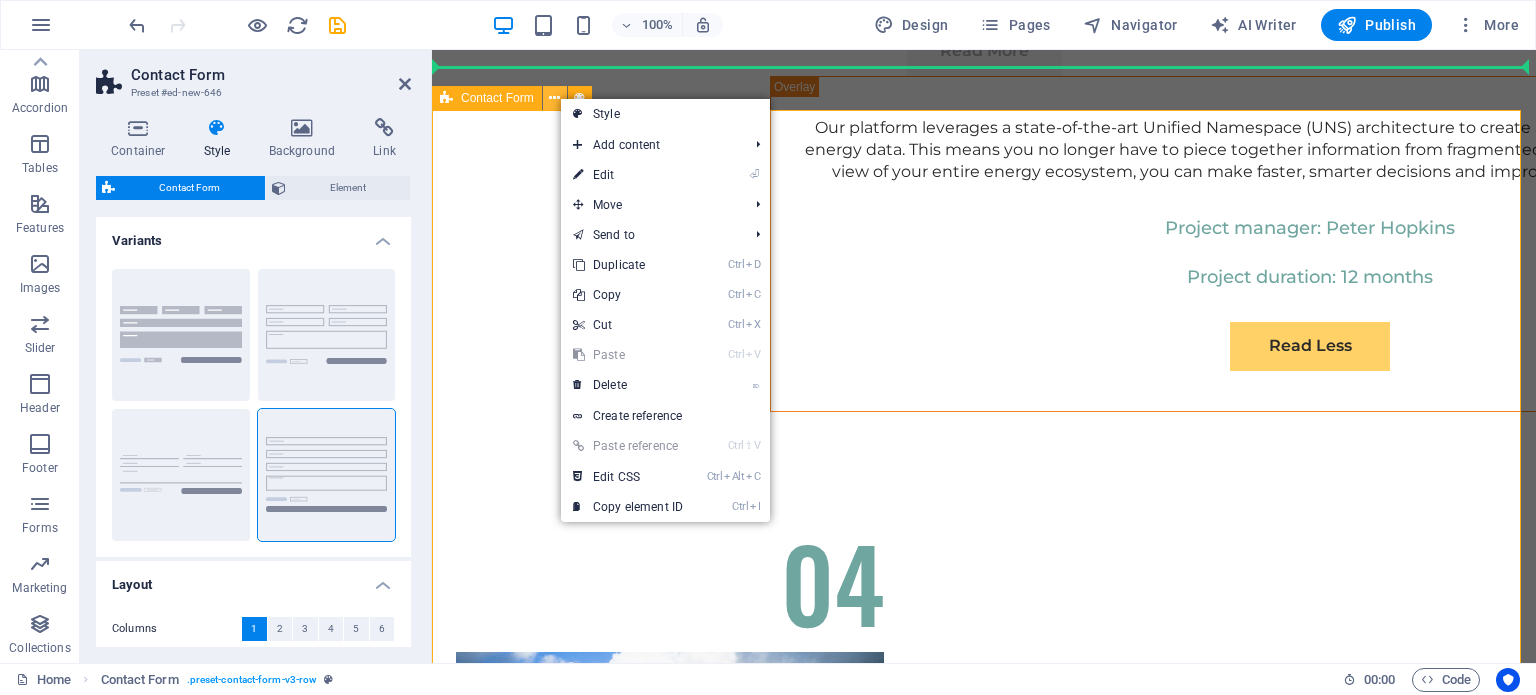 click at bounding box center [554, 98] 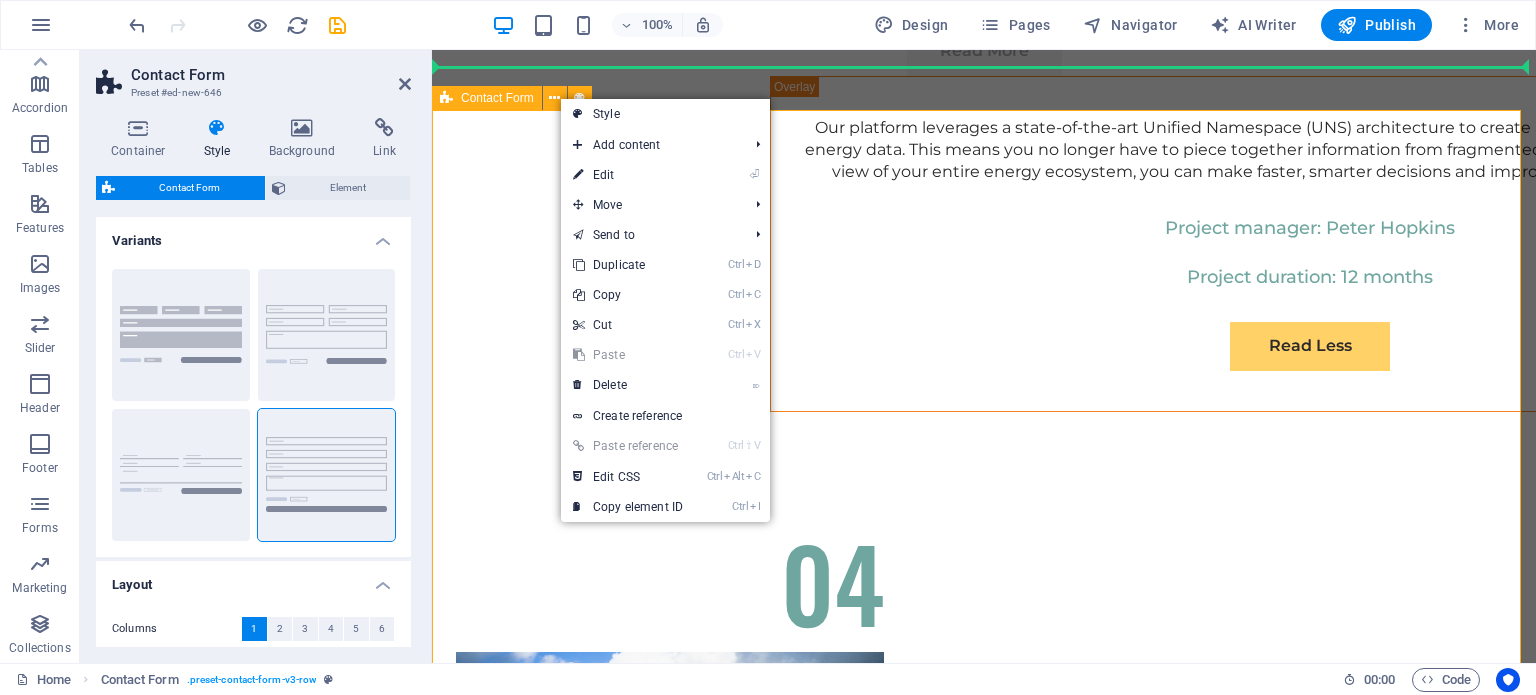 click on "Contact Form" at bounding box center [497, 98] 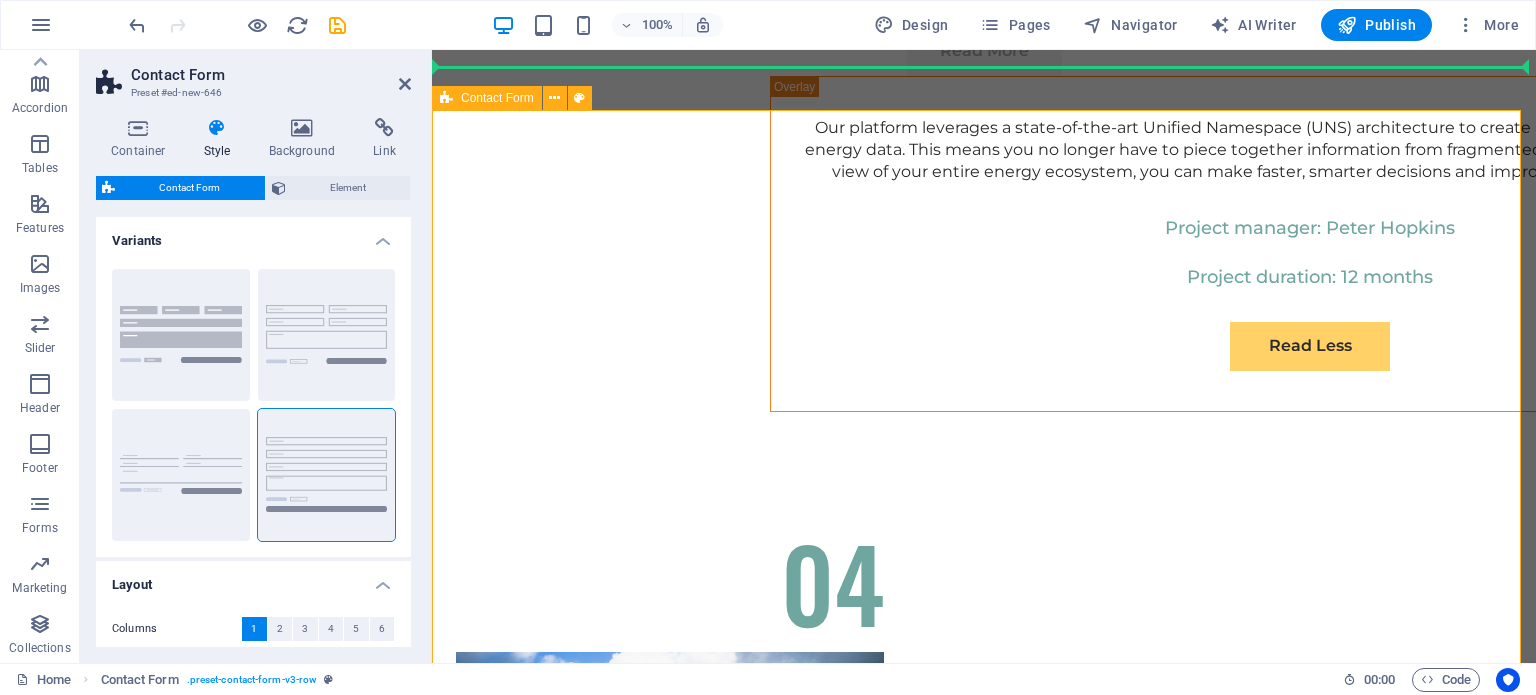 click on "Contact Form" at bounding box center (497, 98) 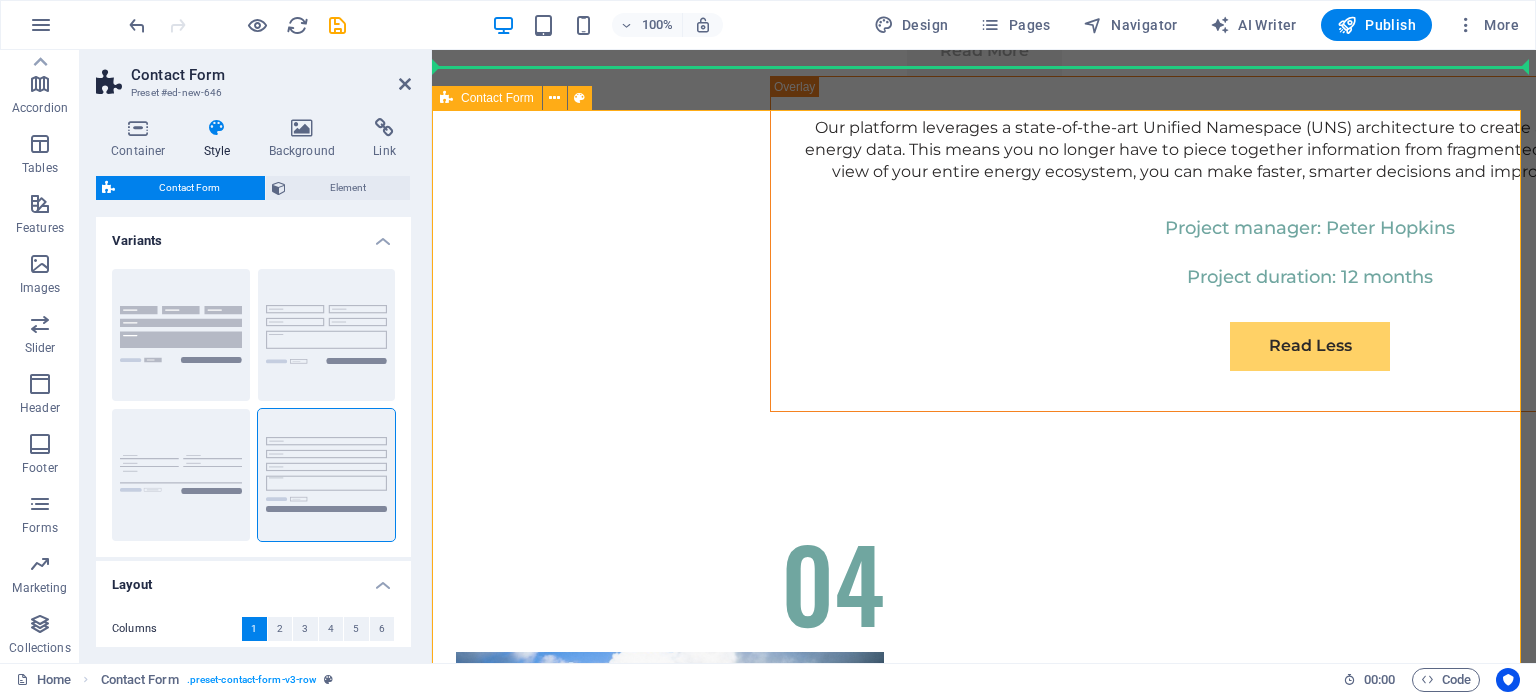 click on "Contact Form" at bounding box center (497, 98) 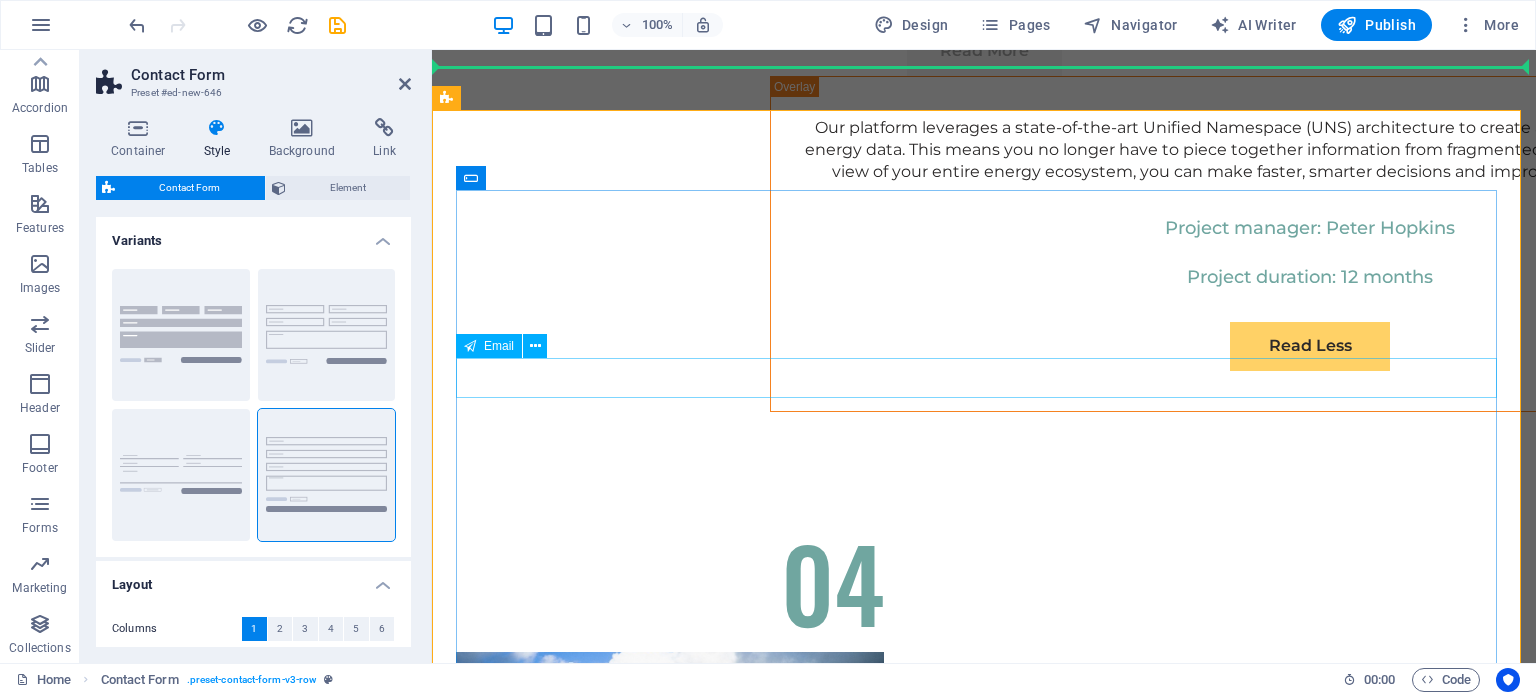 click at bounding box center [583, 6635] 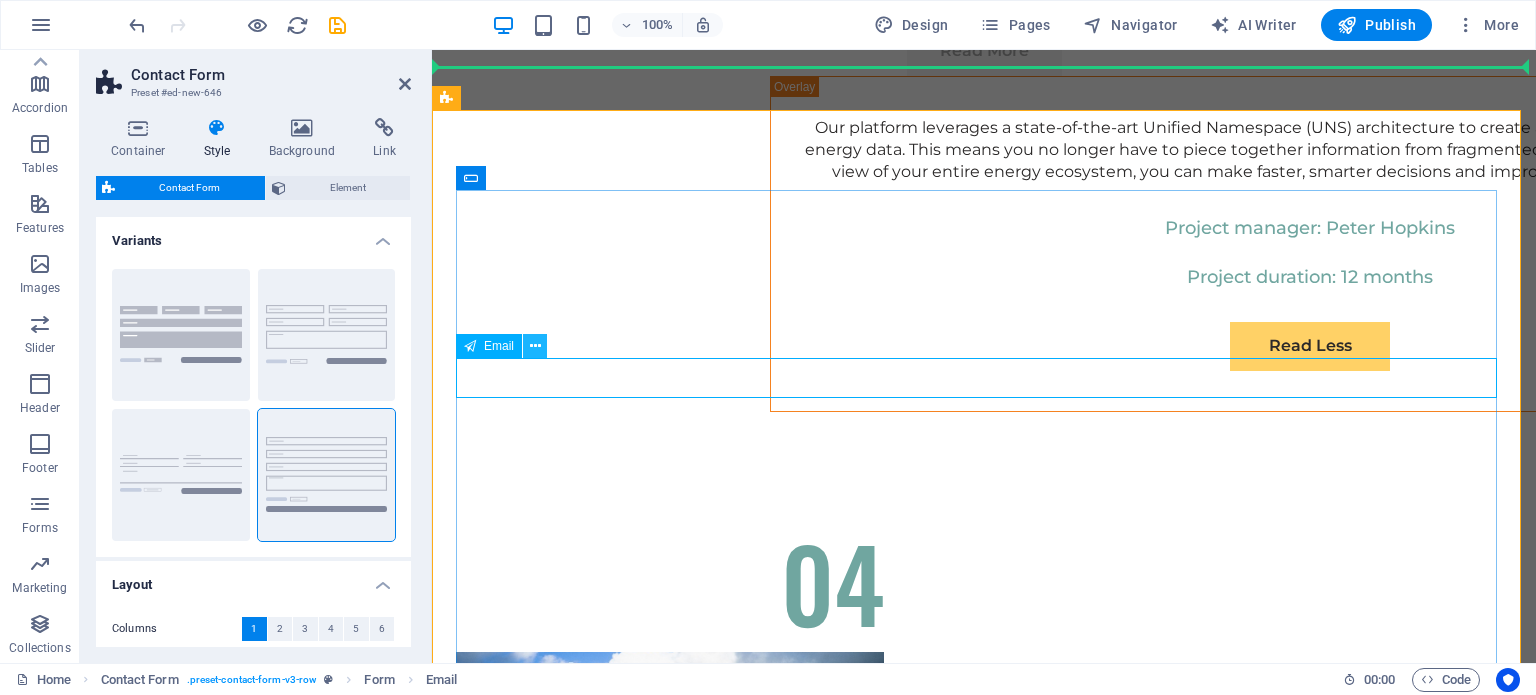 click at bounding box center [535, 346] 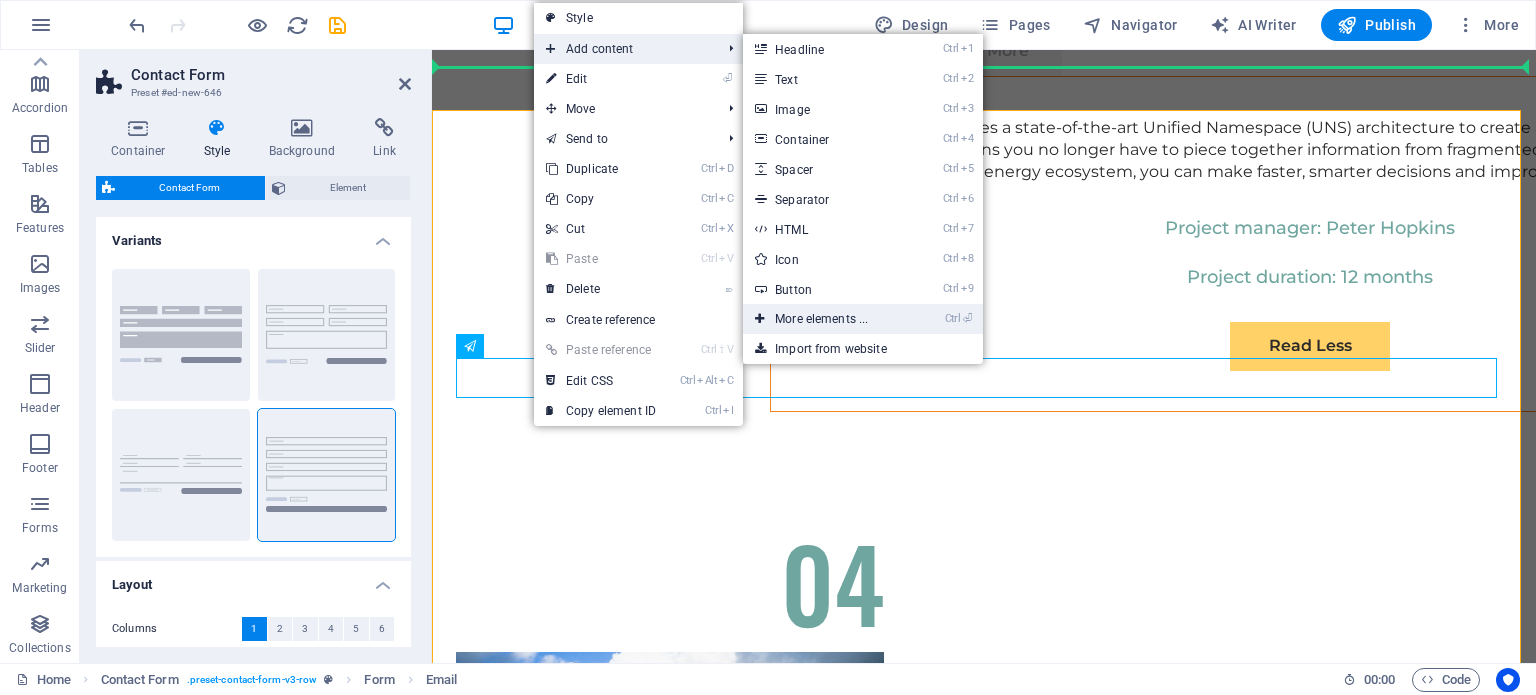 click on "Ctrl ⏎  More elements ..." at bounding box center [825, 319] 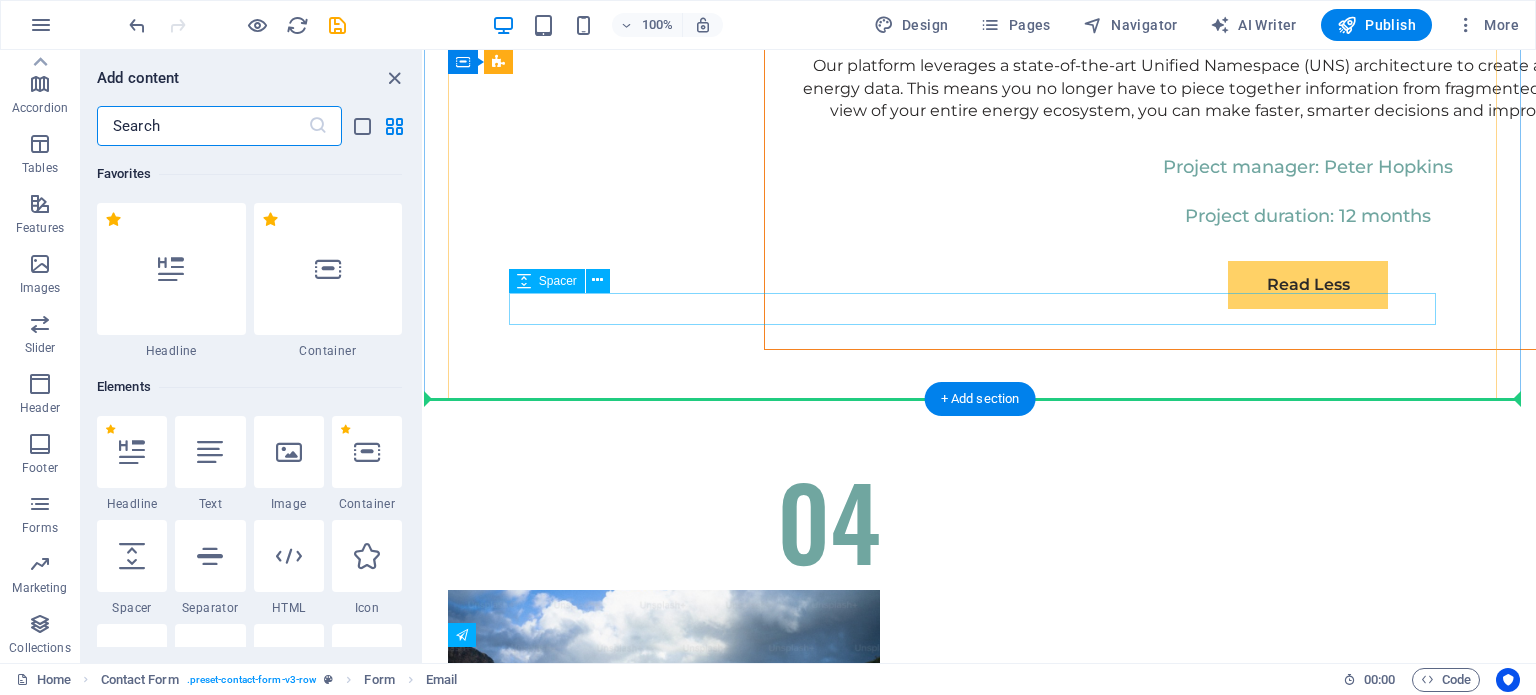 scroll, scrollTop: 11404, scrollLeft: 0, axis: vertical 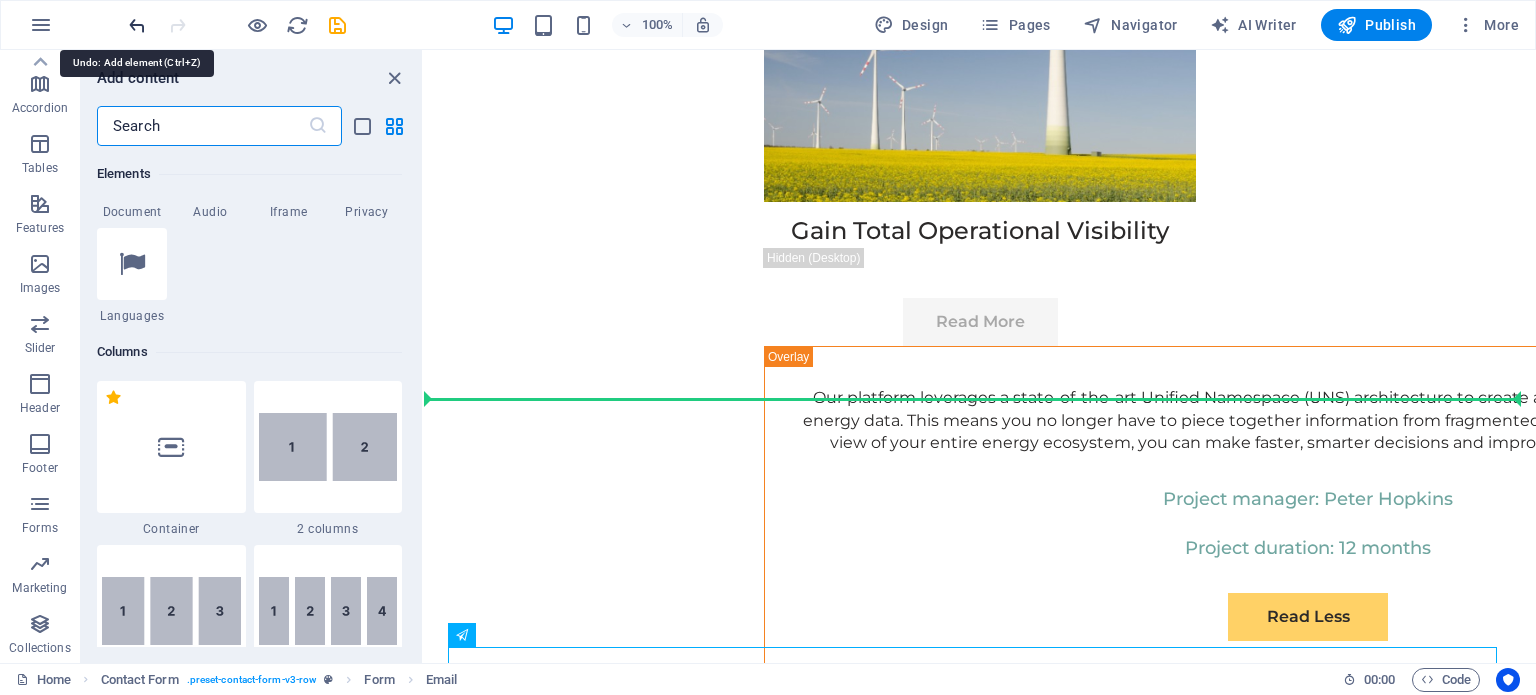 click at bounding box center (137, 25) 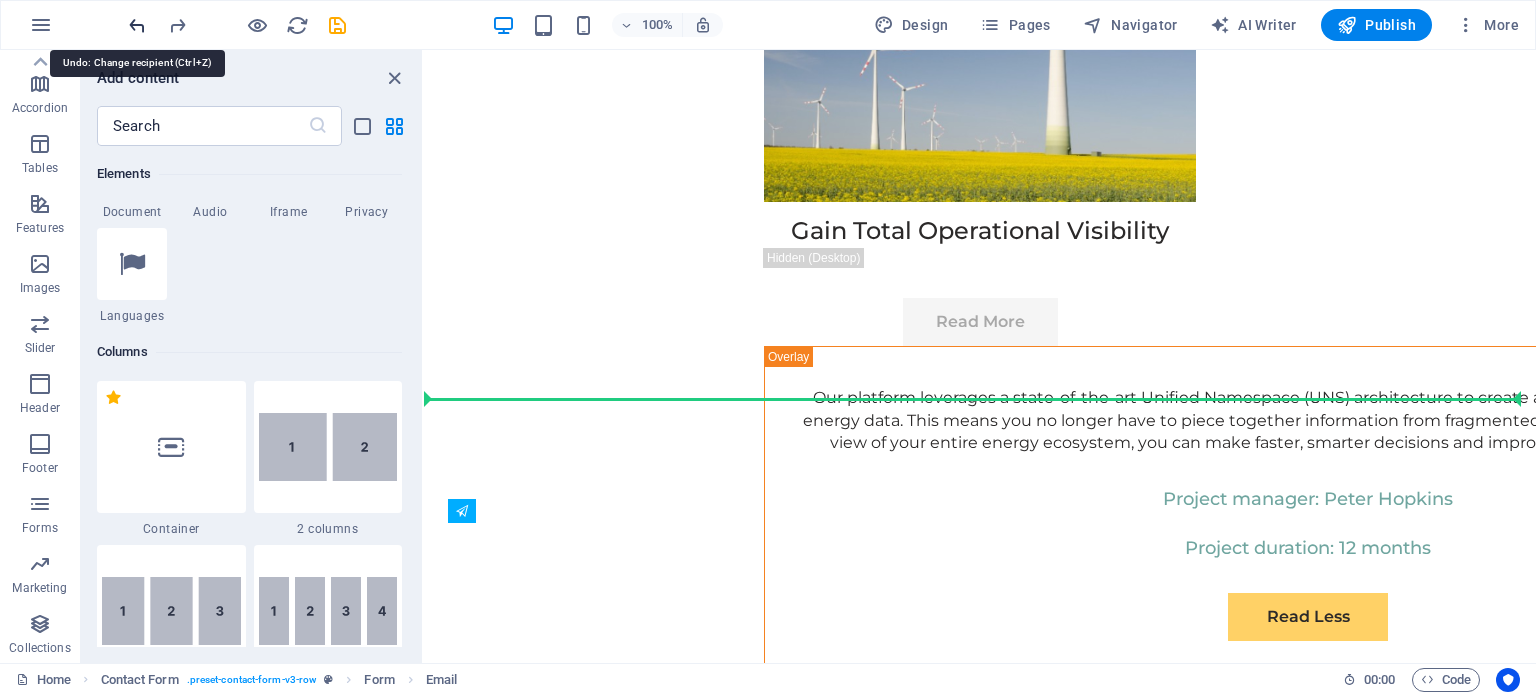 click at bounding box center [137, 25] 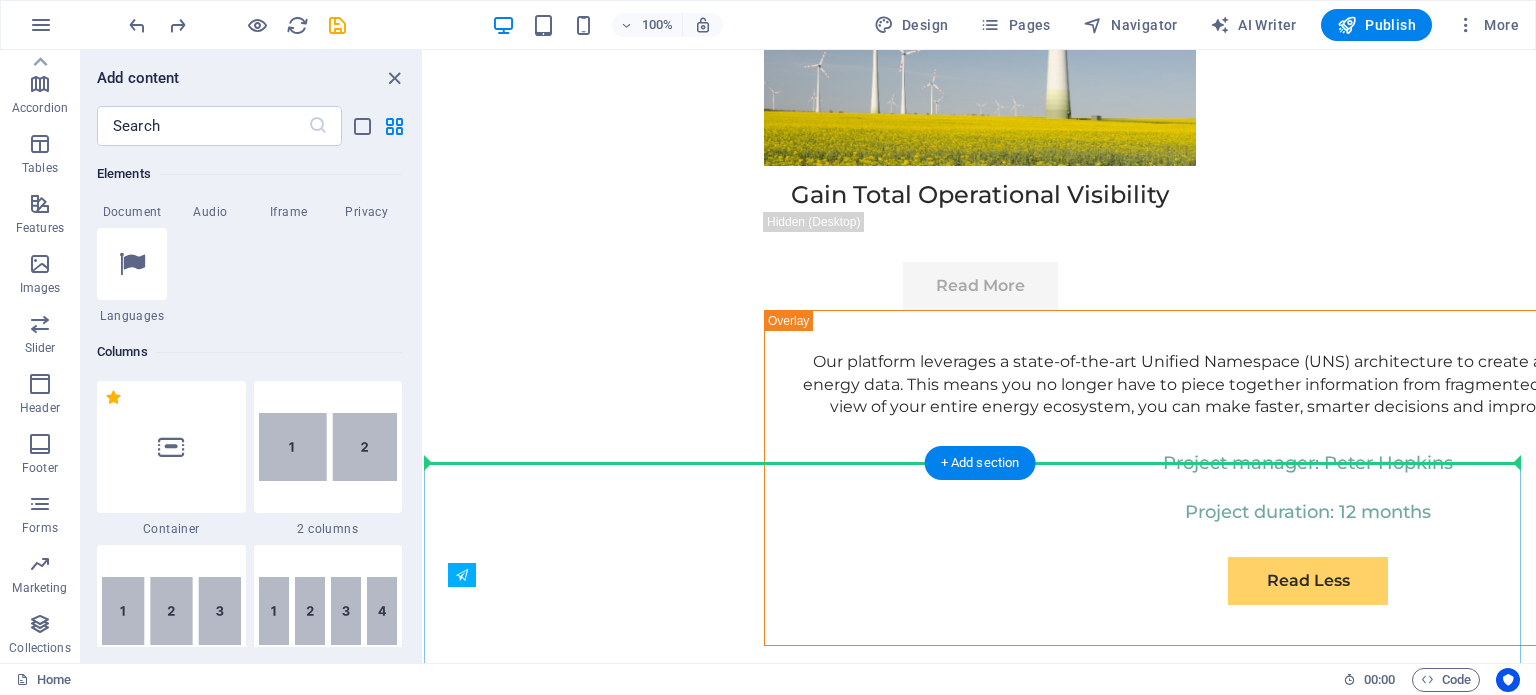 scroll, scrollTop: 11340, scrollLeft: 0, axis: vertical 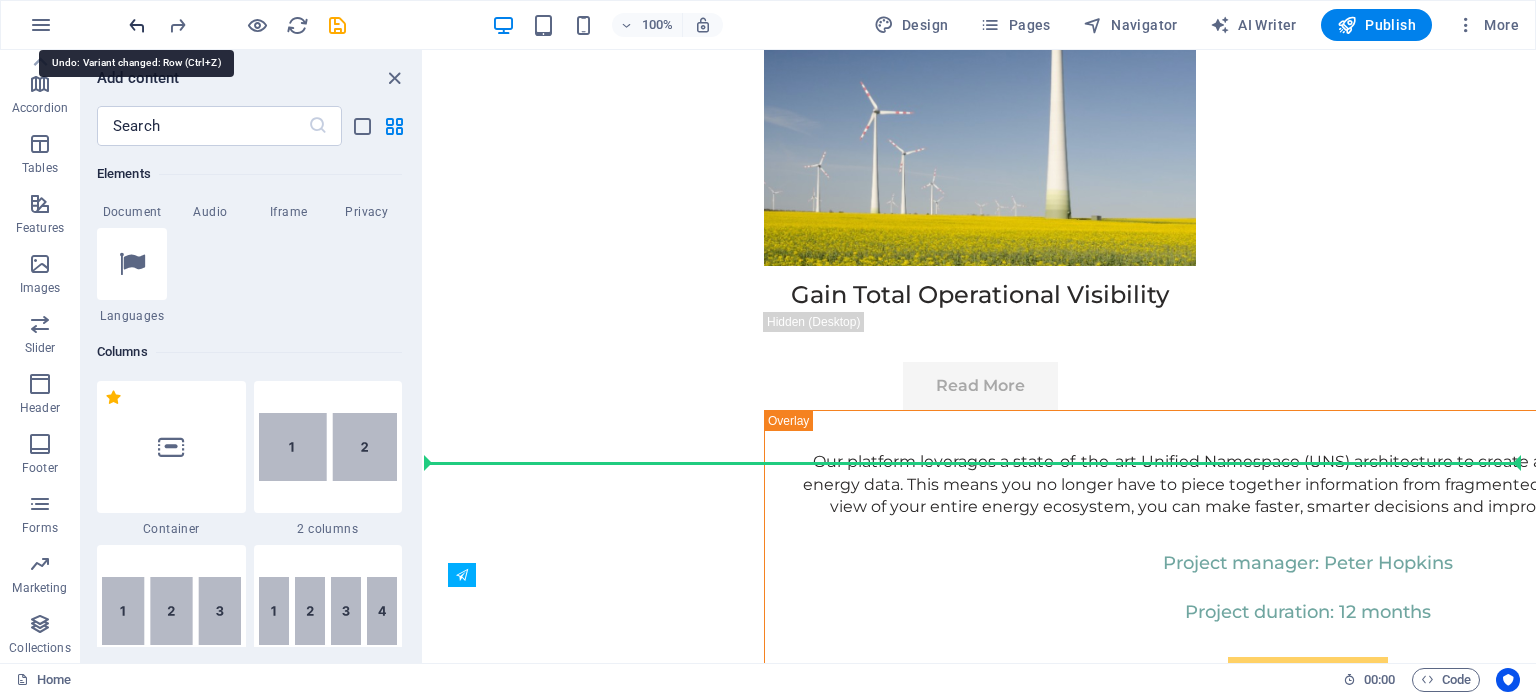 click at bounding box center [137, 25] 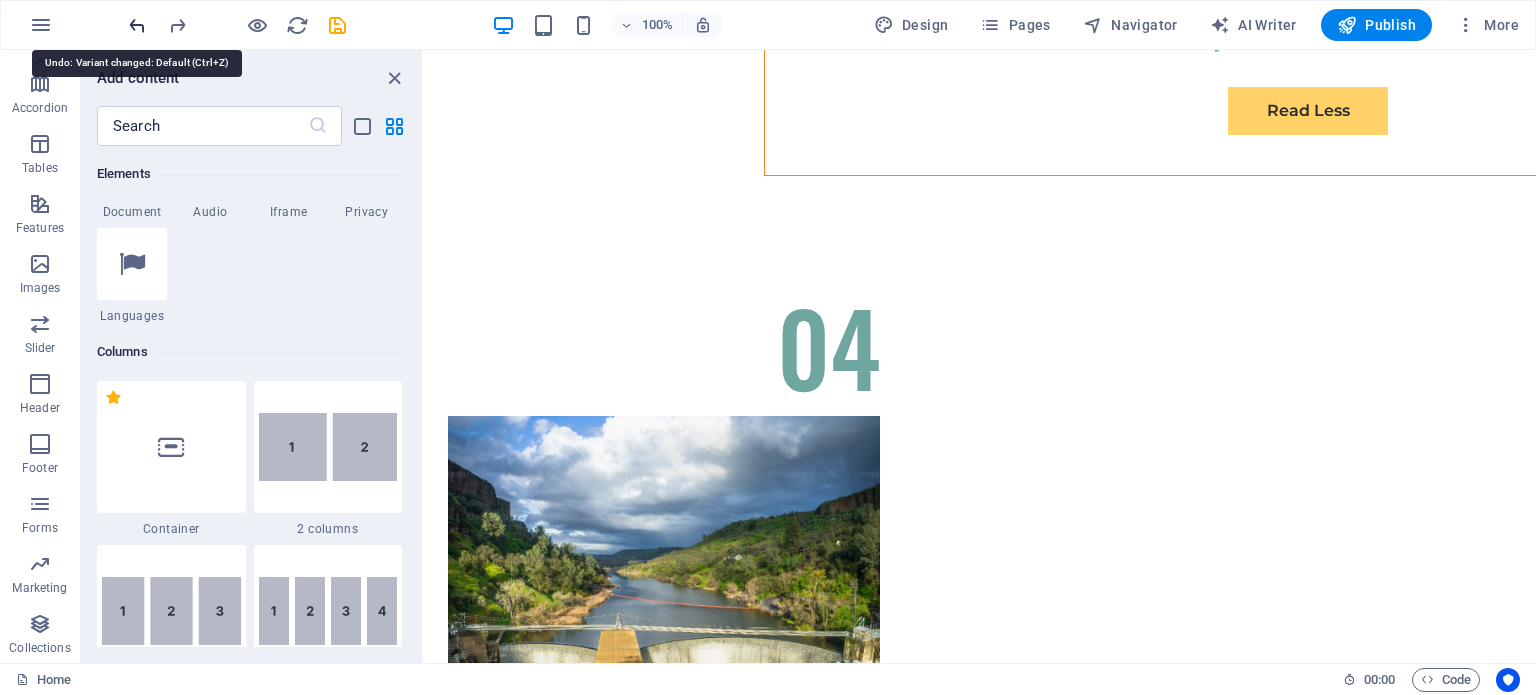 scroll, scrollTop: 11940, scrollLeft: 0, axis: vertical 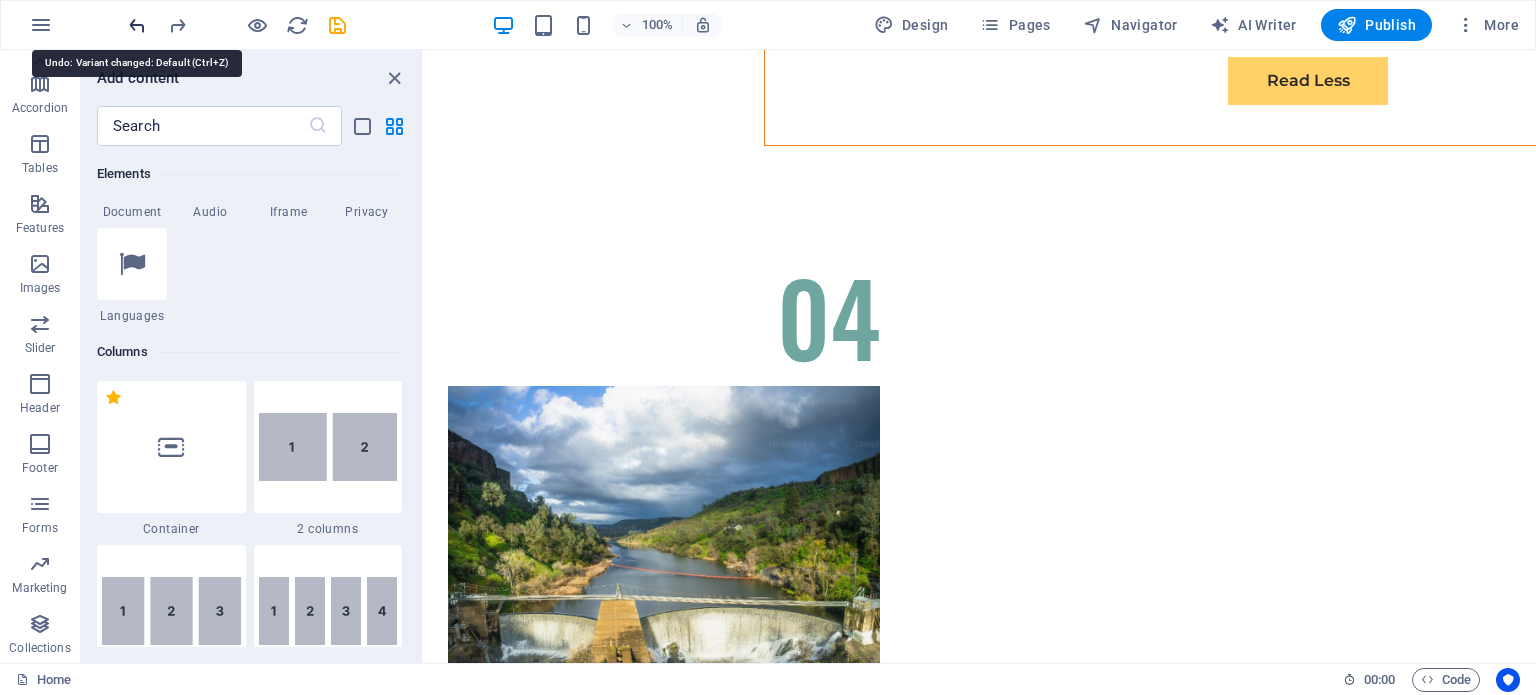 click at bounding box center [137, 25] 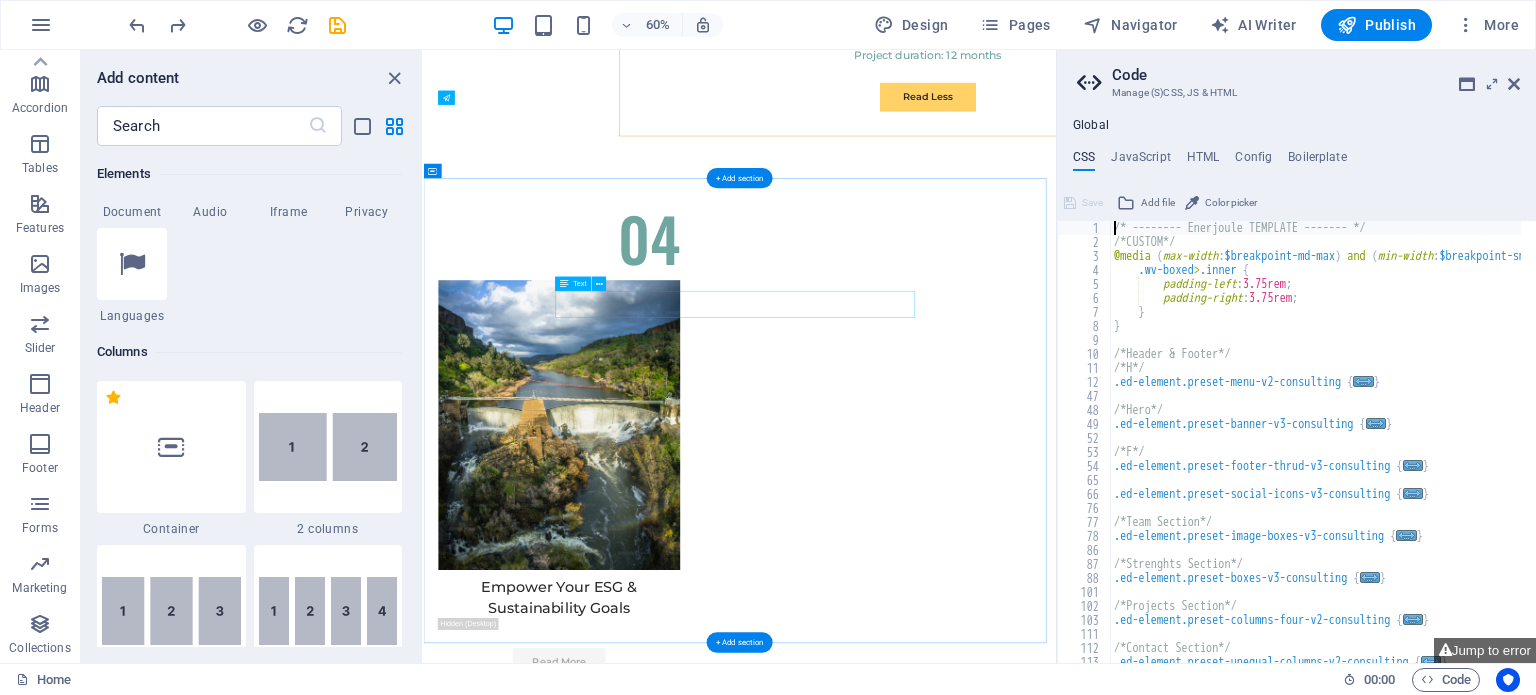 scroll, scrollTop: 11786, scrollLeft: 0, axis: vertical 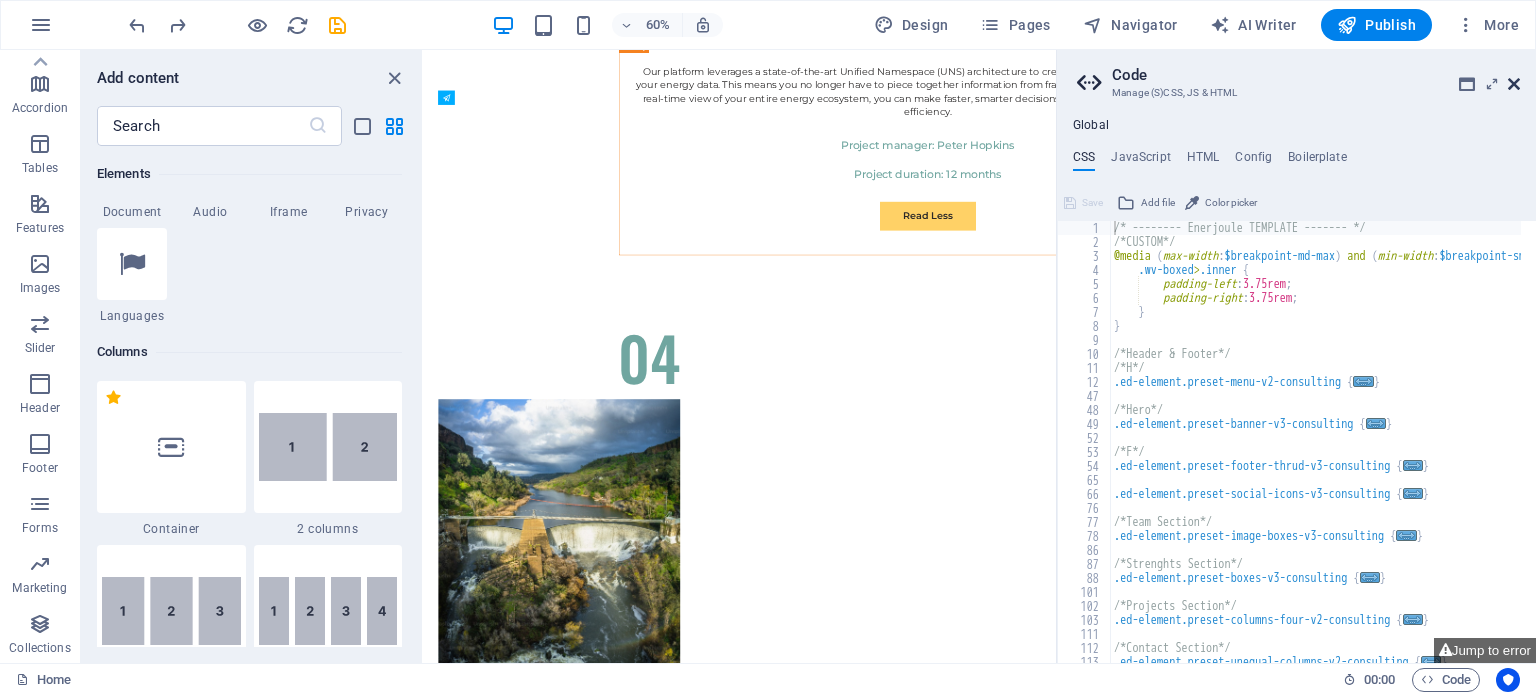 click at bounding box center (1514, 84) 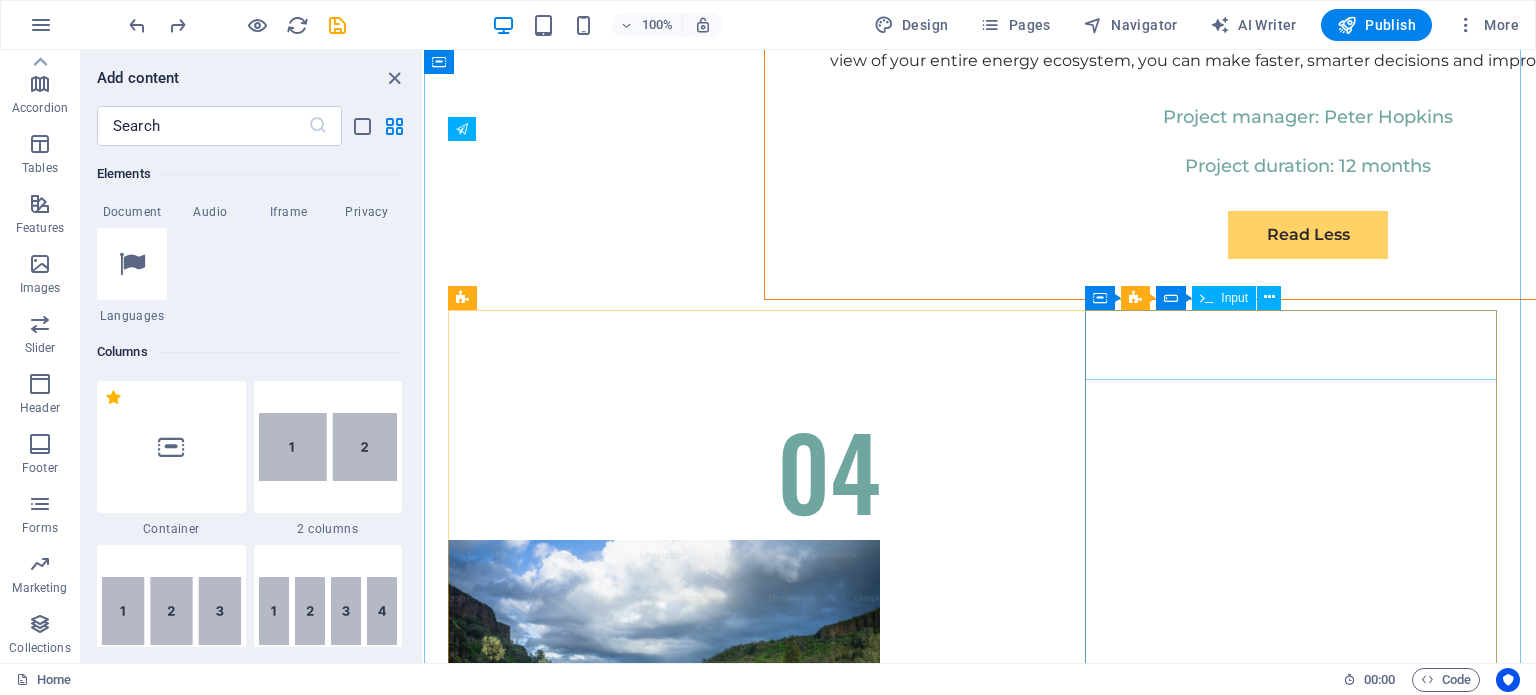 click on "Full Name" at bounding box center (980, 7209) 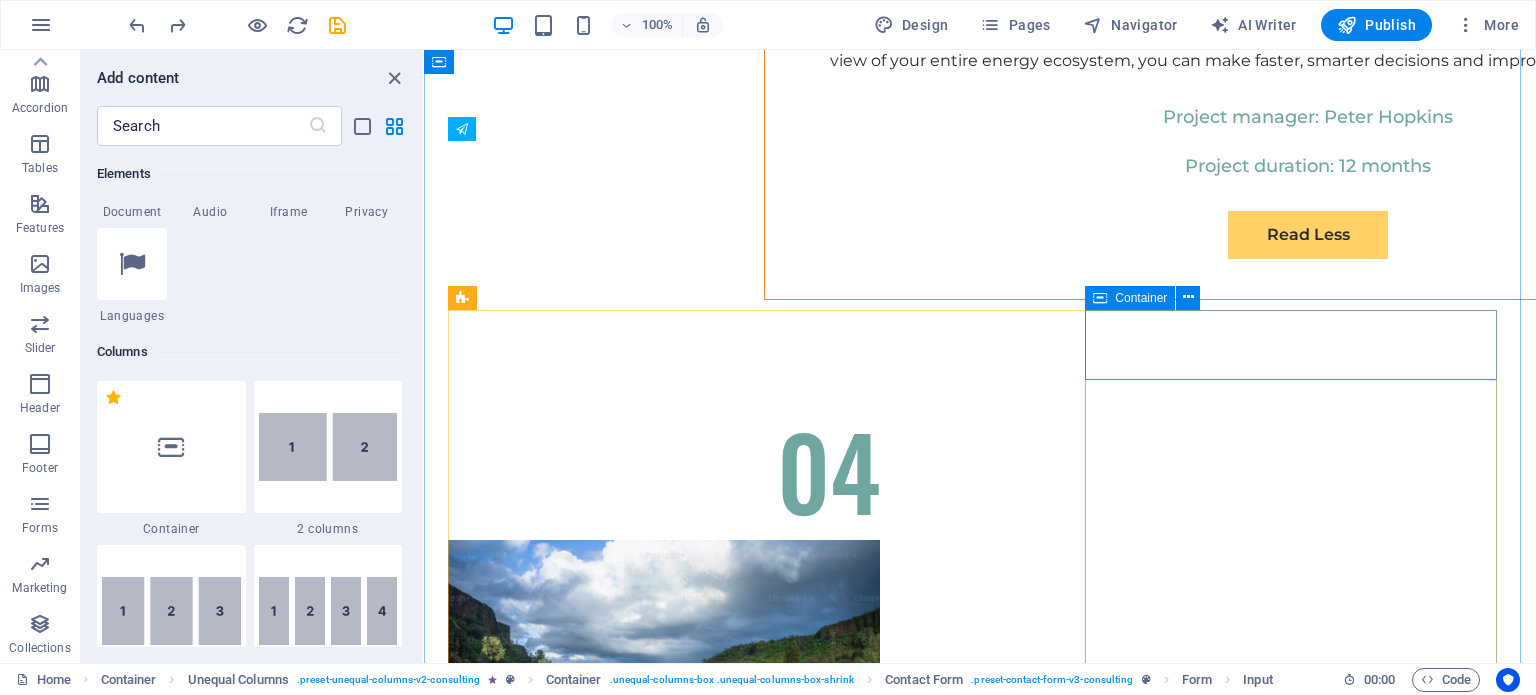 click at bounding box center (1100, 298) 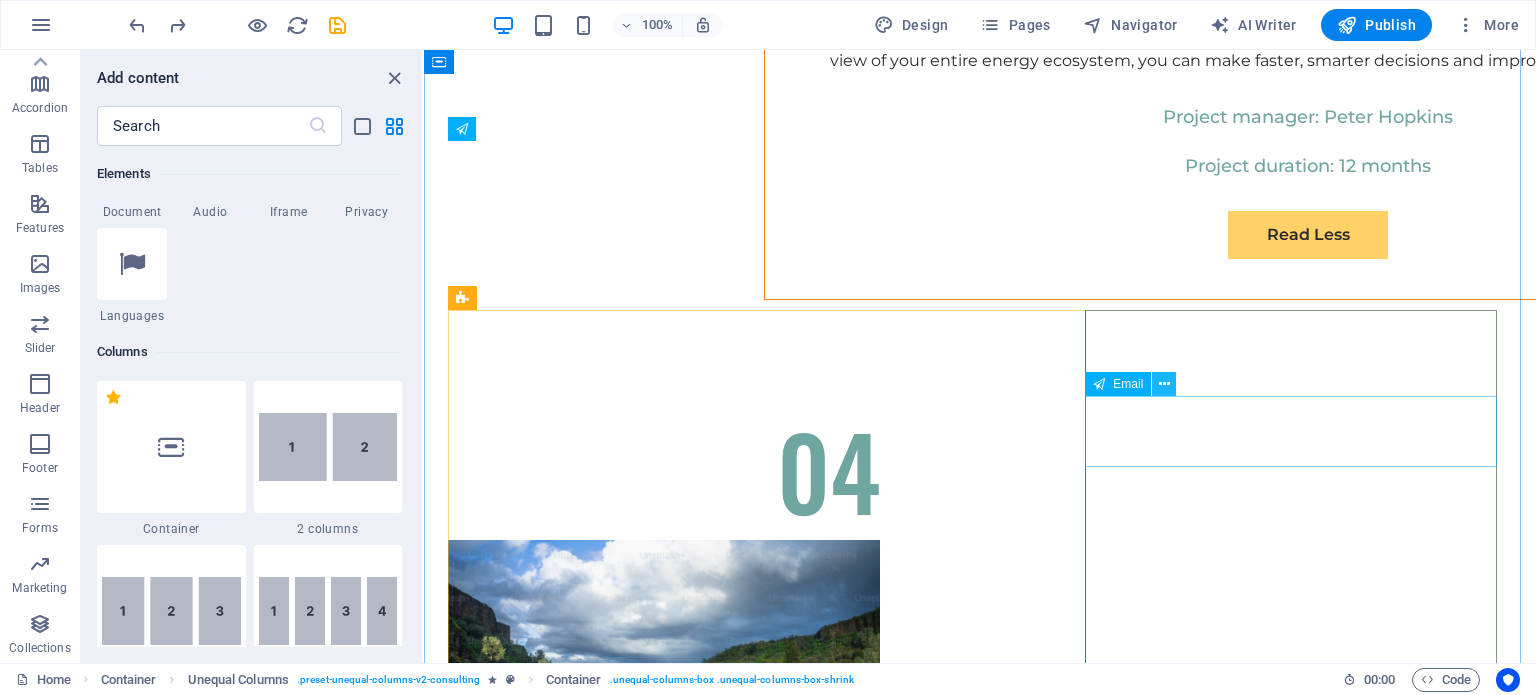 click at bounding box center [1164, 384] 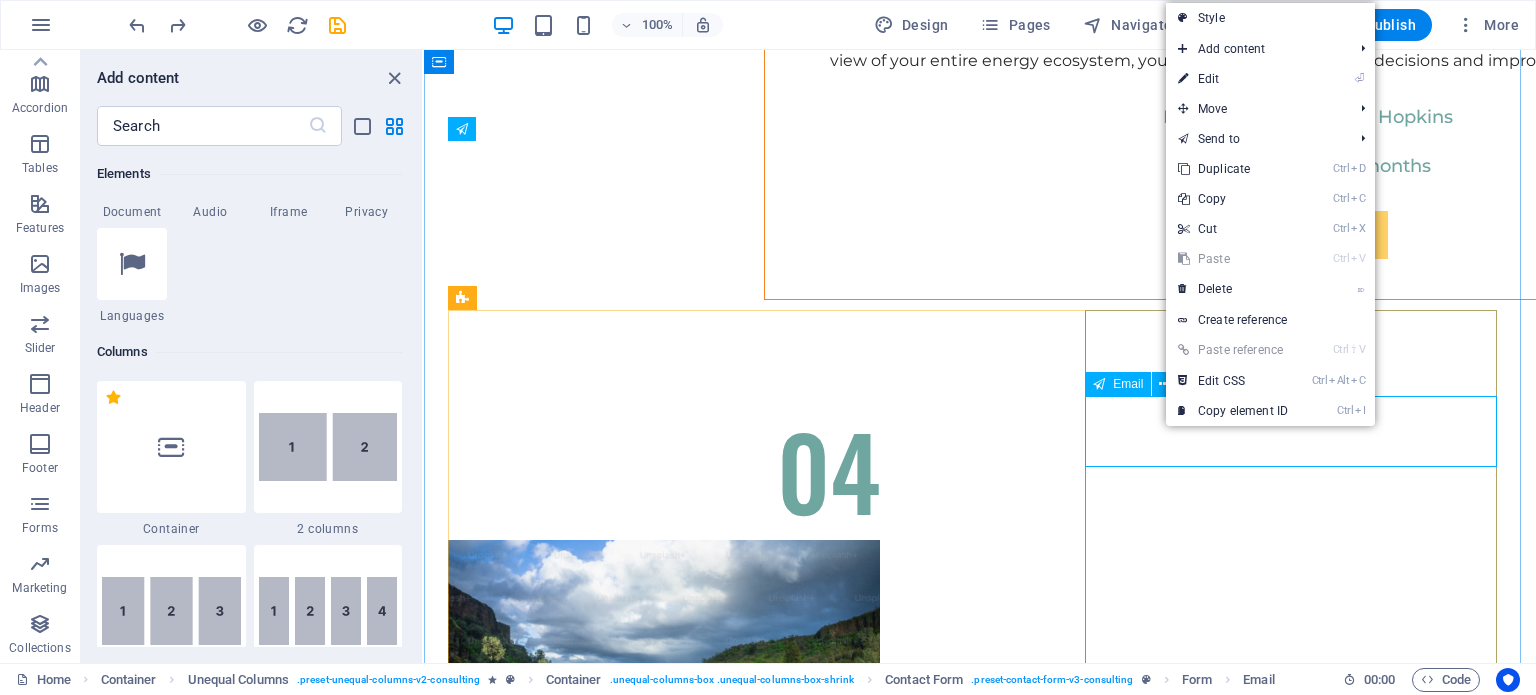click on "E-mail" at bounding box center (980, 7266) 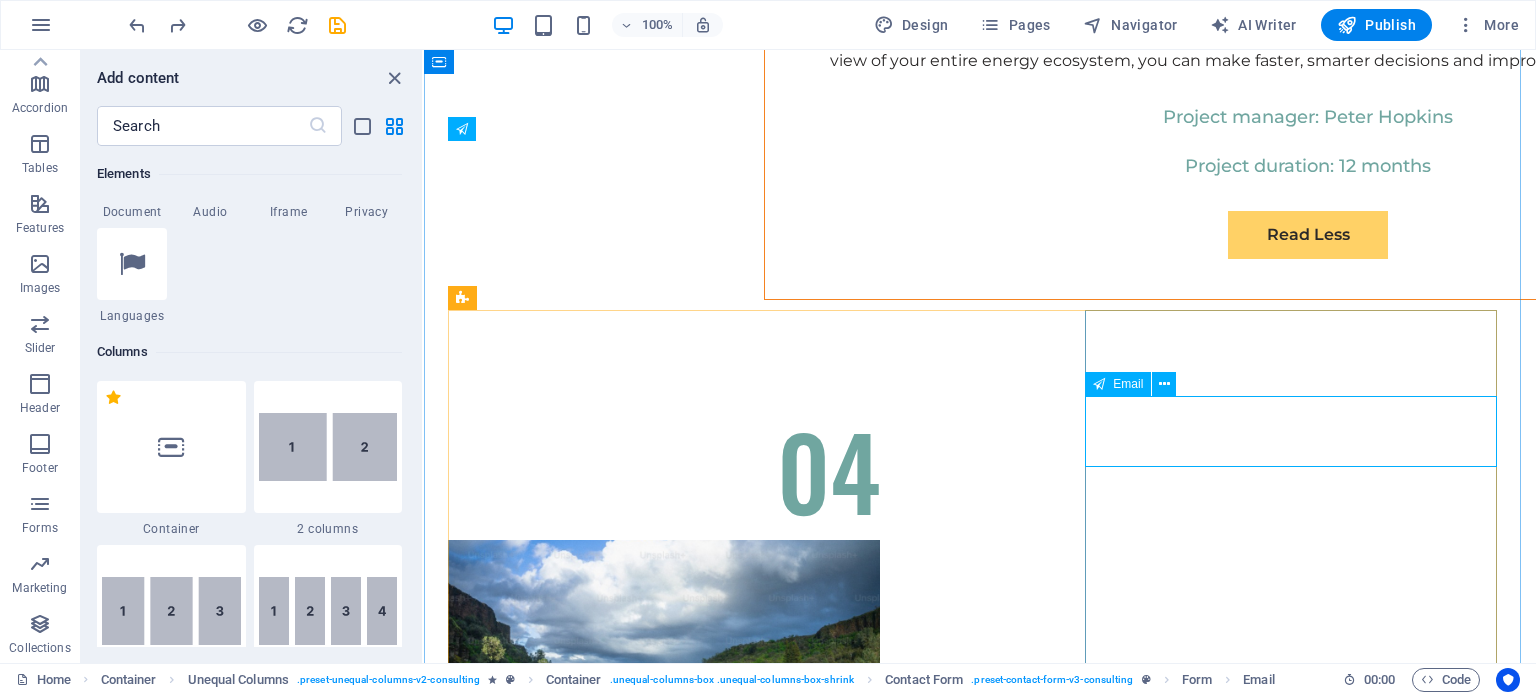 click on "E-mail" at bounding box center [980, 7266] 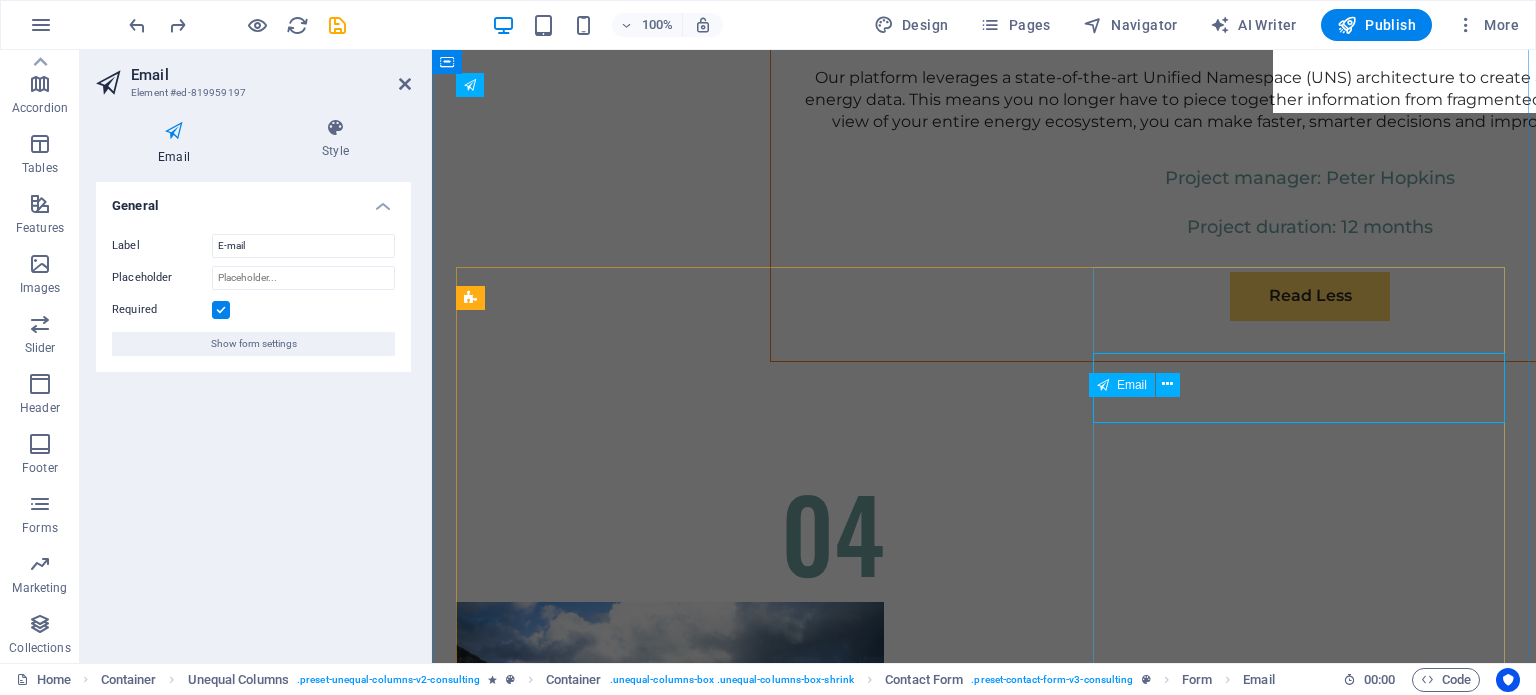 scroll, scrollTop: 11829, scrollLeft: 0, axis: vertical 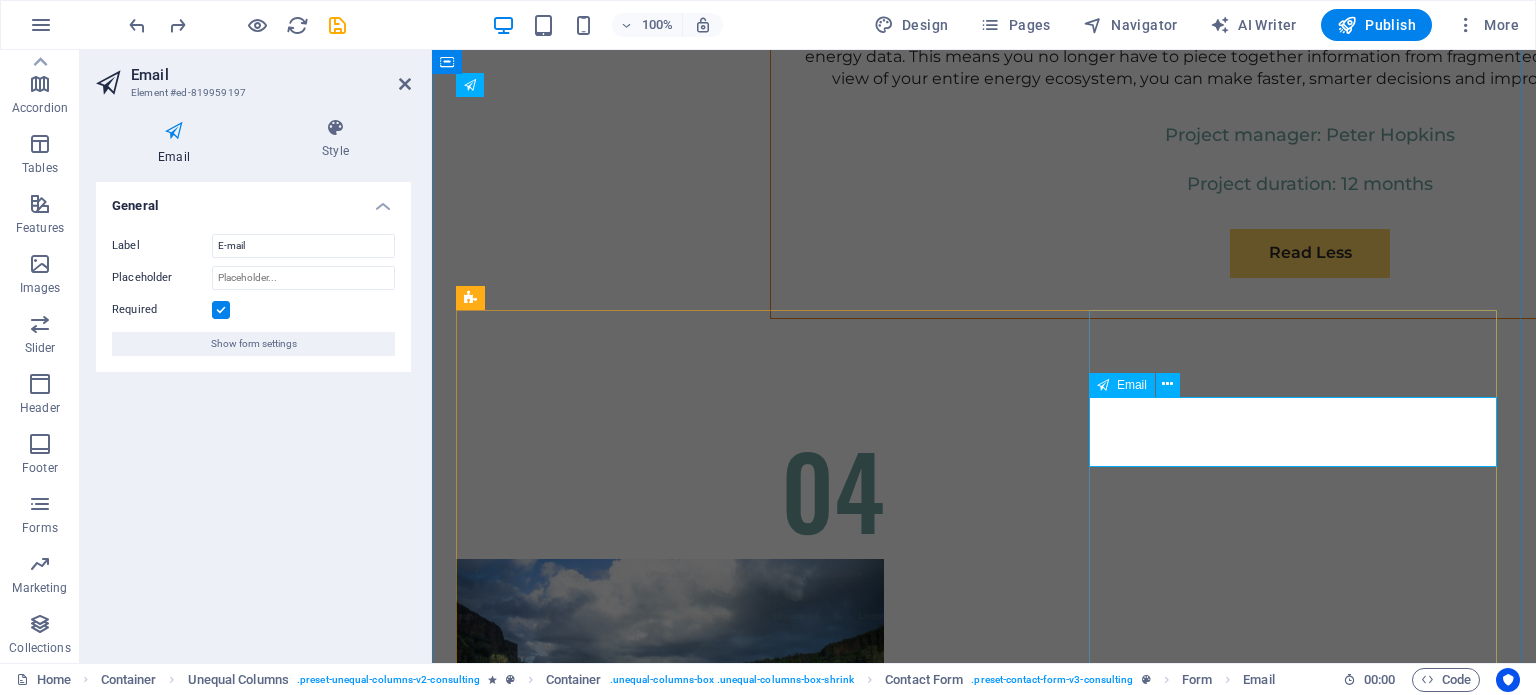 click on "E-mail" at bounding box center [634, 7380] 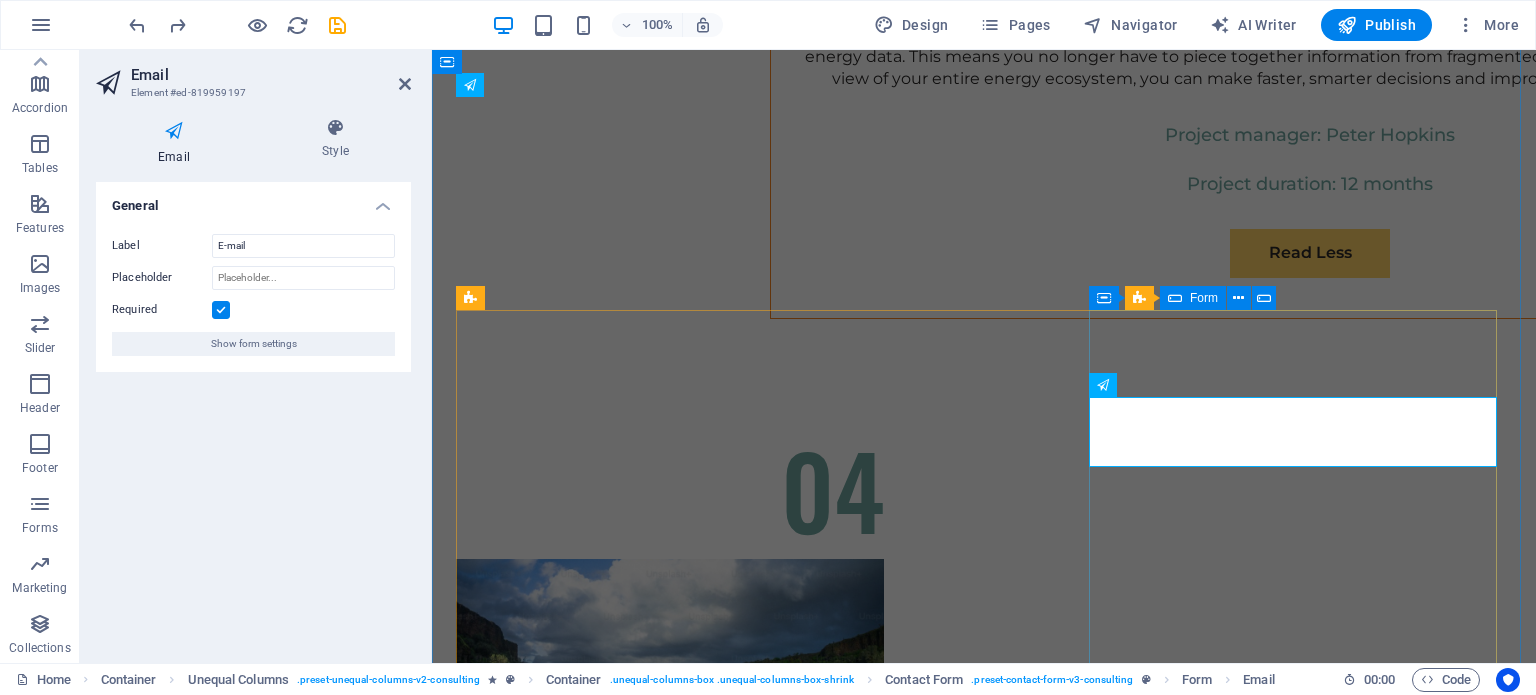 click at bounding box center [1175, 298] 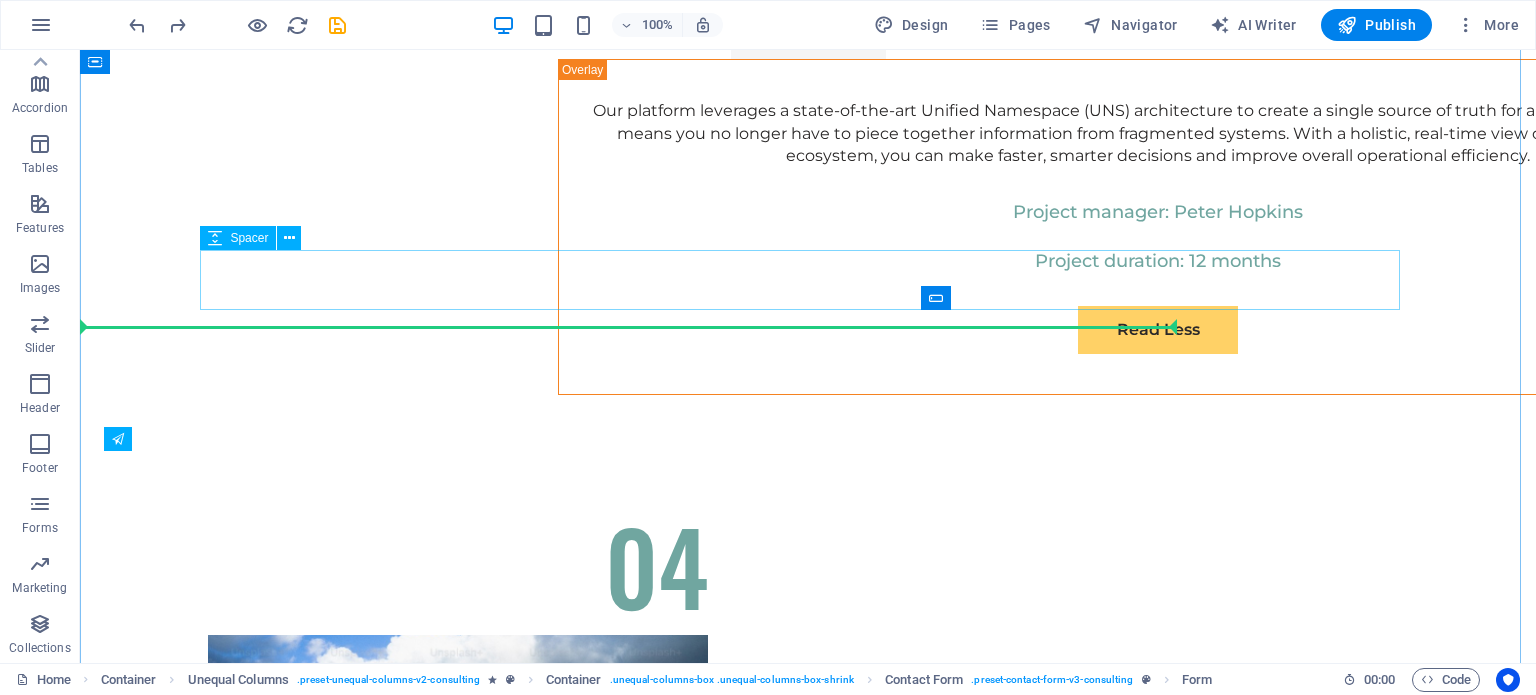 scroll, scrollTop: 11476, scrollLeft: 0, axis: vertical 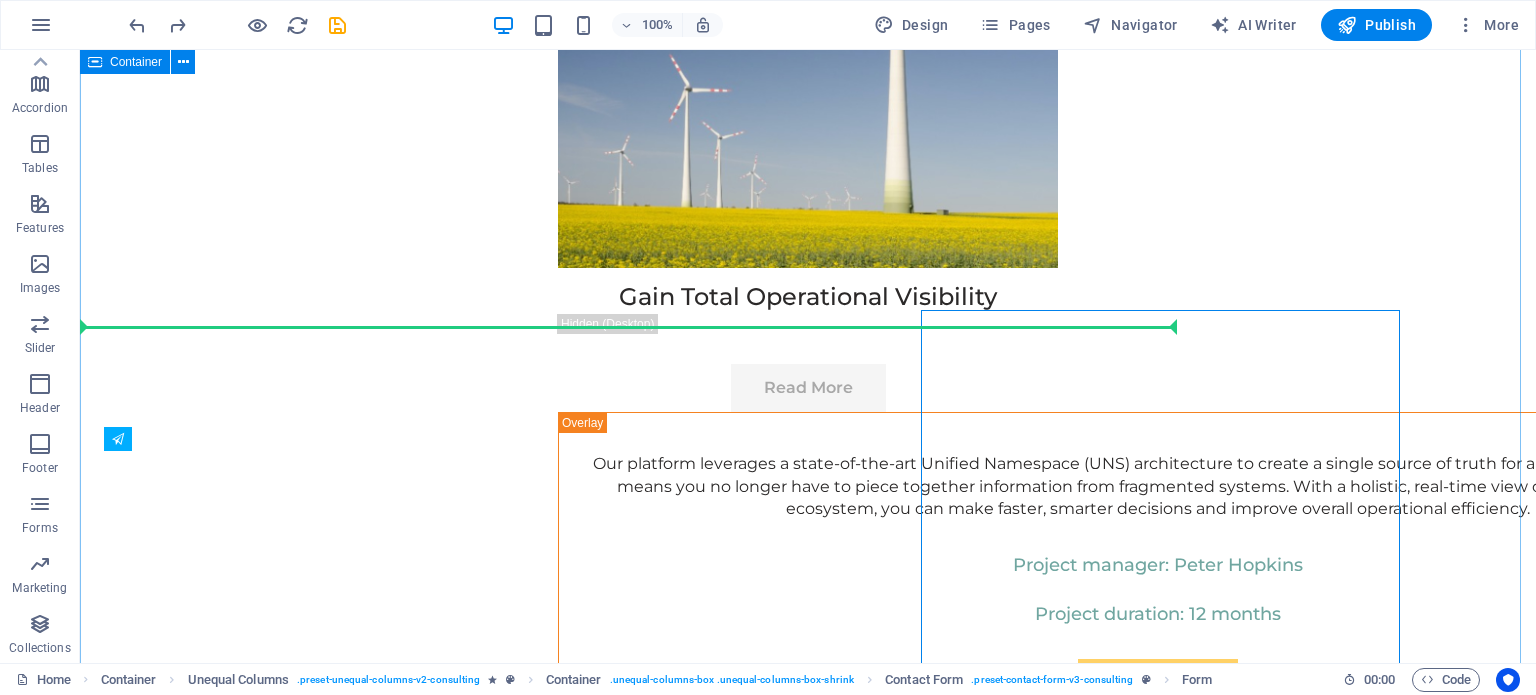 click on "Get In Touch Ready to embark on your journey towards sustainable success? Contact us today to schedule a consultation. Full Name E-mail Message   I have read and understand the privacy policy. Unreadable? Load new Submit" at bounding box center [808, 7404] 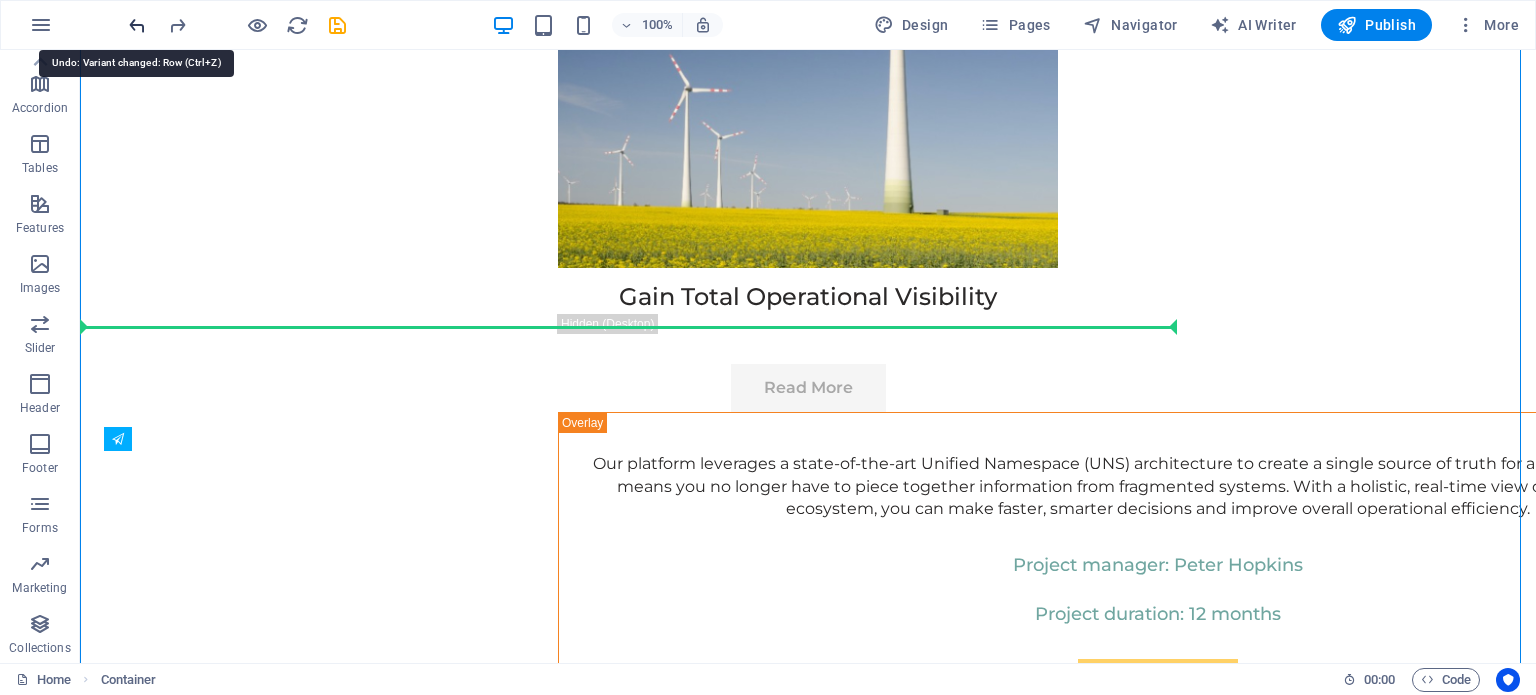 click at bounding box center [137, 25] 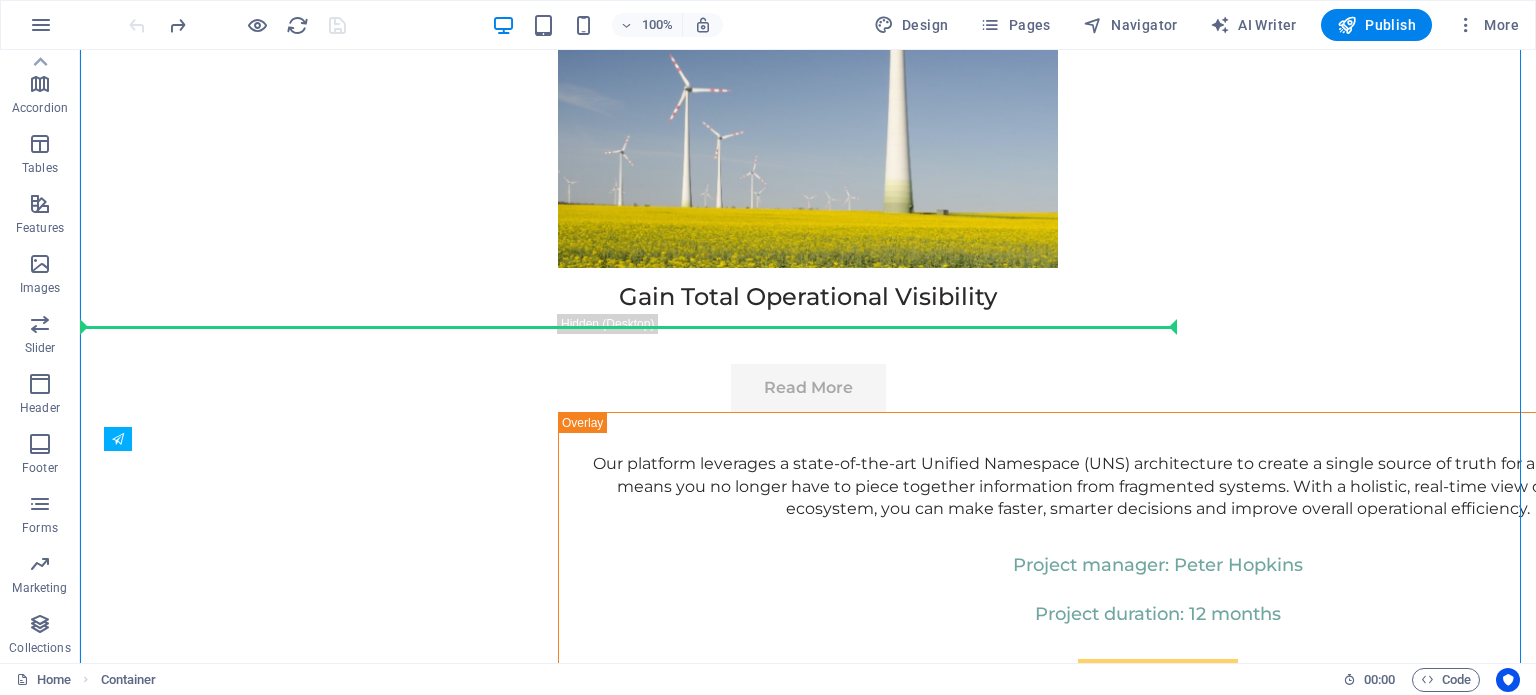 click at bounding box center (237, 25) 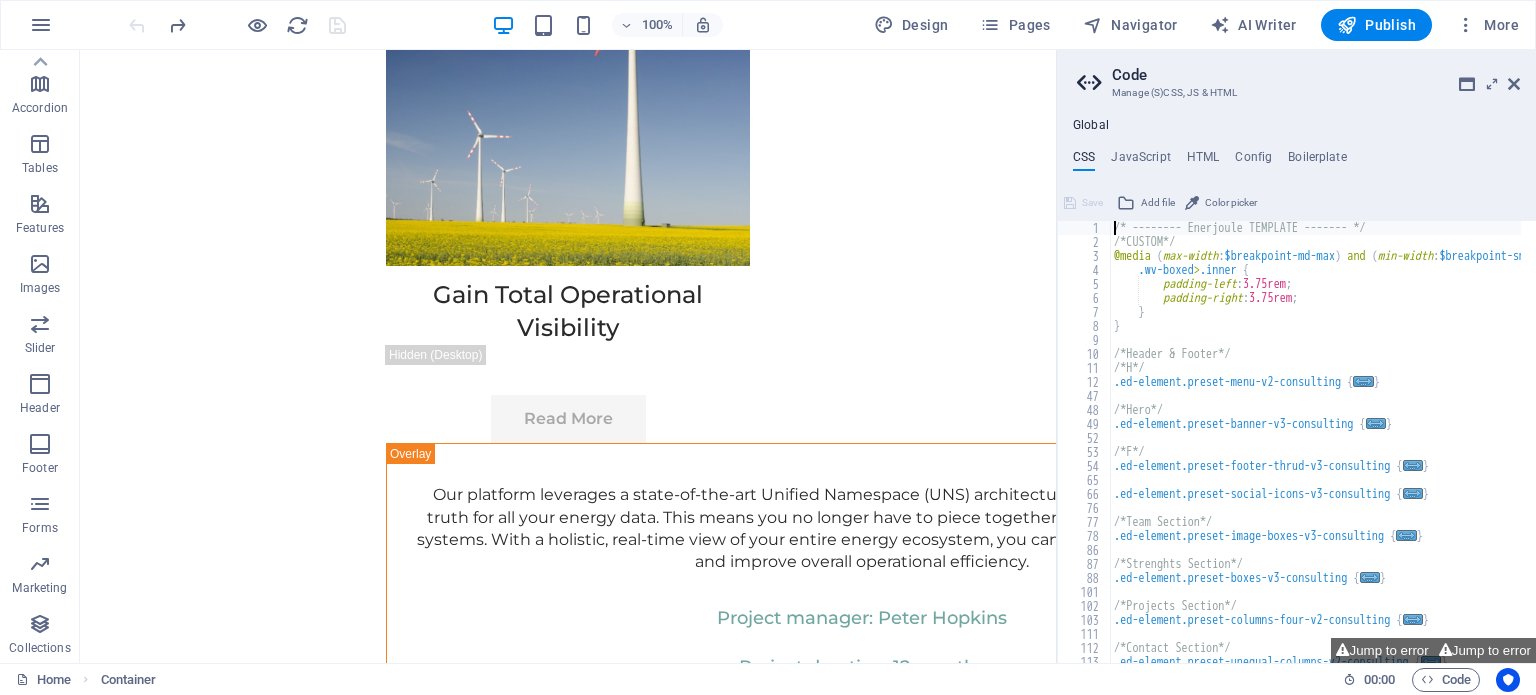 scroll, scrollTop: 12256, scrollLeft: 0, axis: vertical 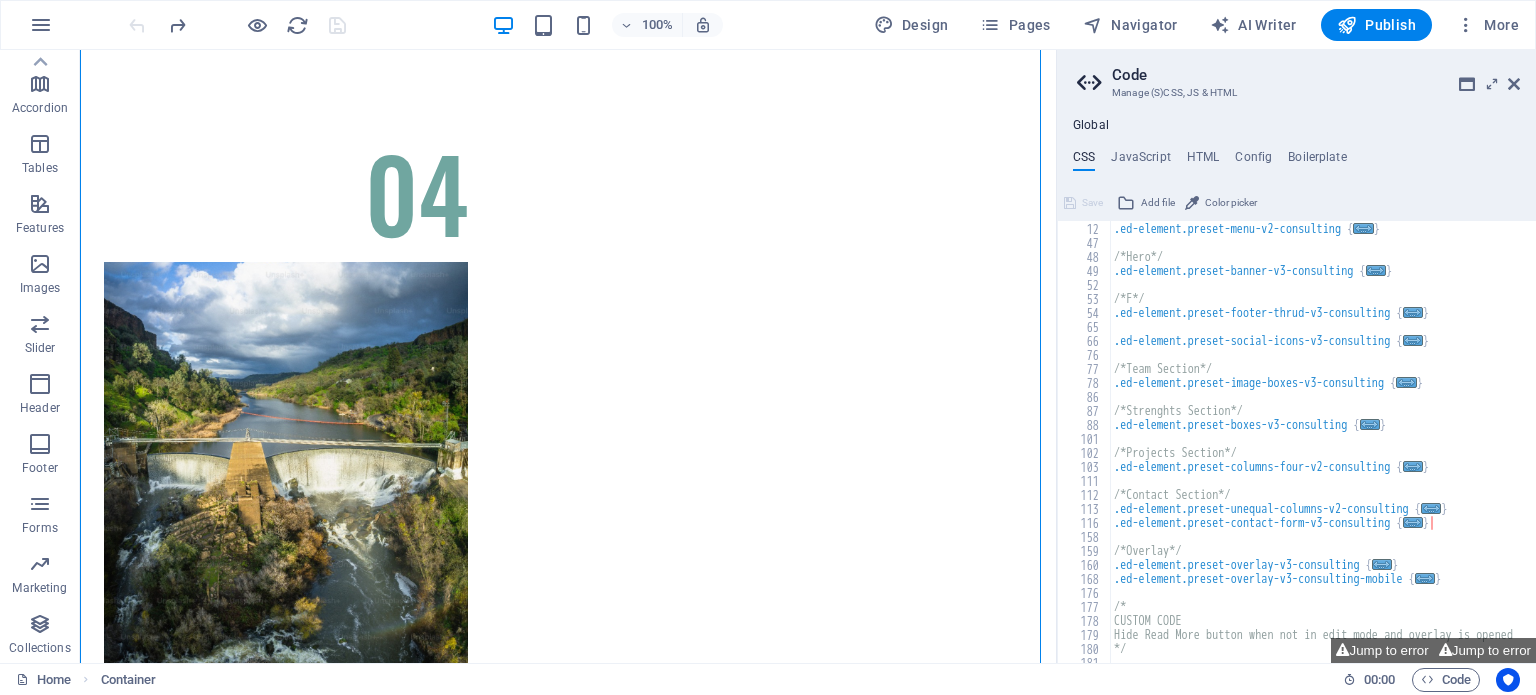 click on "Code Manage (S)CSS, JS & HTML Global CSS JavaScript HTML Config Boilerplate /* -------- Enerjoule TEMPLATE ------- */ 11 12 47 48 49 52 53 54 65 66 76 77 78 86 87 88 101 102 103 111 112 113 116 158 159 160 168 176 177 178 179 180 181 182 /*H*/ .ed-element.preset-menu-v2-consulting   { ... } /*Hero*/ .ed-element.preset-banner-v3-consulting   { ... } /*F*/ .ed-element.preset-footer-thrud-v3-consulting   { ... } .ed-element.preset-social-icons-v3-consulting   { ... } /*Team Section*/ .ed-element.preset-image-boxes-v3-consulting   { ... } /*Strenghts Section*/ .ed-element.preset-boxes-v3-consulting   { ... } /*Projects Section*/ .ed-element.preset-columns-four-v2-consulting   { ... } /*Contact Section*/ .ed-element.preset-unequal-columns-v2-consulting   { ... } .ed-element.preset-contact-form-v3-consulting   { ... } /*Overlay*/ .ed-element.preset-overlay-v3-consulting   { ... } .ed-element.preset-overlay-v3-consulting-mobile   { ... } /* CUSTOM CODE */      Jump to error  Jump to error Save Add file     Save" at bounding box center [1296, 356] 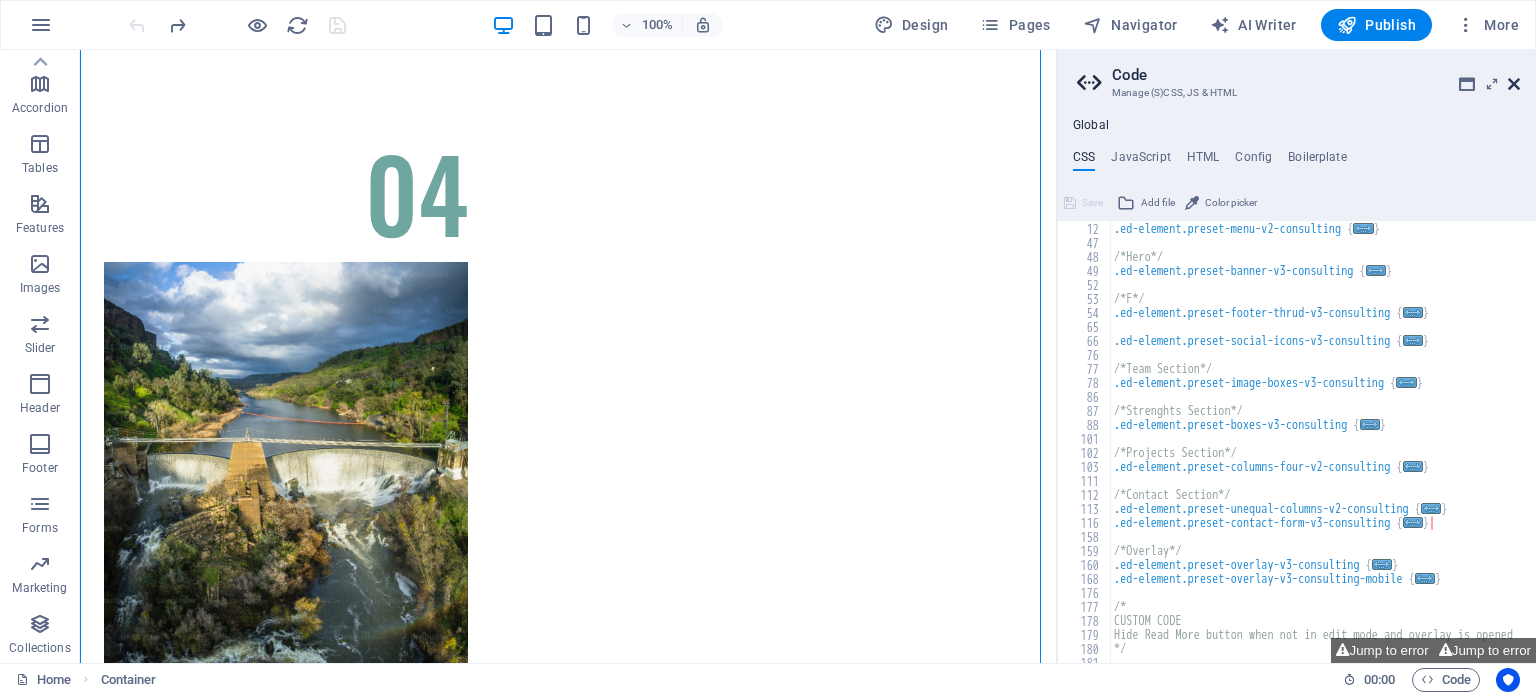 click at bounding box center [1514, 84] 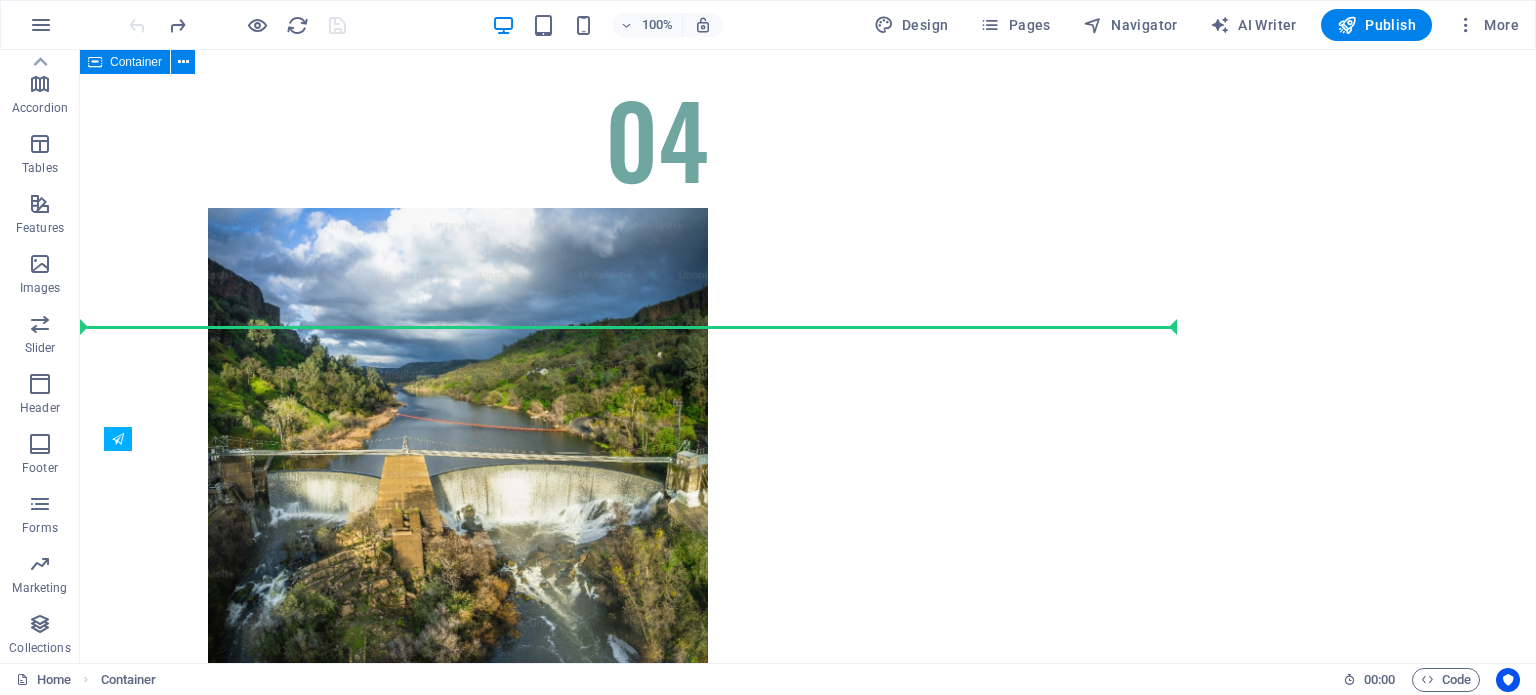 scroll, scrollTop: 11476, scrollLeft: 0, axis: vertical 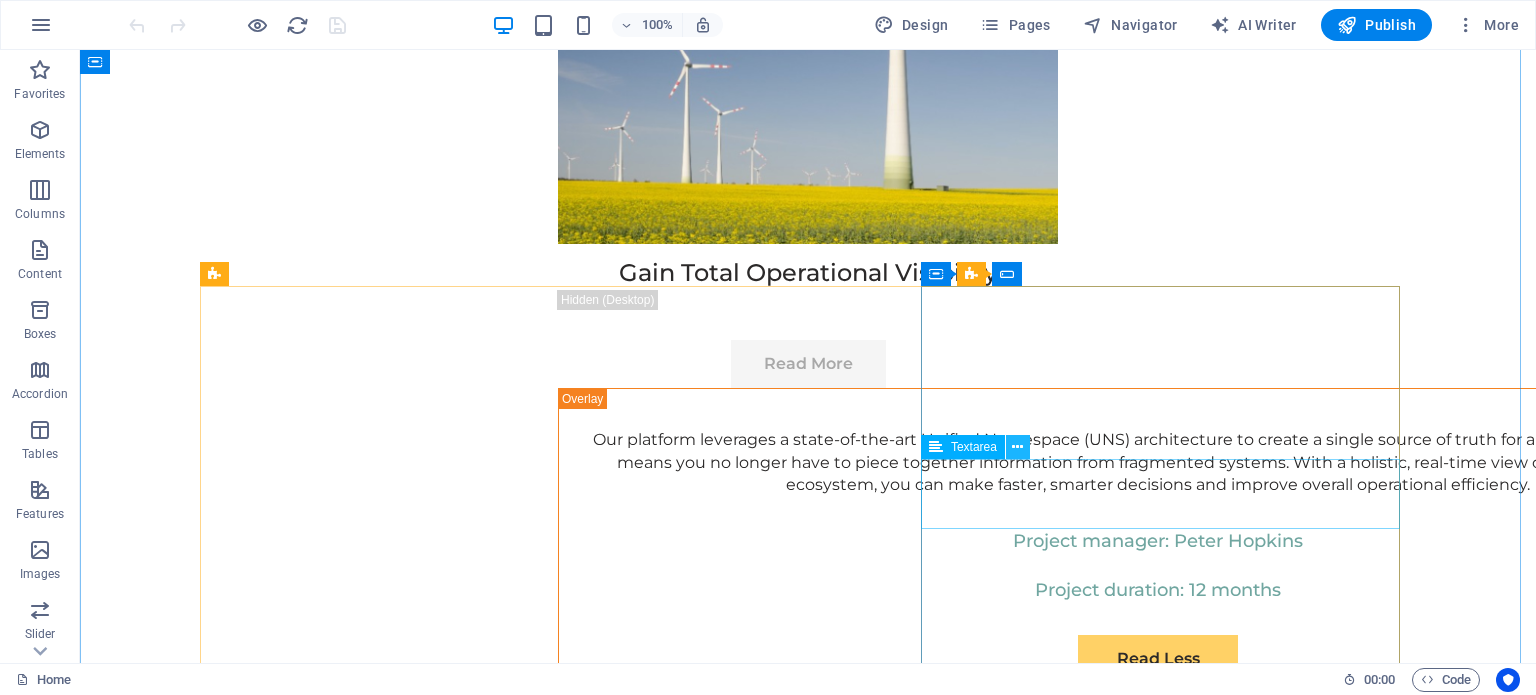 click at bounding box center (1017, 447) 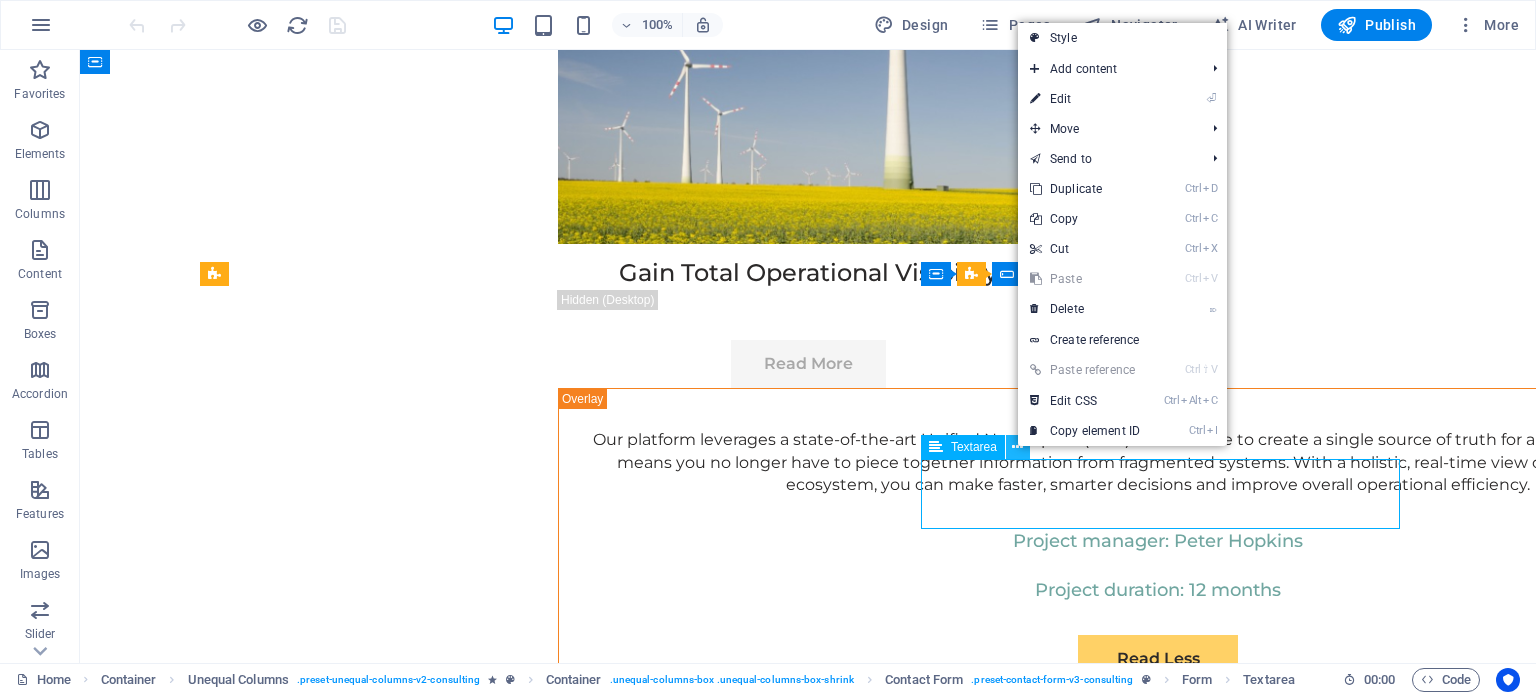 click at bounding box center [1017, 447] 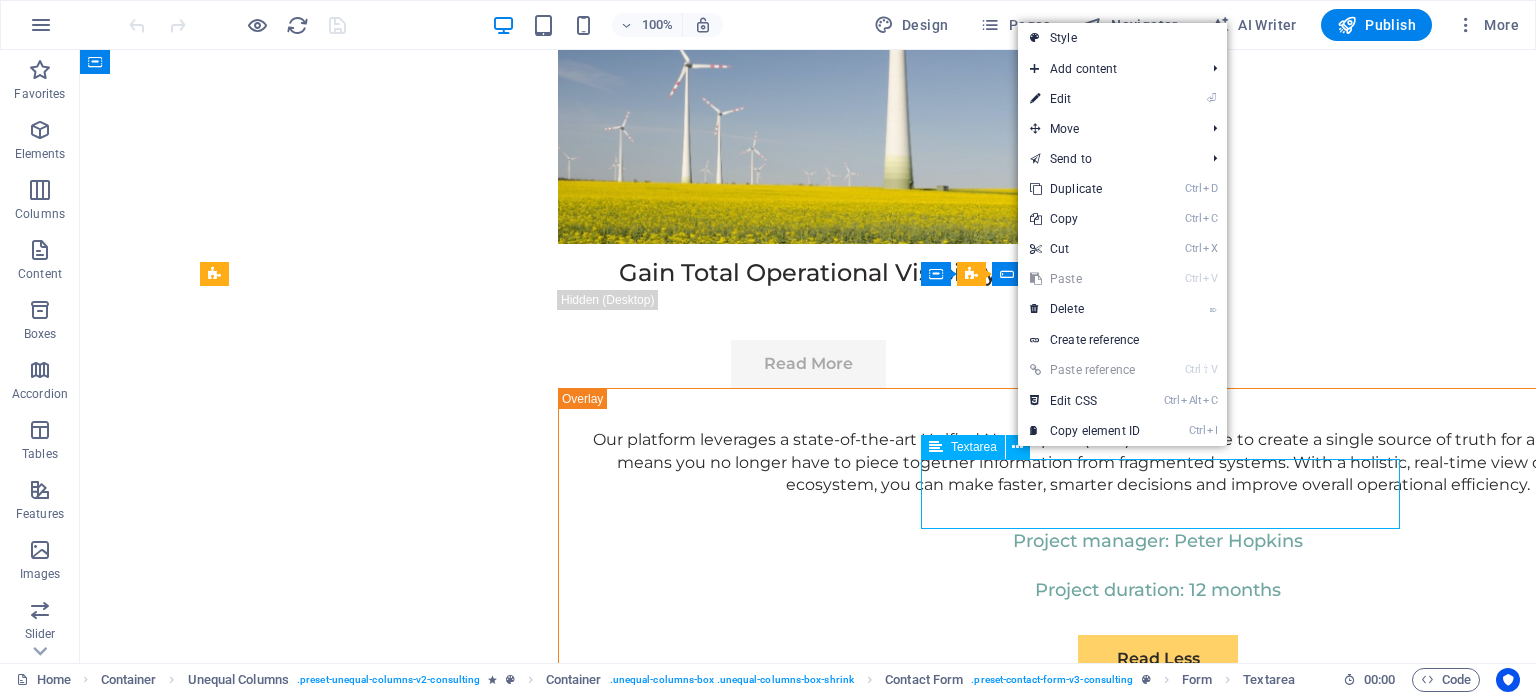 click on "Textarea" at bounding box center [974, 447] 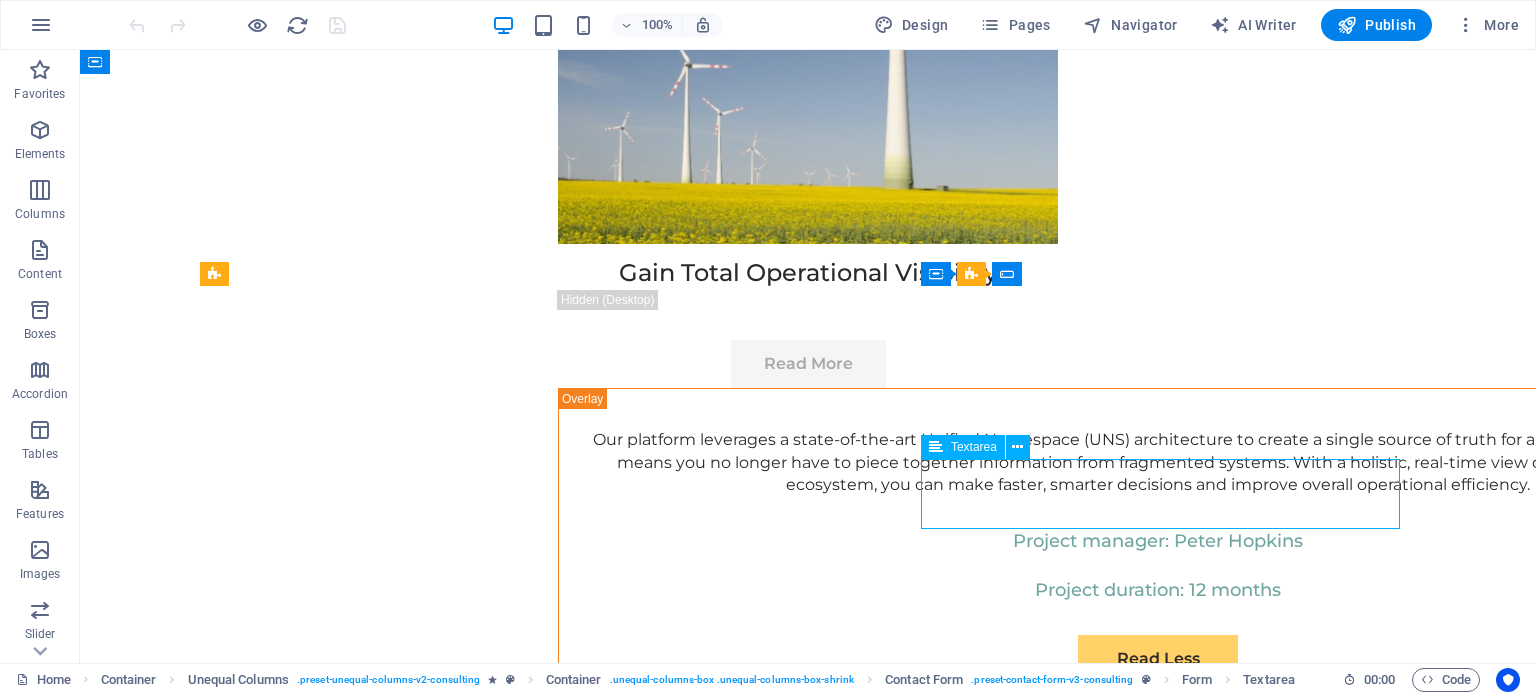 click on "Textarea" at bounding box center [974, 447] 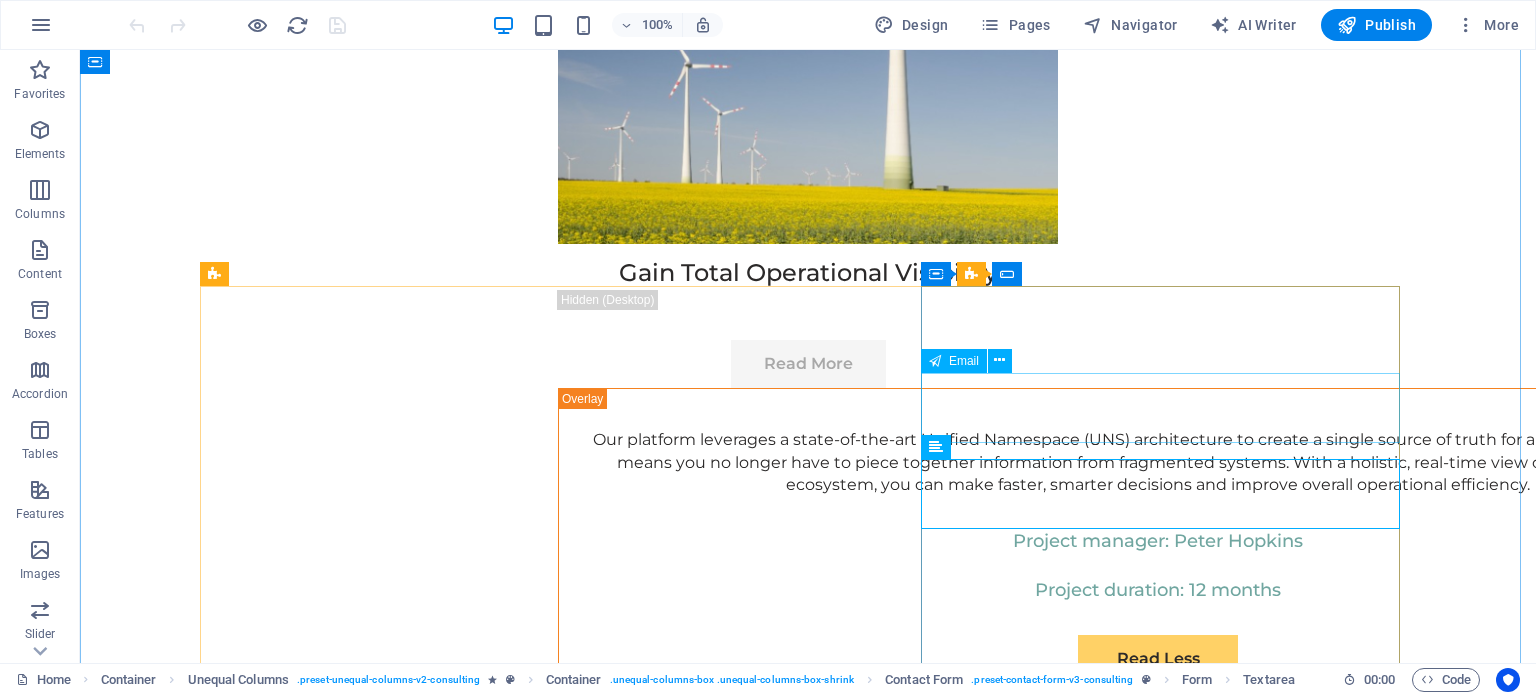 click on "Email" at bounding box center (964, 361) 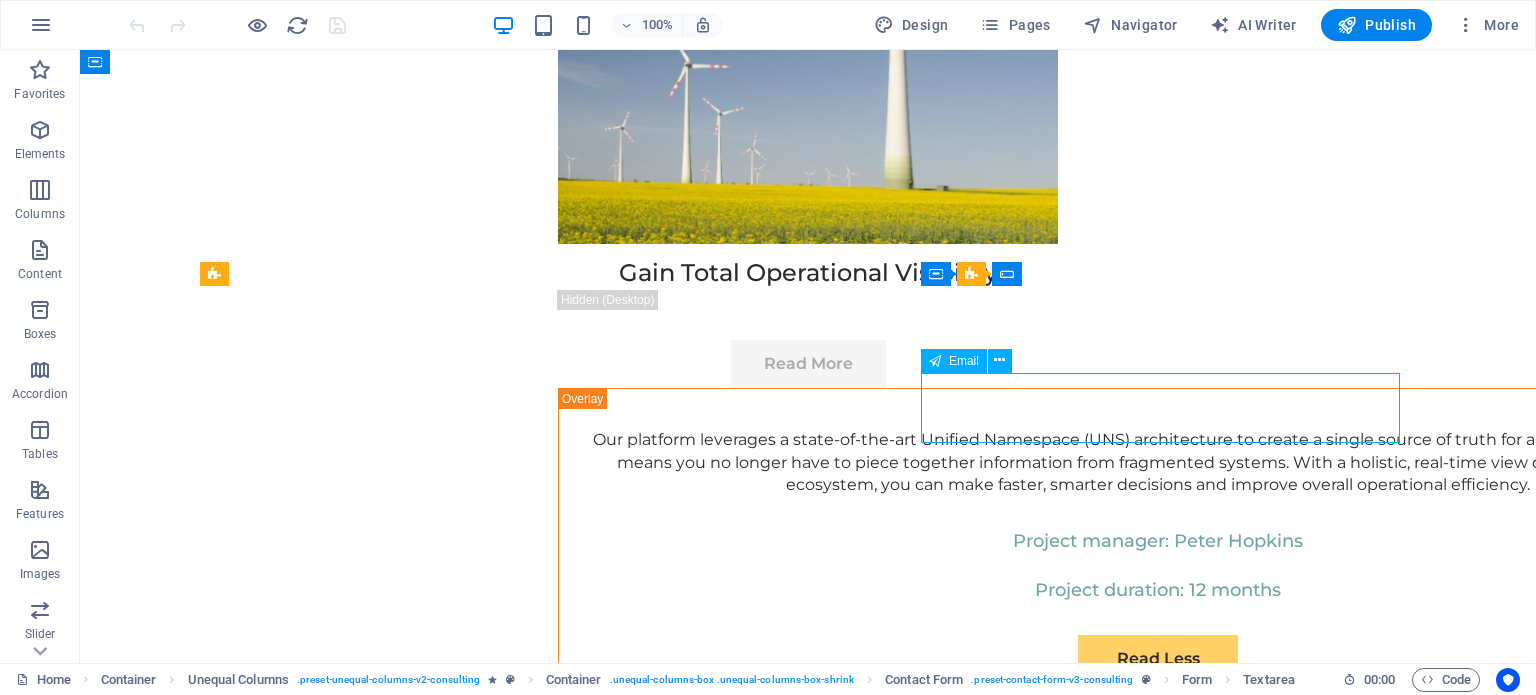 click on "Email" at bounding box center [964, 361] 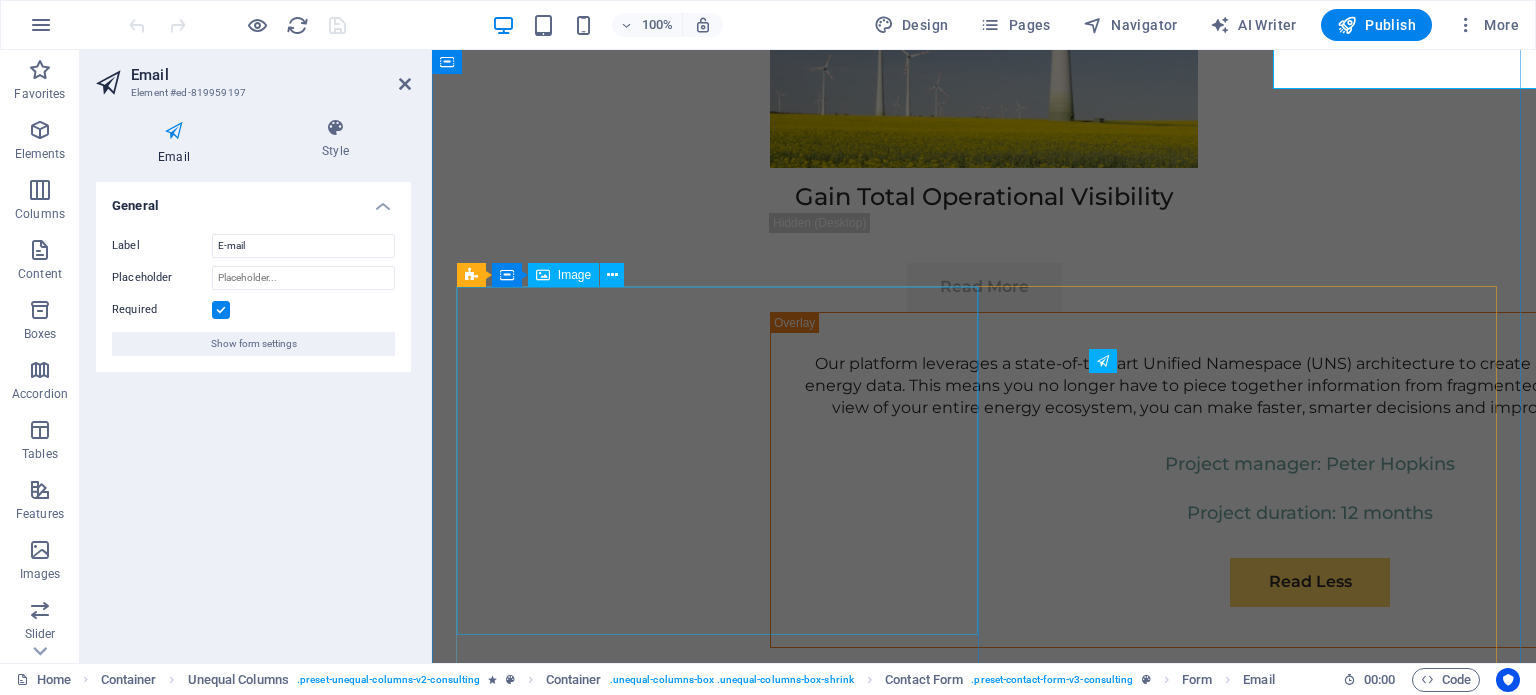 scroll, scrollTop: 11853, scrollLeft: 0, axis: vertical 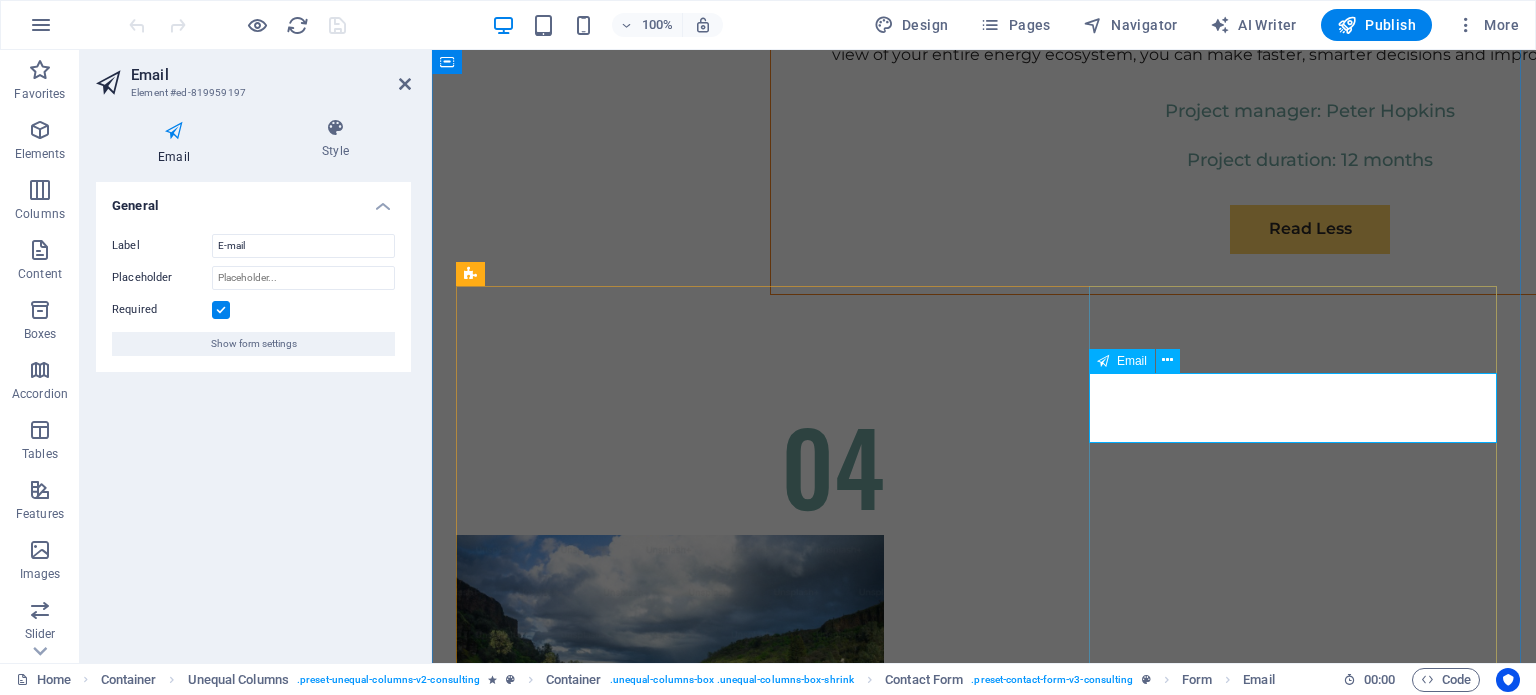 click on "Email" at bounding box center [1132, 361] 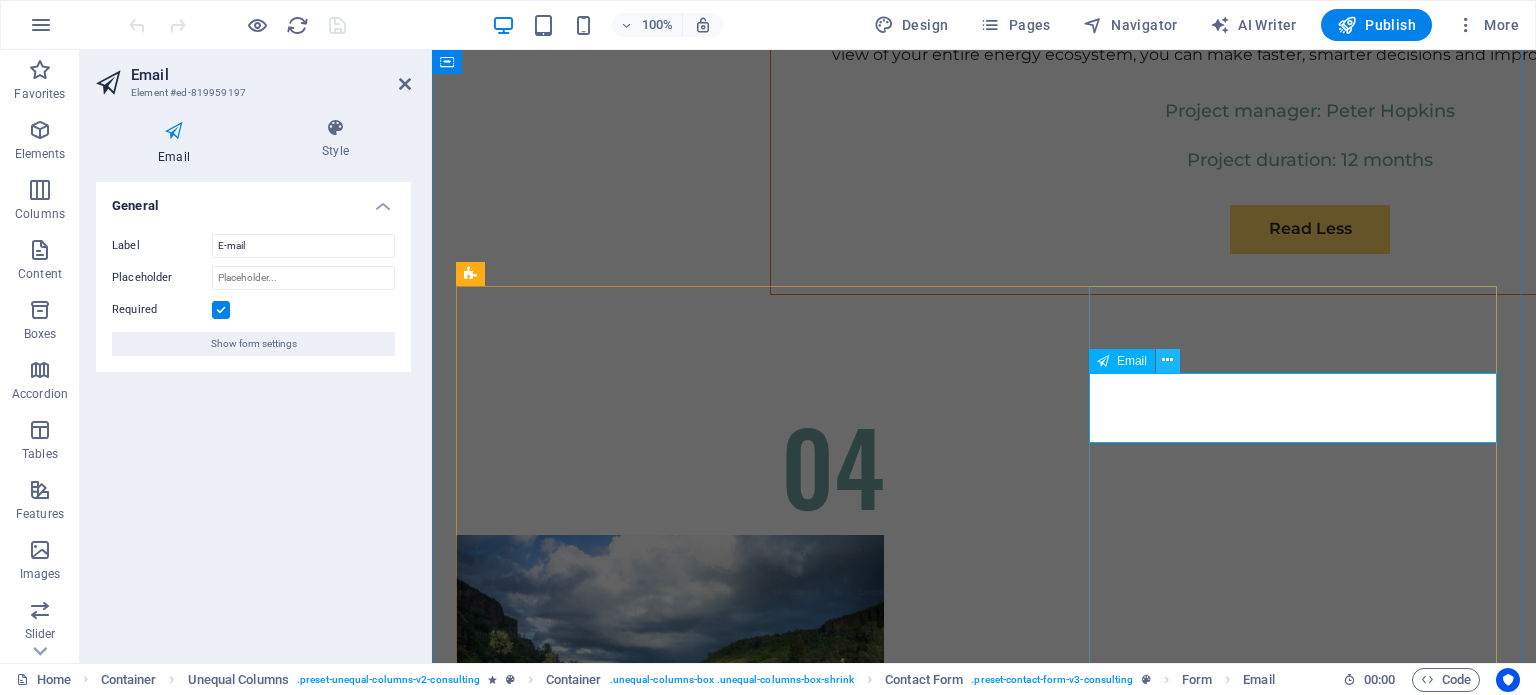 click at bounding box center (1167, 360) 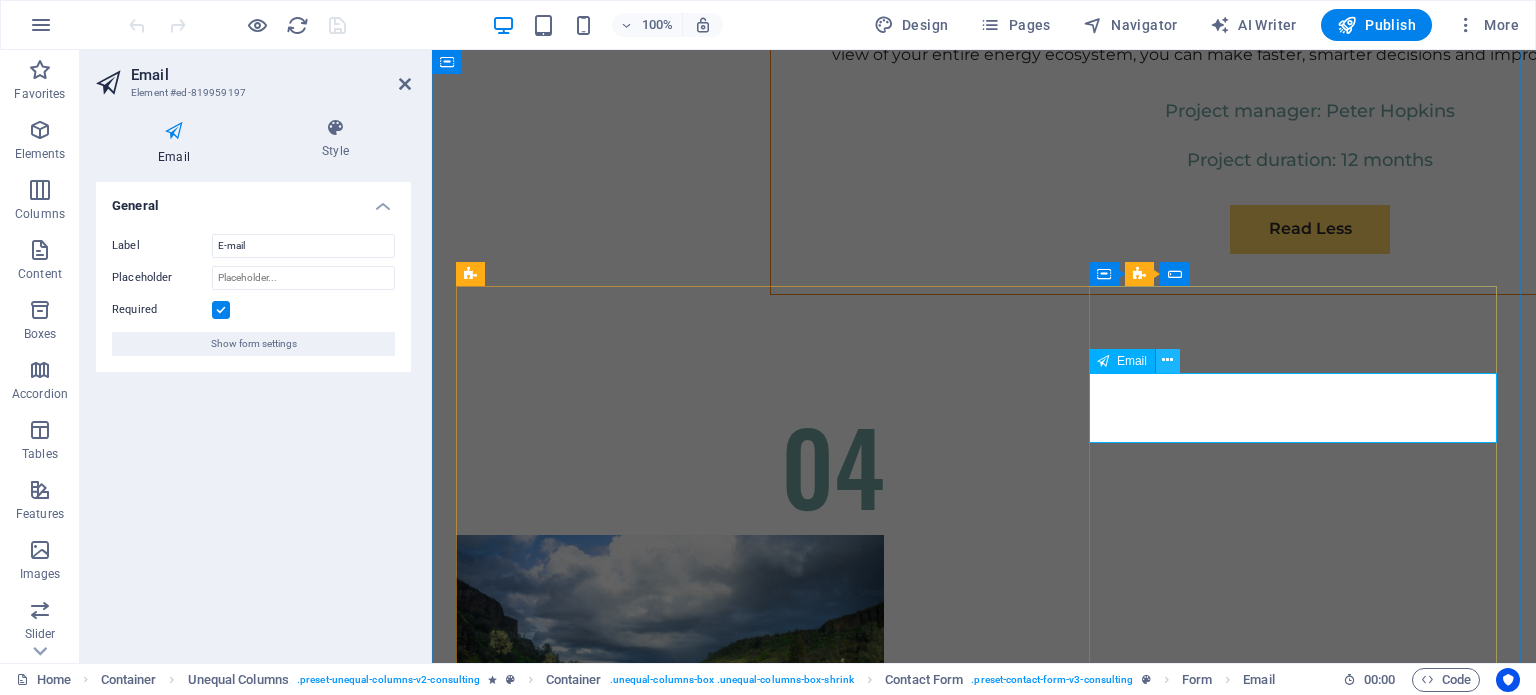 click at bounding box center [1167, 360] 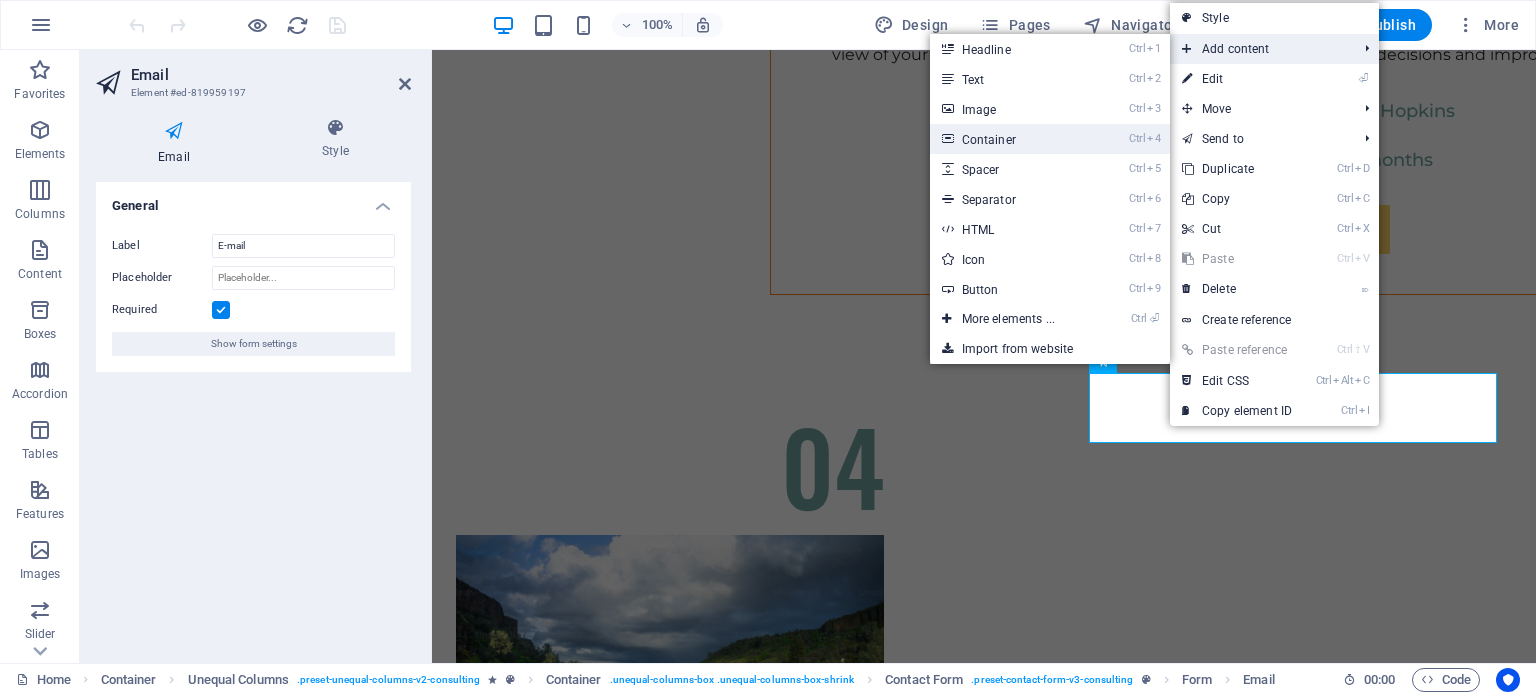 click on "Ctrl 4  Container" at bounding box center (1012, 139) 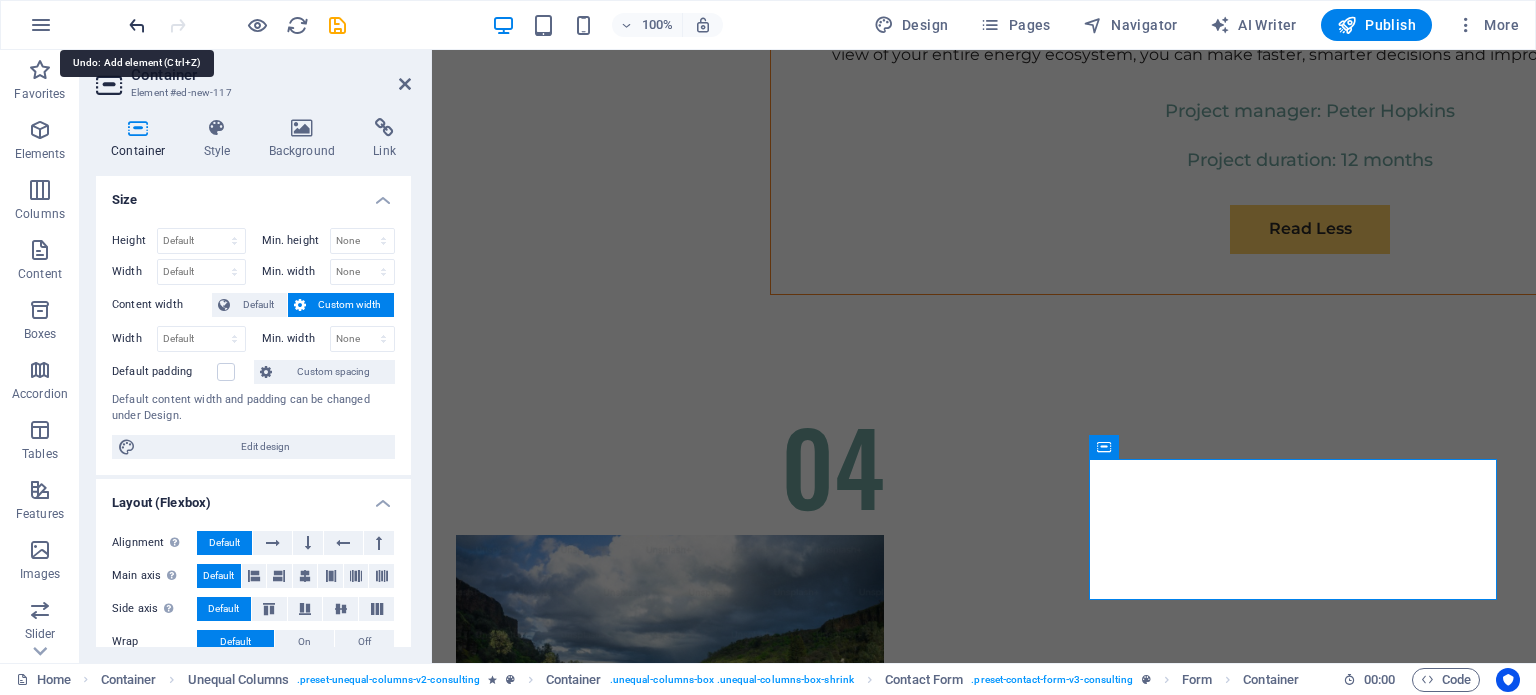 click at bounding box center (137, 25) 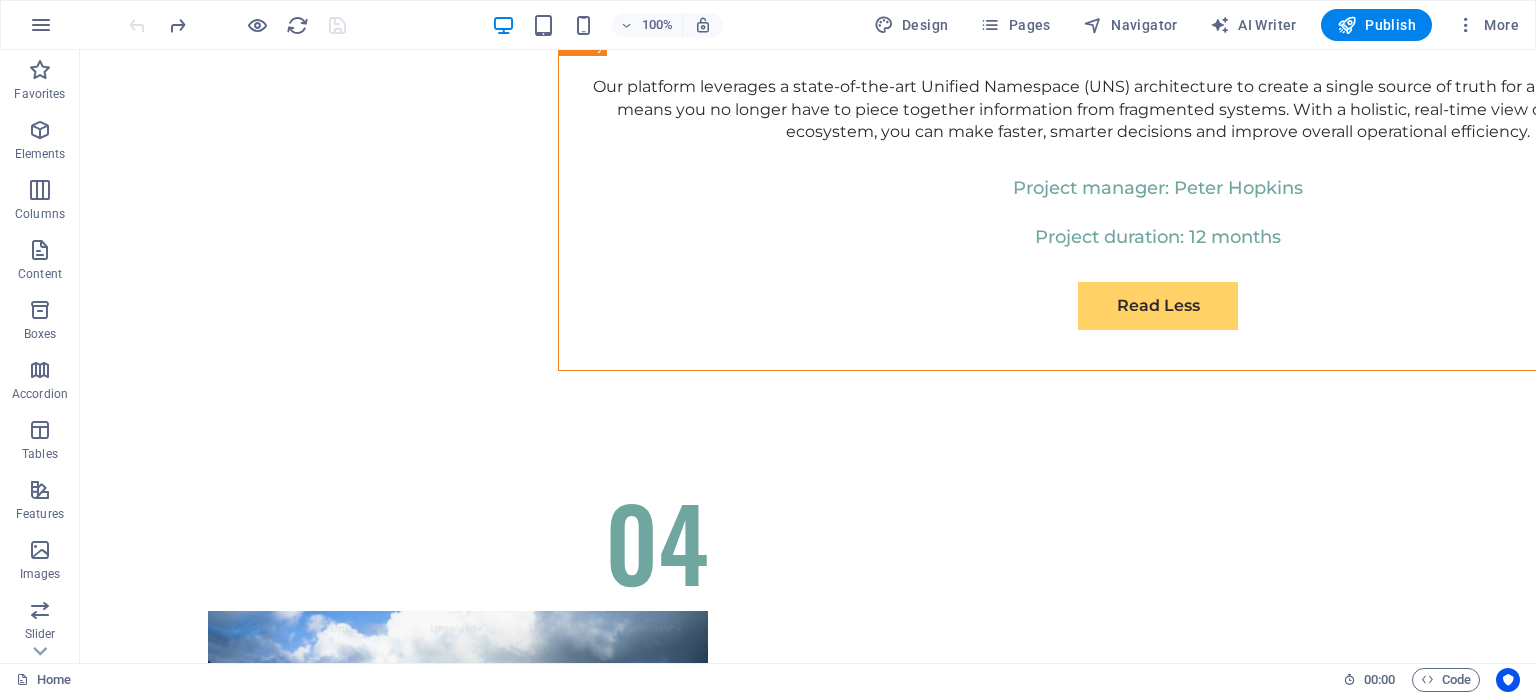 scroll, scrollTop: 11500, scrollLeft: 0, axis: vertical 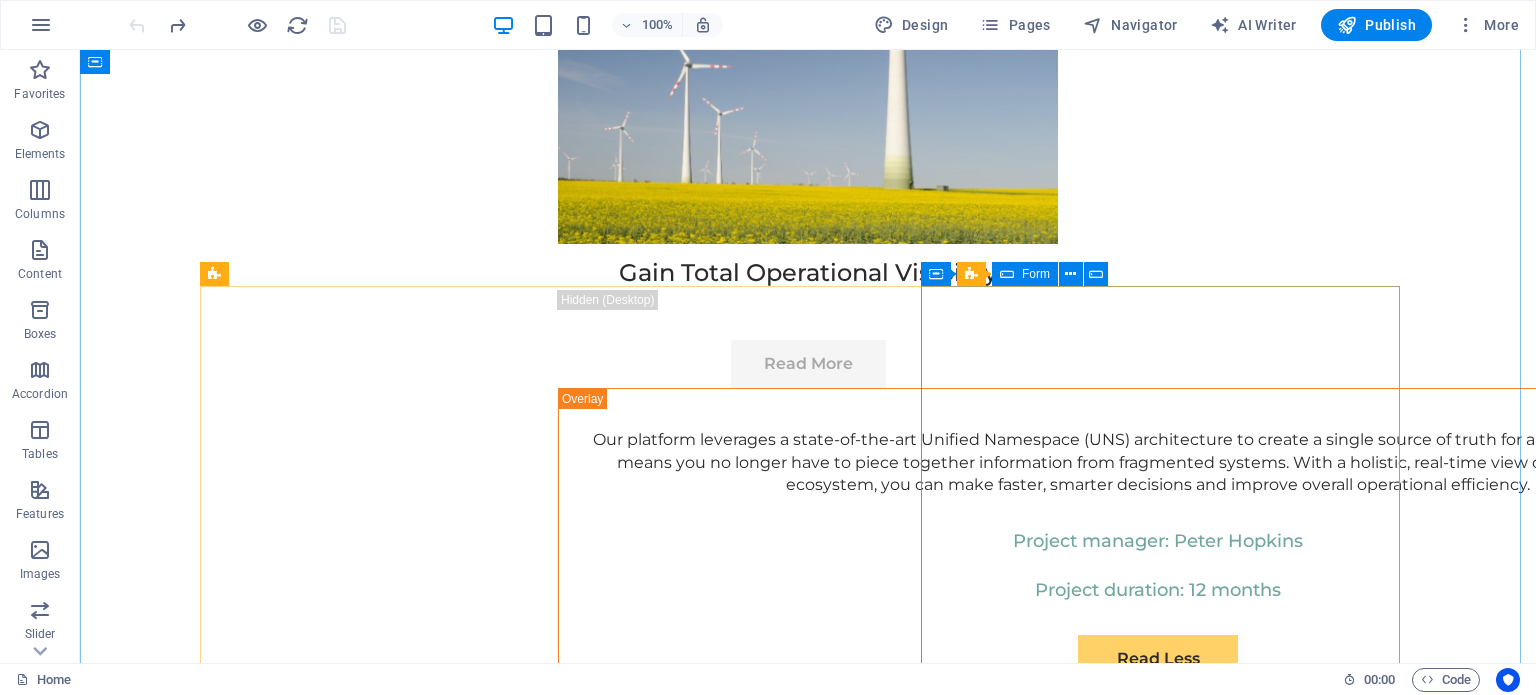 click on "Full Name E-mail Message   I have read and understand the privacy policy. Unreadable? Load new Submit" at bounding box center (808, 7904) 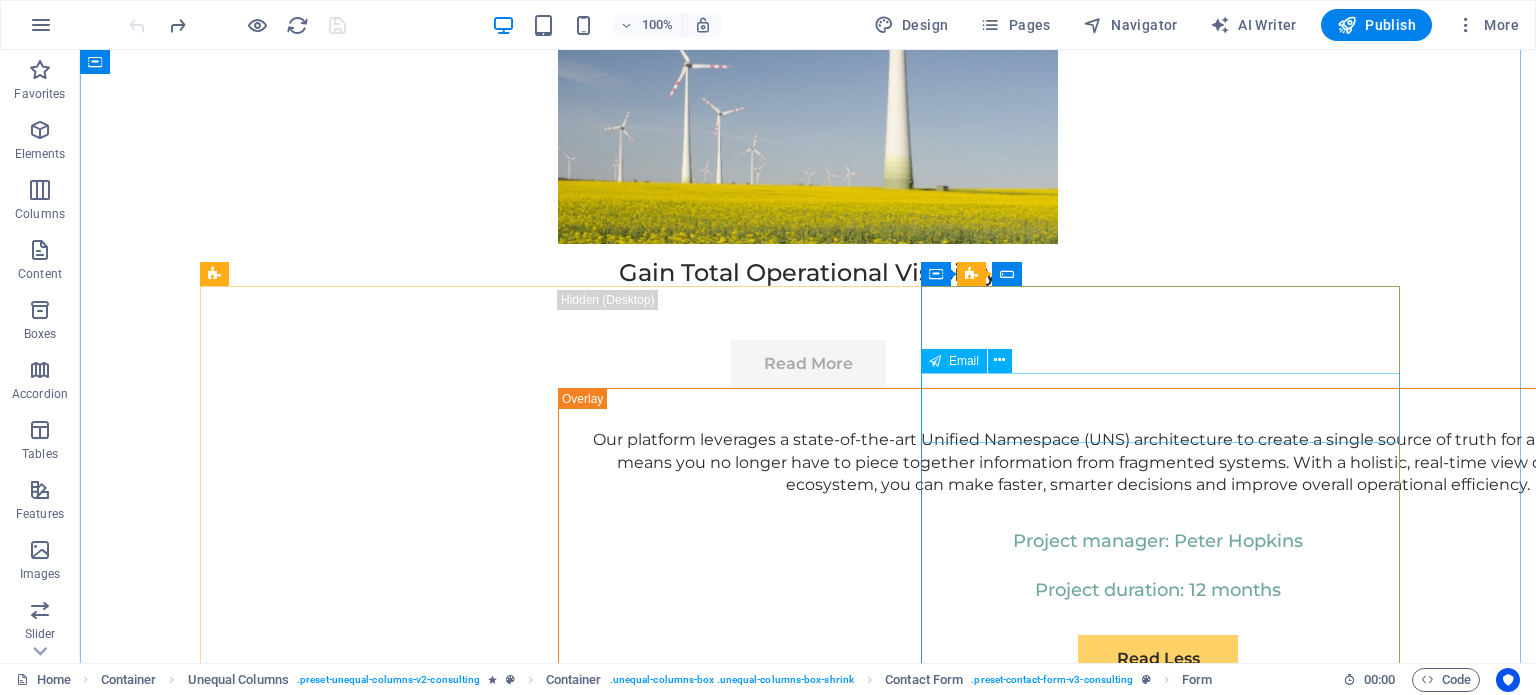 click on "E-mail" at bounding box center (808, 7817) 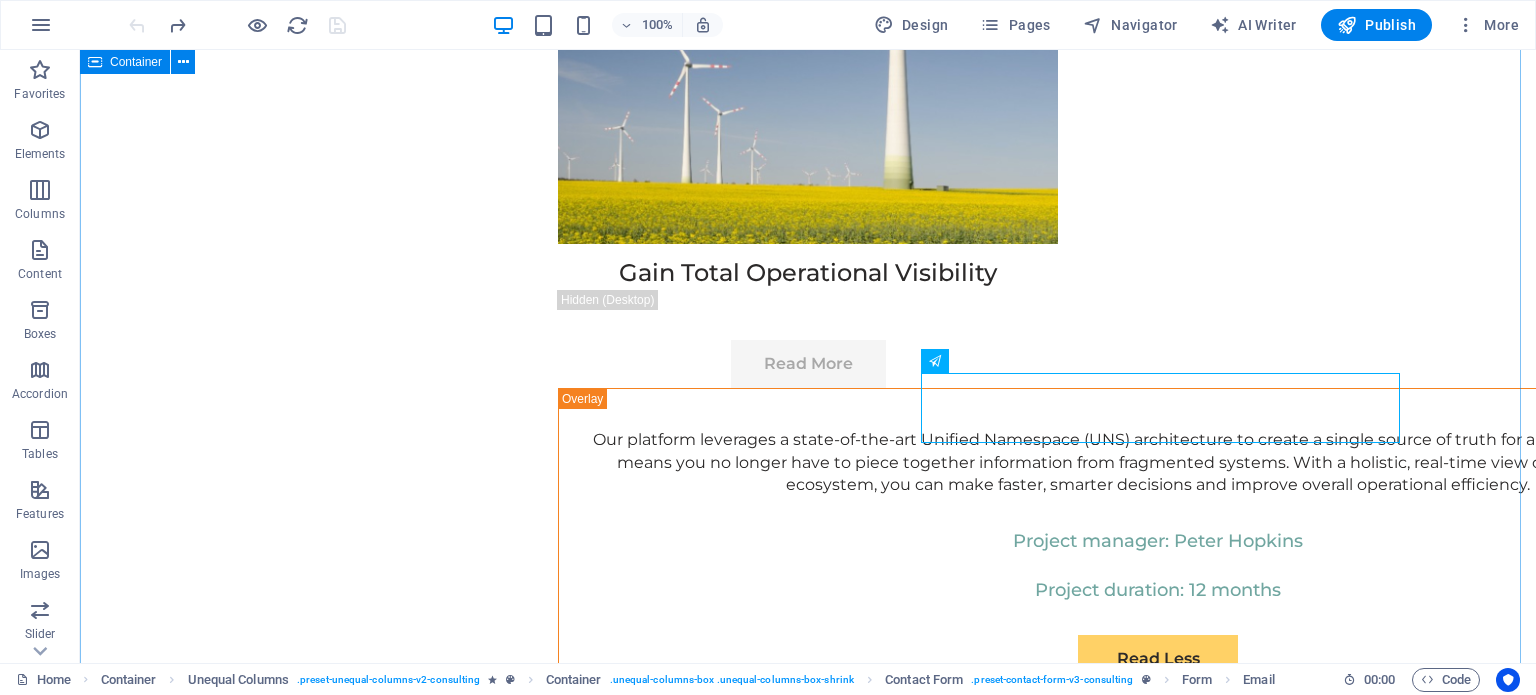 click on "Get In Touch Ready to embark on your journey towards sustainable success? Contact us today to schedule a consultation. Full Name E-mail Message   I have read and understand the privacy policy. Unreadable? Load new Submit" at bounding box center [808, 7380] 